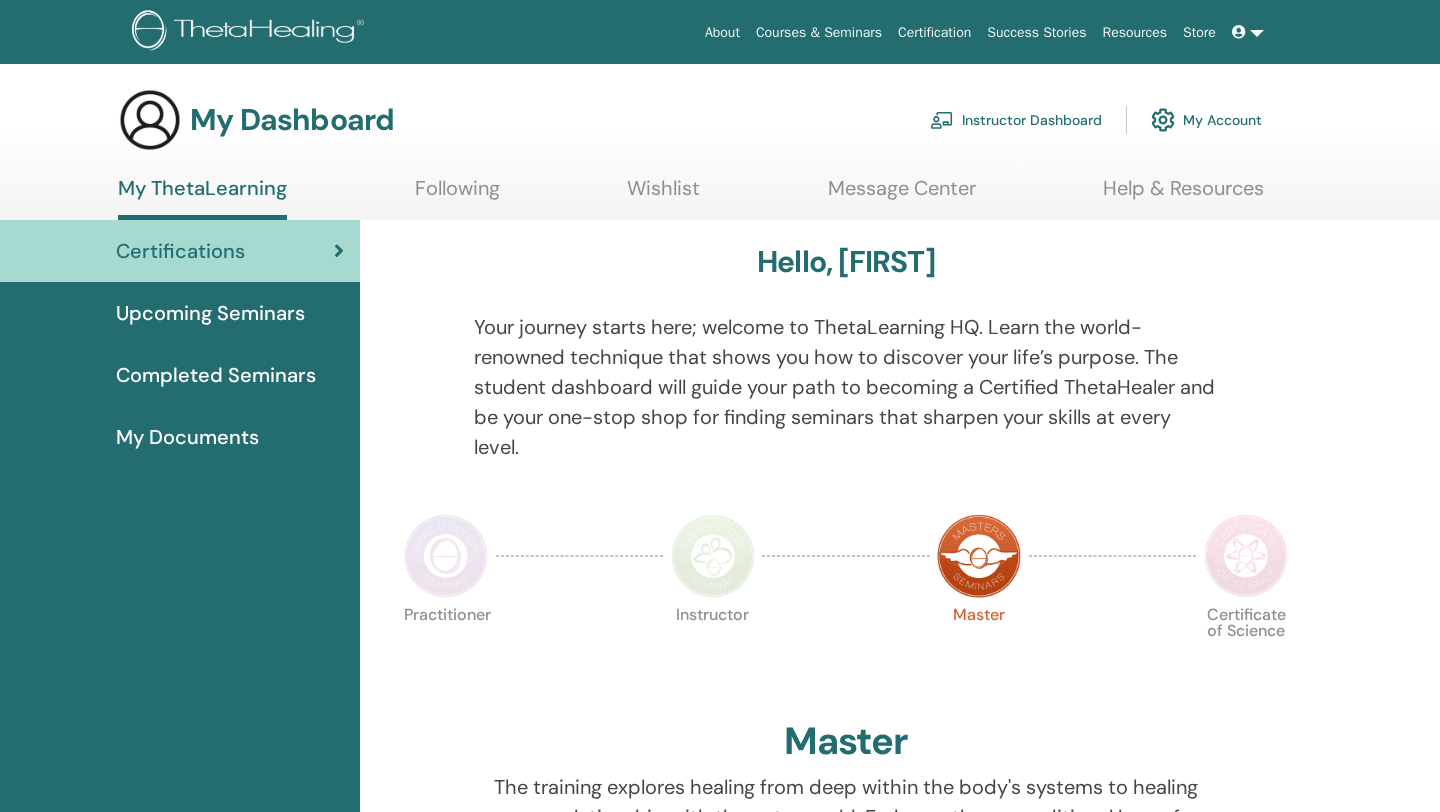 scroll, scrollTop: 0, scrollLeft: 0, axis: both 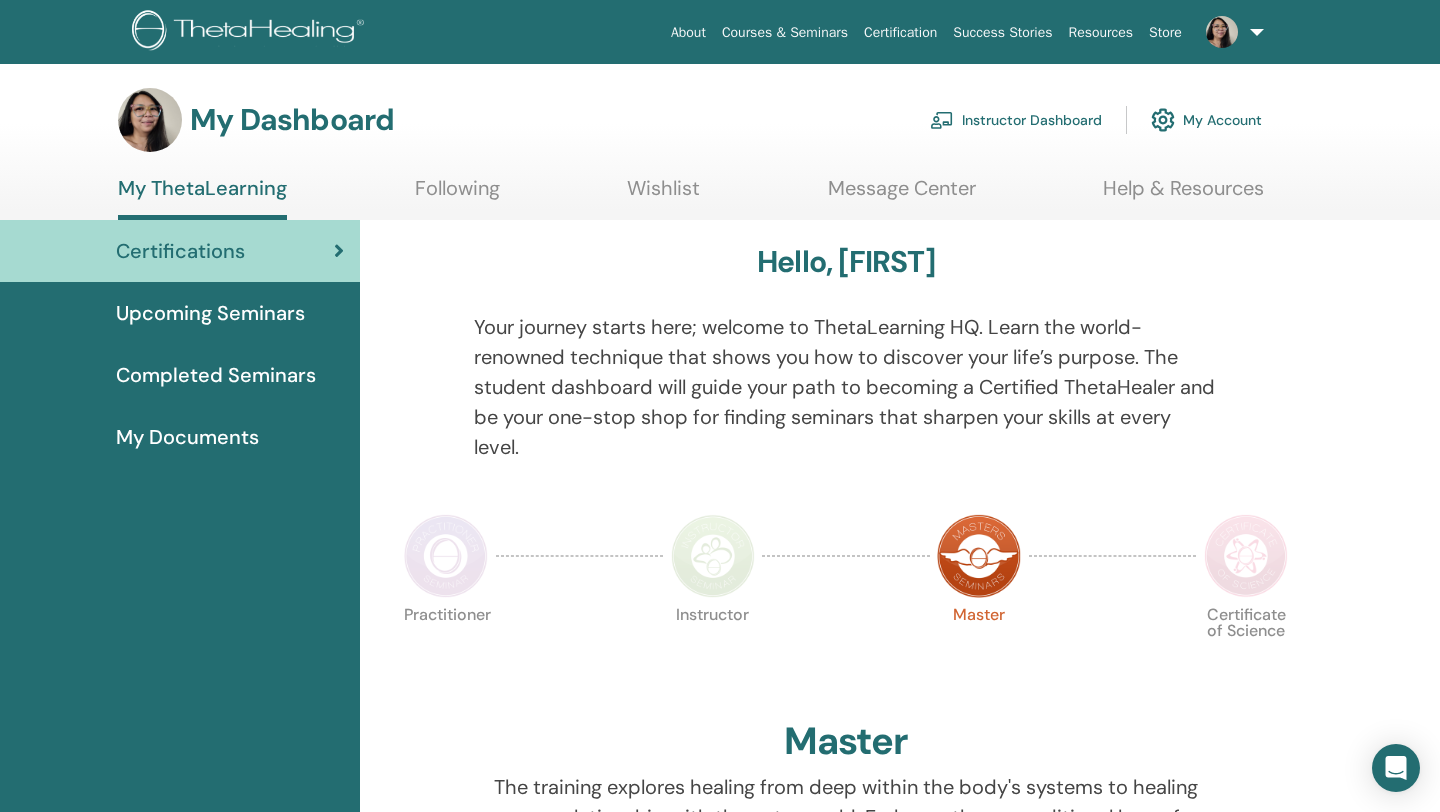 click on "Instructor Dashboard" at bounding box center (1016, 120) 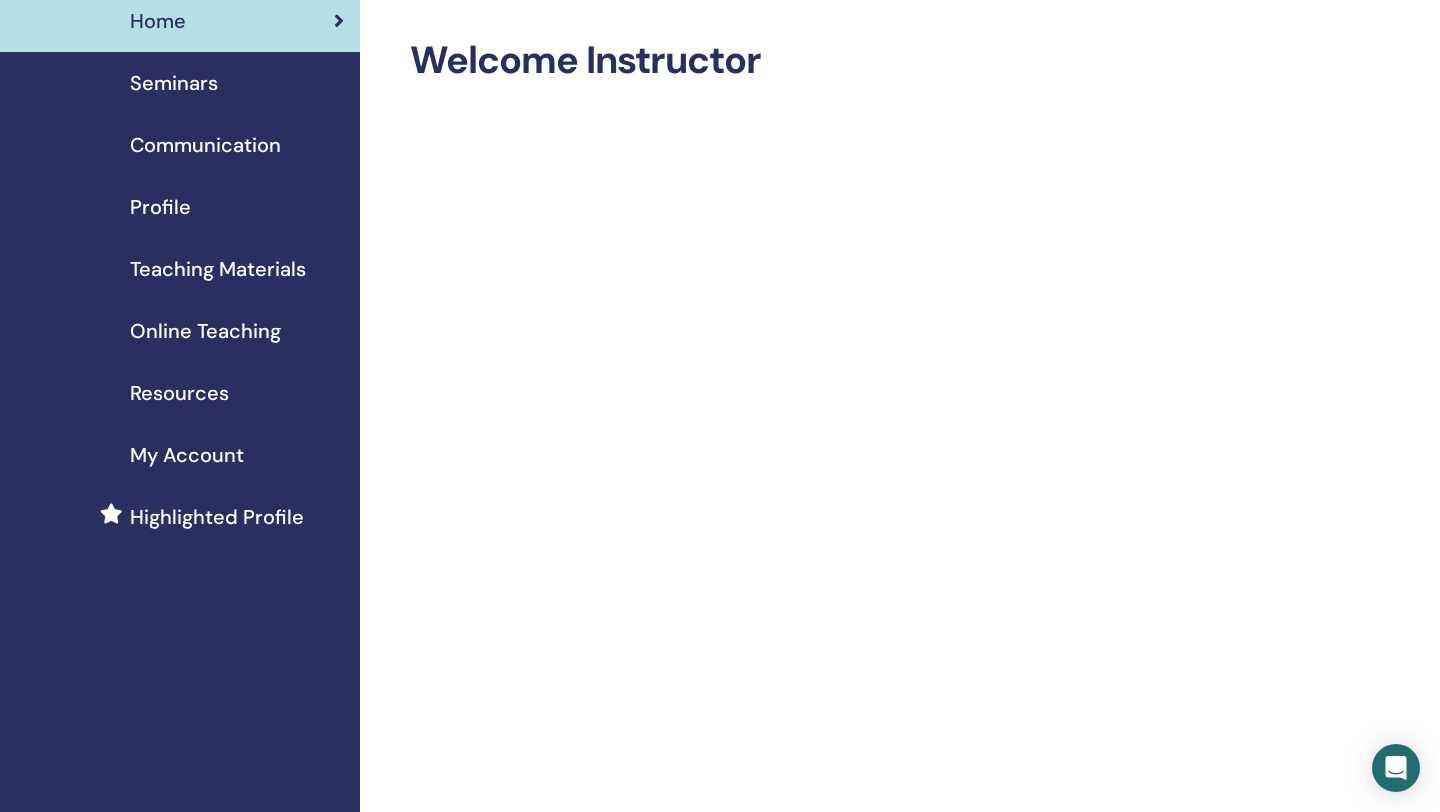 scroll, scrollTop: 0, scrollLeft: 0, axis: both 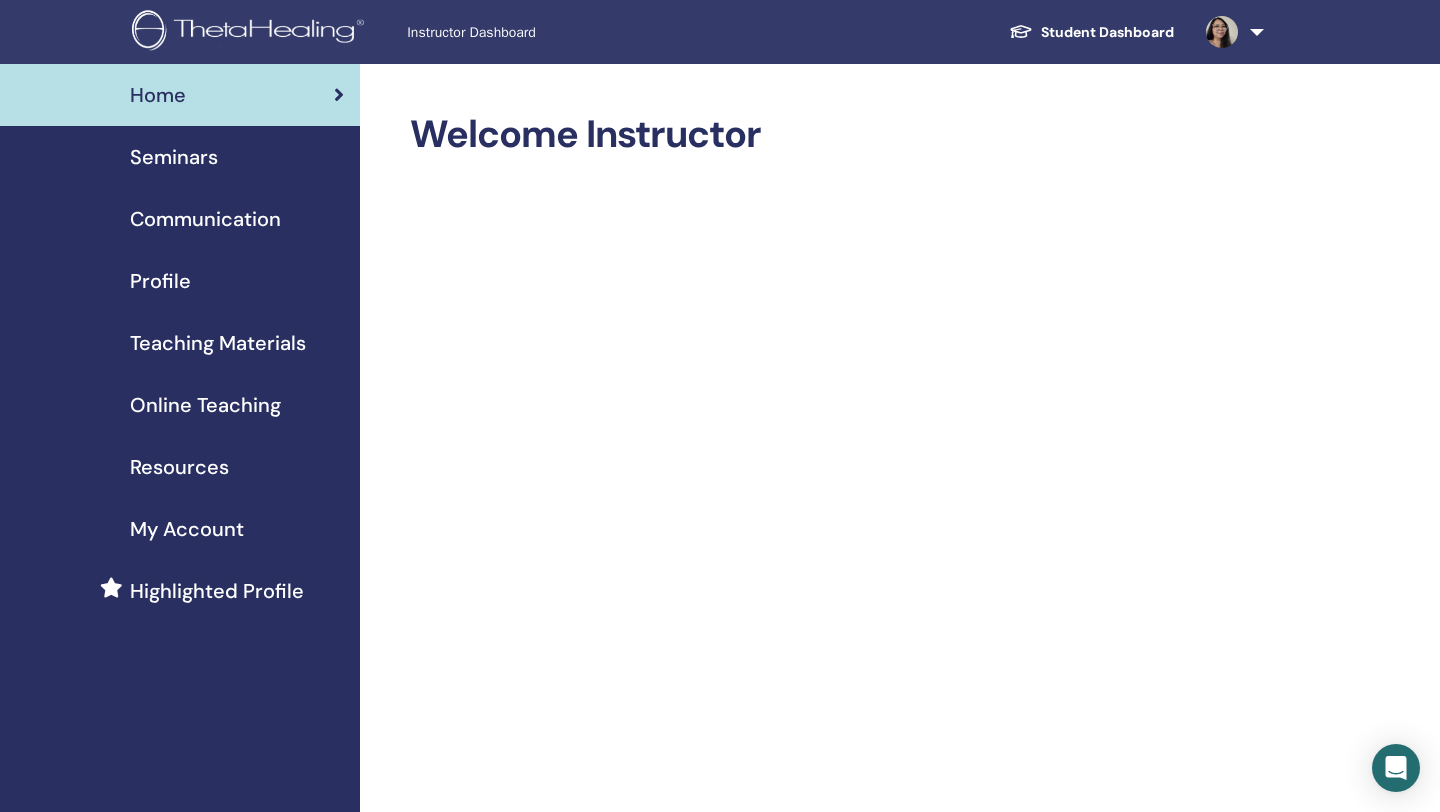 click at bounding box center (1222, 32) 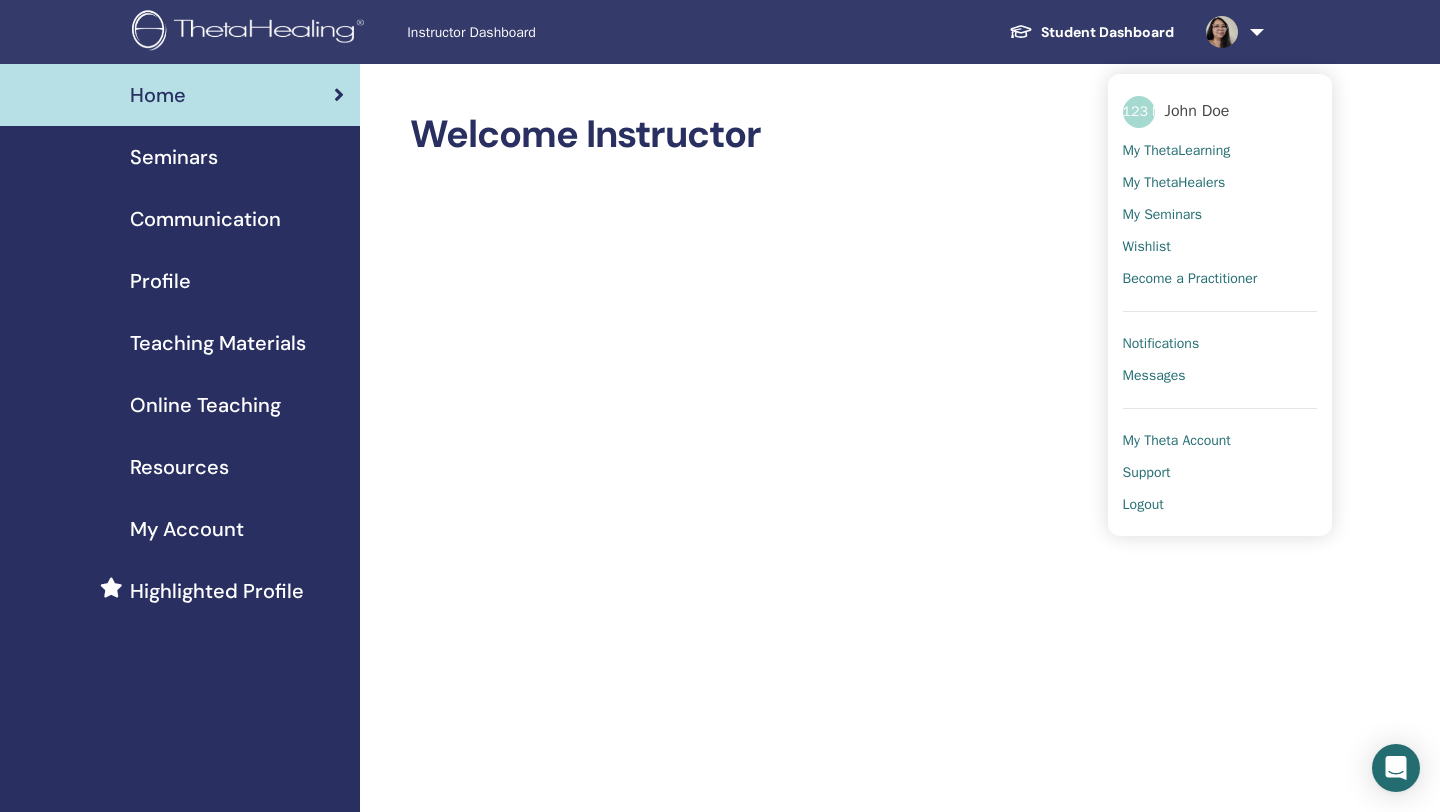 click on "Instructor Dashboard" at bounding box center (557, 32) 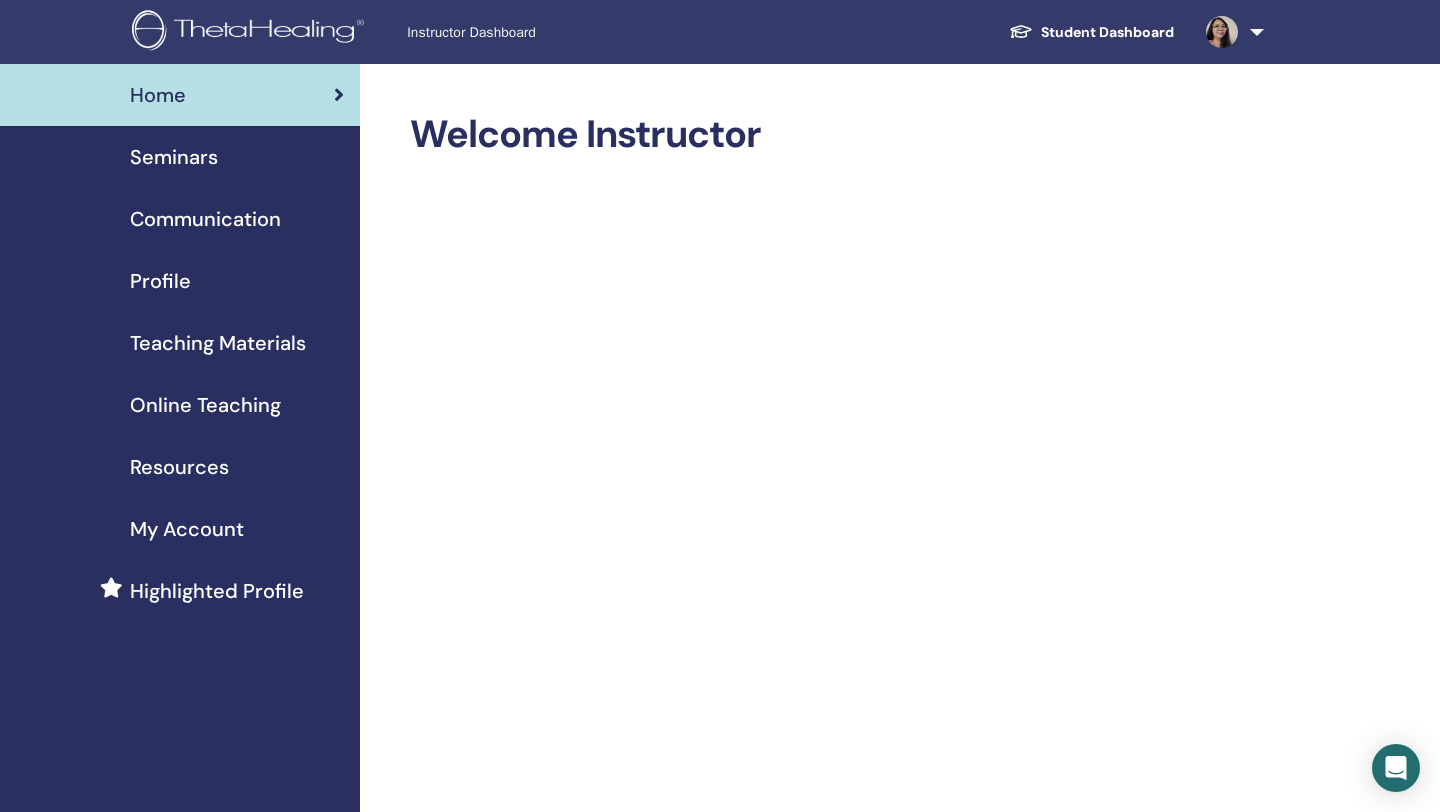 click on "Seminars" at bounding box center [174, 157] 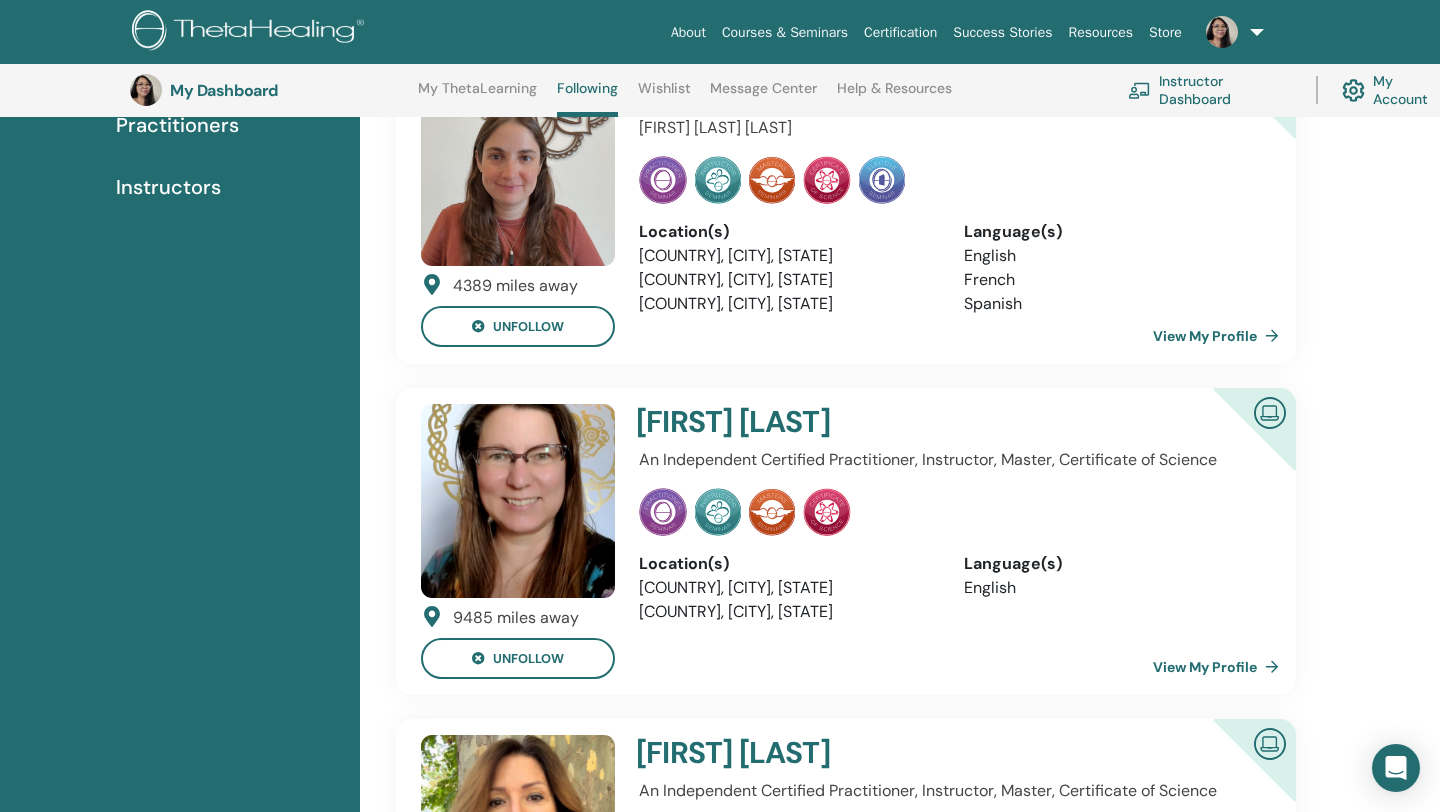 scroll, scrollTop: 0, scrollLeft: 0, axis: both 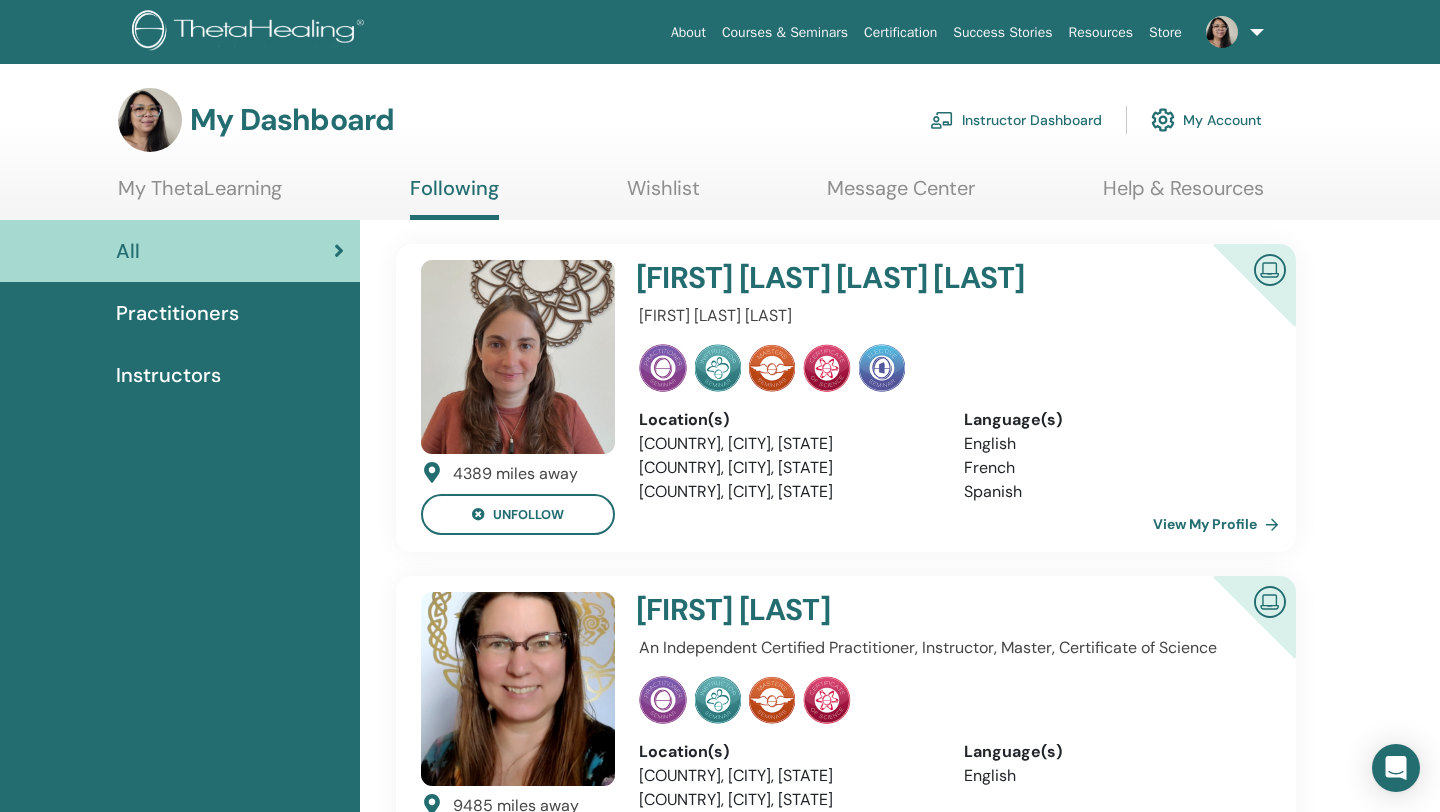 click on "Instructor Dashboard" at bounding box center [1016, 120] 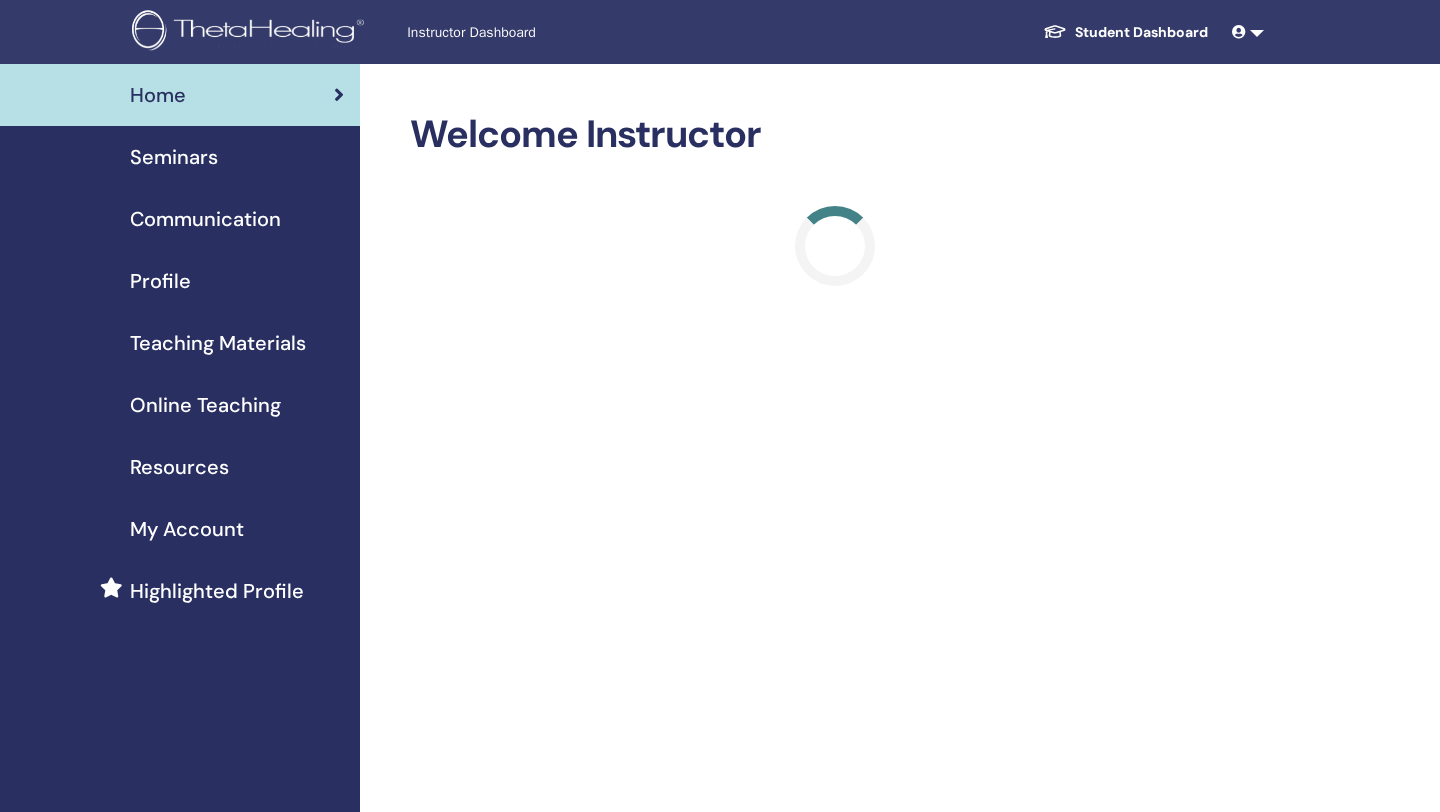 scroll, scrollTop: 0, scrollLeft: 0, axis: both 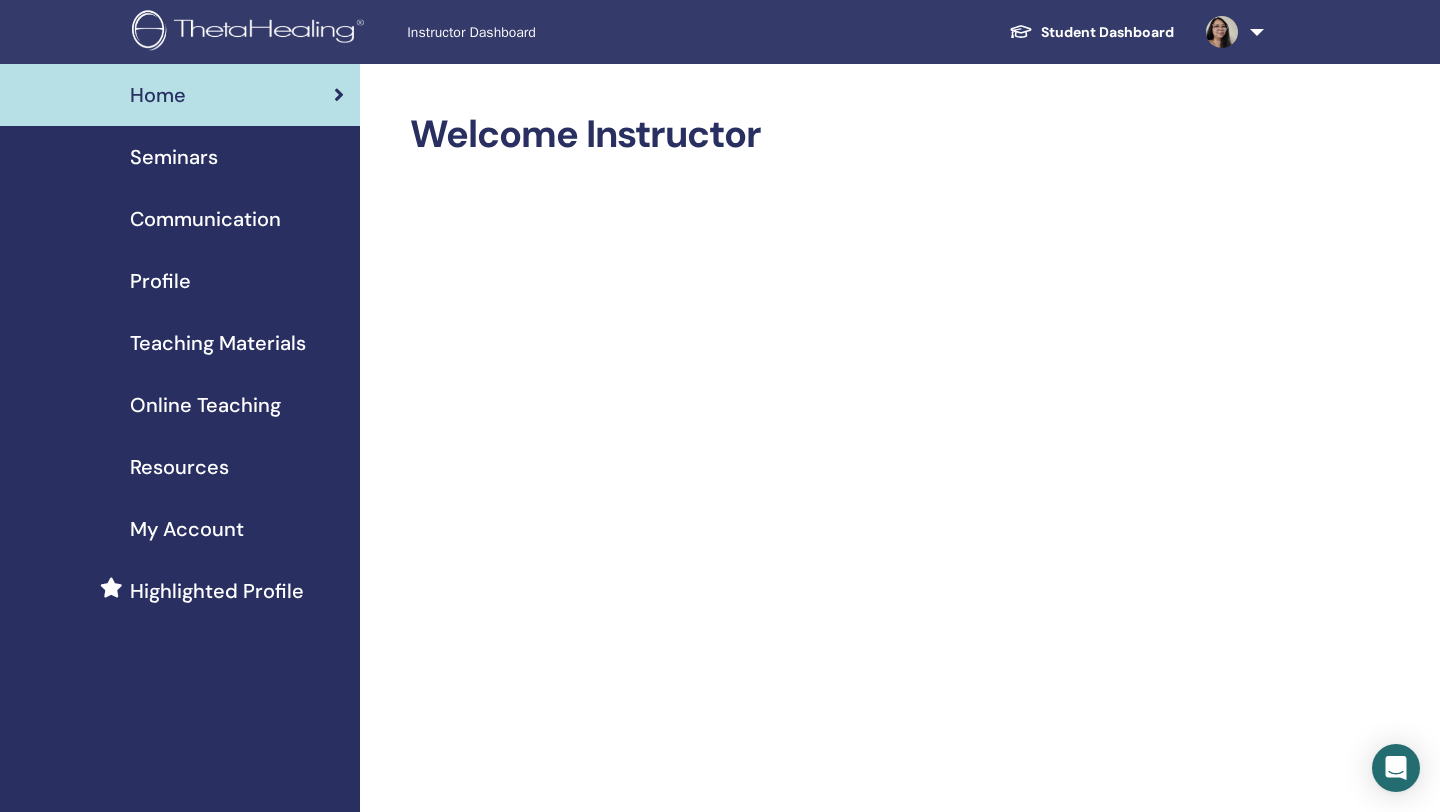 click on "Online Teaching" at bounding box center [205, 405] 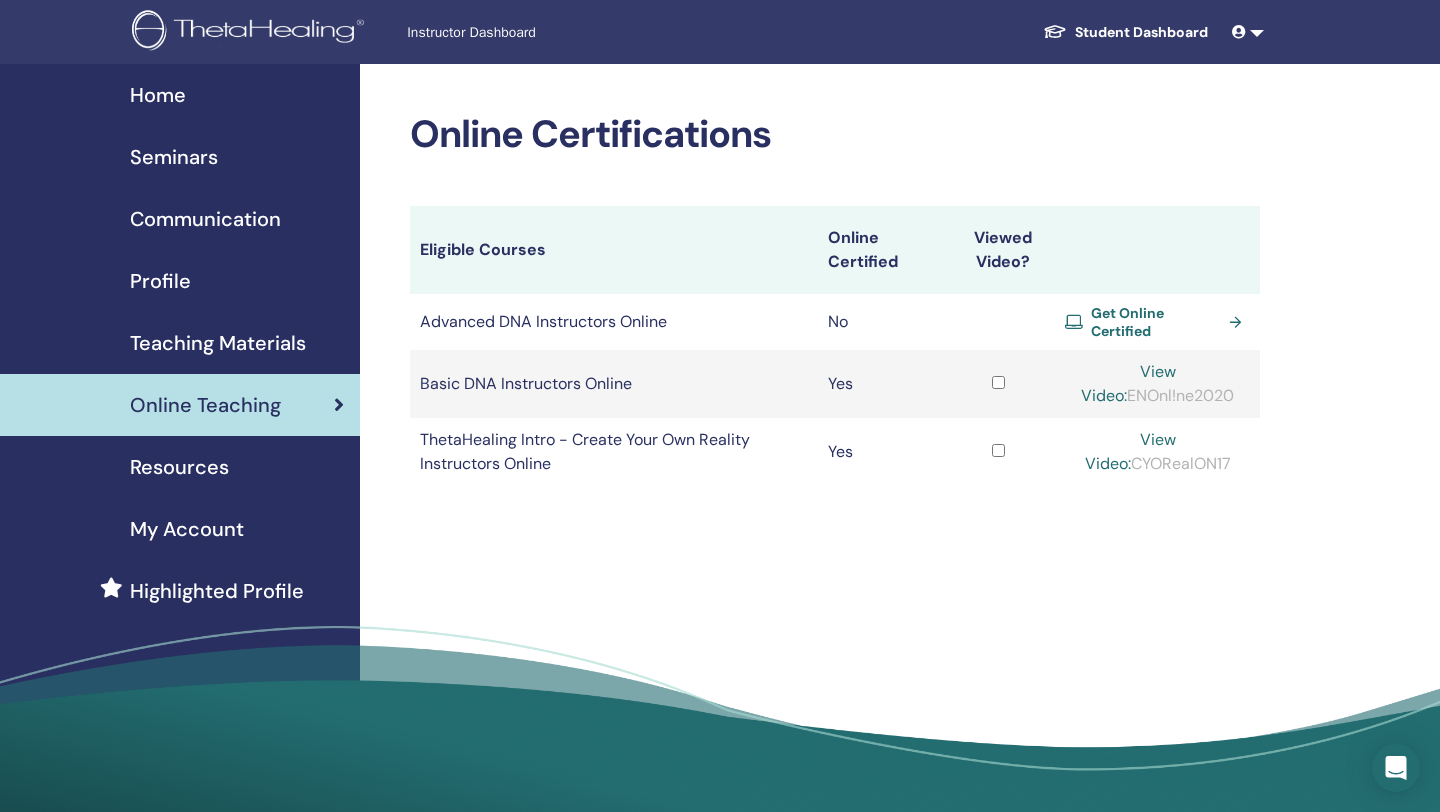 scroll, scrollTop: 0, scrollLeft: 0, axis: both 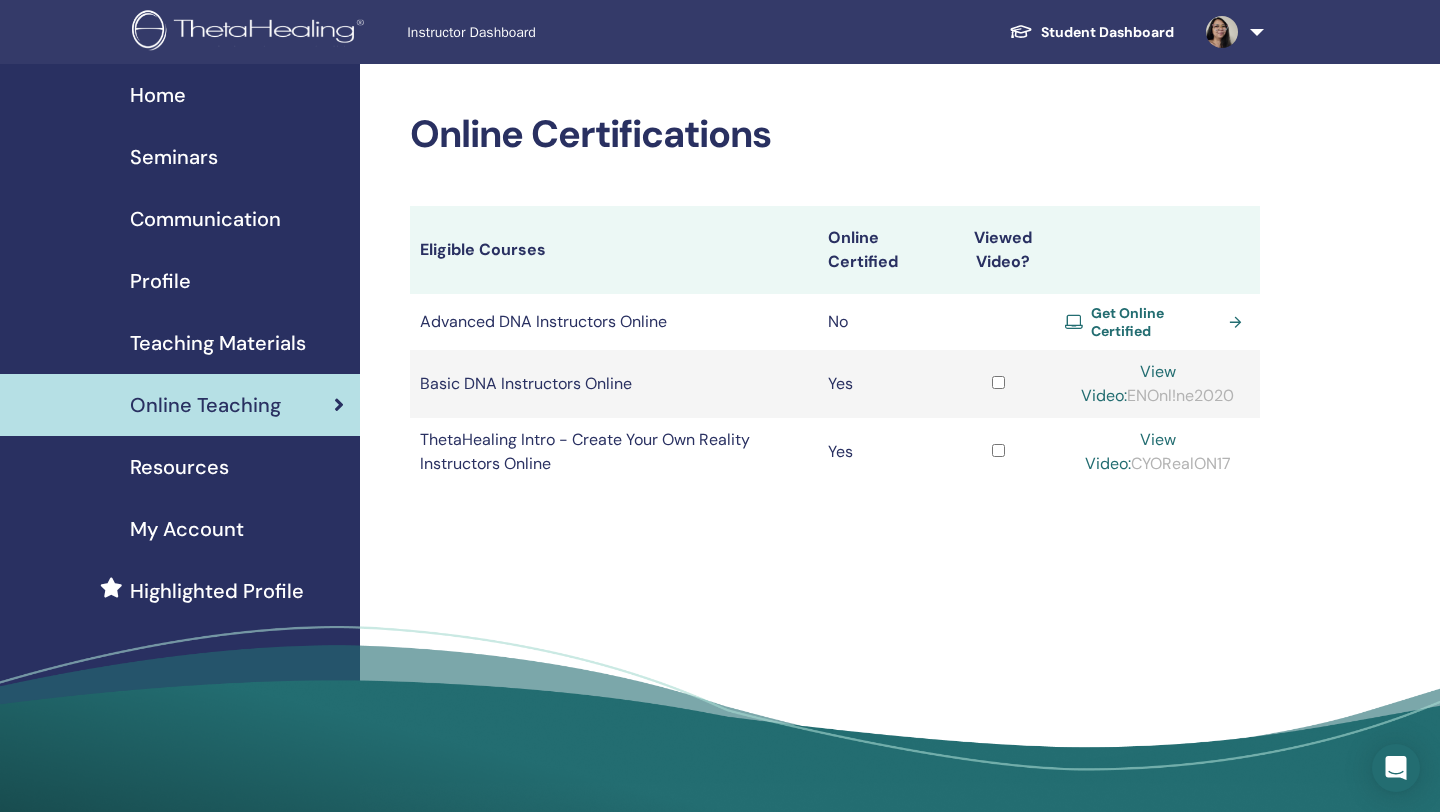 click on "View Video:
CYORealON17" at bounding box center [1157, 452] 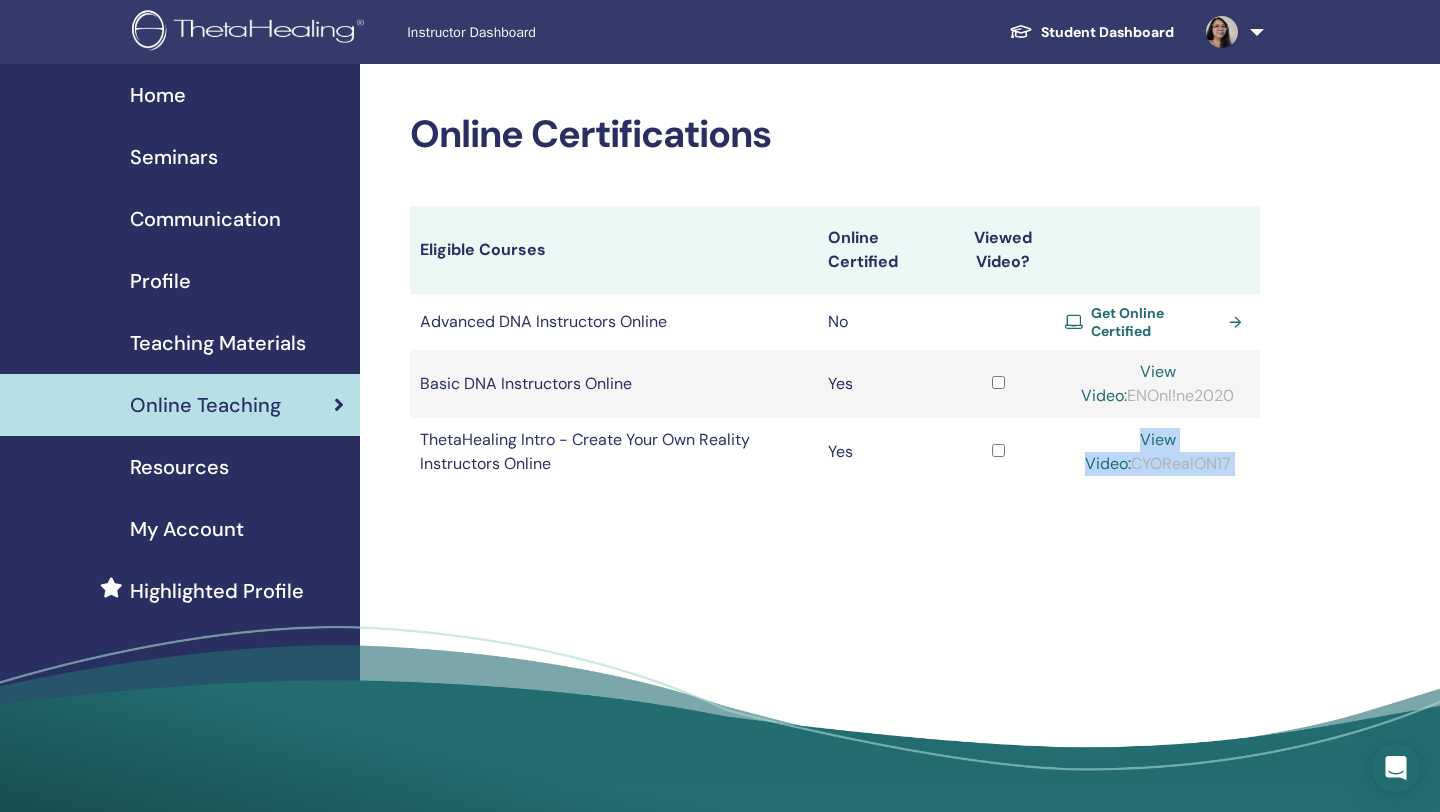 click on "View Video:
CYORealON17" at bounding box center (1157, 452) 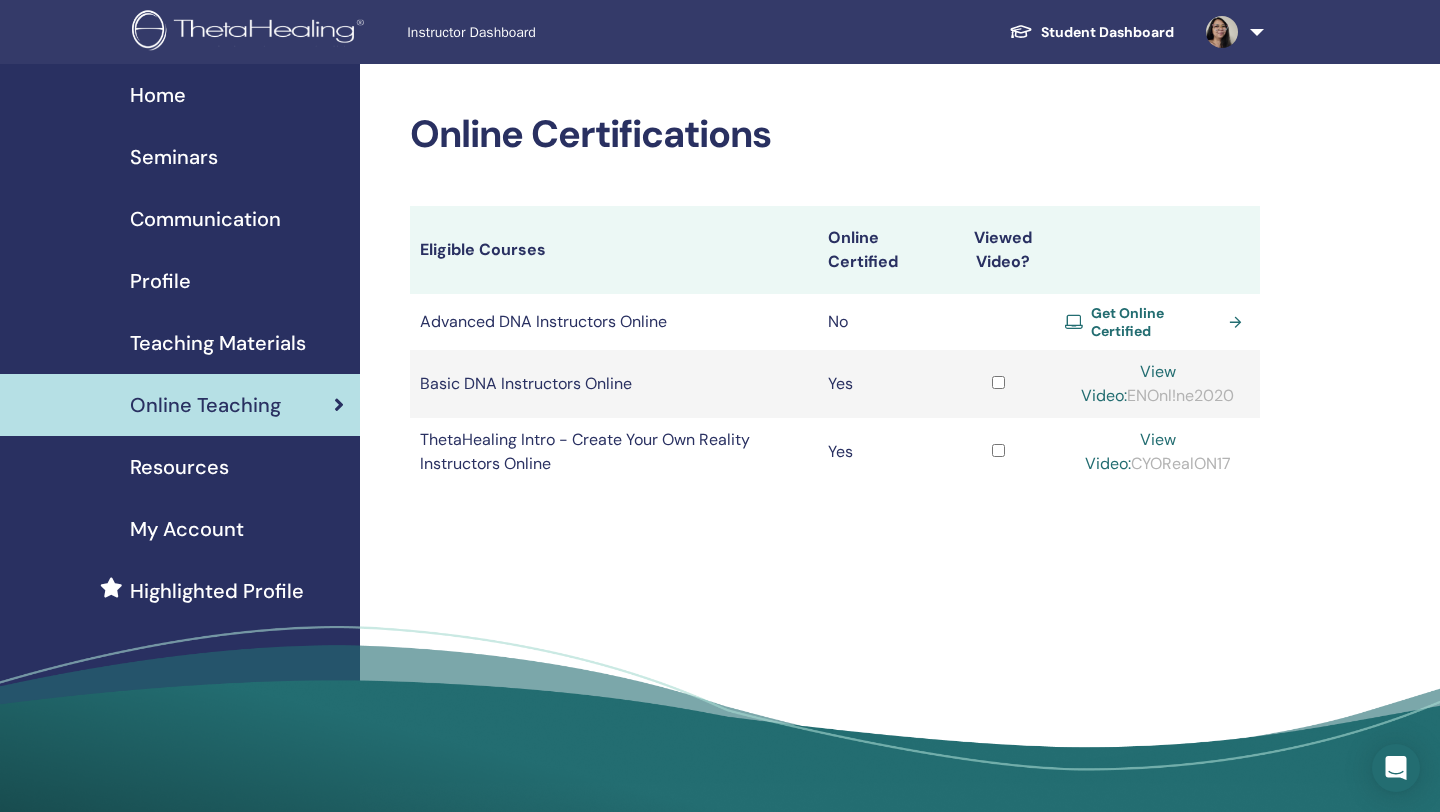 click on "View Video:
CYORealON17" at bounding box center (1157, 452) 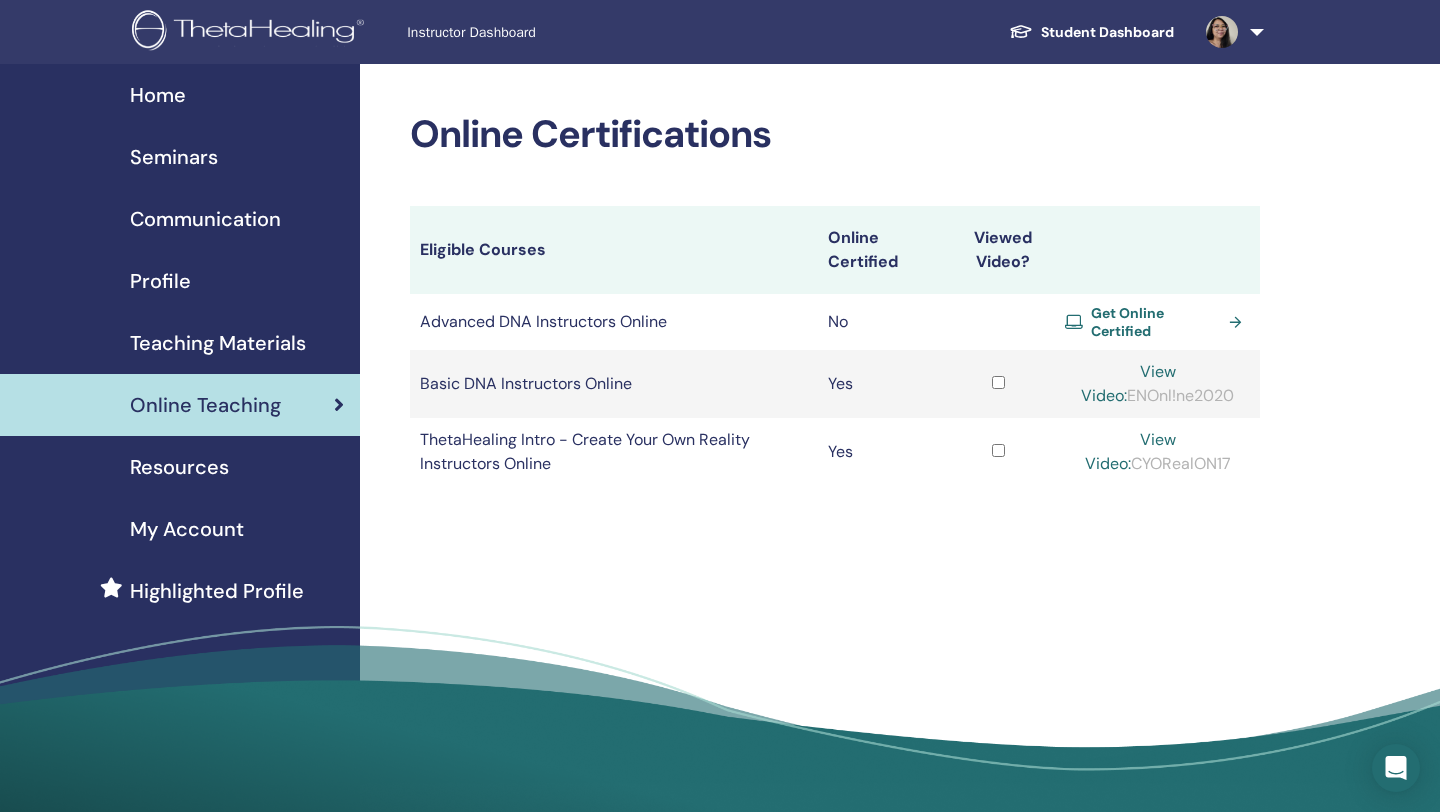 scroll, scrollTop: 0, scrollLeft: 0, axis: both 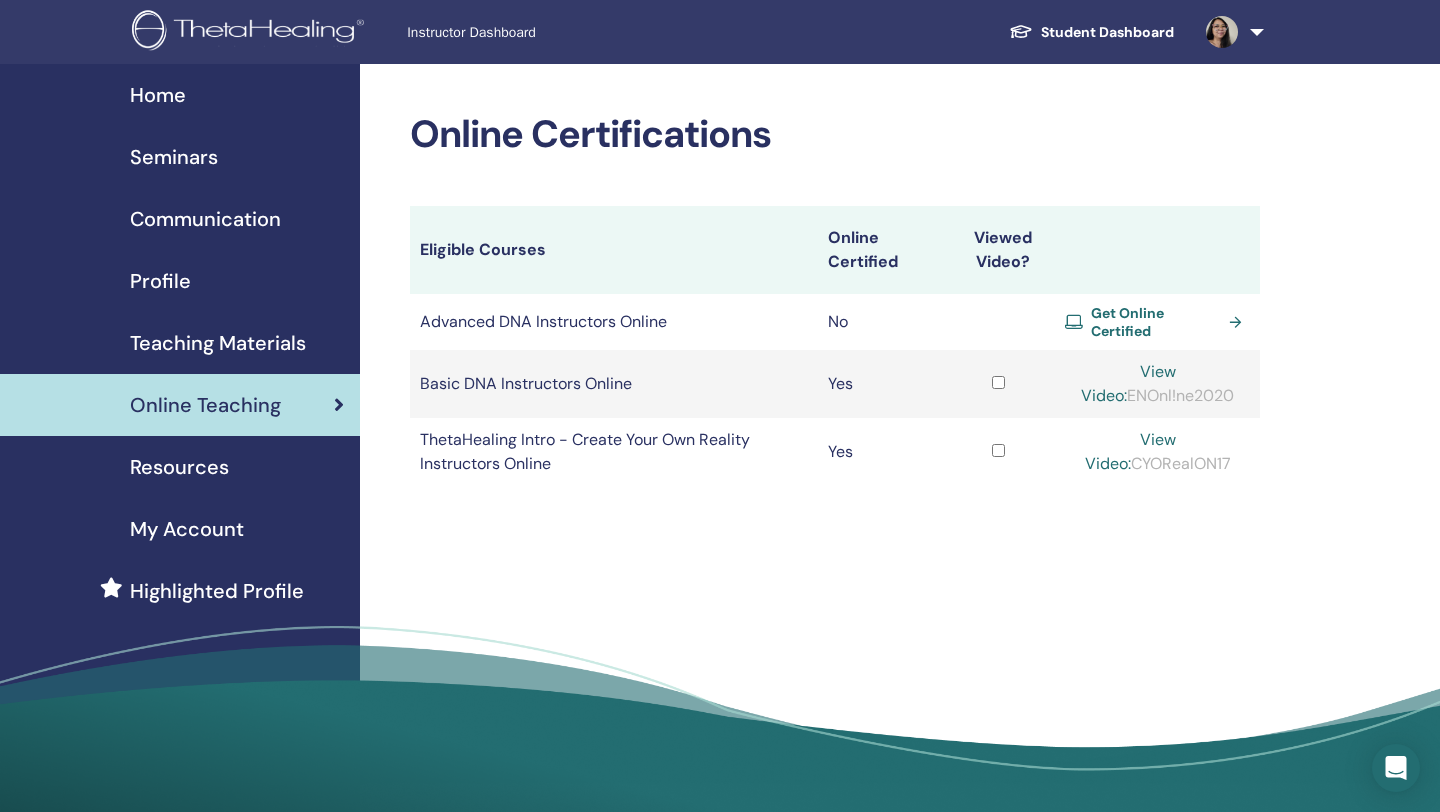 click on "Get Online Certified" at bounding box center [1155, 322] 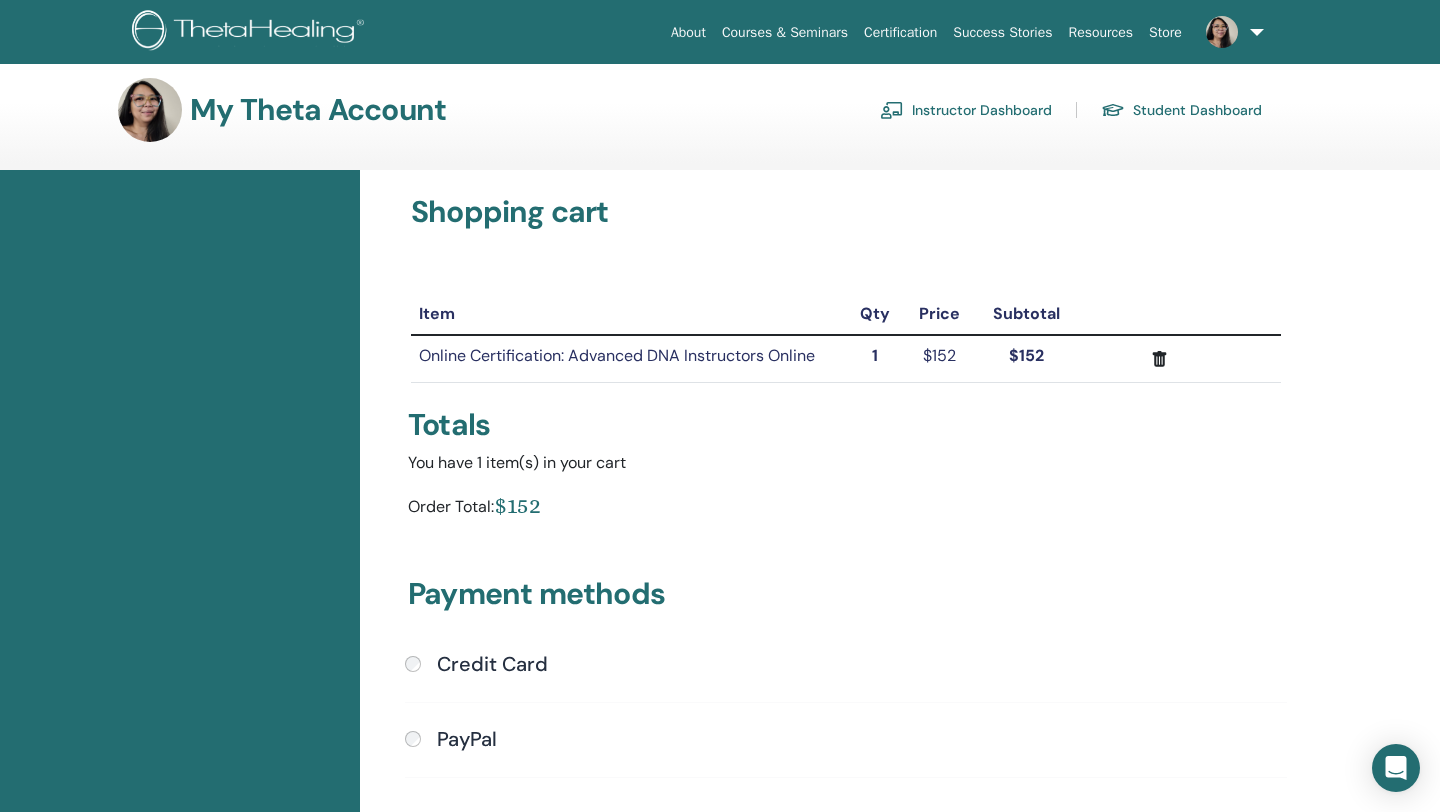 scroll, scrollTop: 0, scrollLeft: 0, axis: both 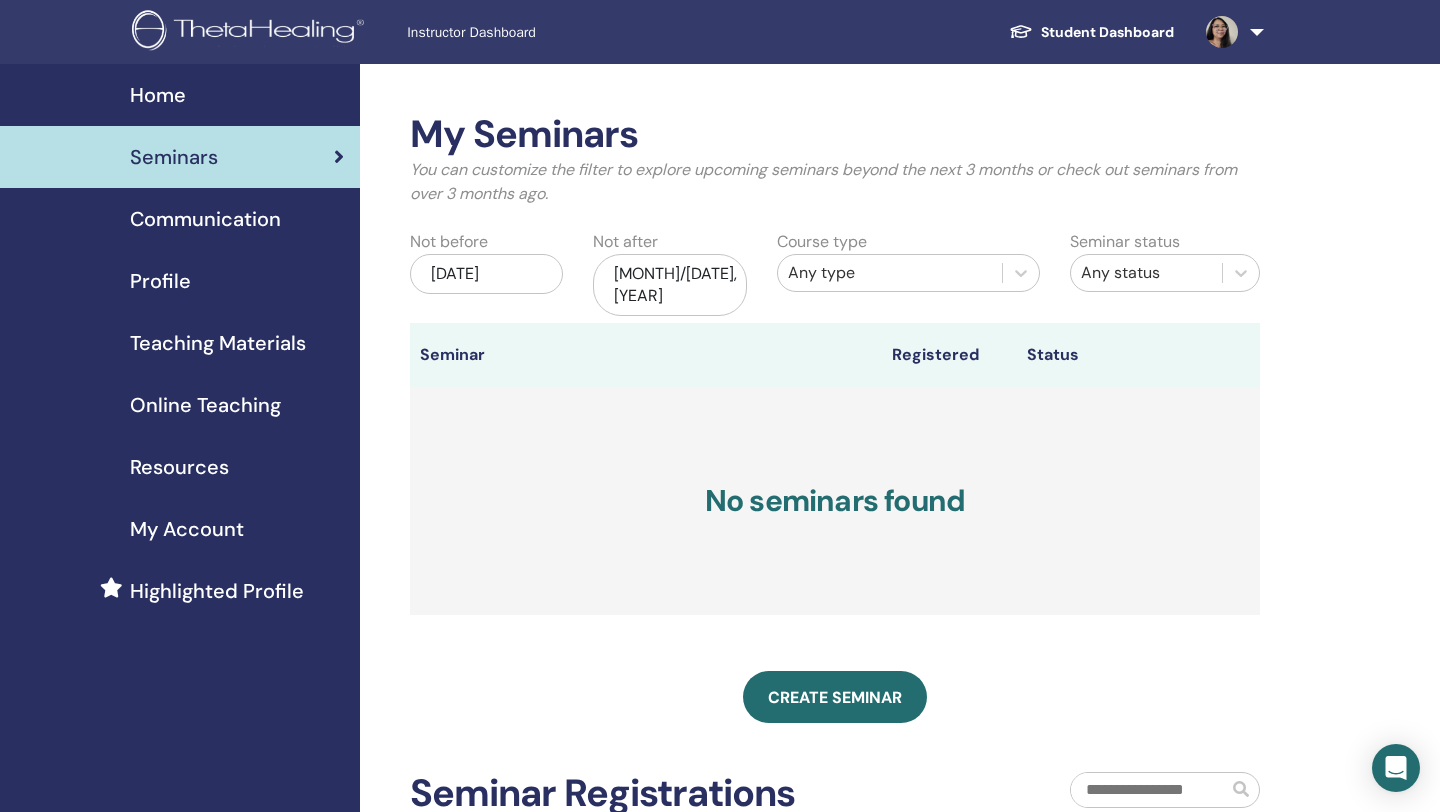 click on "[DATE]" at bounding box center (486, 274) 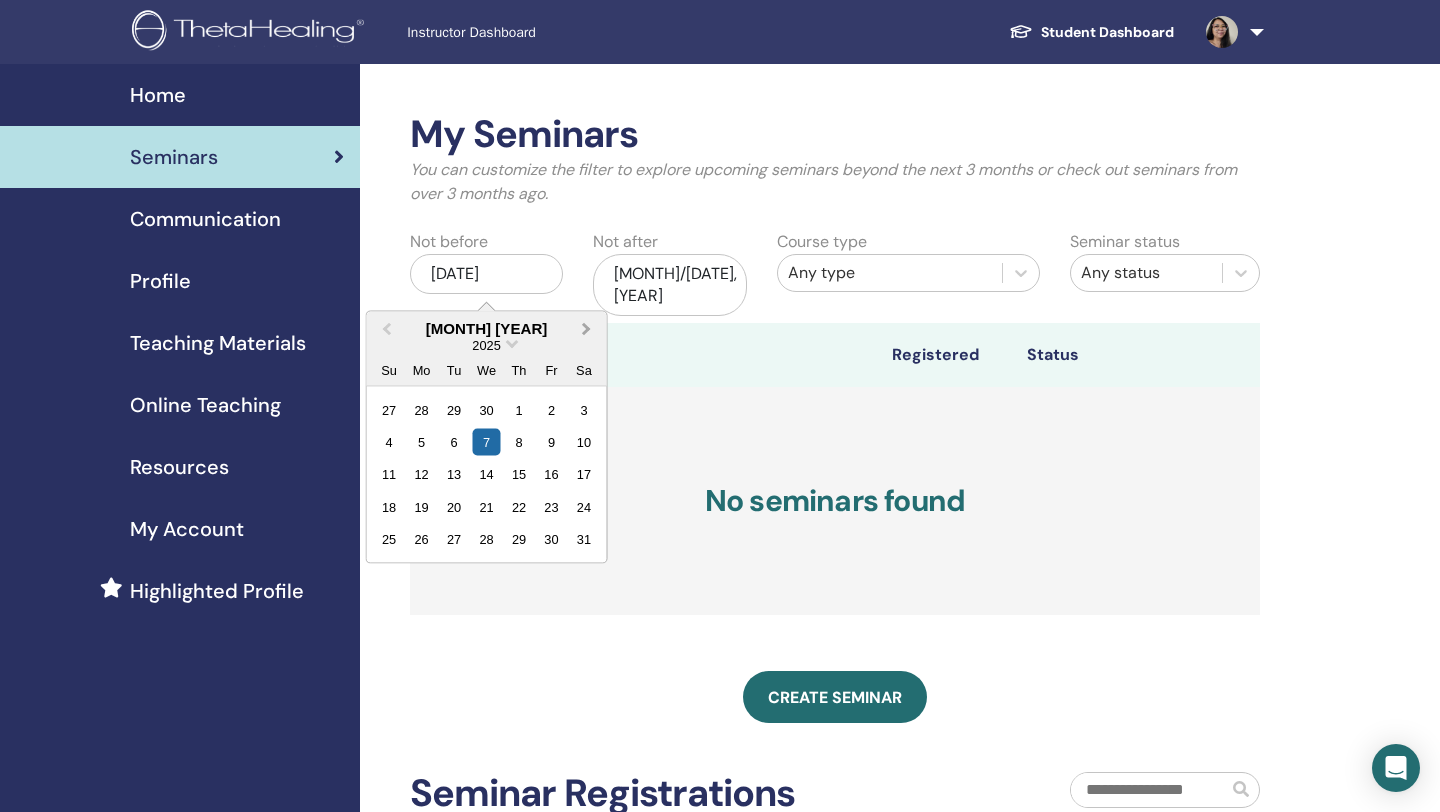 click on "Next Month" at bounding box center (589, 329) 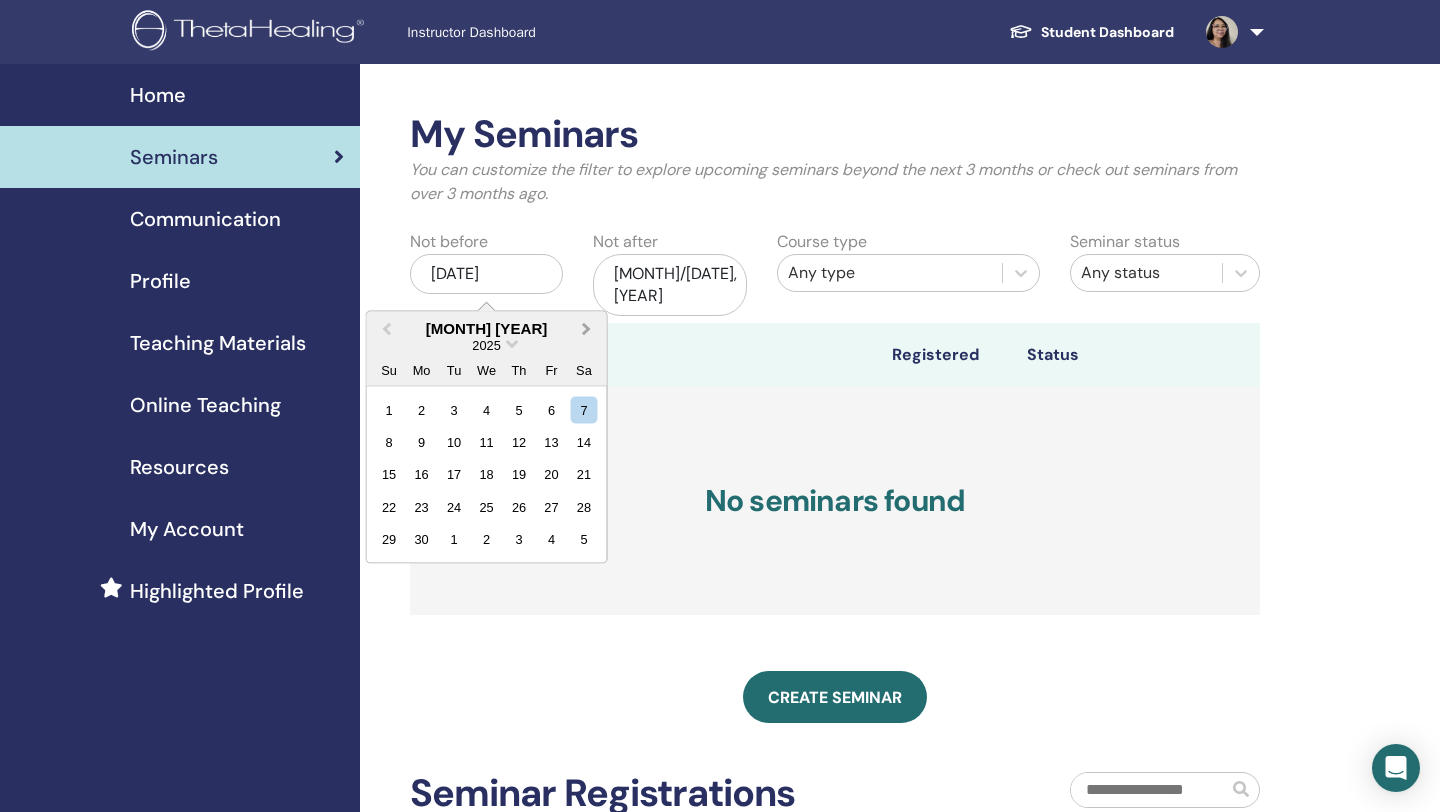 click on "Next Month" at bounding box center [589, 329] 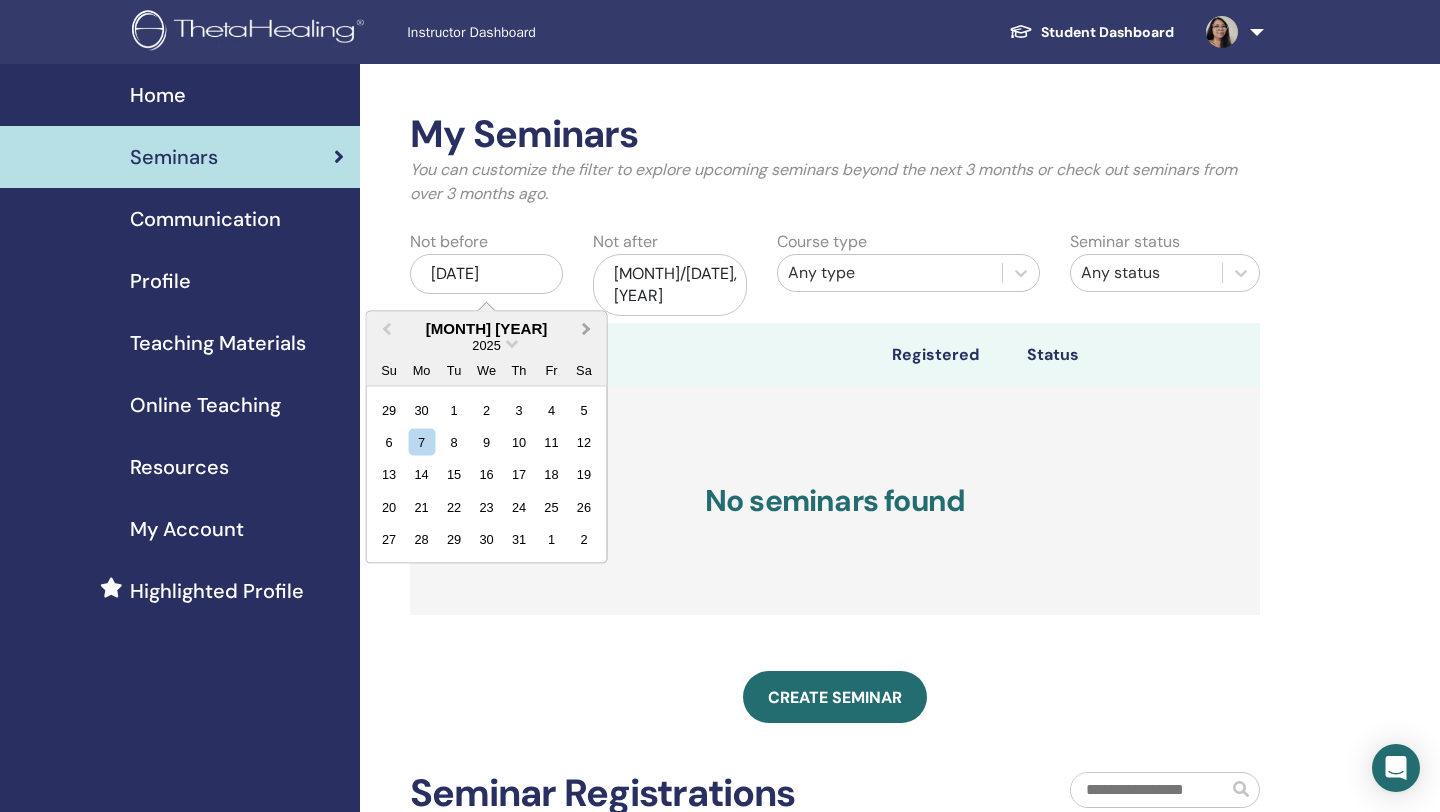 click on "Next Month" at bounding box center [589, 329] 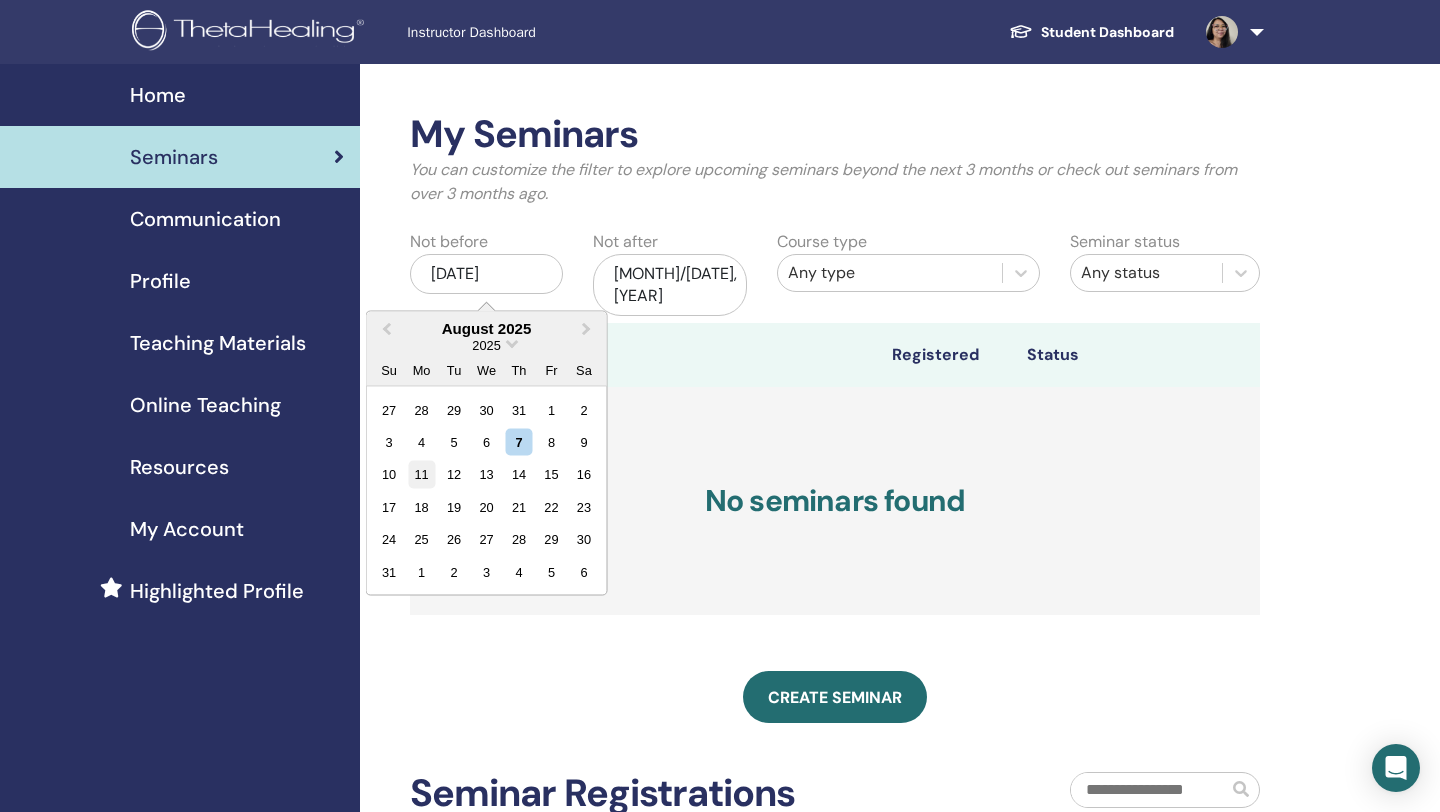 click on "11" at bounding box center [421, 474] 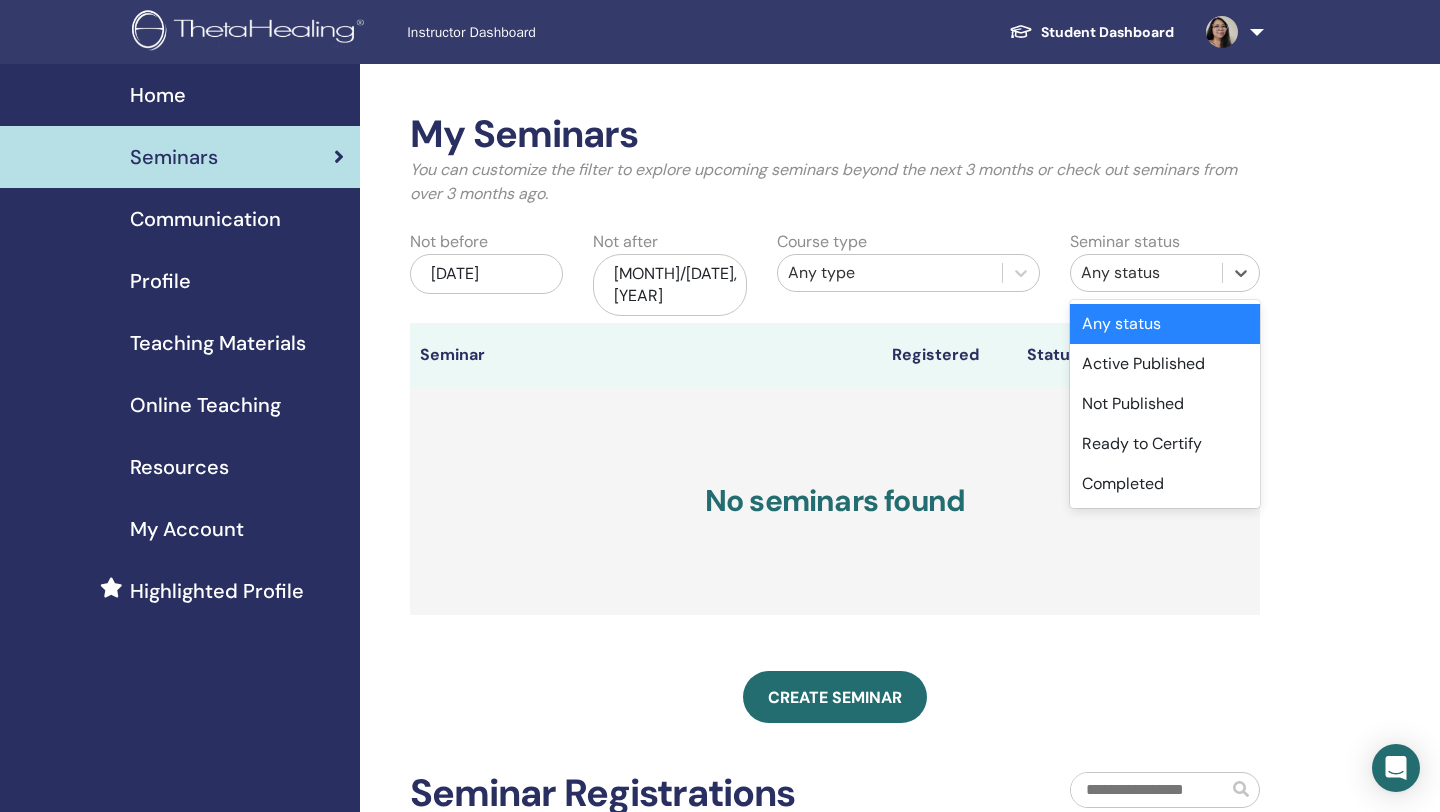 click on "Any status" at bounding box center [1146, 273] 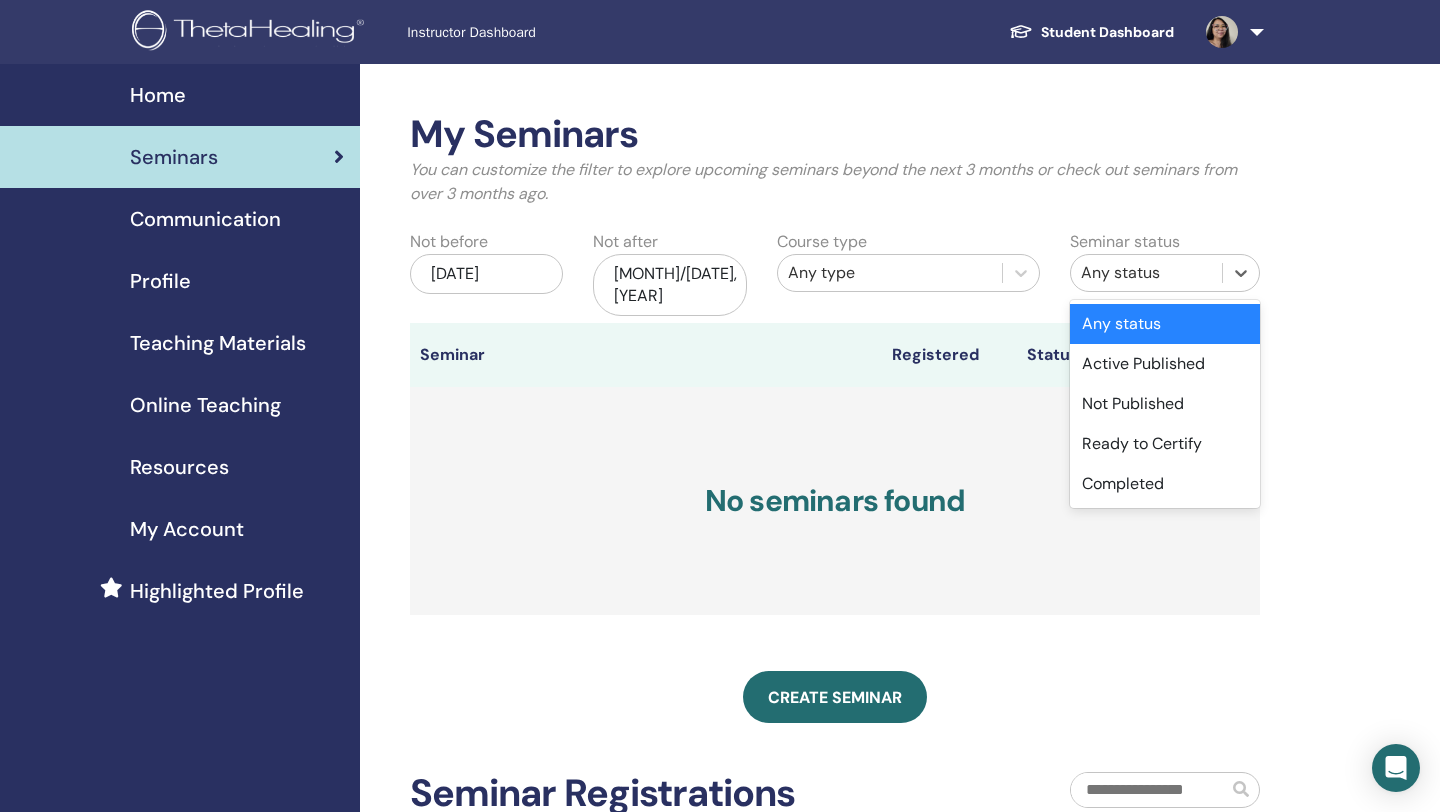 click on "My Seminars You can customize the filter to explore upcoming seminars beyond the next 3 months or check out seminars from over 3 months ago. Not before Aug/11, 2025 Not after Nov/07, 2025 Course type Any type Seminar status option Any status focused, 1 of 5. 5 results available. Use Up and Down to choose options, press Enter to select the currently focused option, press Escape to exit the menu, press Tab to select the option and exit the menu. Any status Any status Active Published Not Published Ready to Certify Completed Seminar Registered Status No seminars found Create seminar Seminar Registrations Order No. Attendee Event Date" at bounding box center [900, 616] 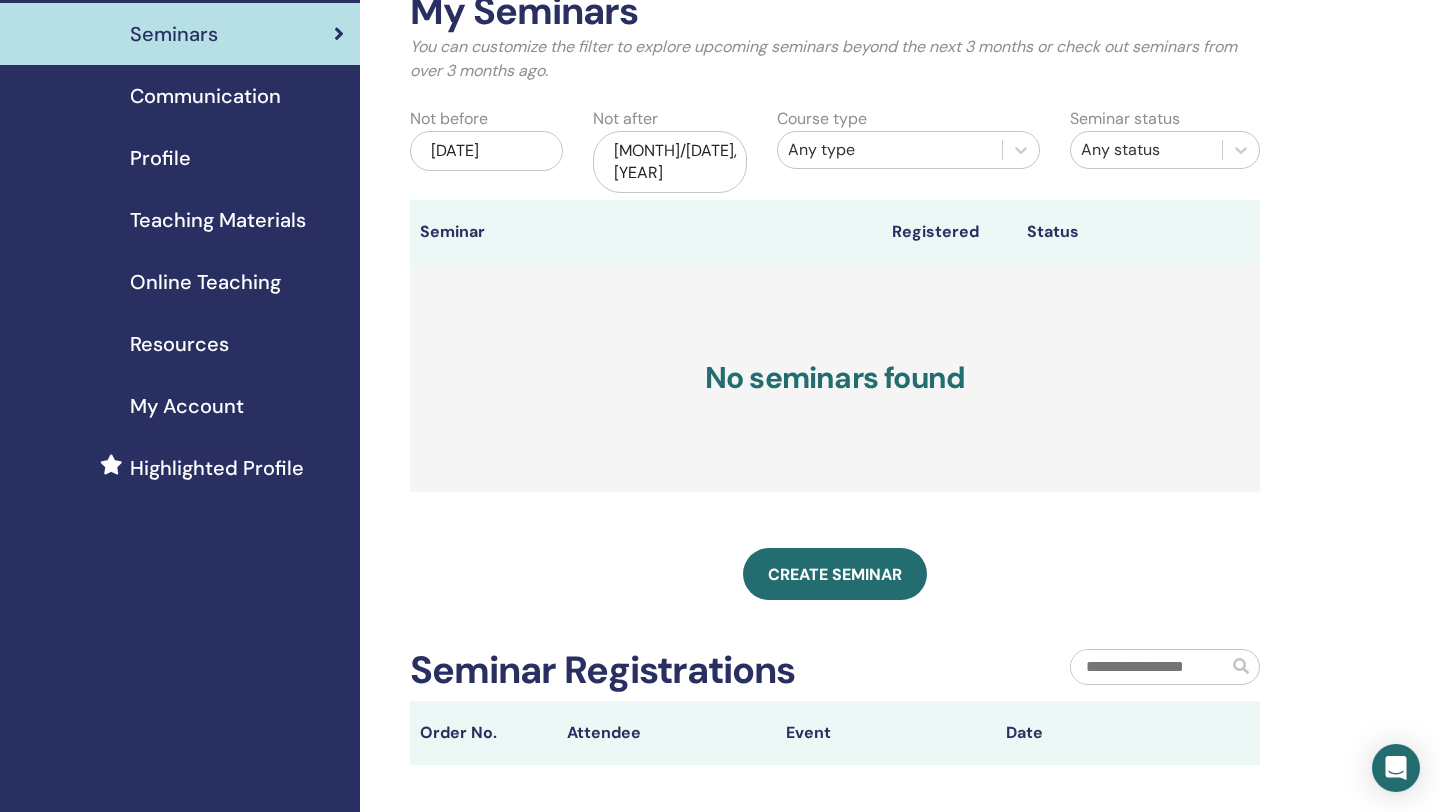 scroll, scrollTop: 0, scrollLeft: 0, axis: both 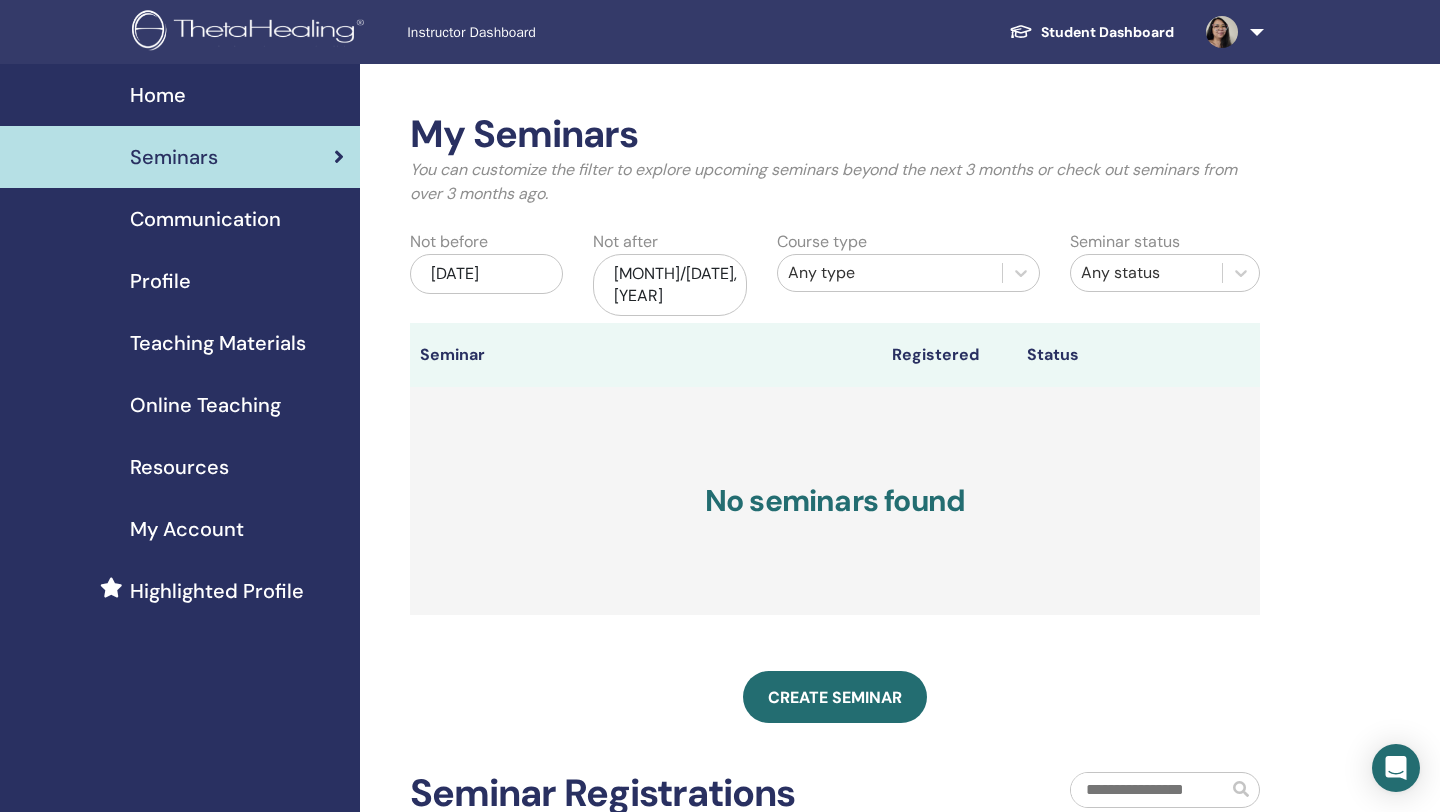 click on "Aug/11, 2025" at bounding box center [486, 274] 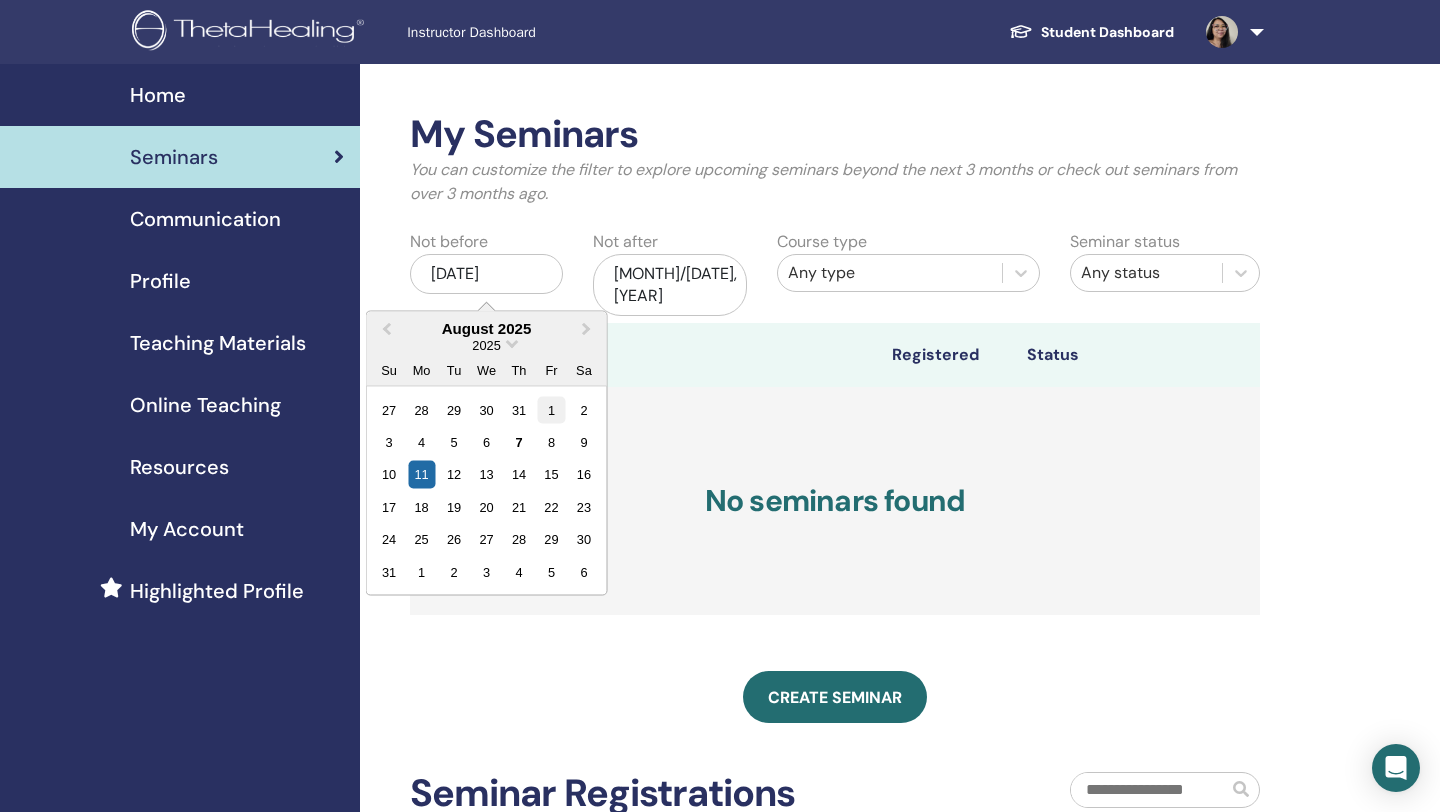 click on "1" at bounding box center [551, 409] 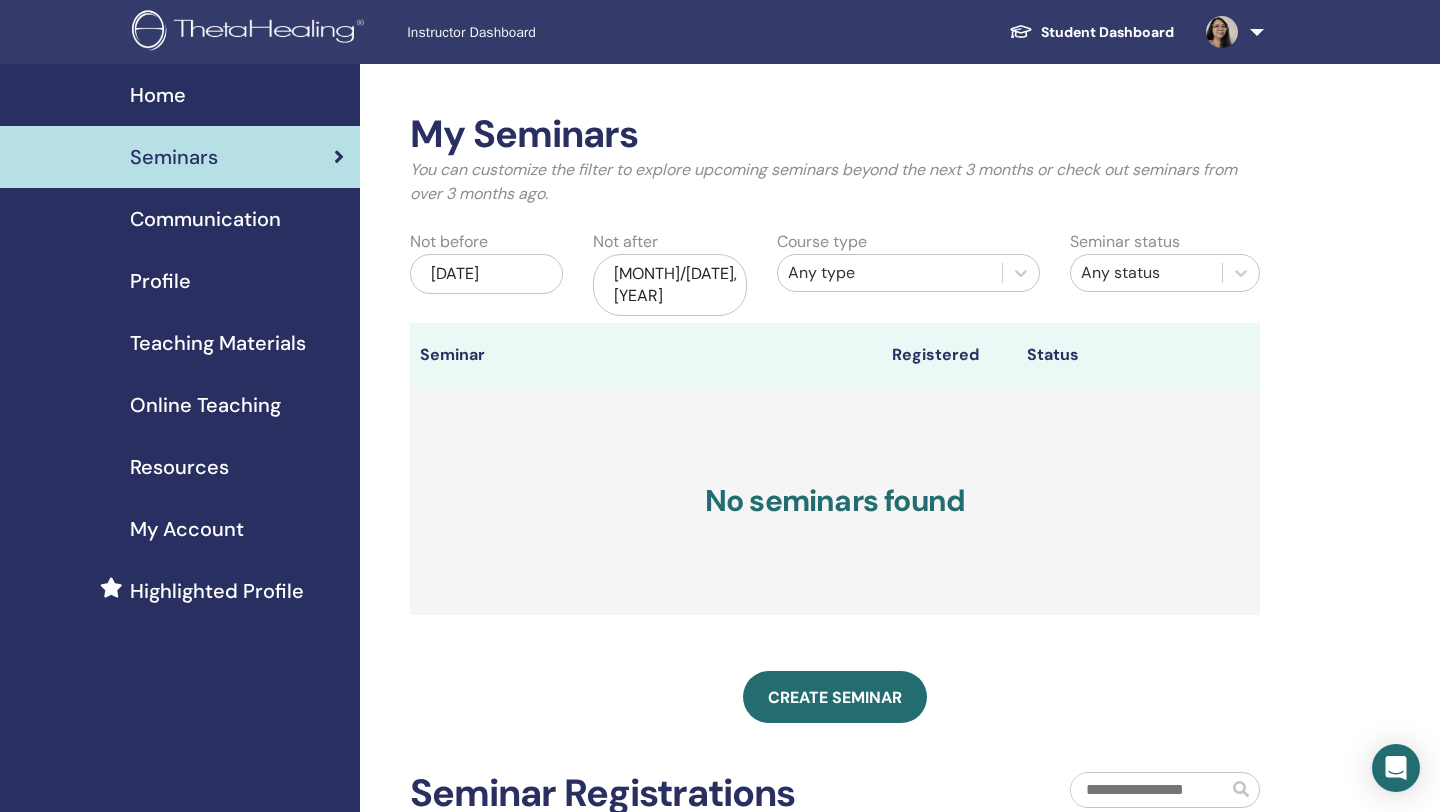 click on "Nov/07, 2025" at bounding box center [669, 285] 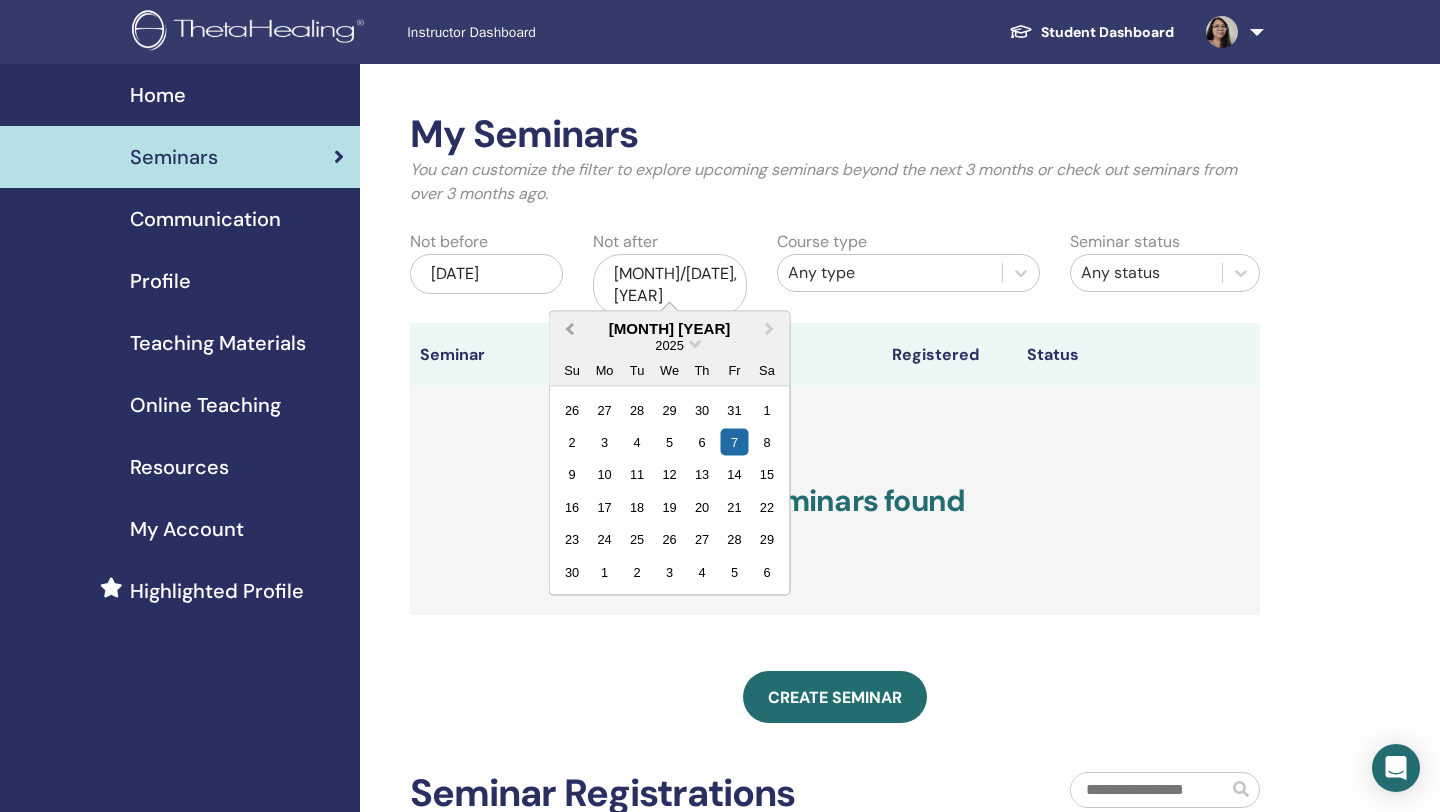 click on "Previous Month" at bounding box center [570, 328] 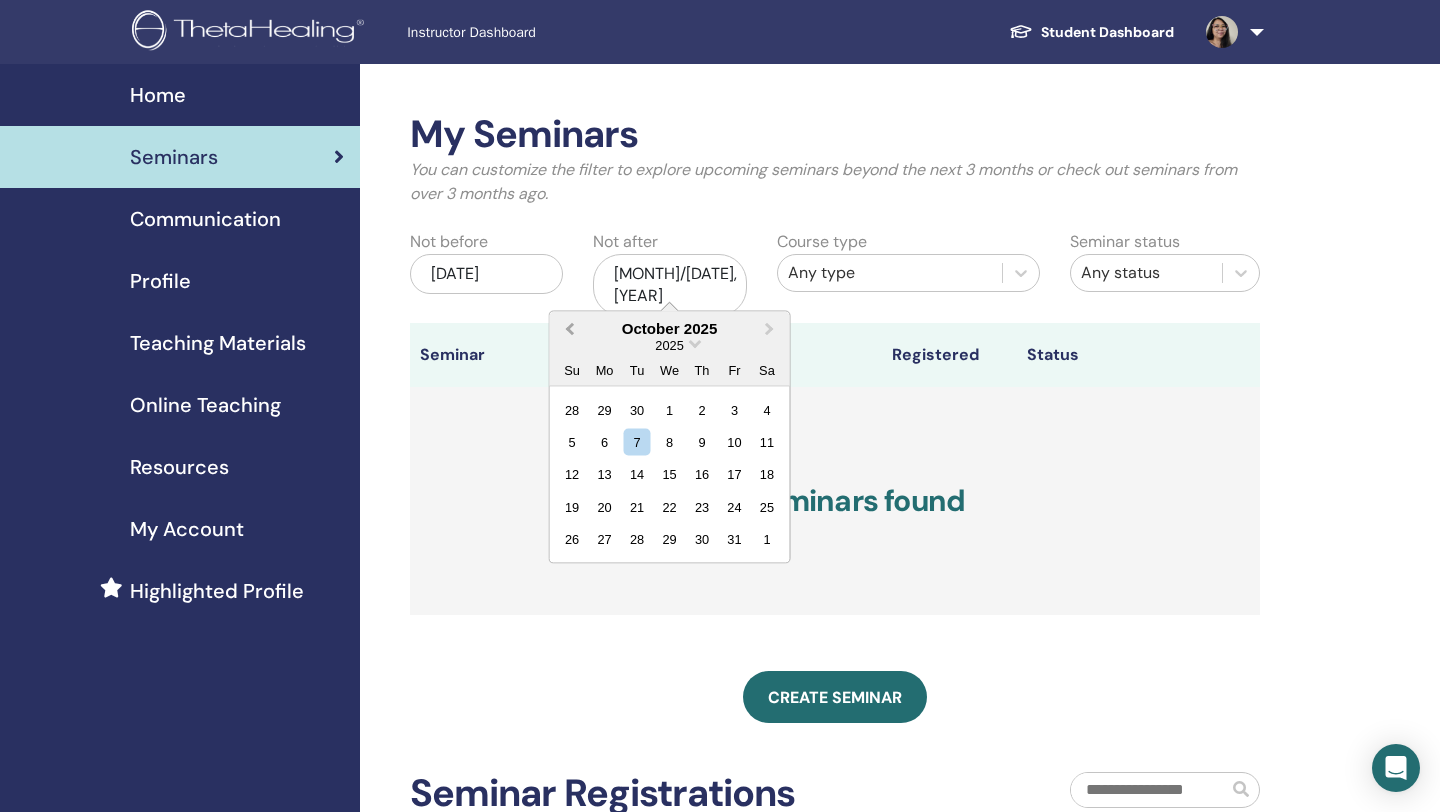 click on "Previous Month" at bounding box center (570, 328) 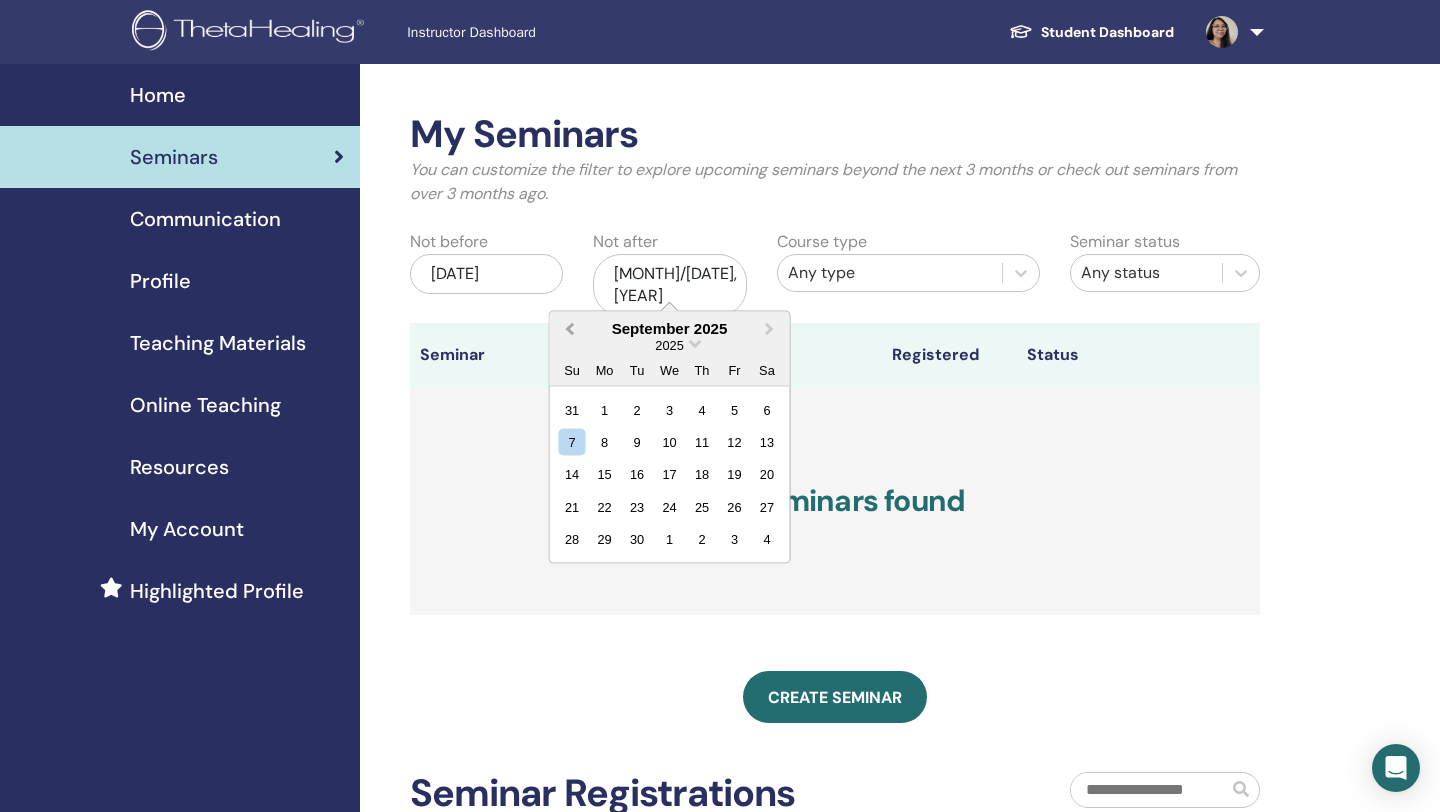 click on "Previous Month" at bounding box center (570, 328) 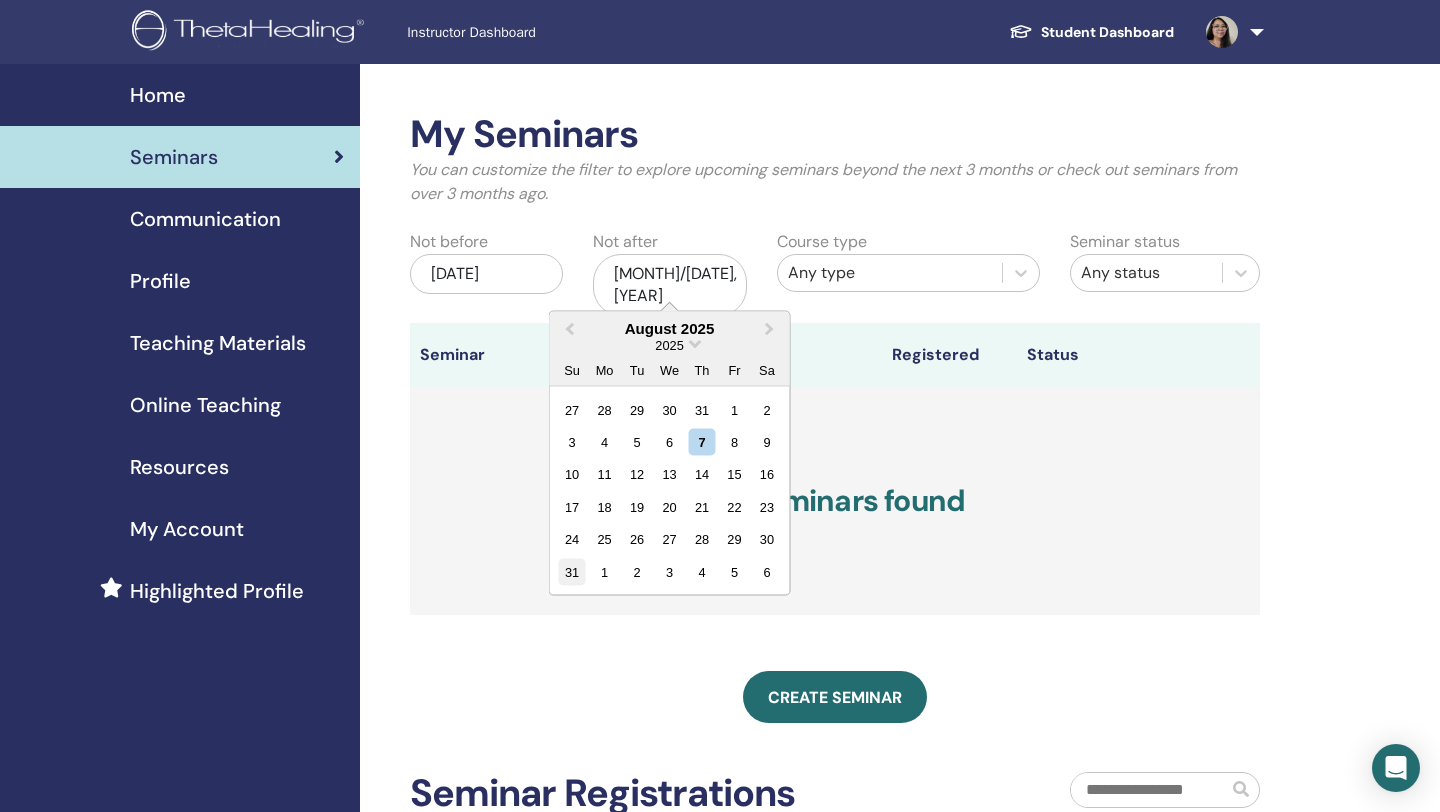 click on "31" at bounding box center [572, 571] 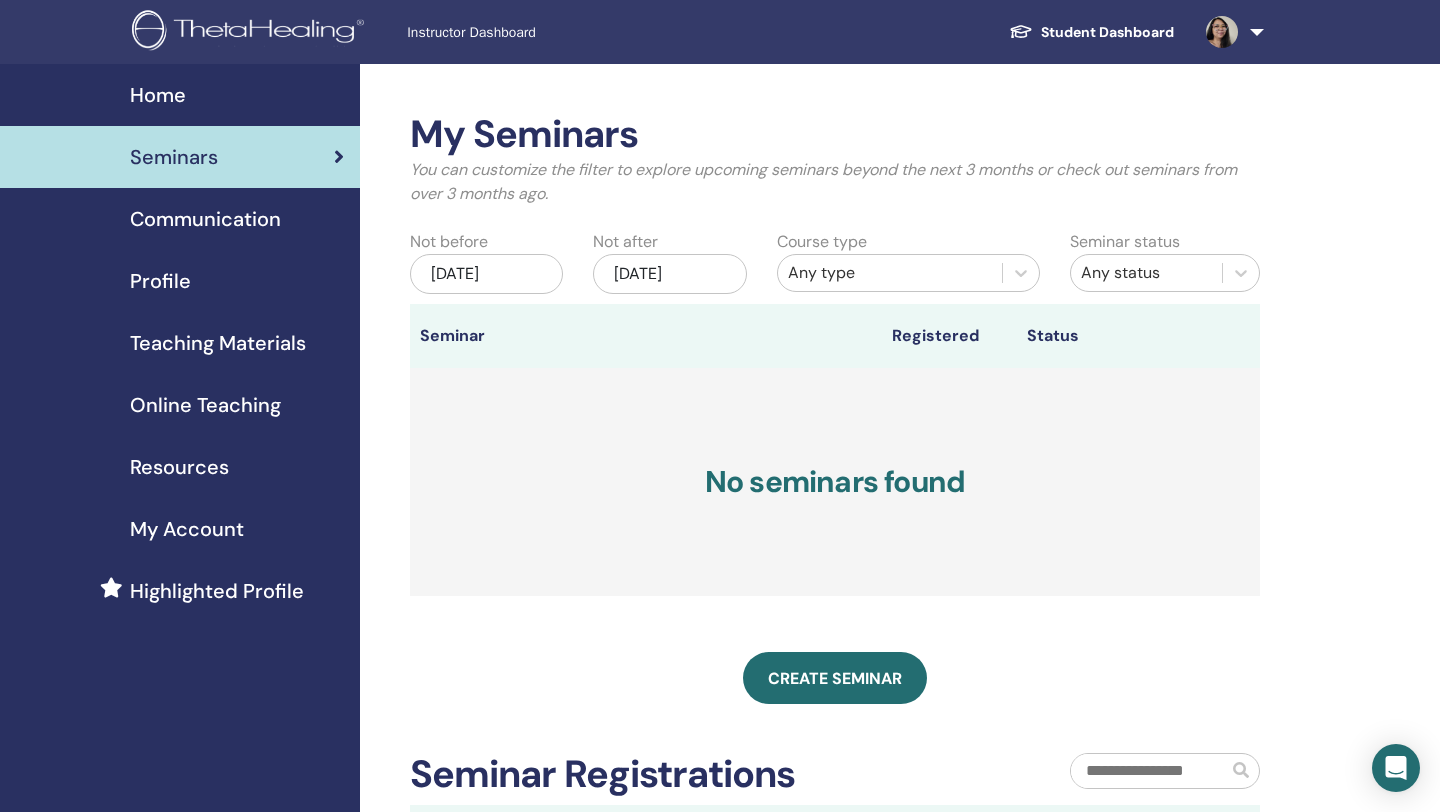 click on "Any type" at bounding box center (890, 273) 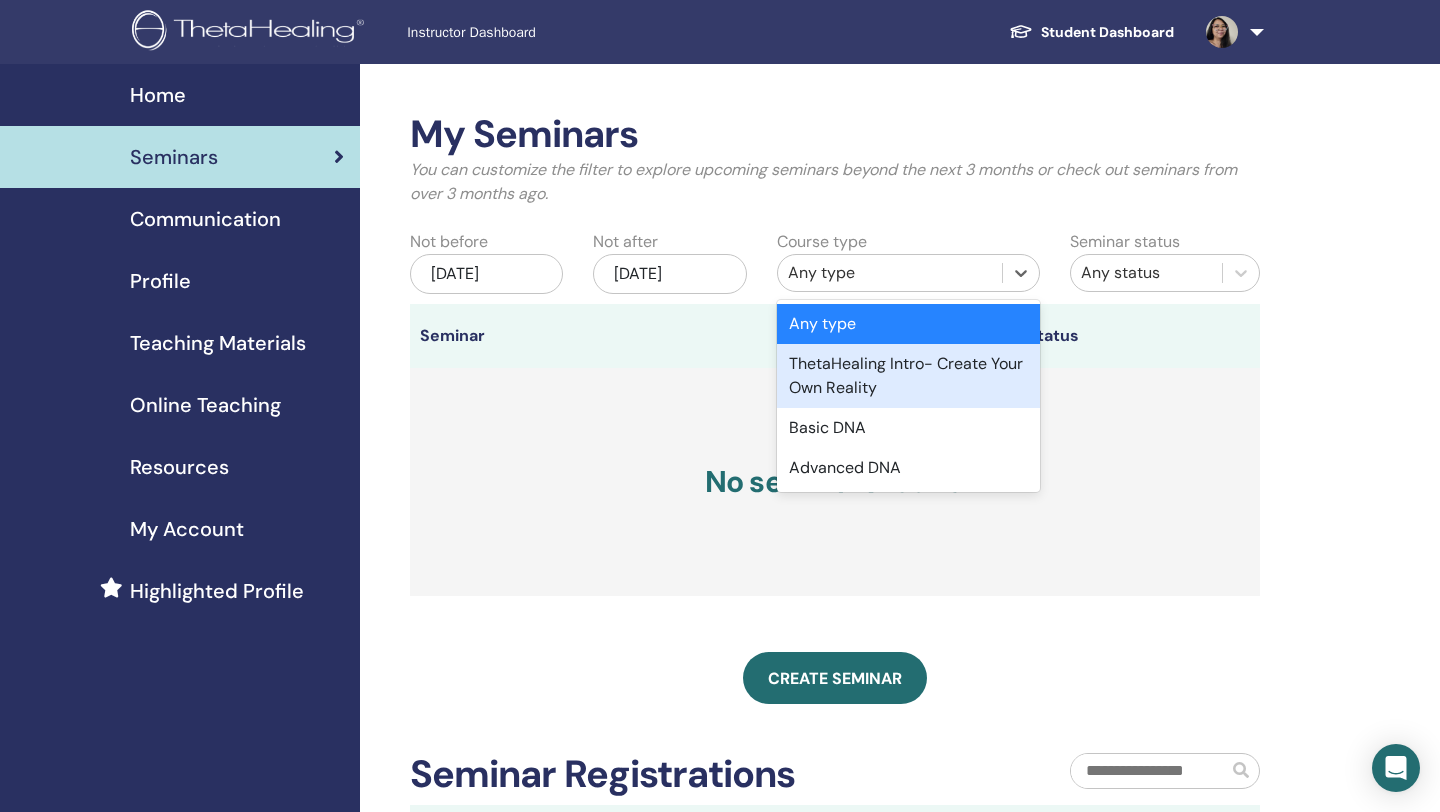 click on "ThetaHealing Intro- Create Your Own Reality" at bounding box center (908, 376) 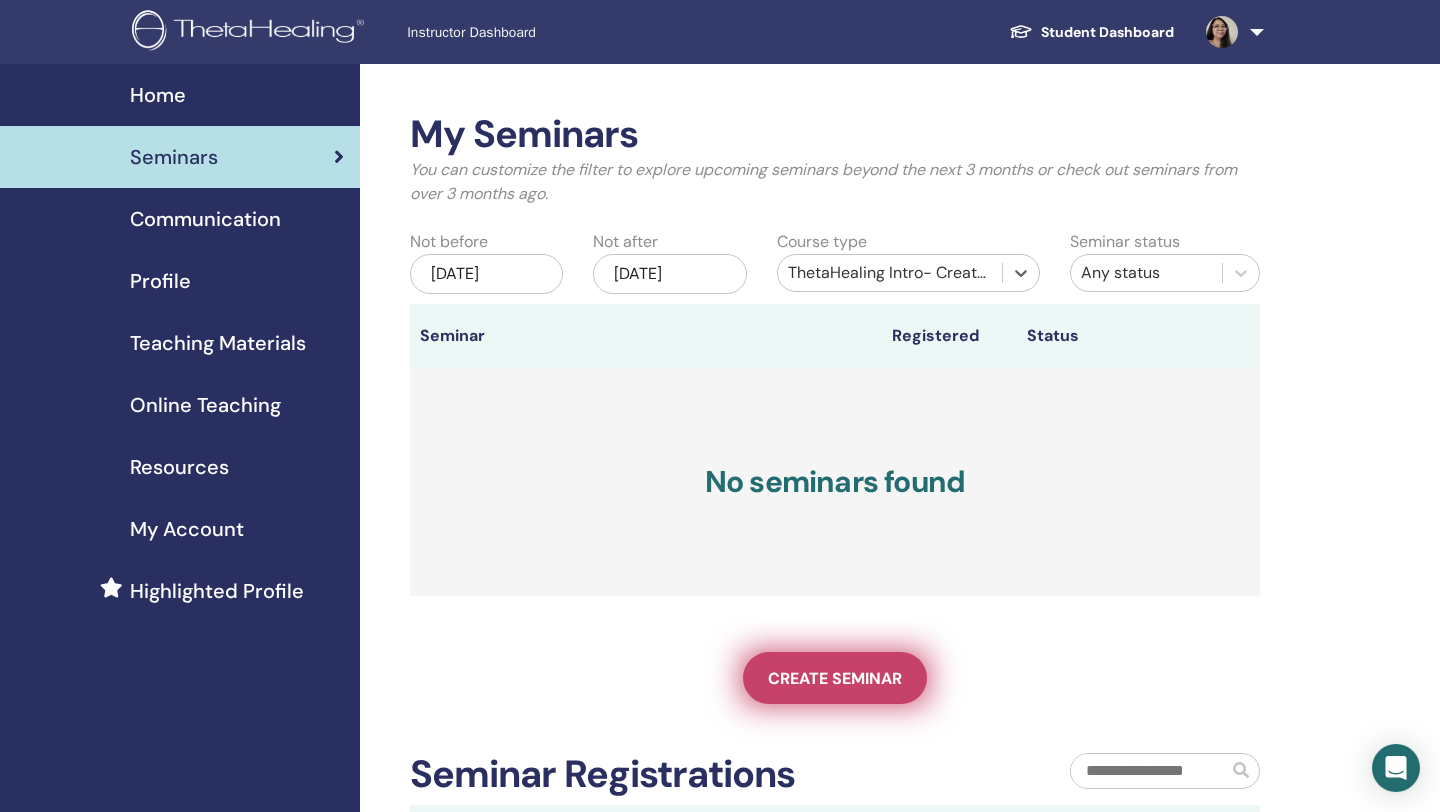 click on "Create seminar" at bounding box center (835, 678) 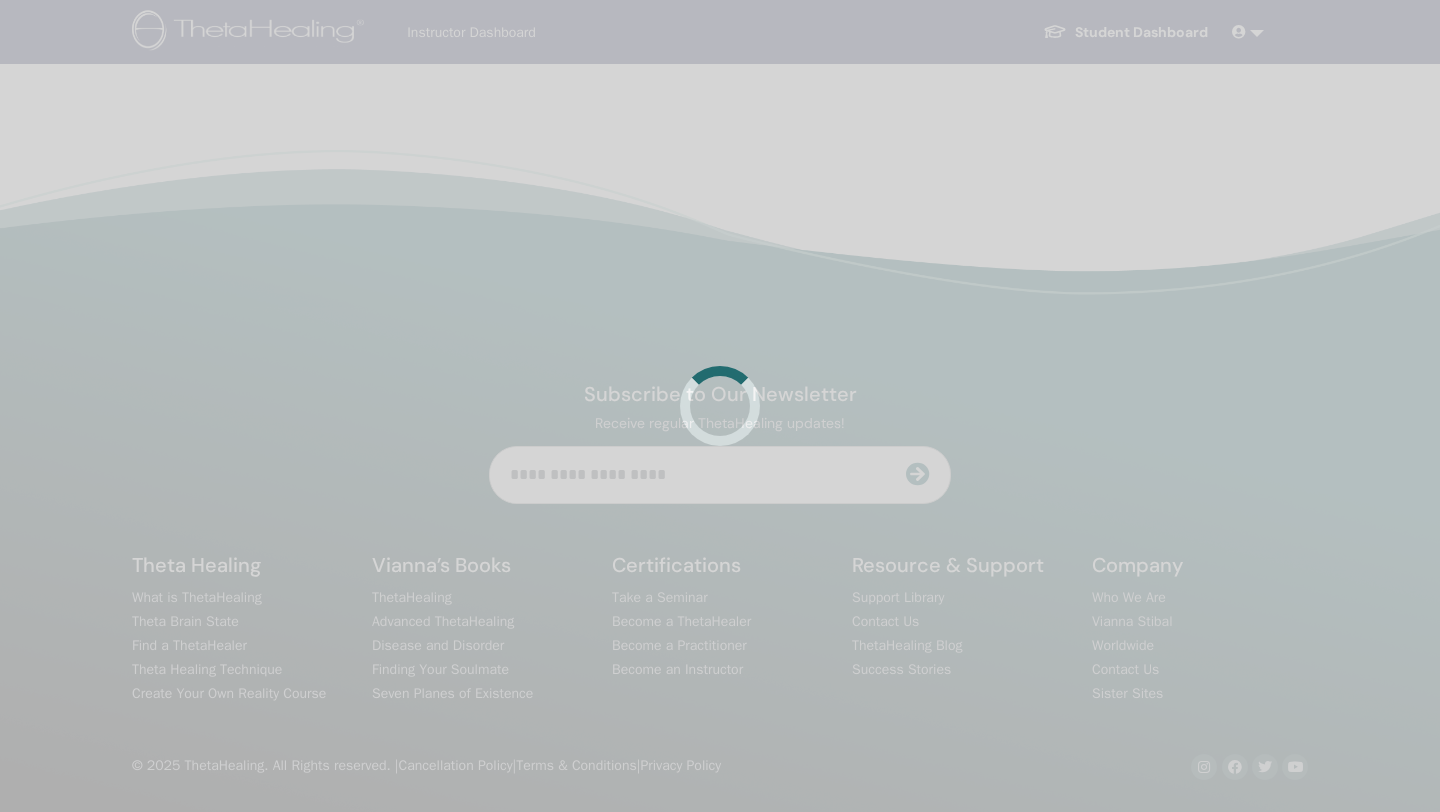scroll, scrollTop: 0, scrollLeft: 0, axis: both 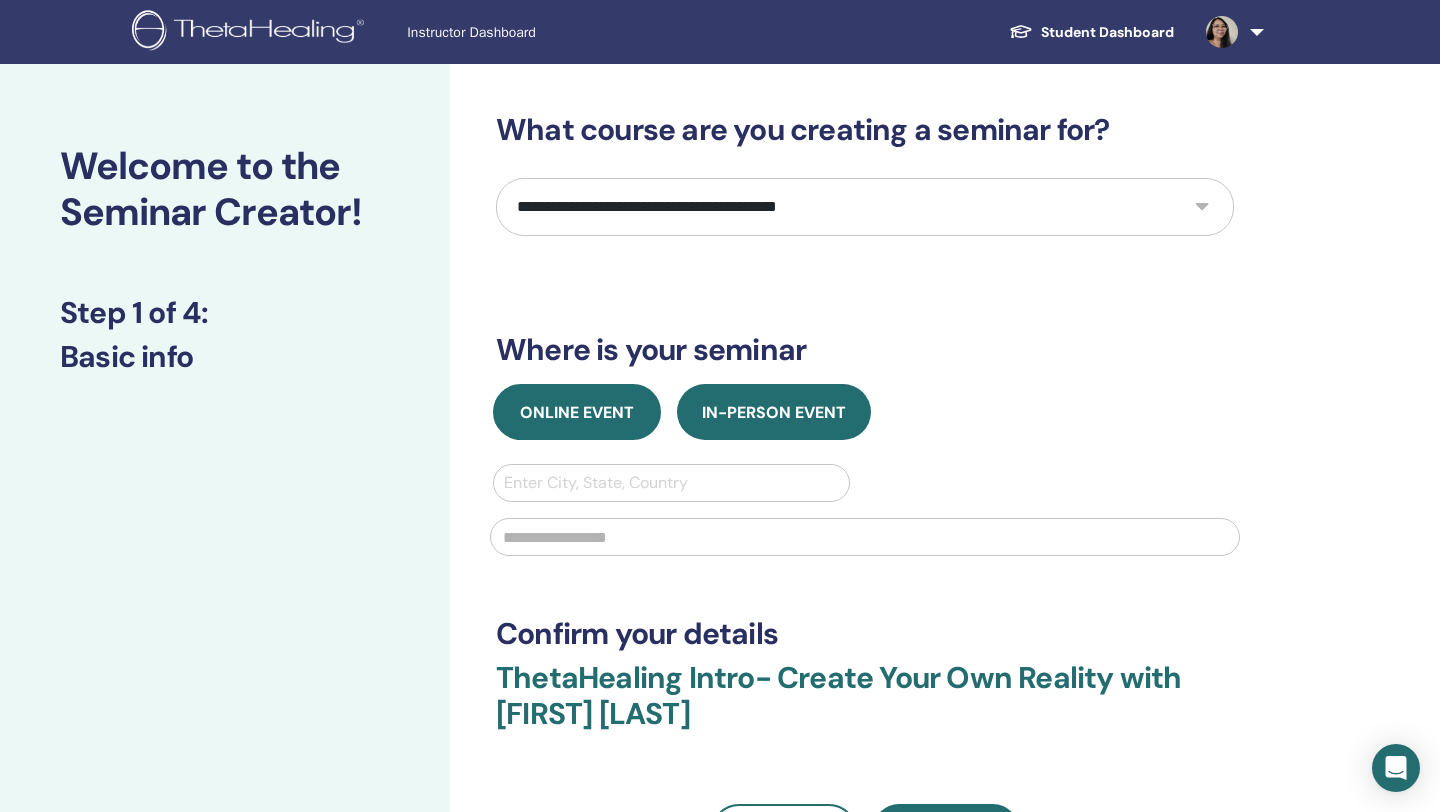 click on "Online Event" at bounding box center [577, 412] 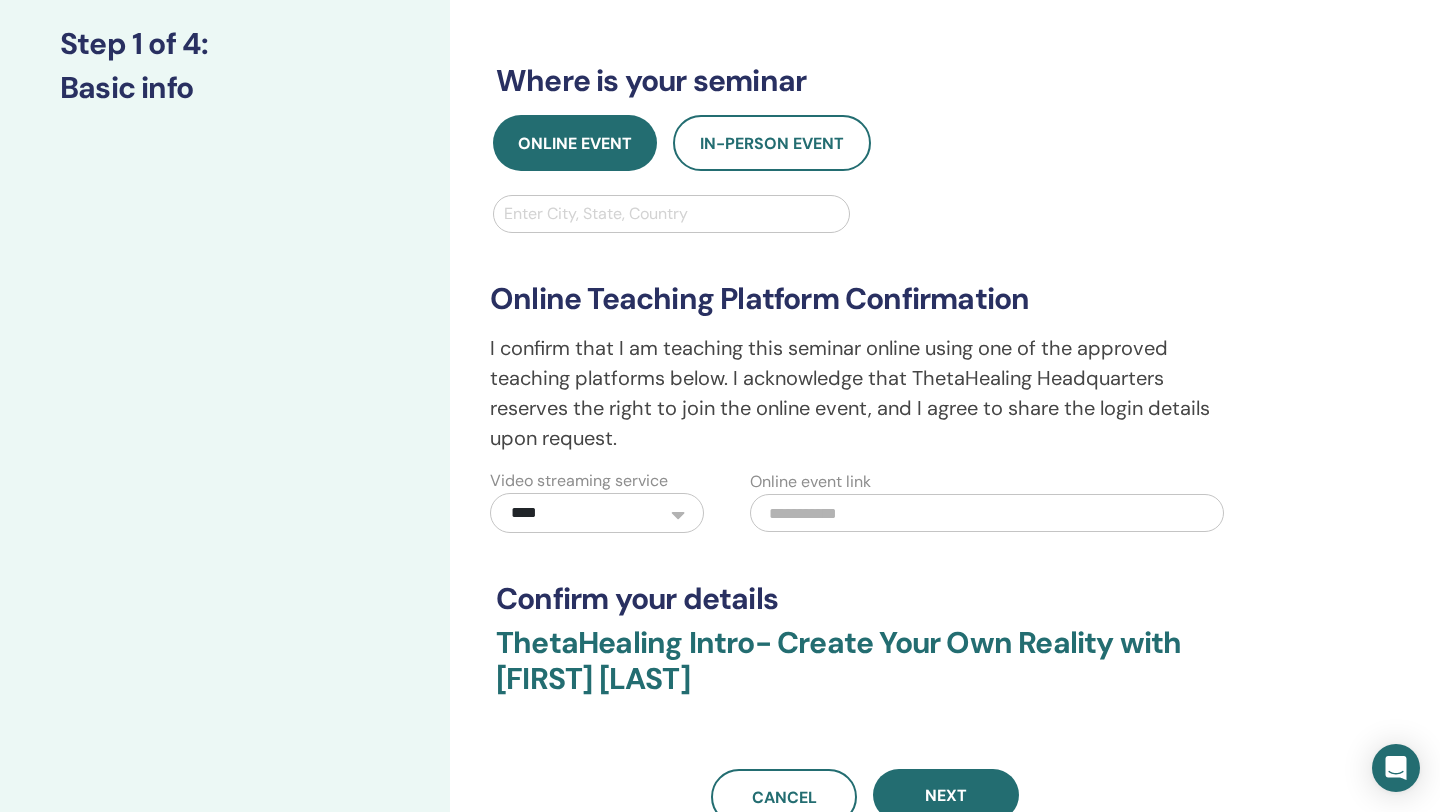 scroll, scrollTop: 401, scrollLeft: 0, axis: vertical 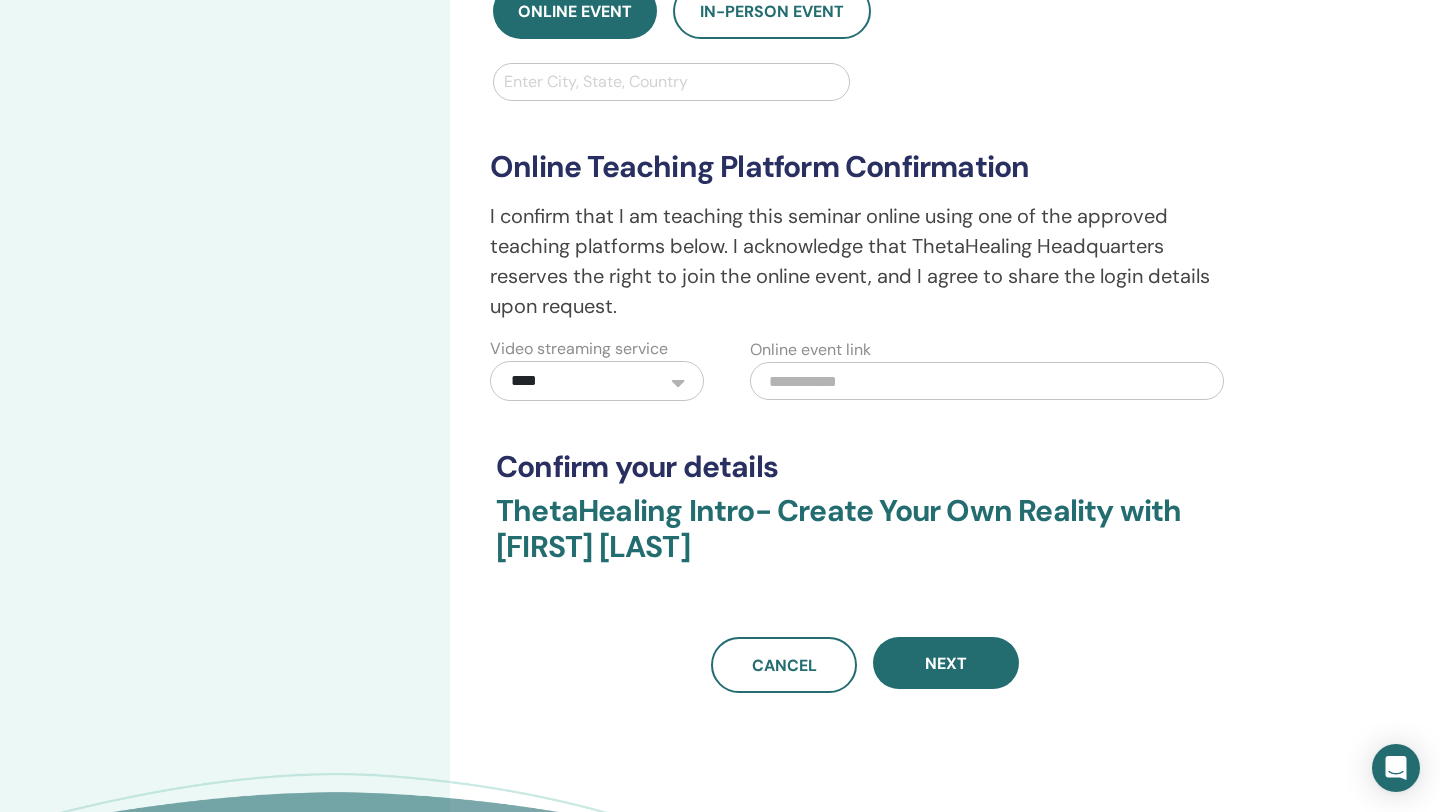 click on "**********" at bounding box center (597, 381) 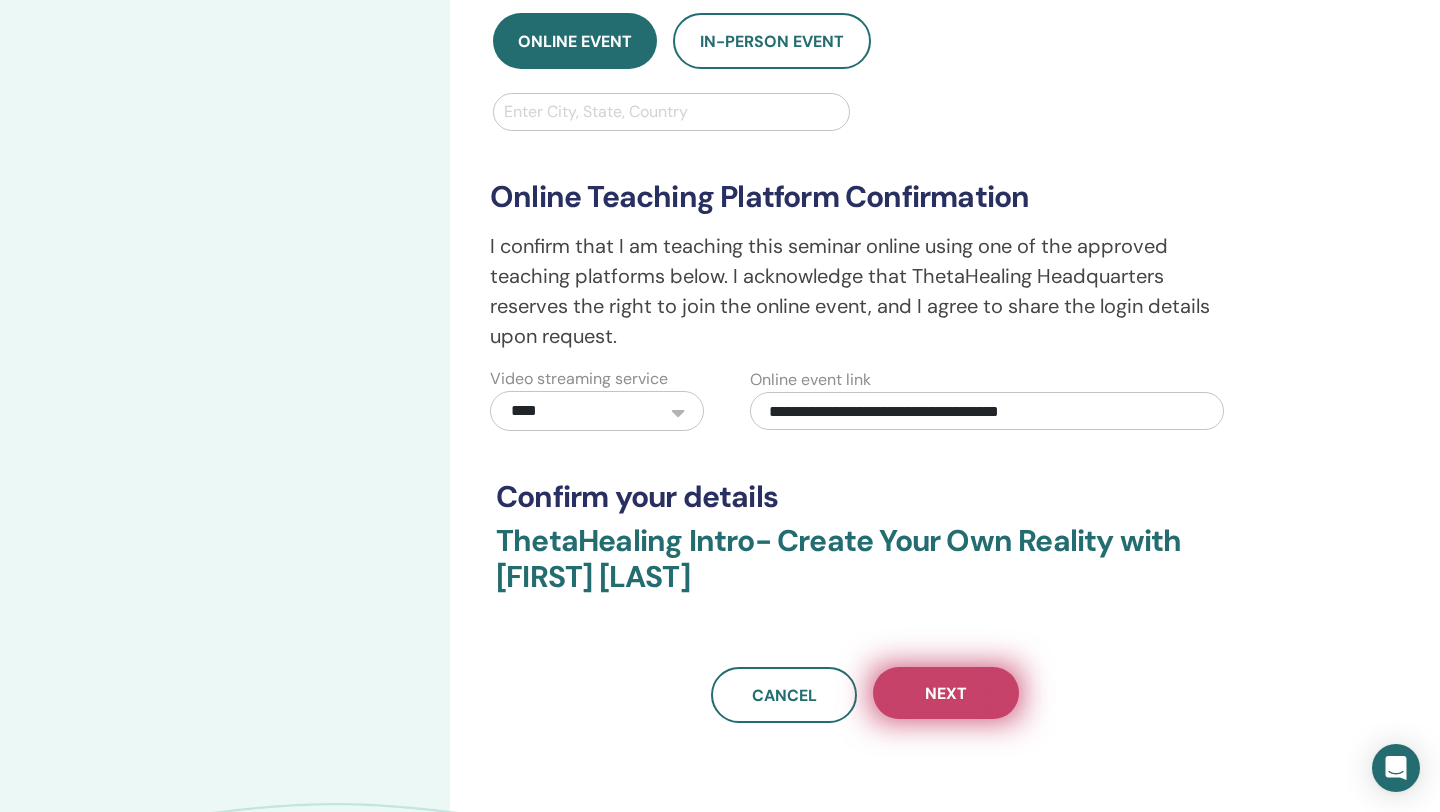 scroll, scrollTop: 364, scrollLeft: 0, axis: vertical 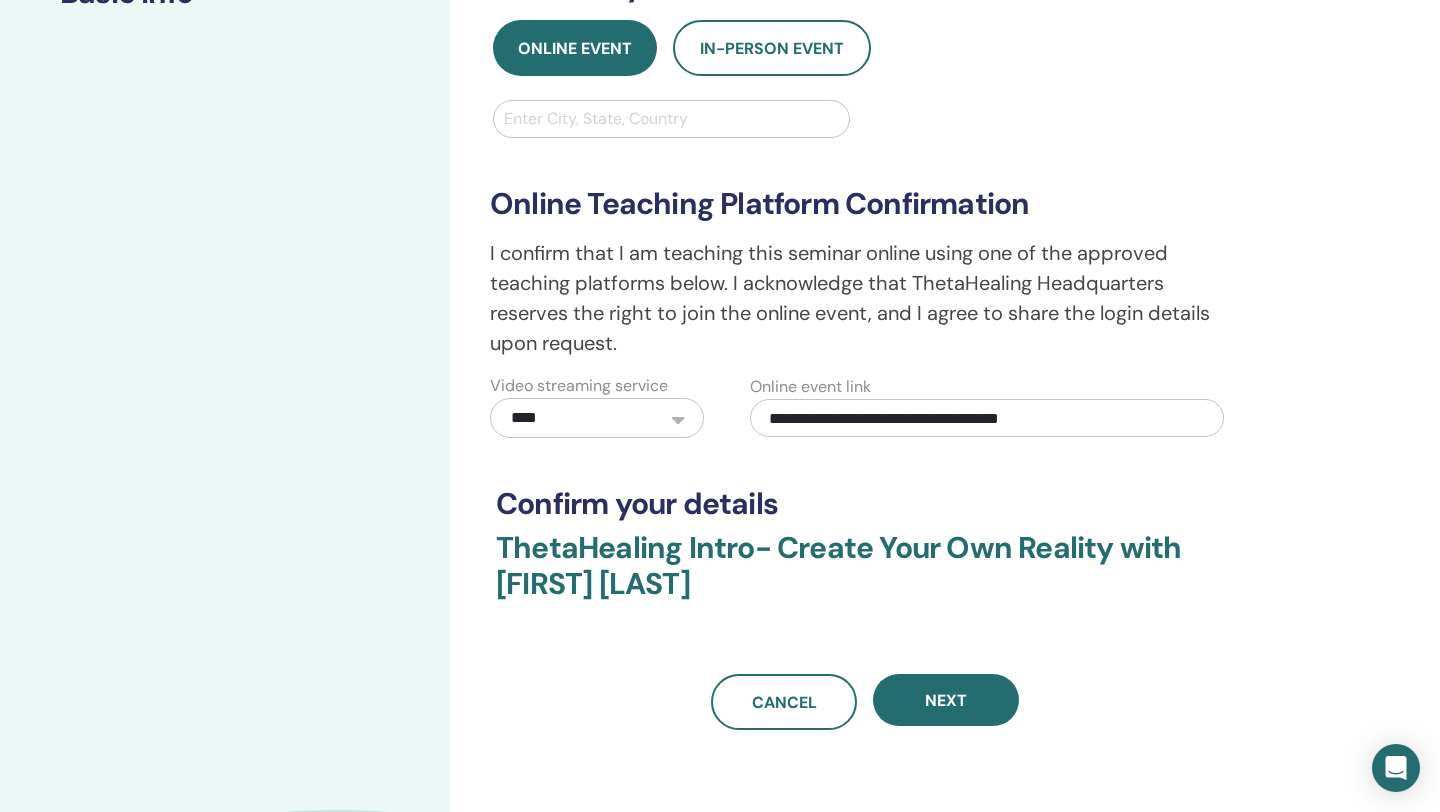 type on "**********" 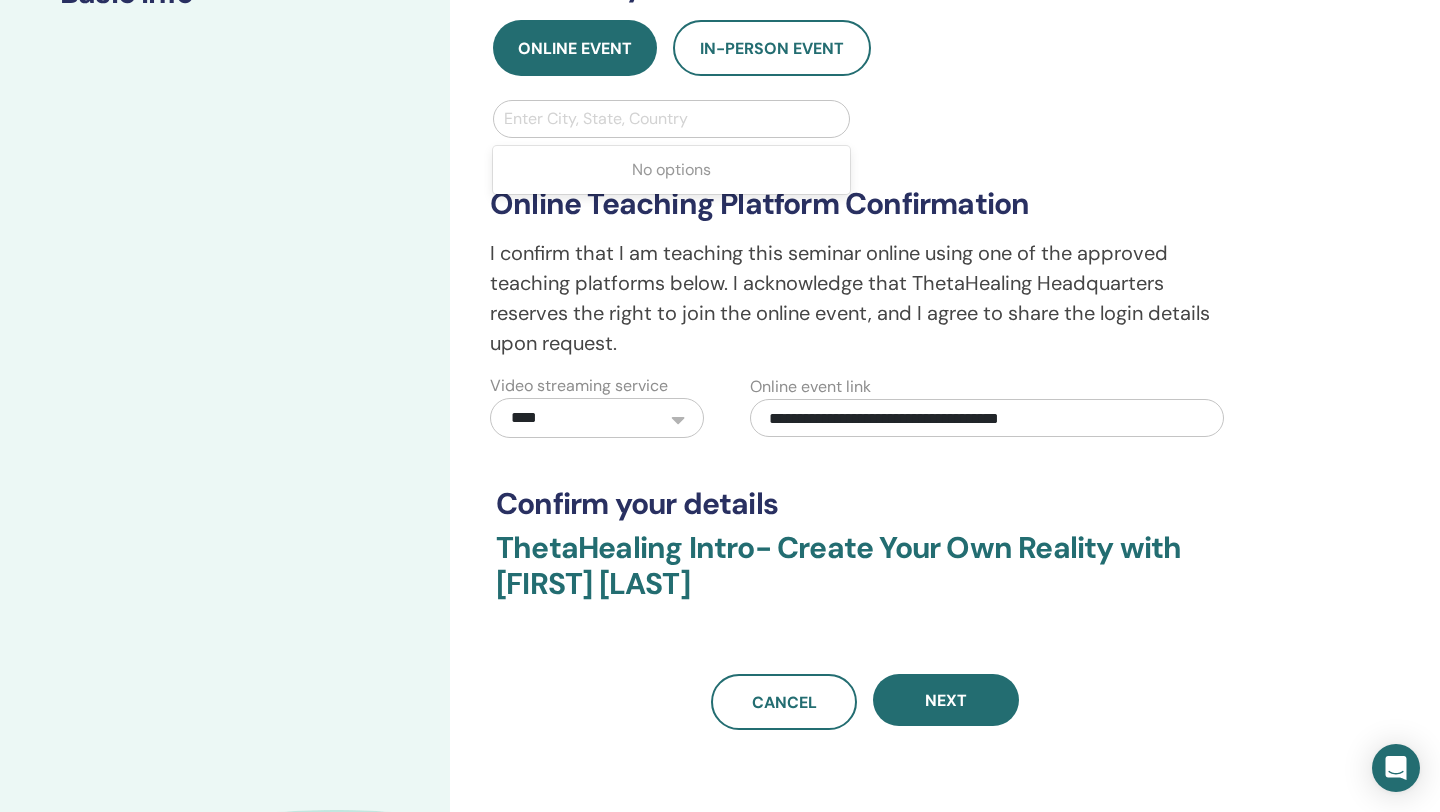 click at bounding box center (671, 119) 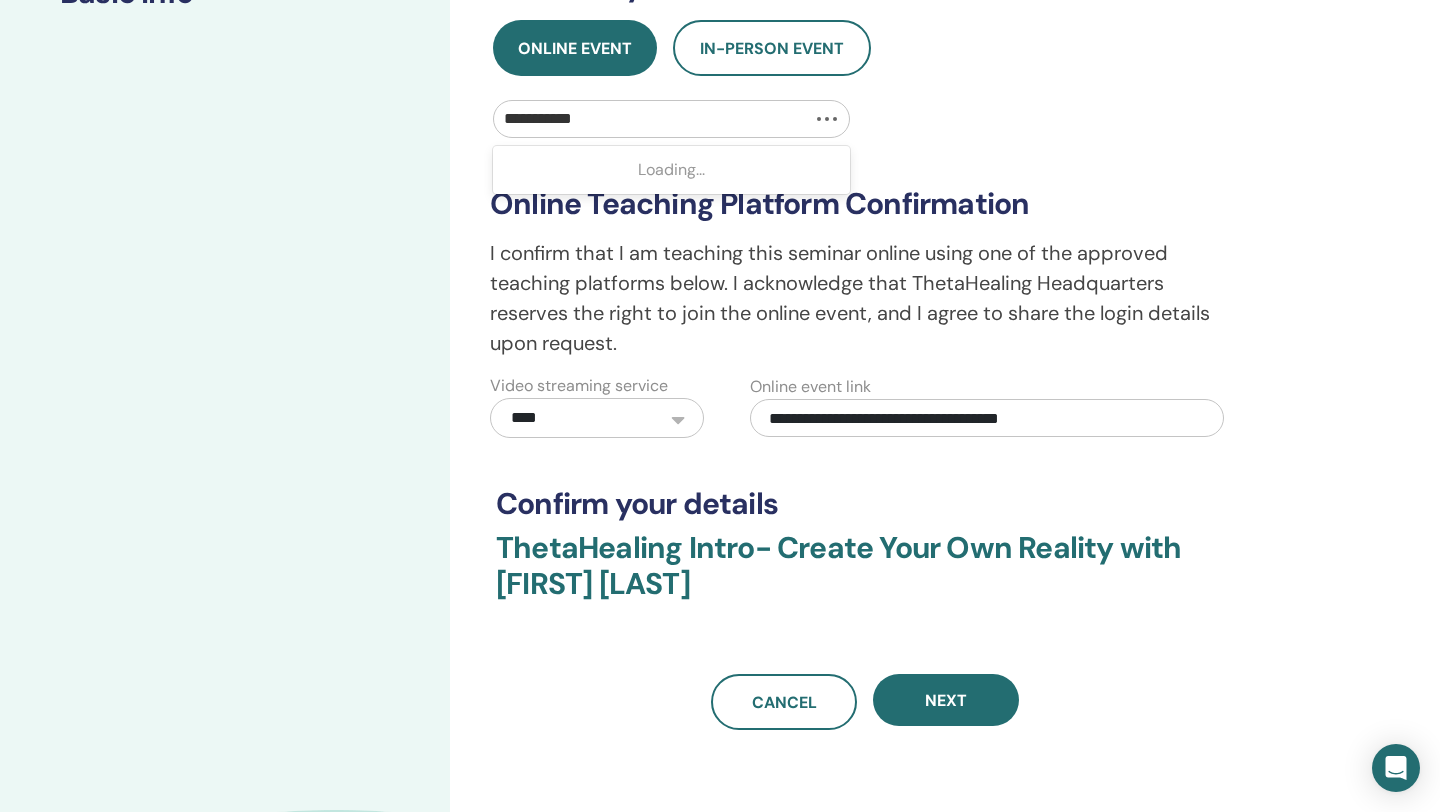 type on "**********" 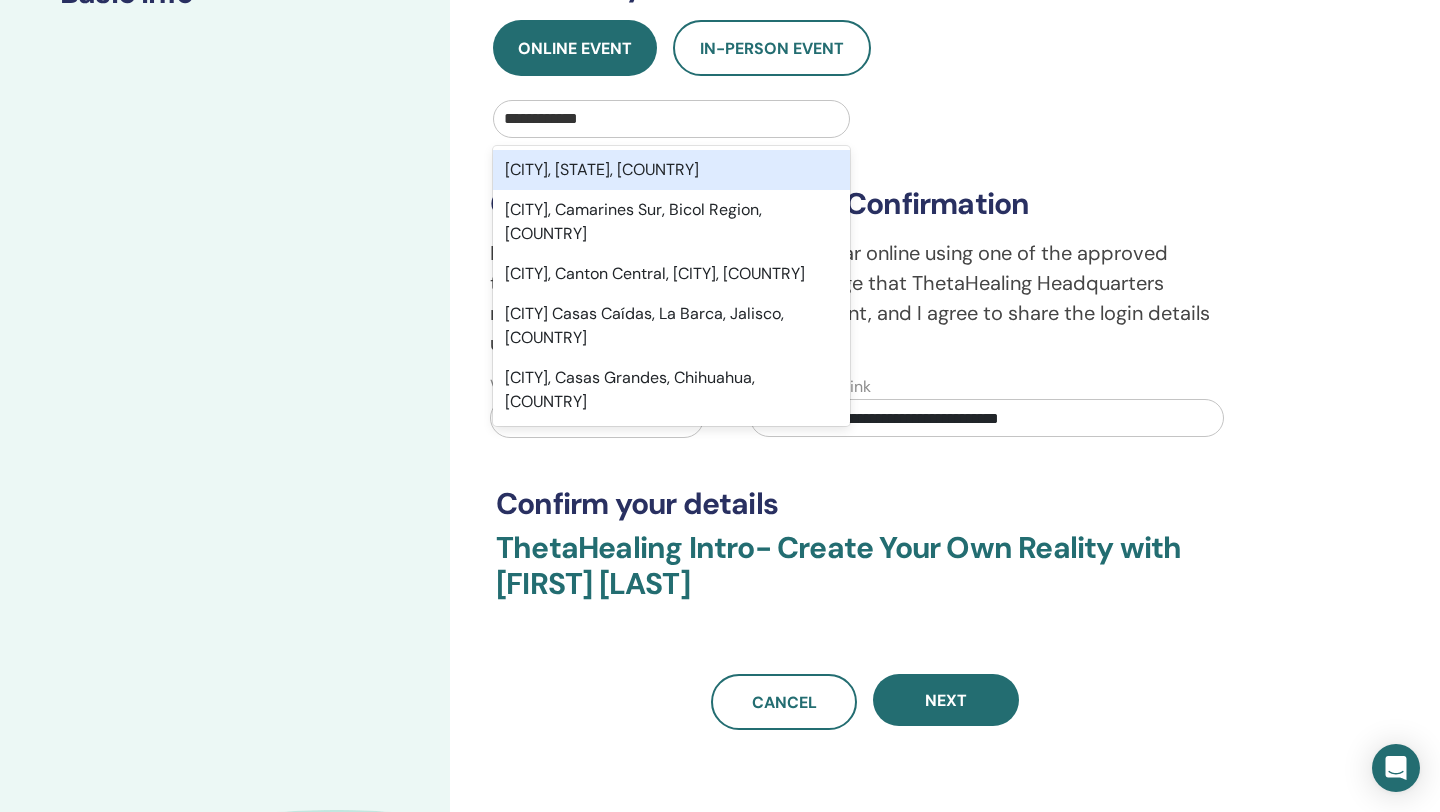 click on "San Jose, CA, USA" at bounding box center [671, 170] 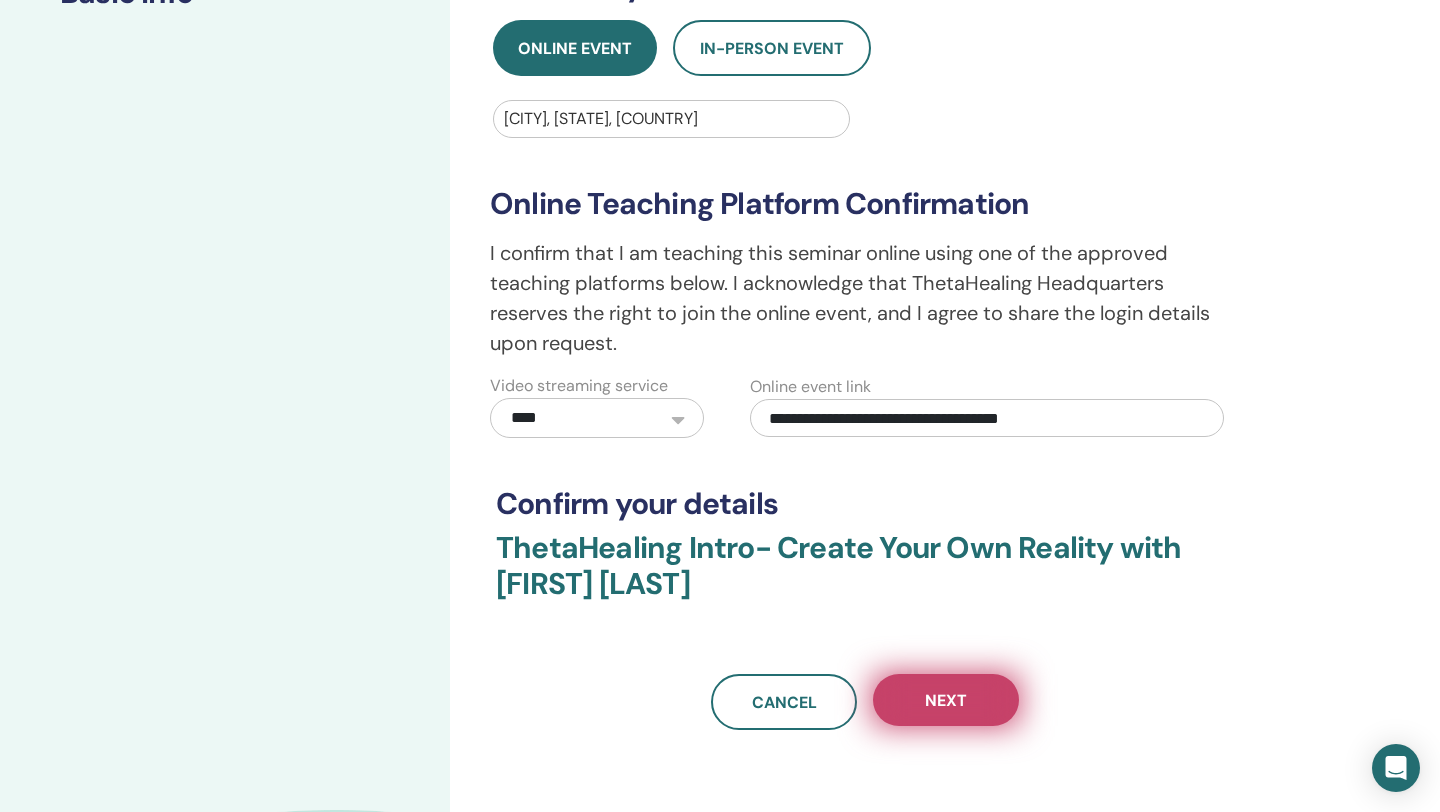 click on "Next" at bounding box center (946, 700) 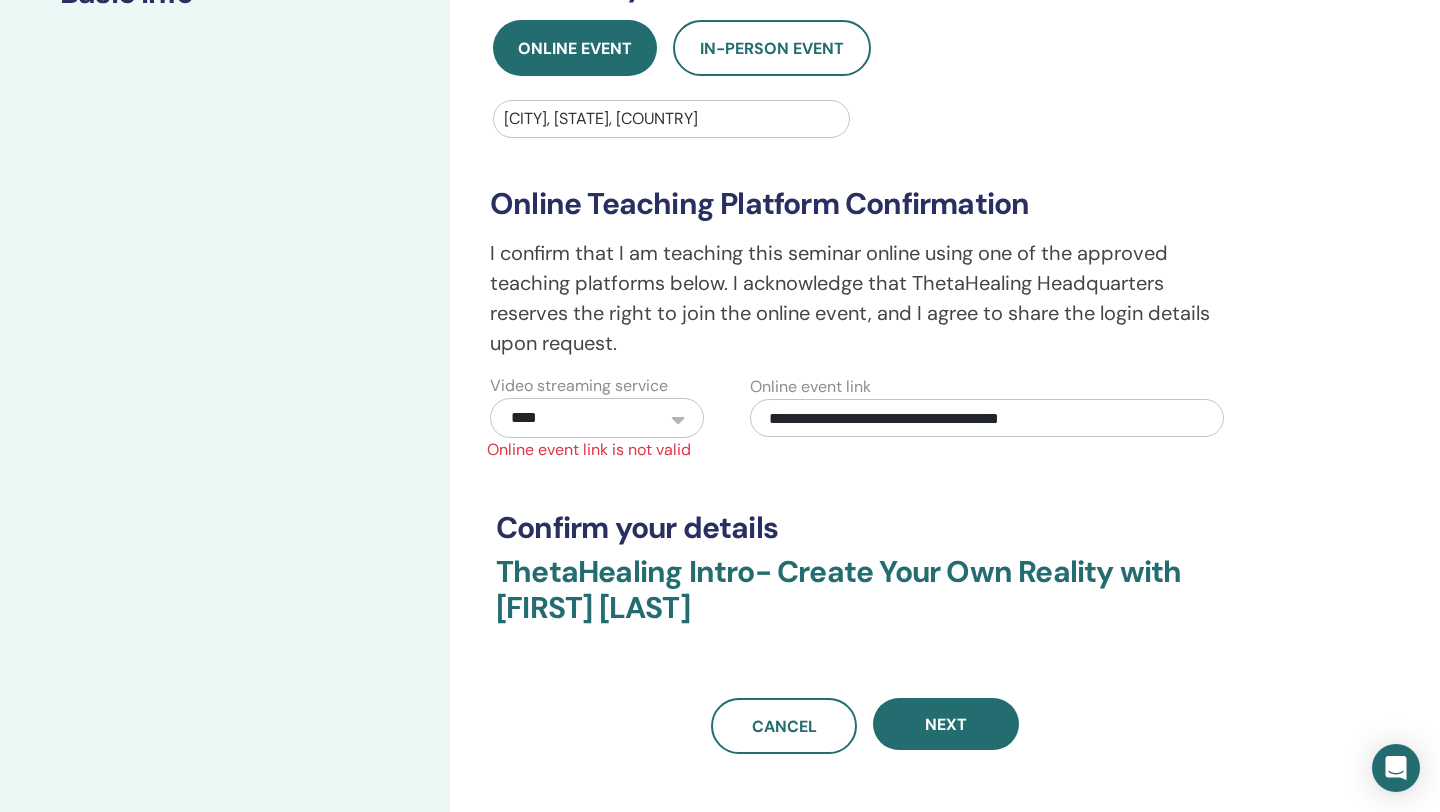click on "**********" at bounding box center [987, 418] 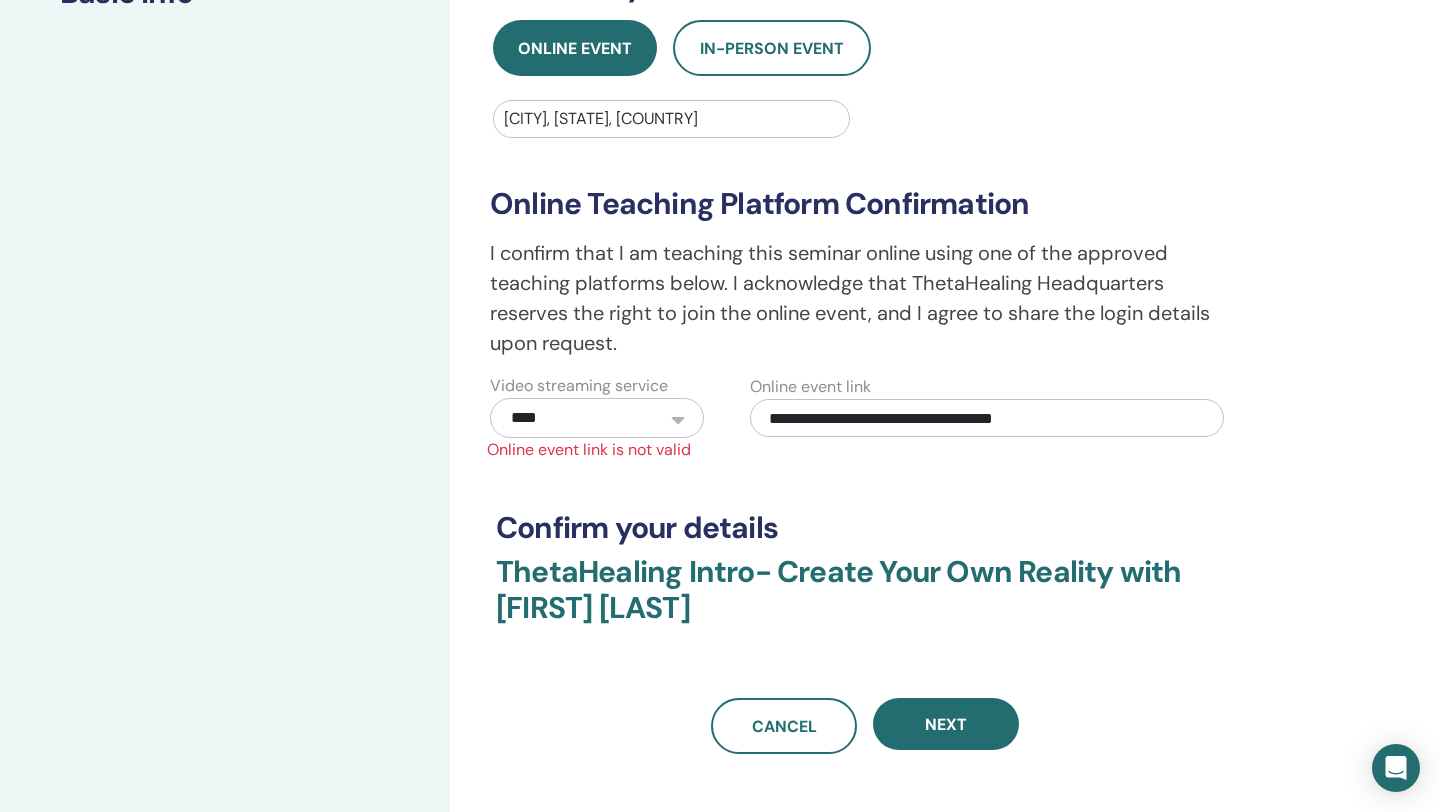 type on "**********" 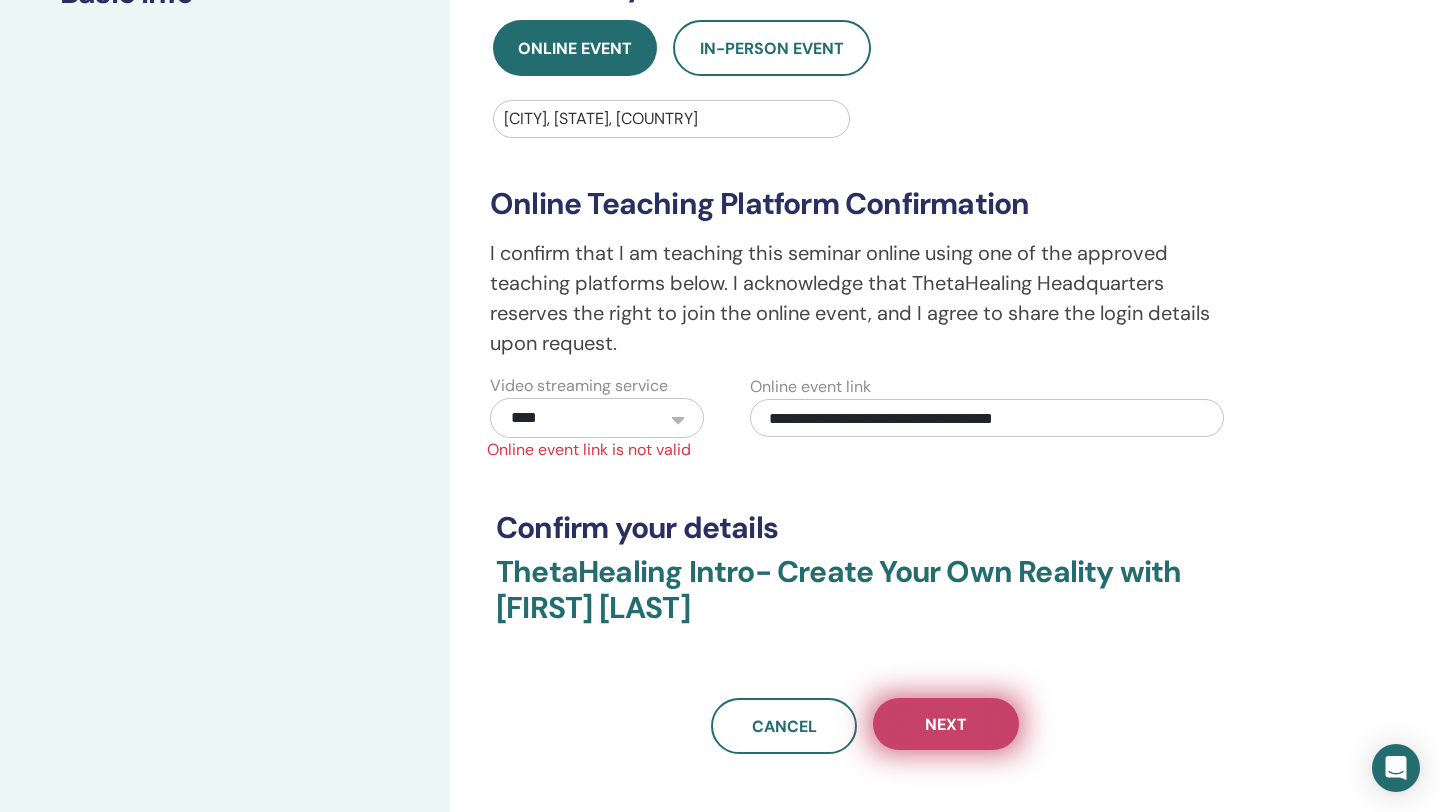 click on "Next" at bounding box center (946, 724) 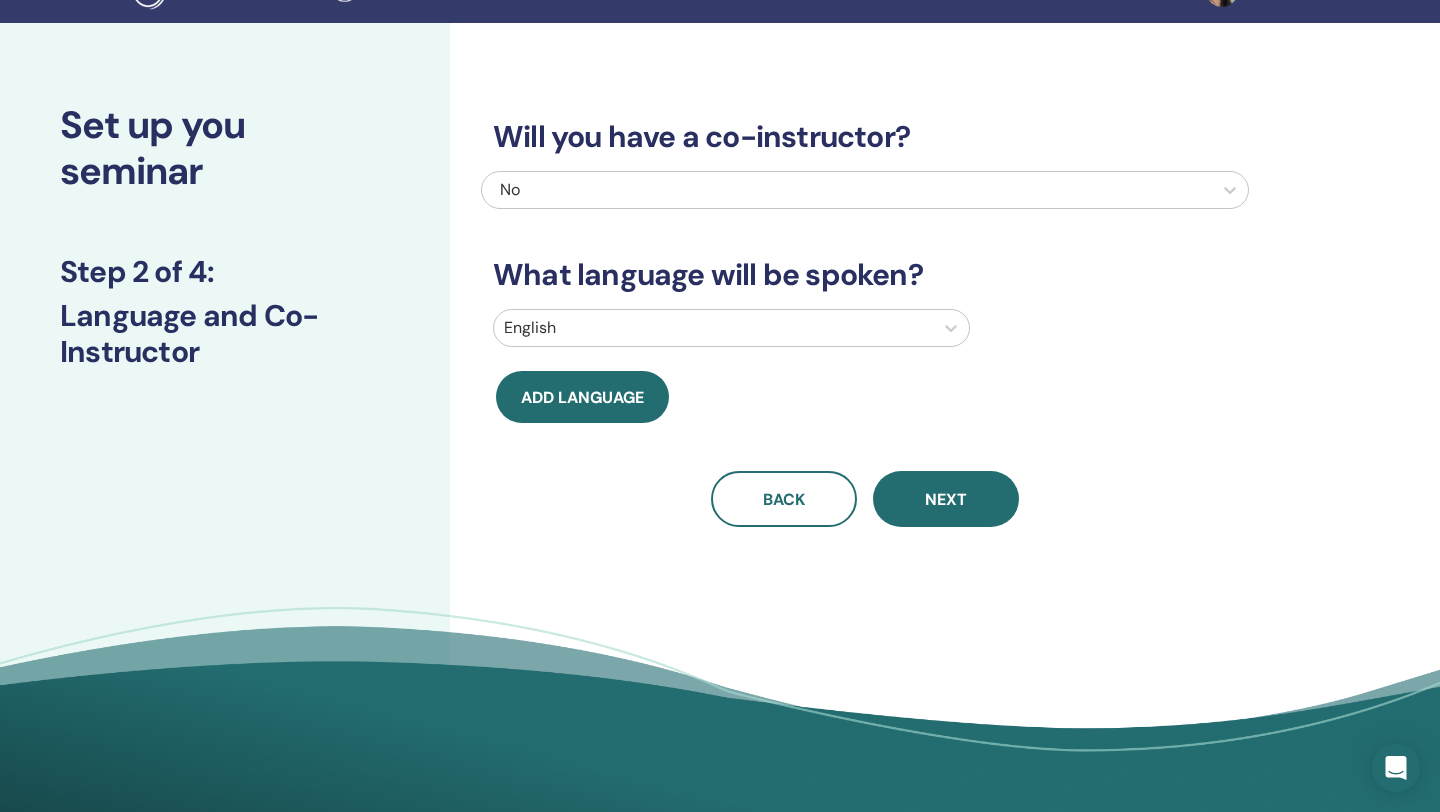 scroll, scrollTop: 0, scrollLeft: 0, axis: both 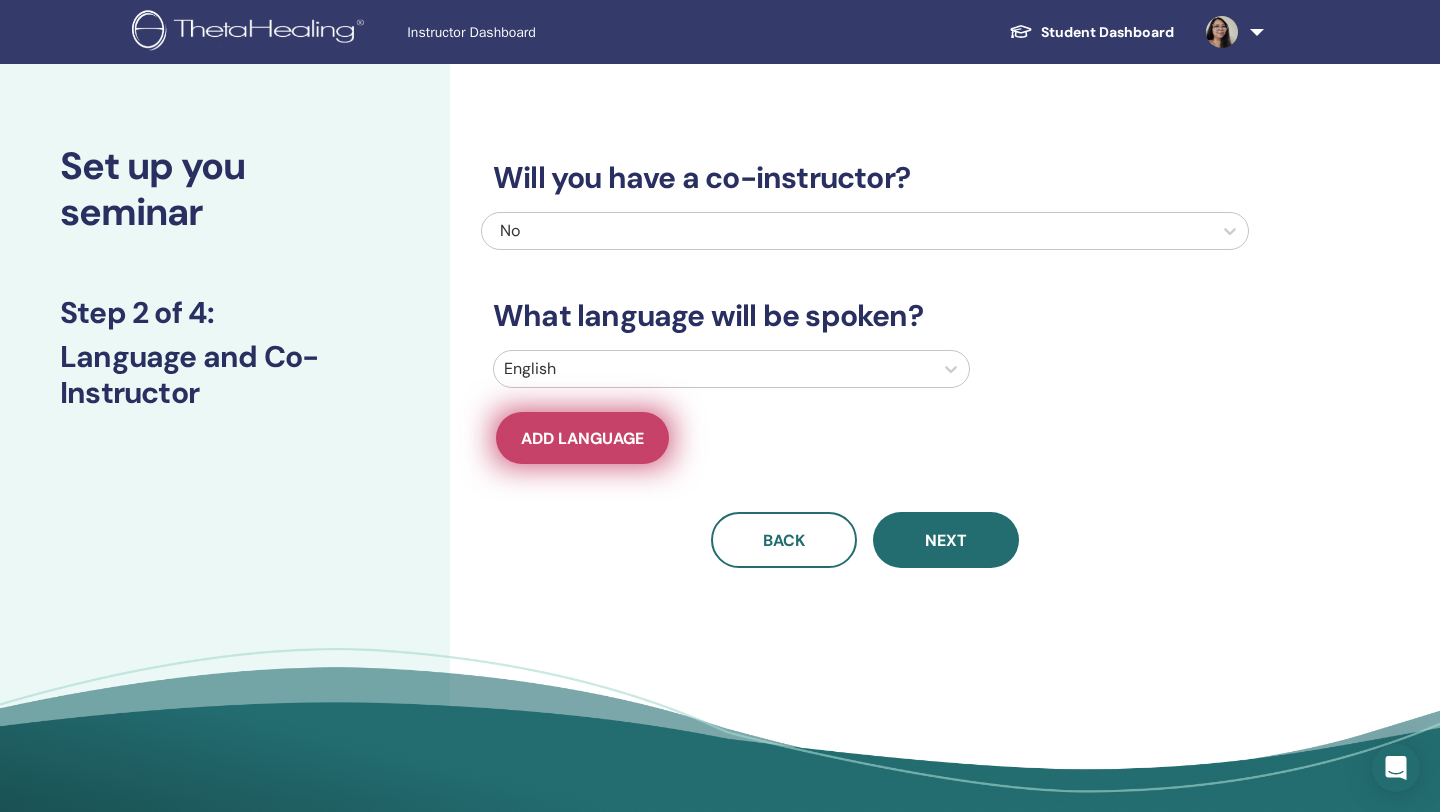 click on "Add language" at bounding box center (582, 438) 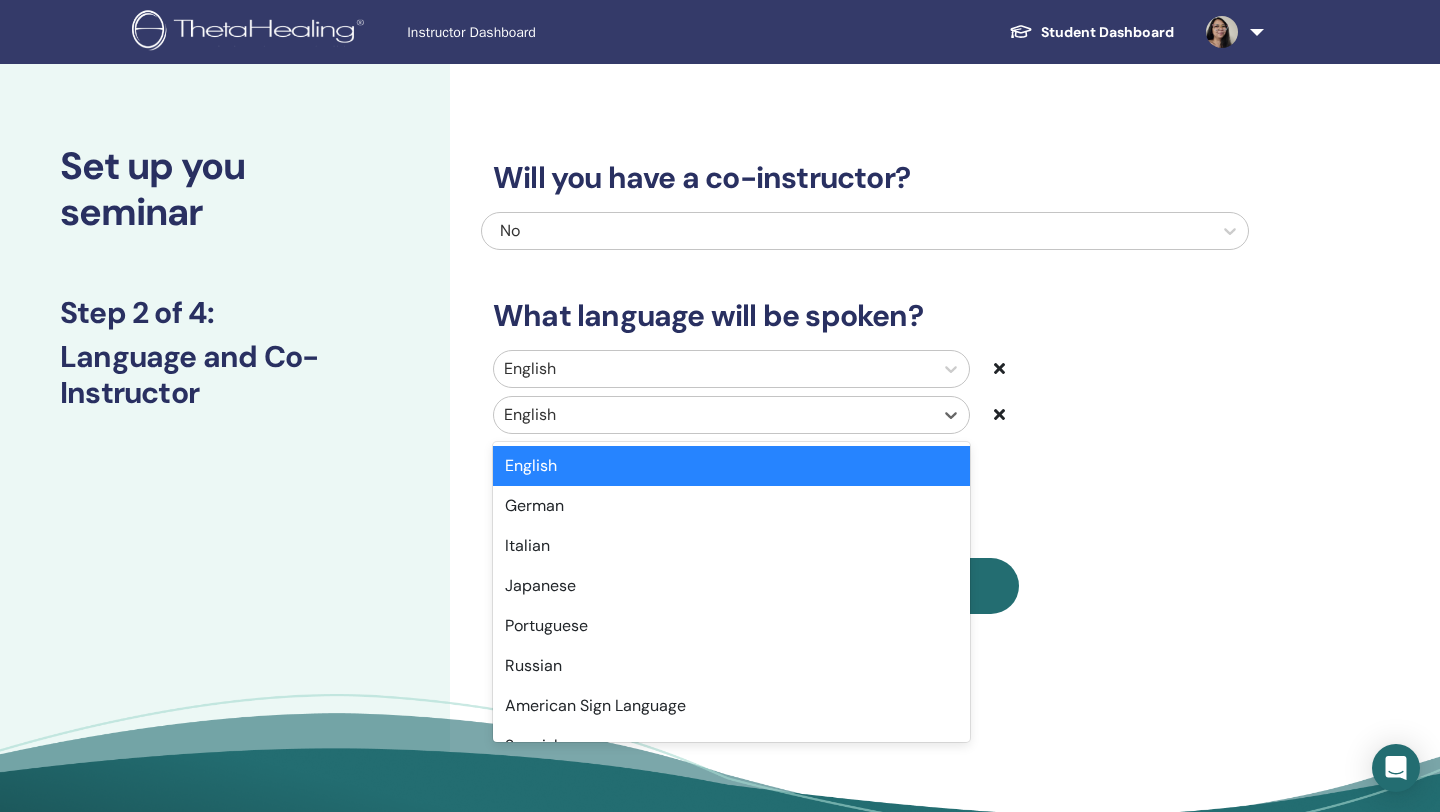 click at bounding box center [713, 415] 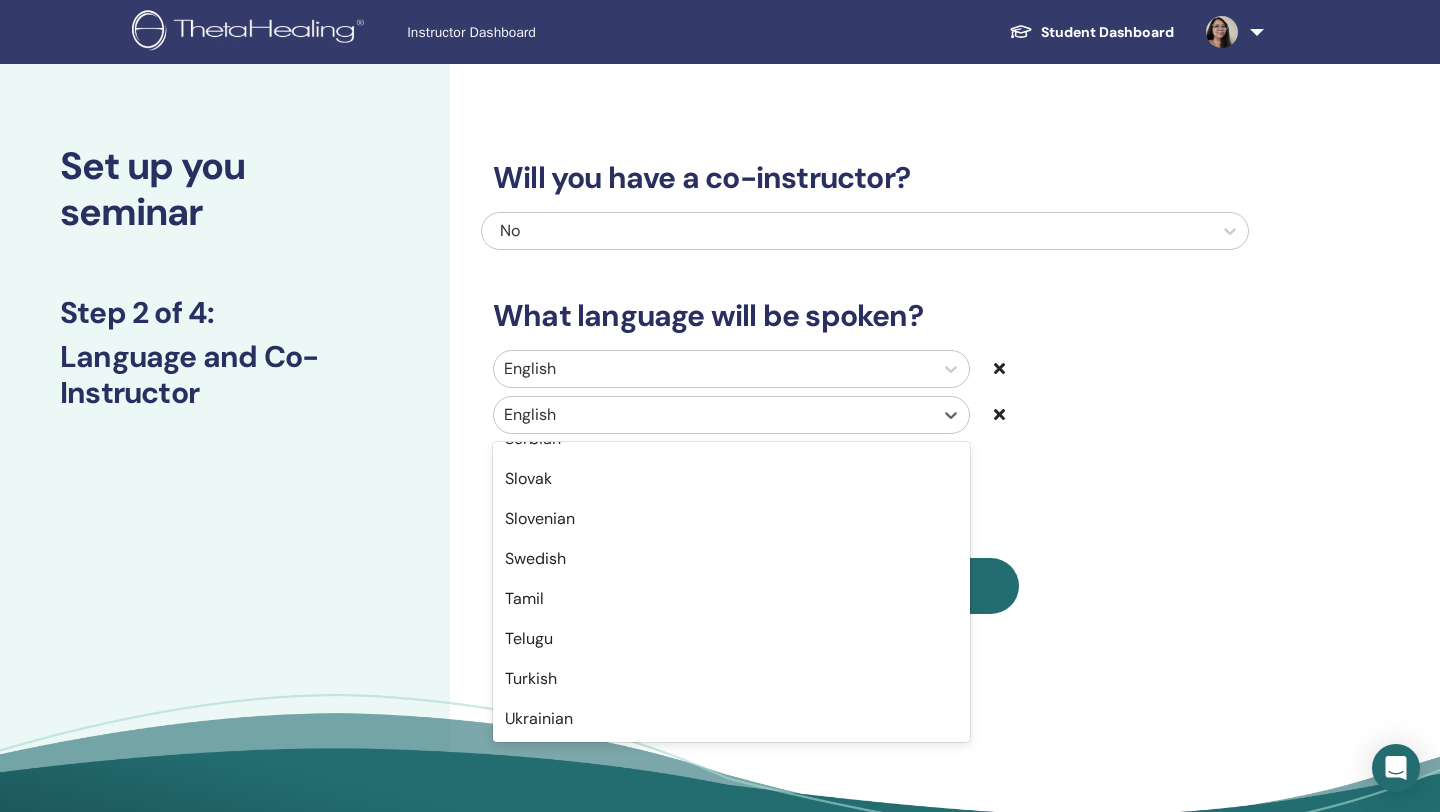 scroll, scrollTop: 1588, scrollLeft: 0, axis: vertical 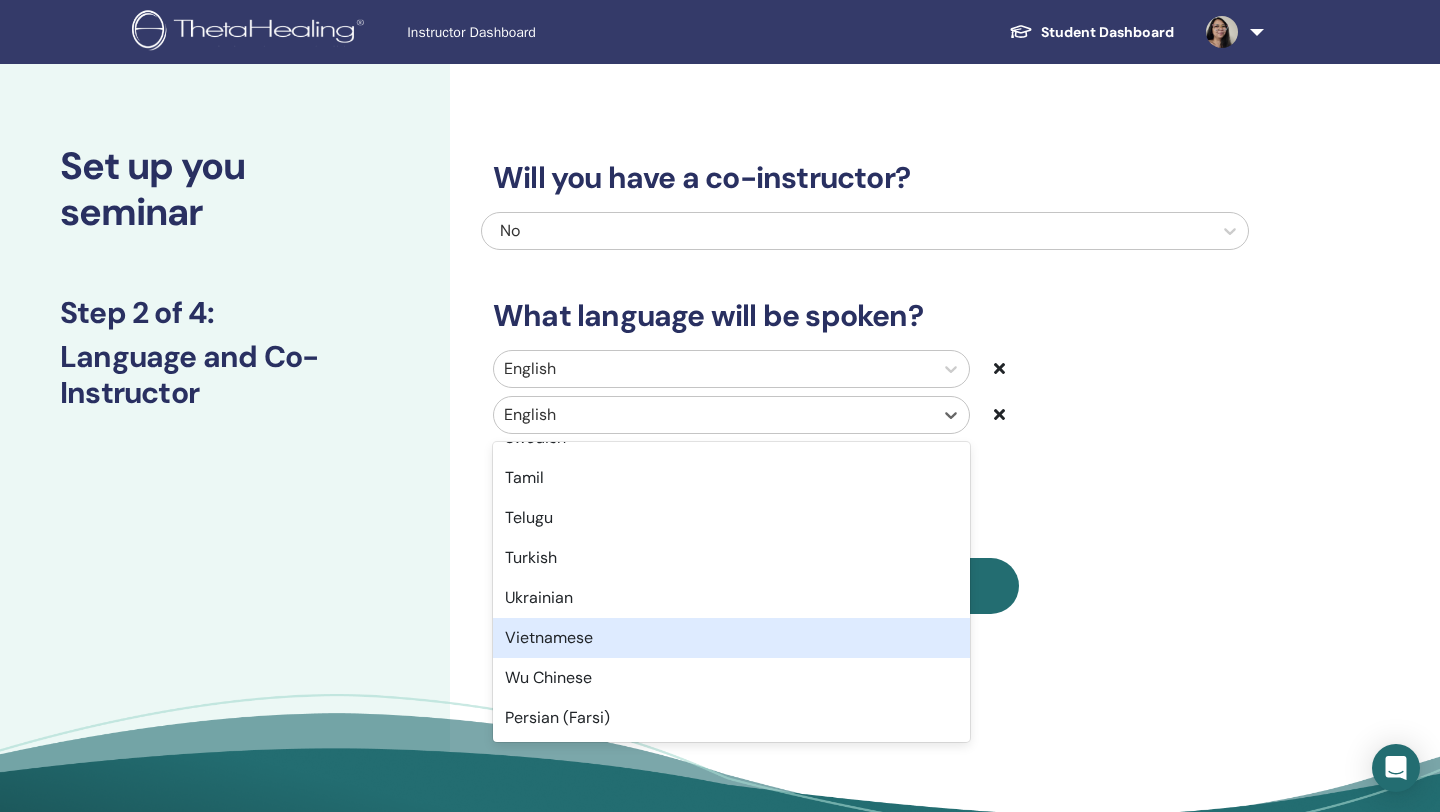 click on "Set up you seminar Step 2 of 4 : Language and Co-Instructor" at bounding box center [225, 479] 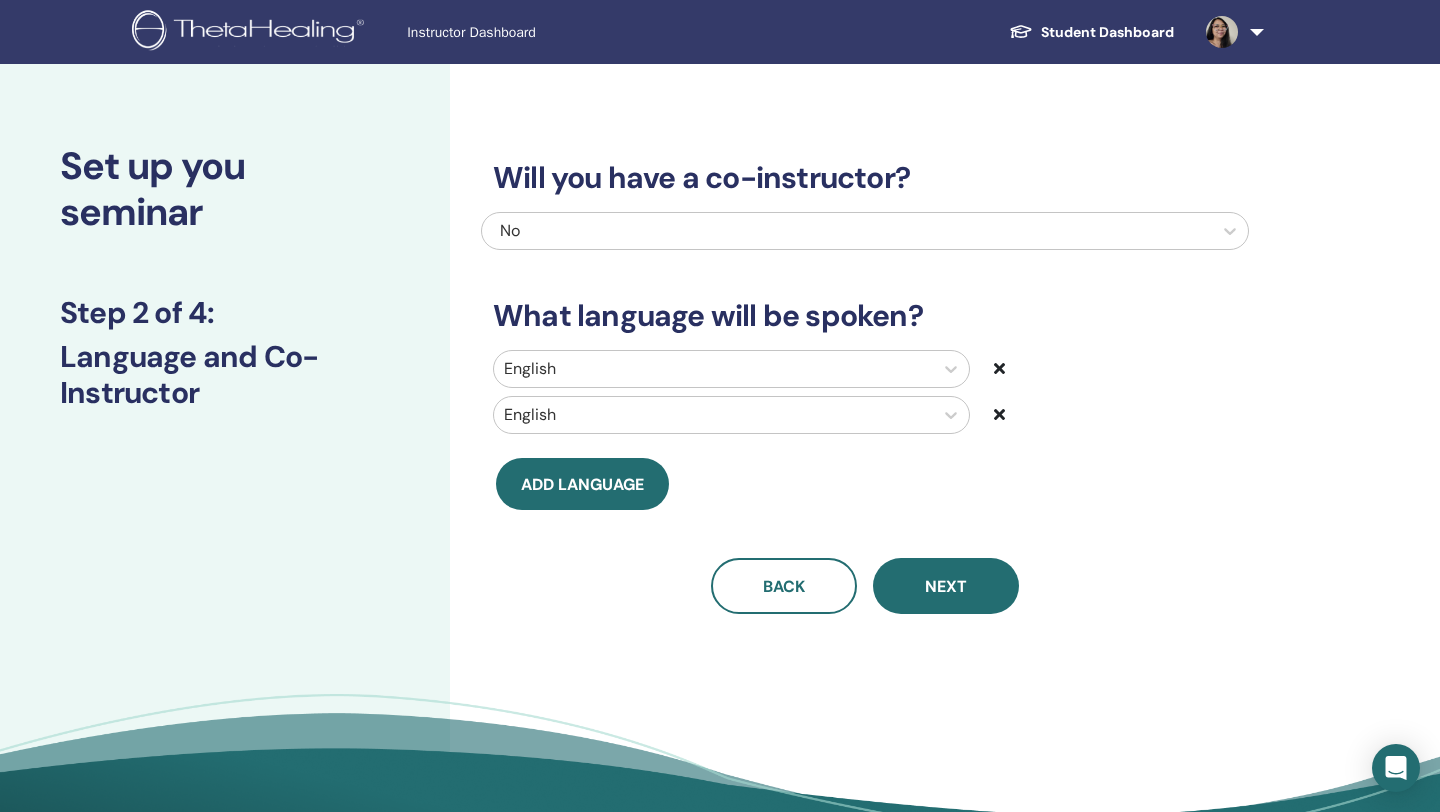 click at bounding box center [999, 414] 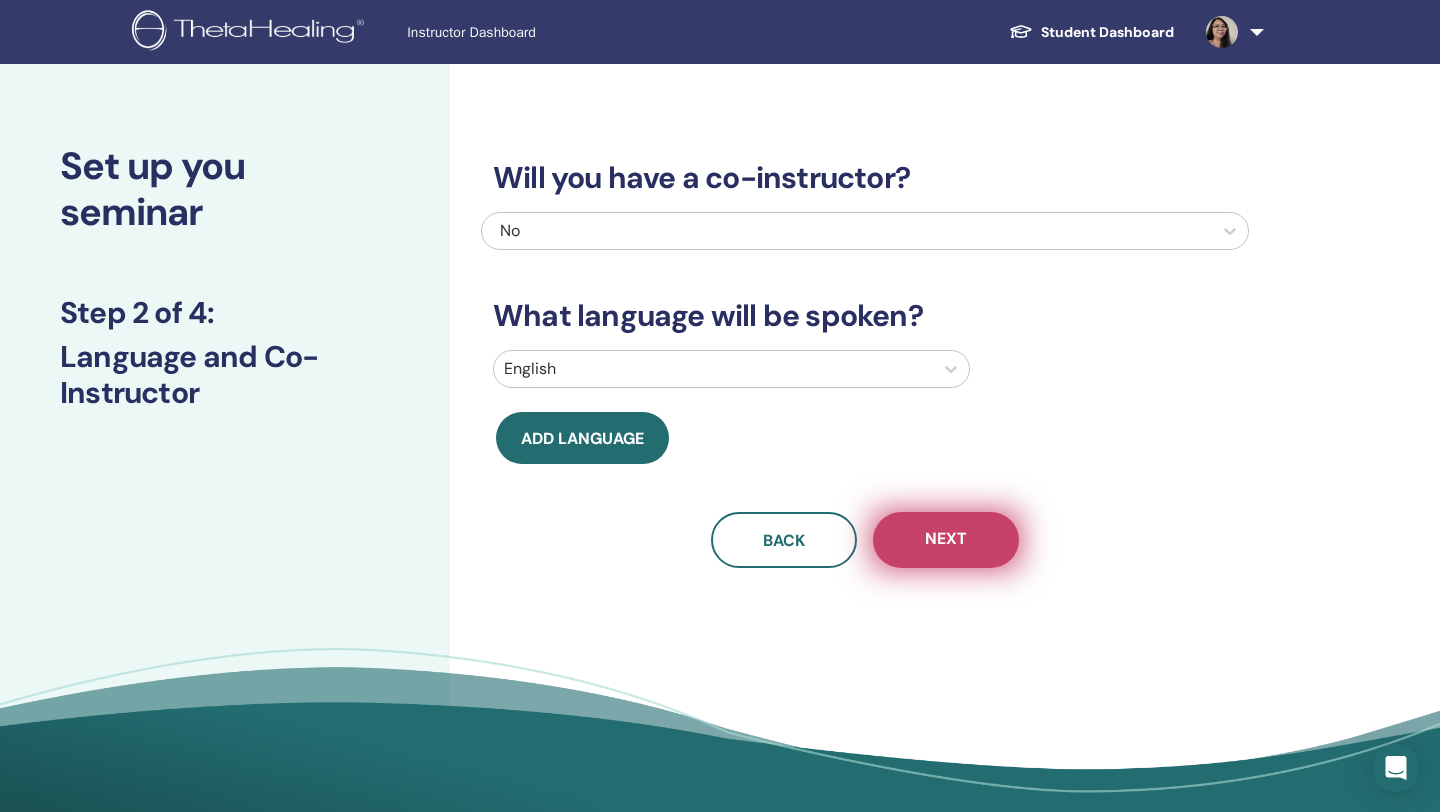 click on "Next" at bounding box center (946, 540) 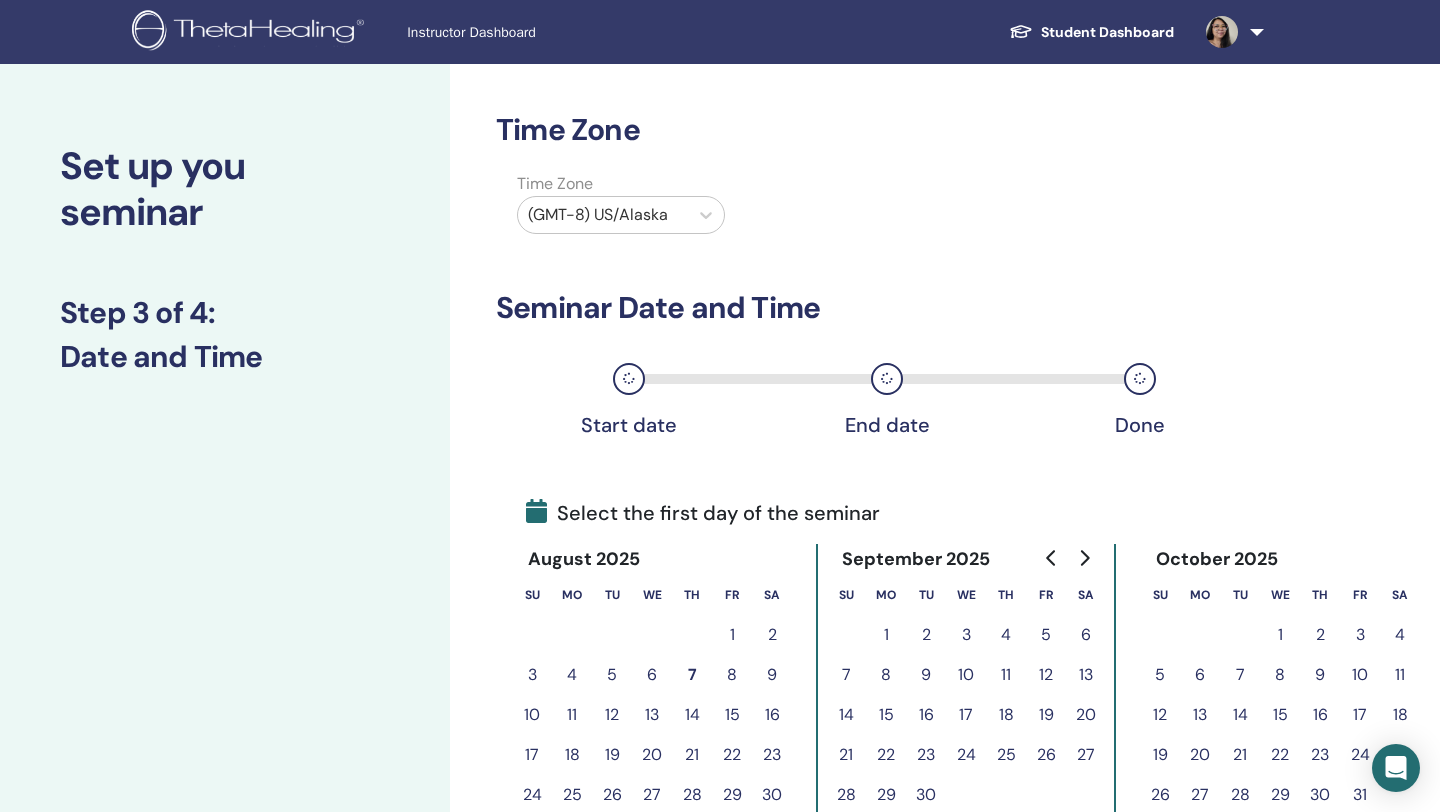 scroll, scrollTop: 203, scrollLeft: 0, axis: vertical 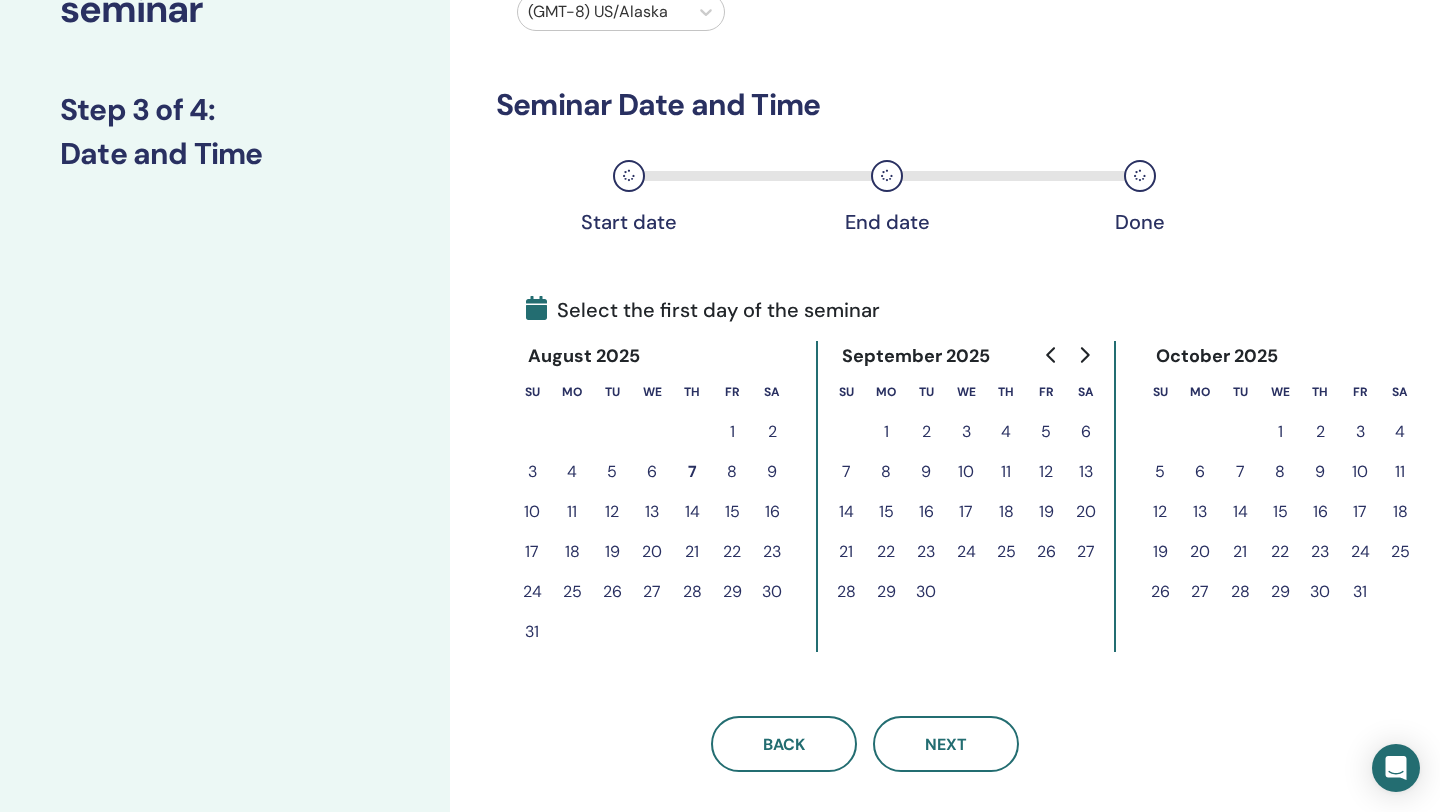 click on "11" at bounding box center [572, 512] 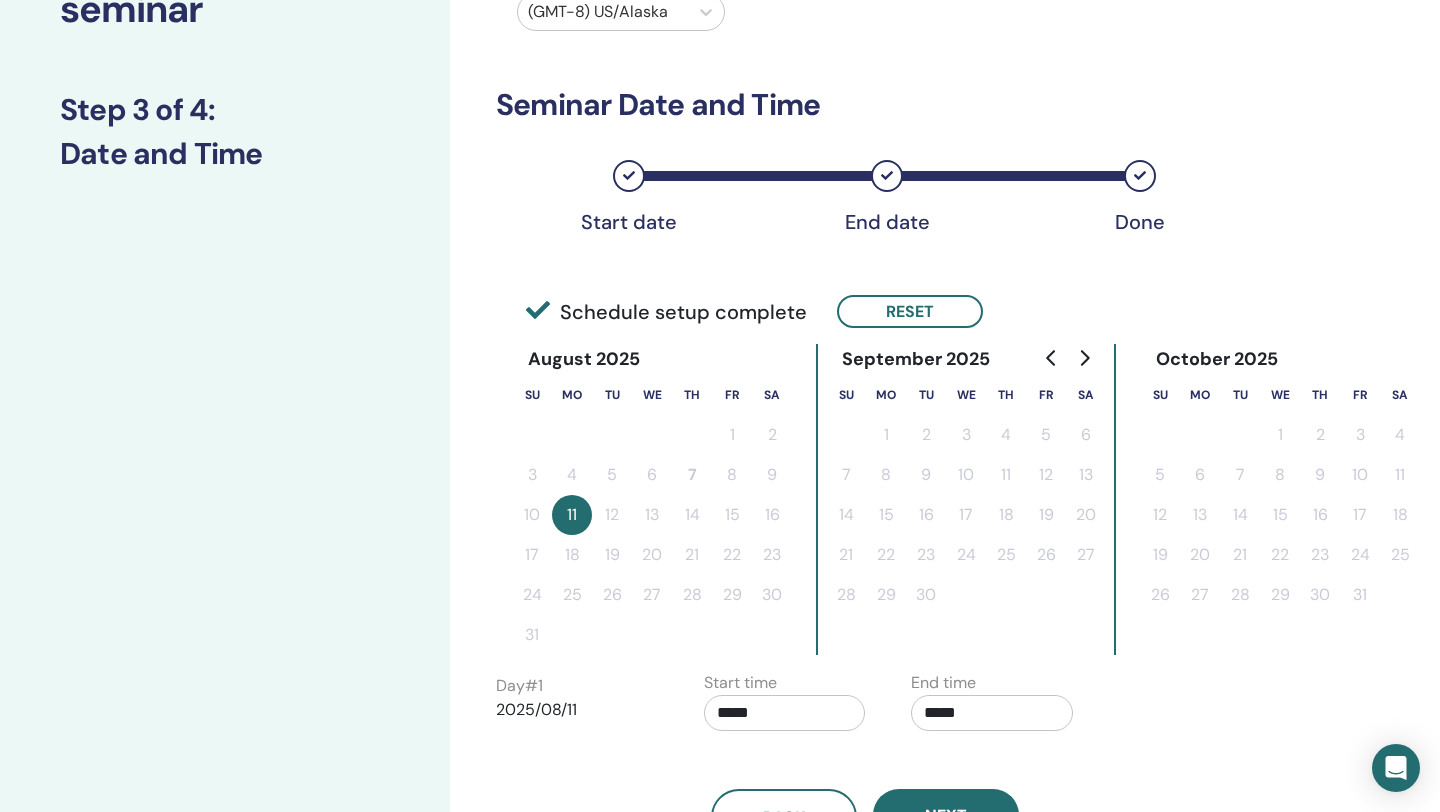 click on "*****" at bounding box center [785, 713] 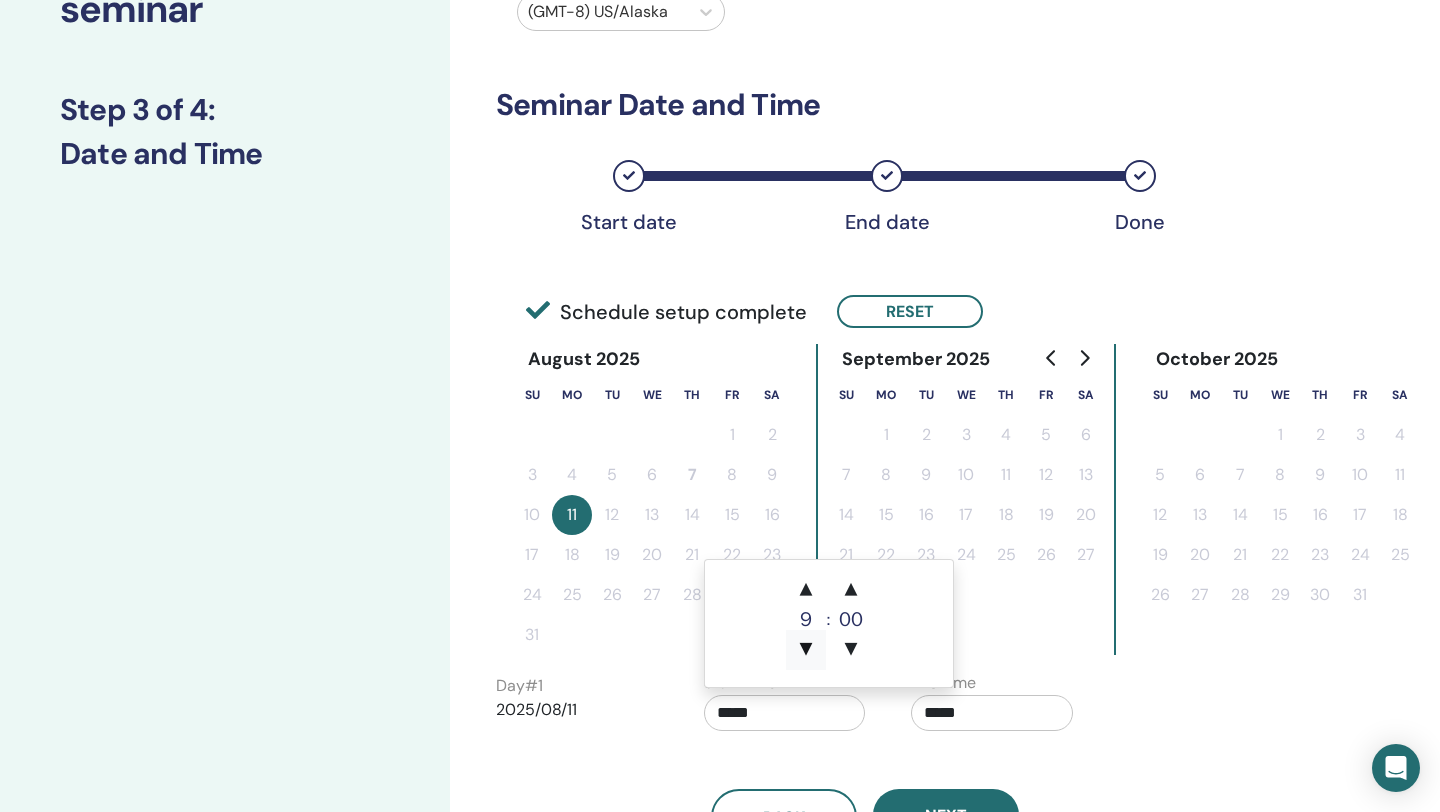 click on "▼" at bounding box center [806, 650] 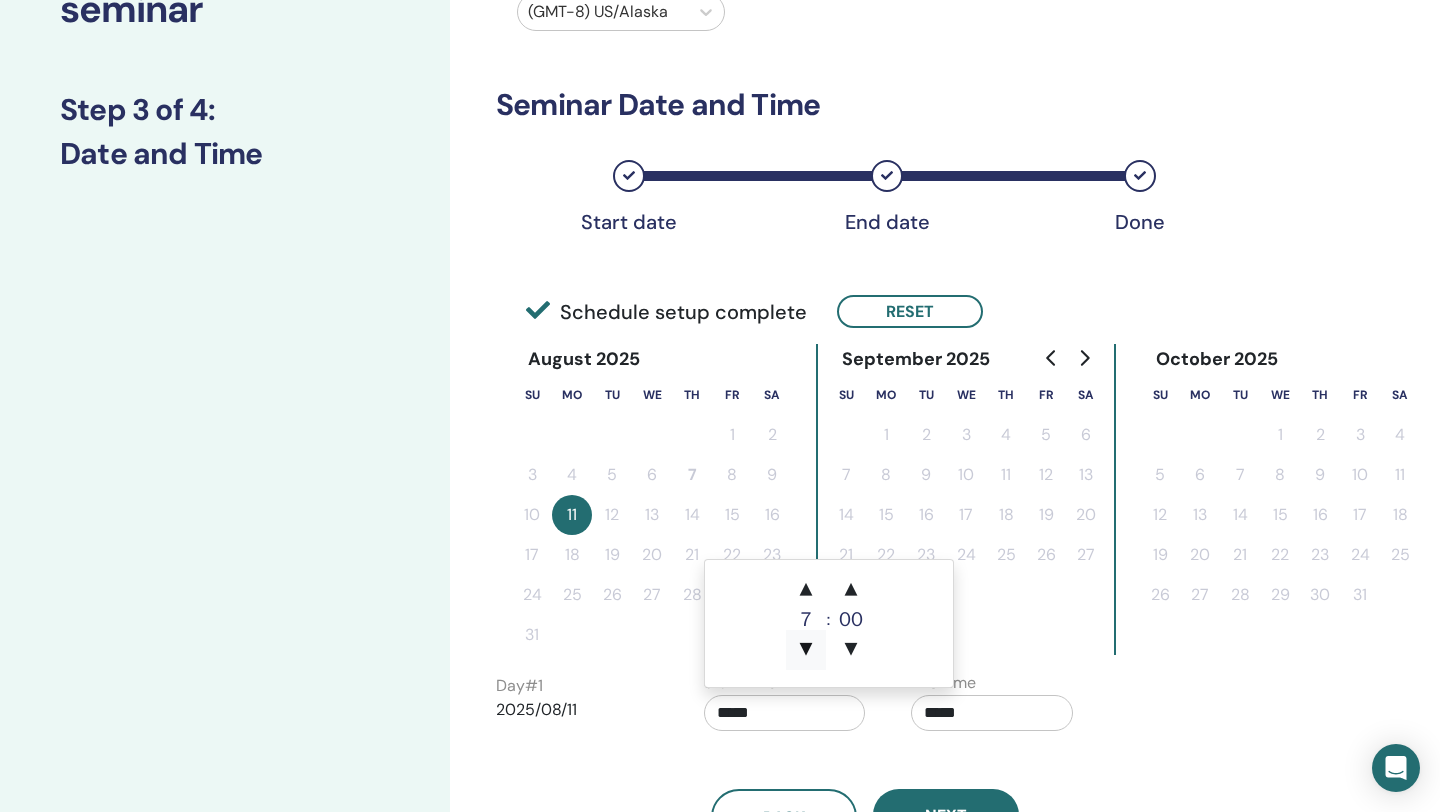 click on "▼" at bounding box center [806, 650] 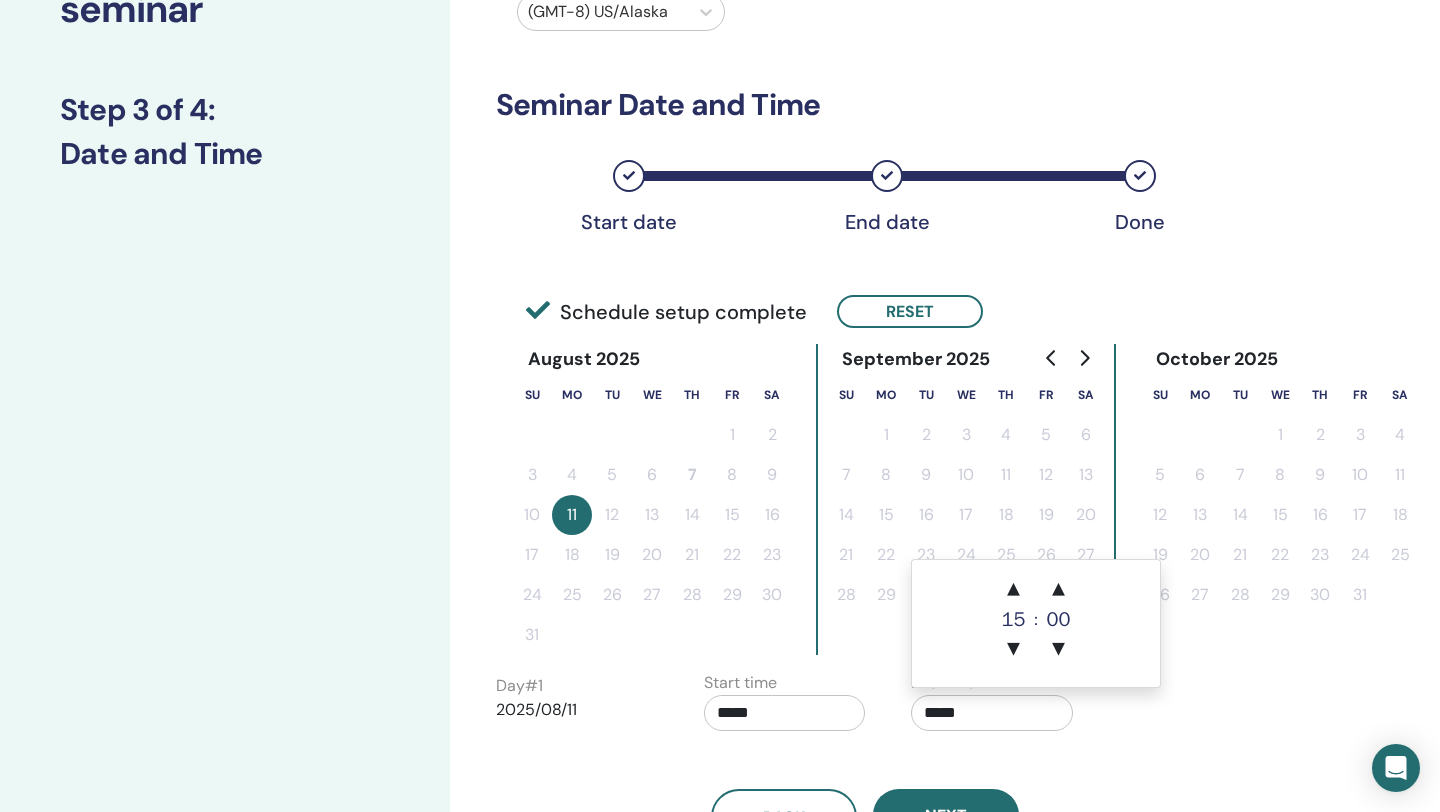 click on "*****" at bounding box center (992, 713) 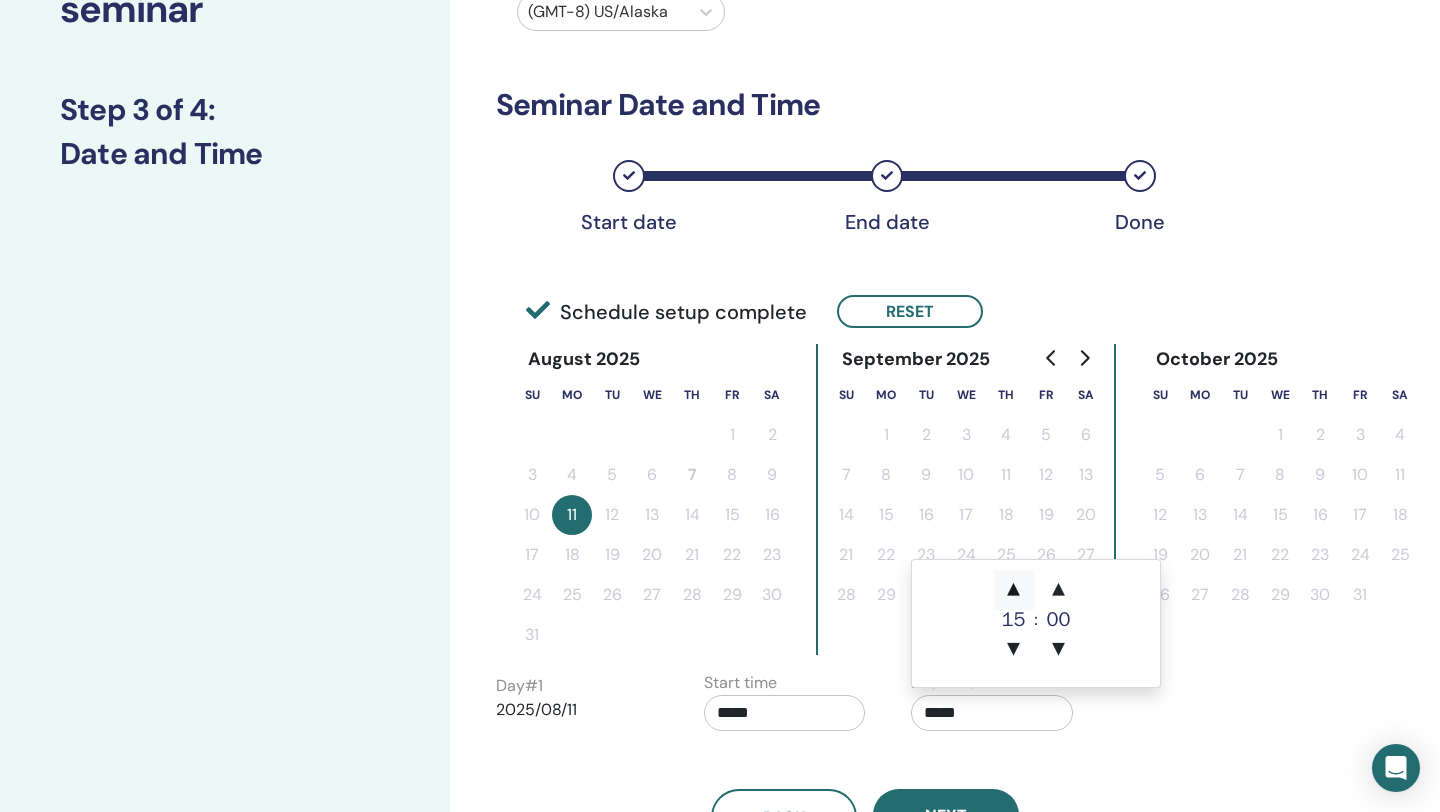 click on "▲" at bounding box center [1014, 590] 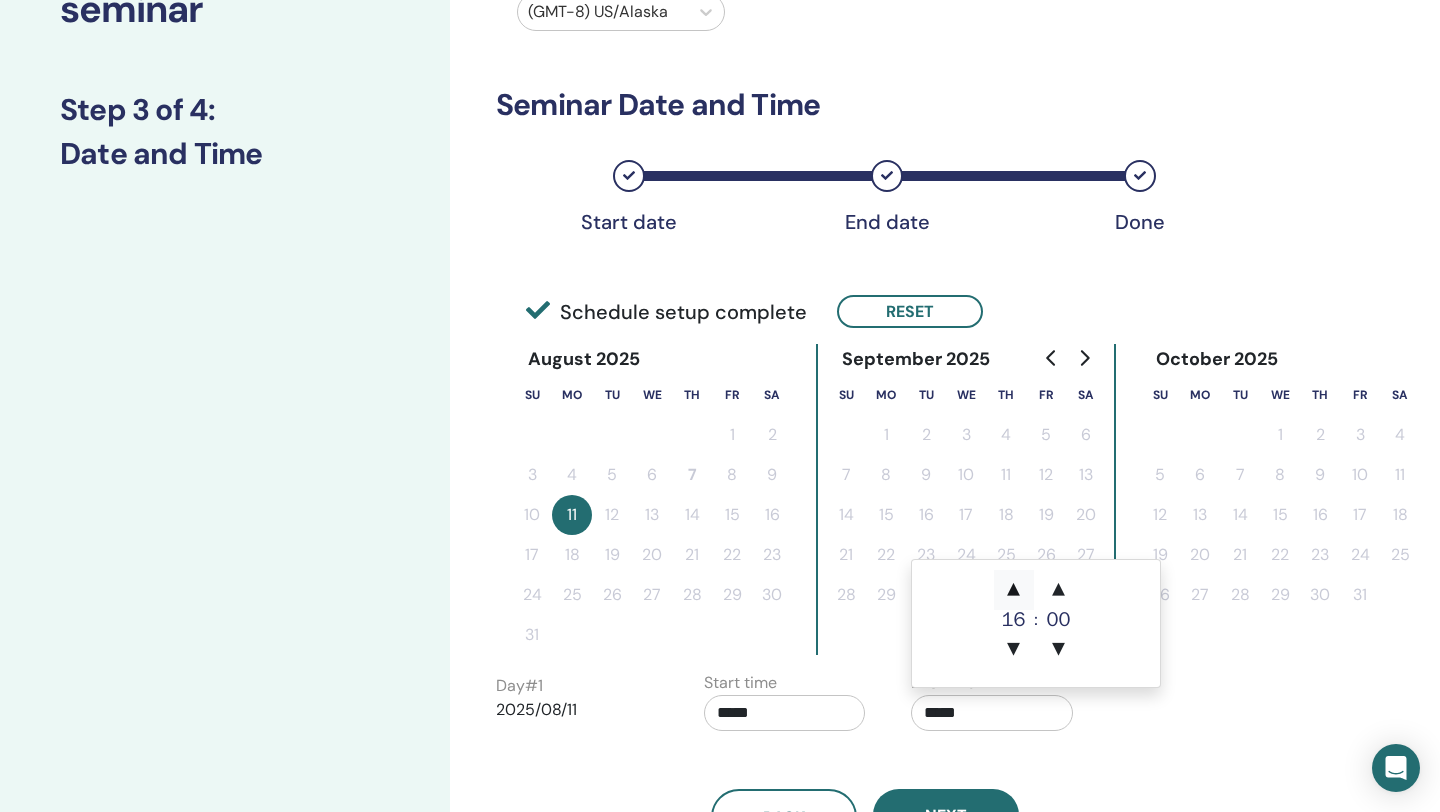click on "▲" at bounding box center (1014, 590) 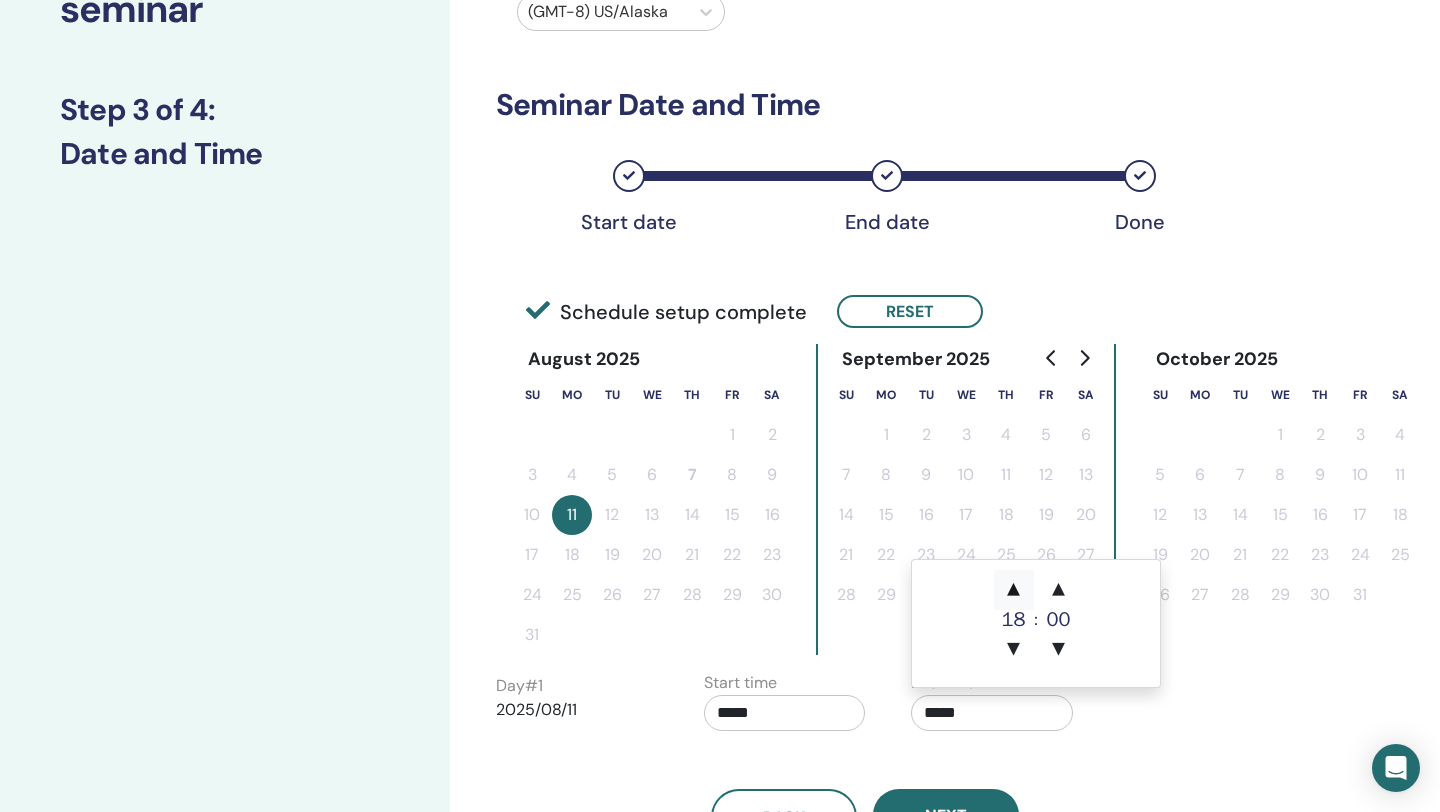 click on "▲" at bounding box center [1014, 590] 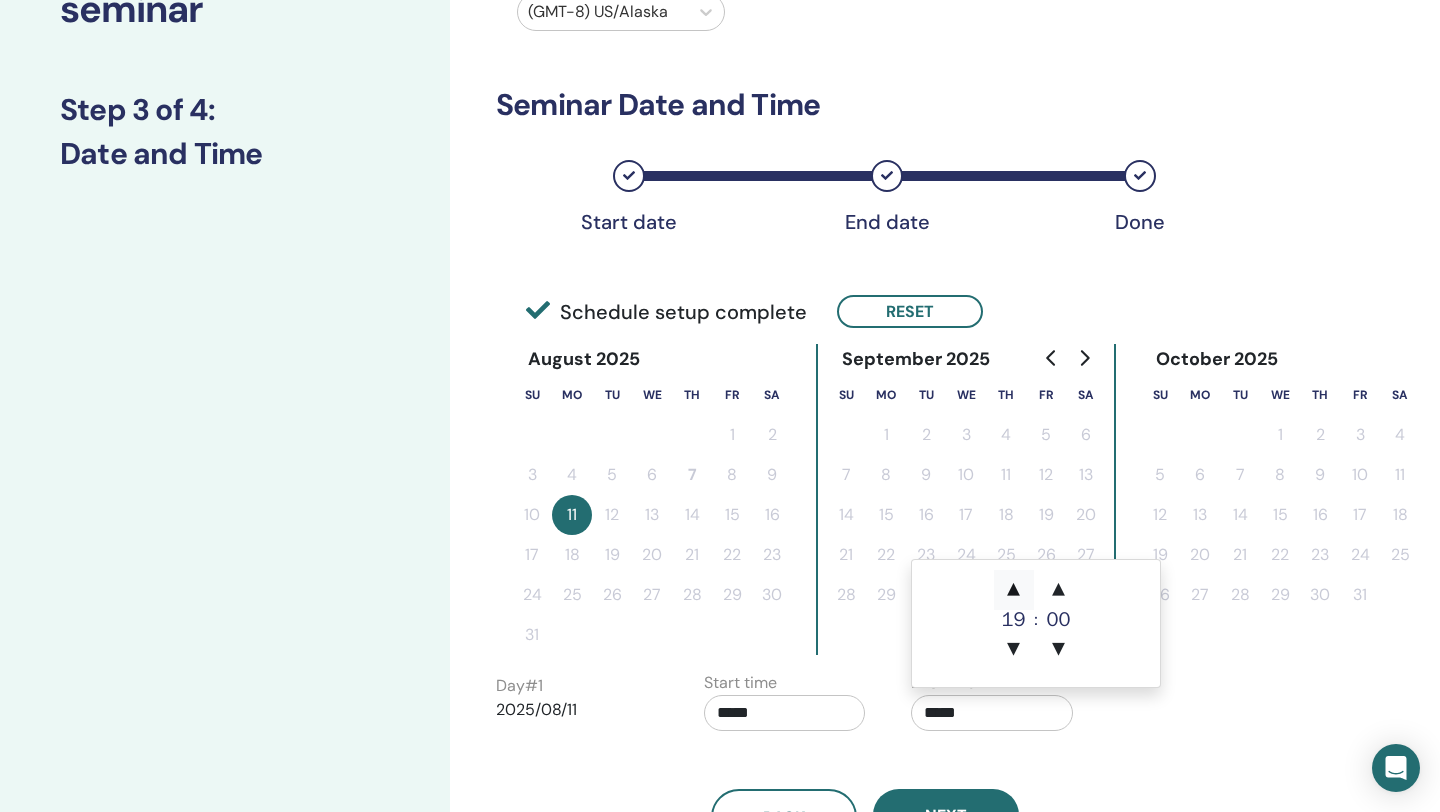 click on "▲" at bounding box center [1014, 590] 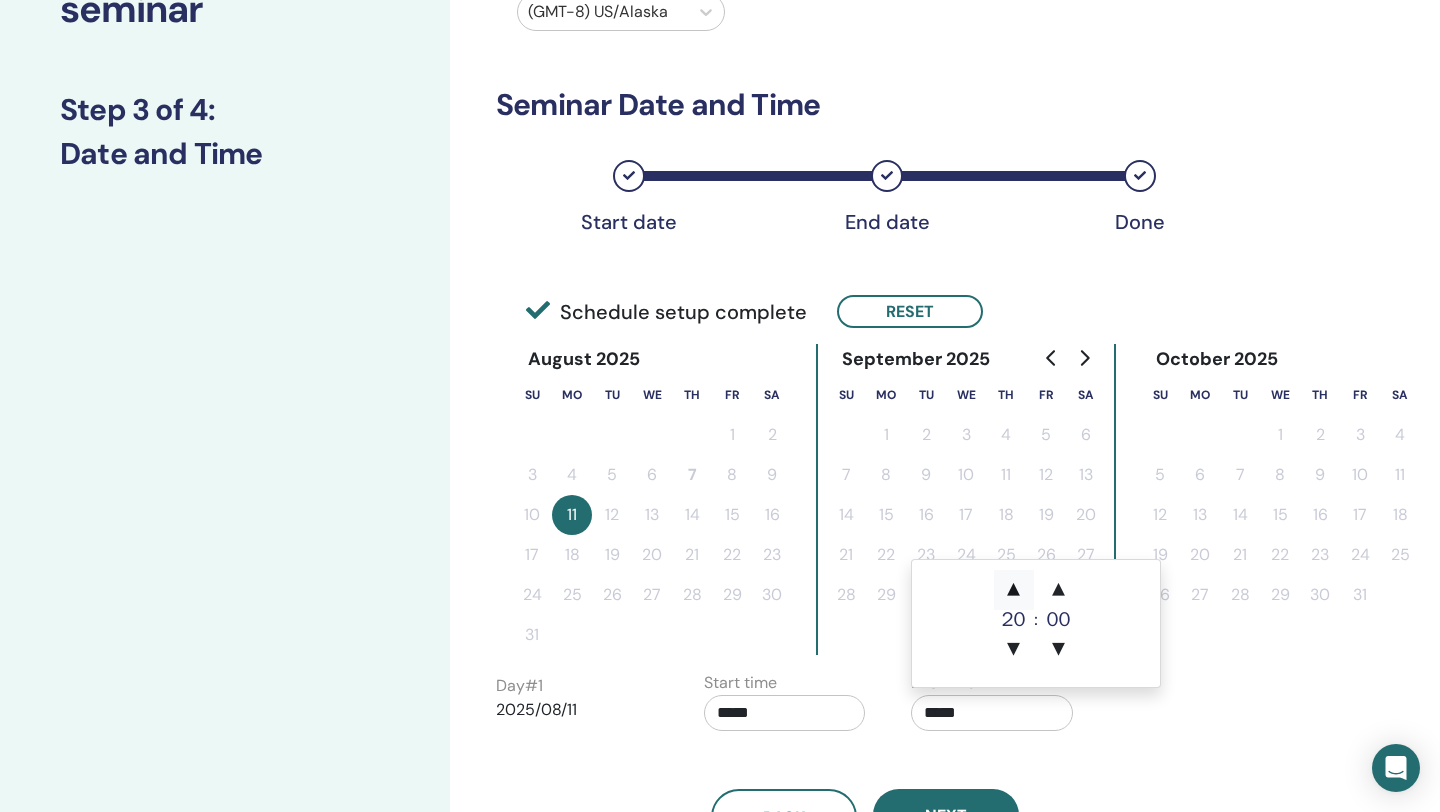 click on "▲" at bounding box center [1014, 590] 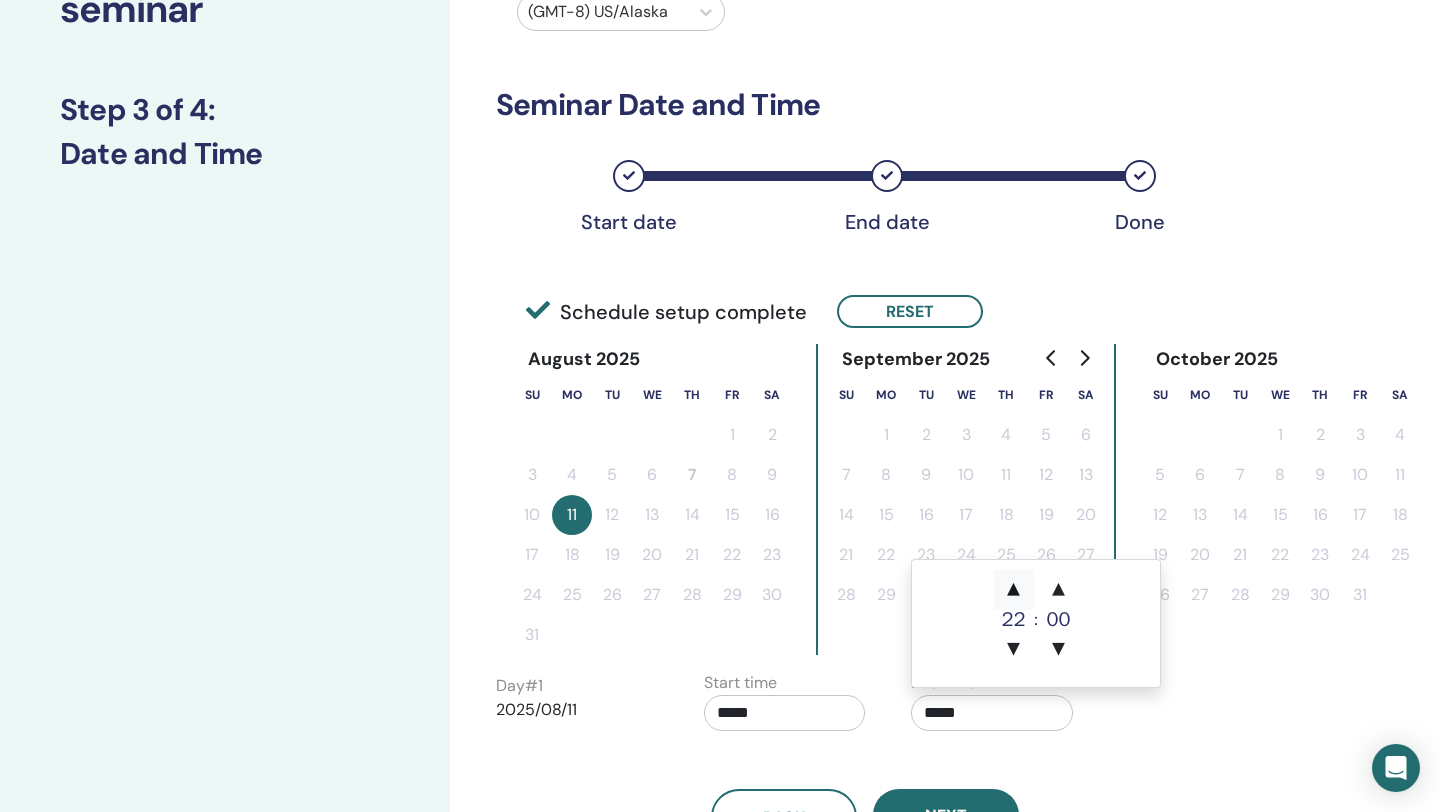 click on "▲" at bounding box center (1014, 590) 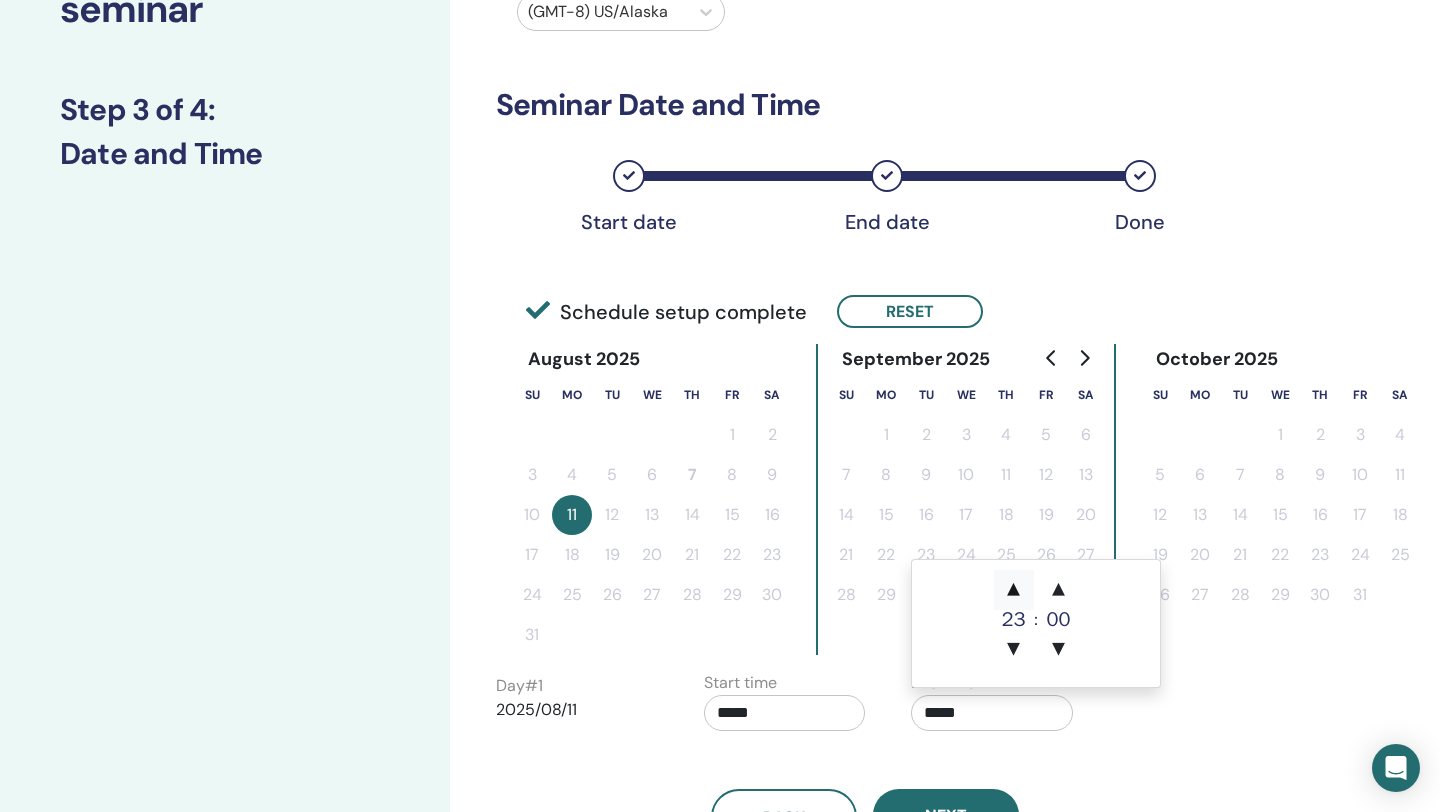 click on "▲" at bounding box center [1014, 590] 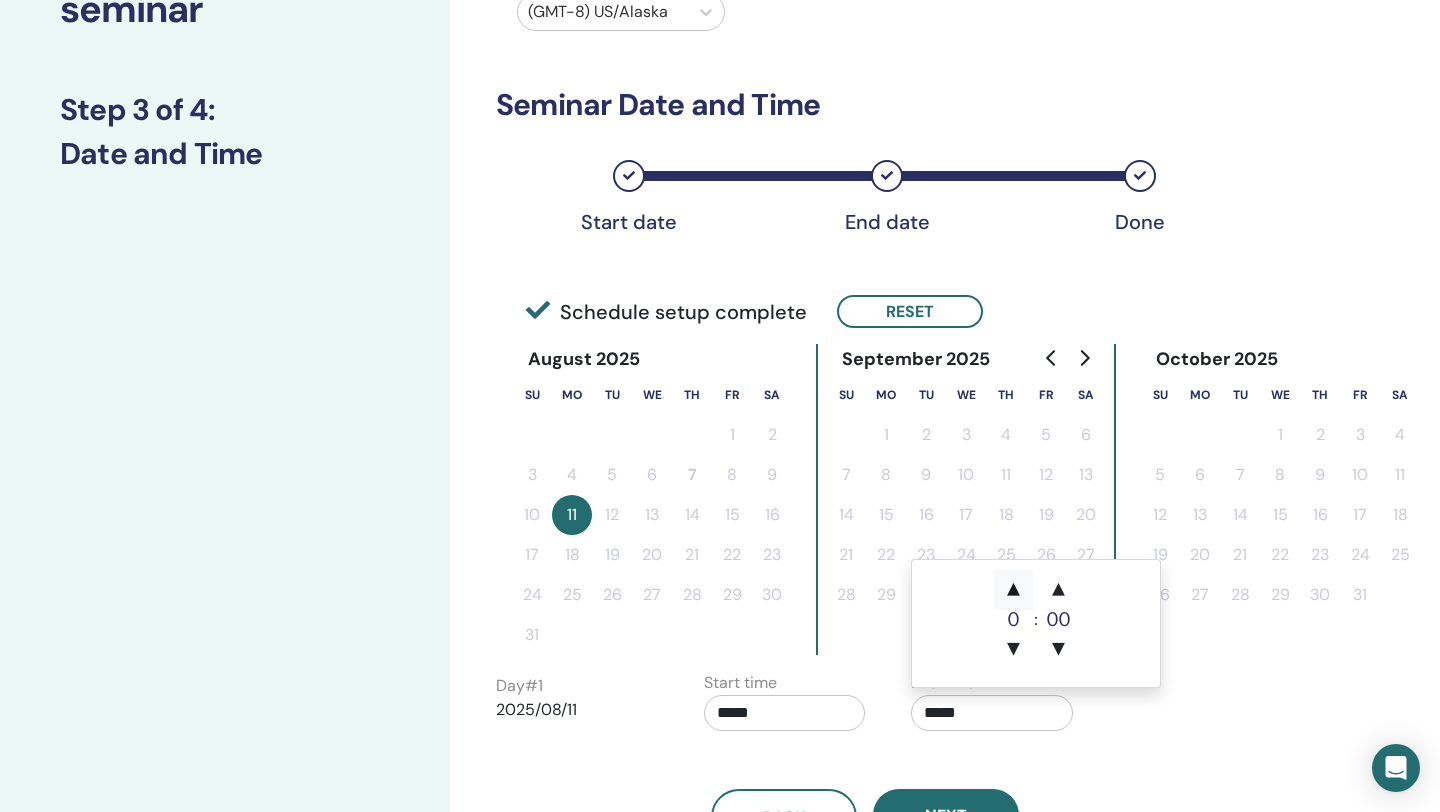 click on "▲" at bounding box center [1014, 590] 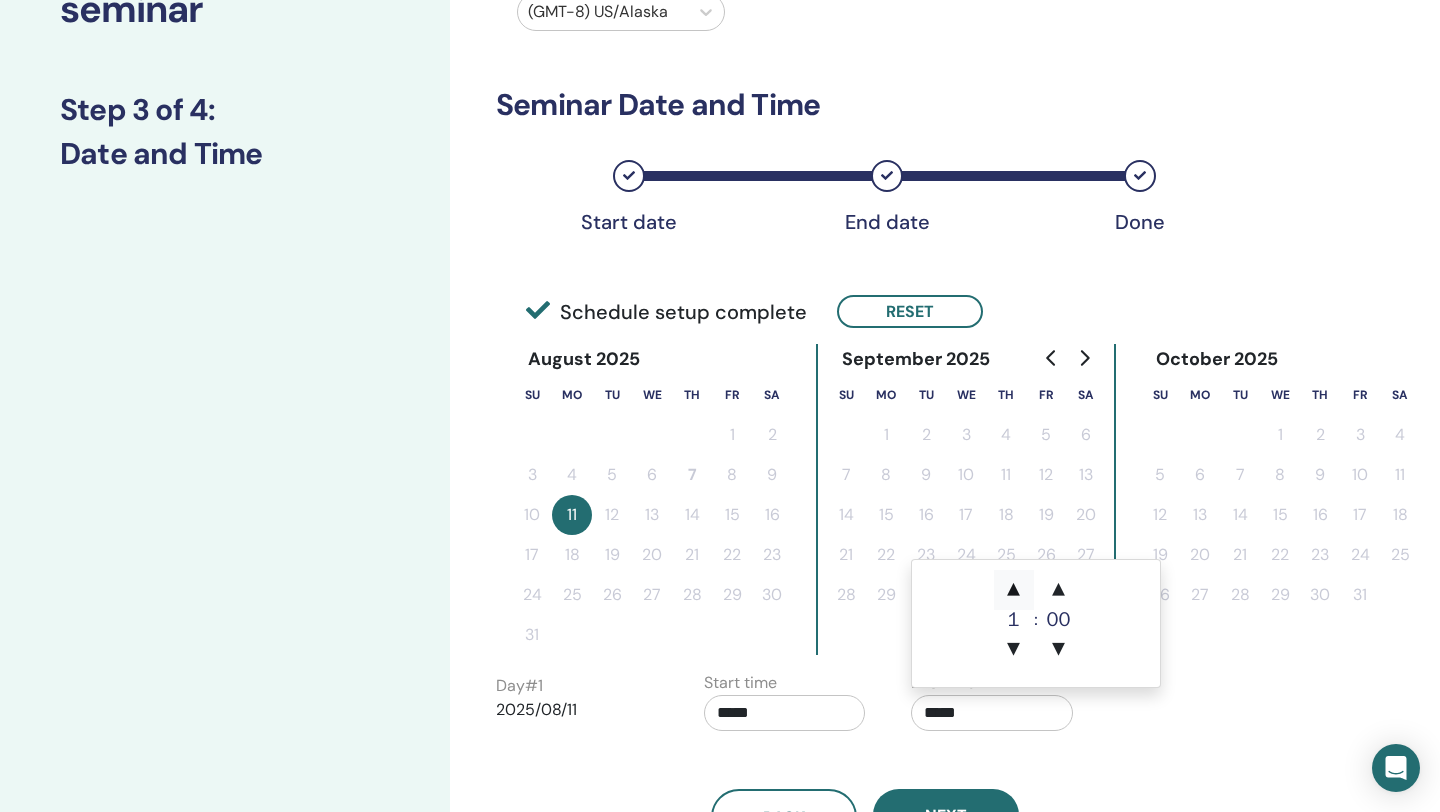 click on "▲" at bounding box center (1014, 590) 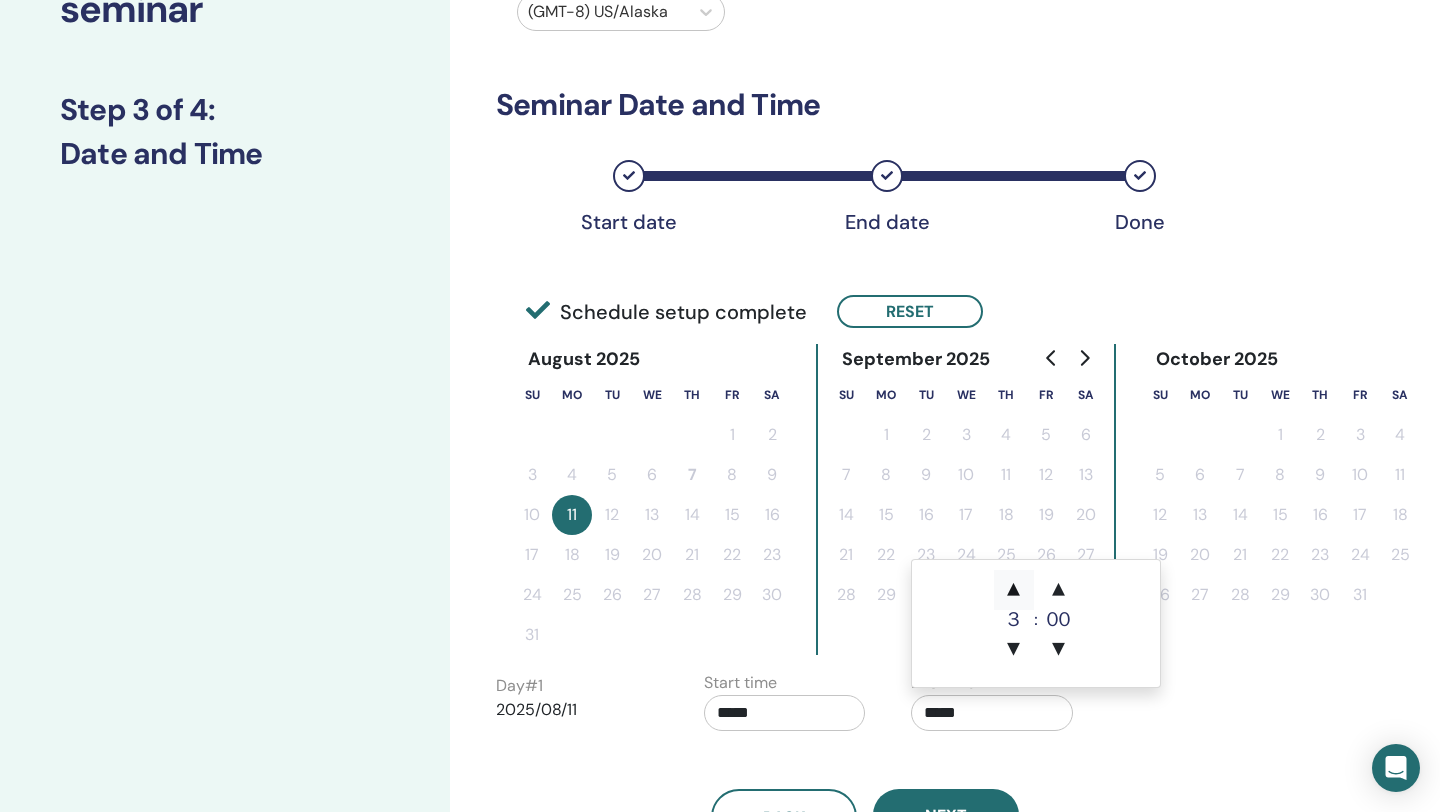 click on "▲" at bounding box center [1014, 590] 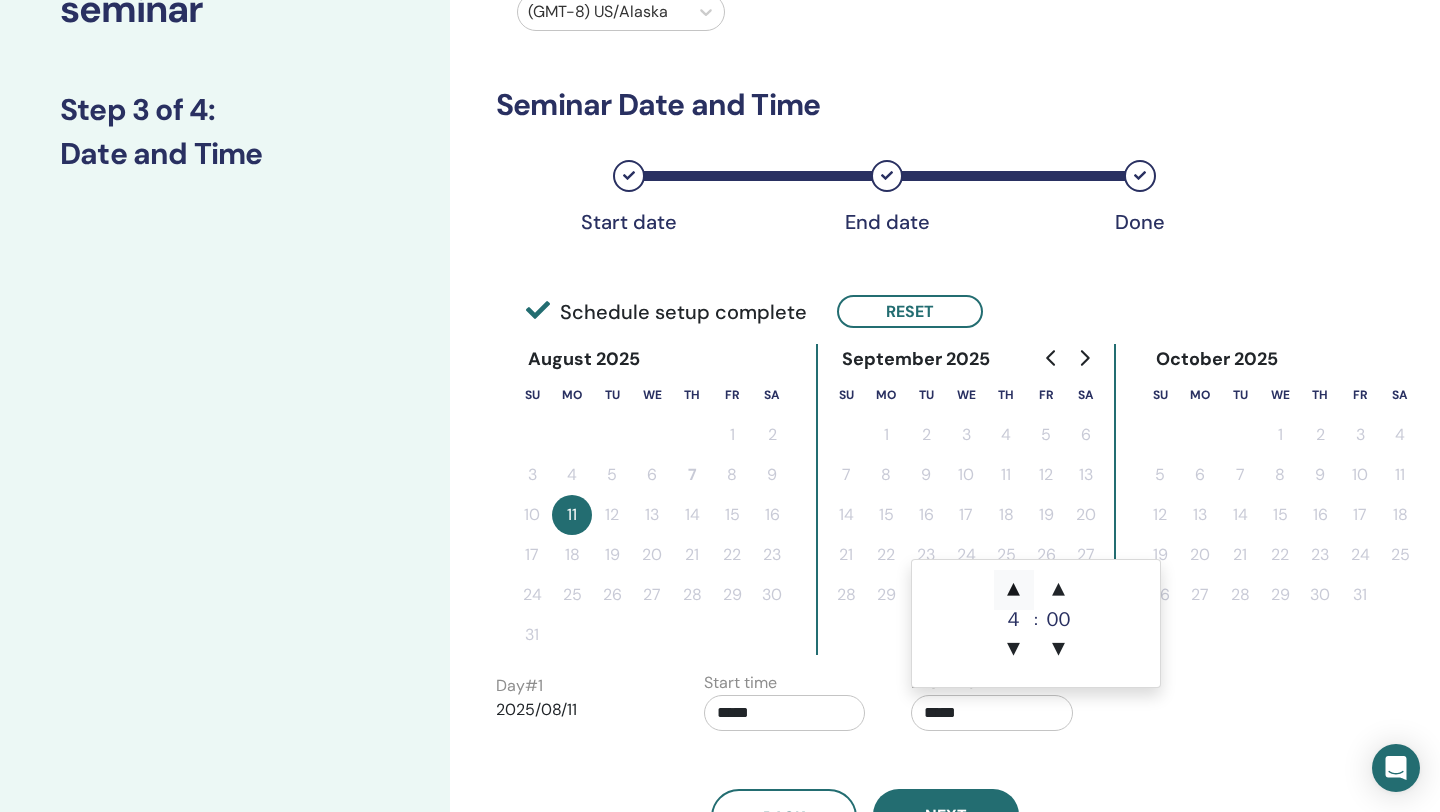 click on "▲" at bounding box center (1014, 590) 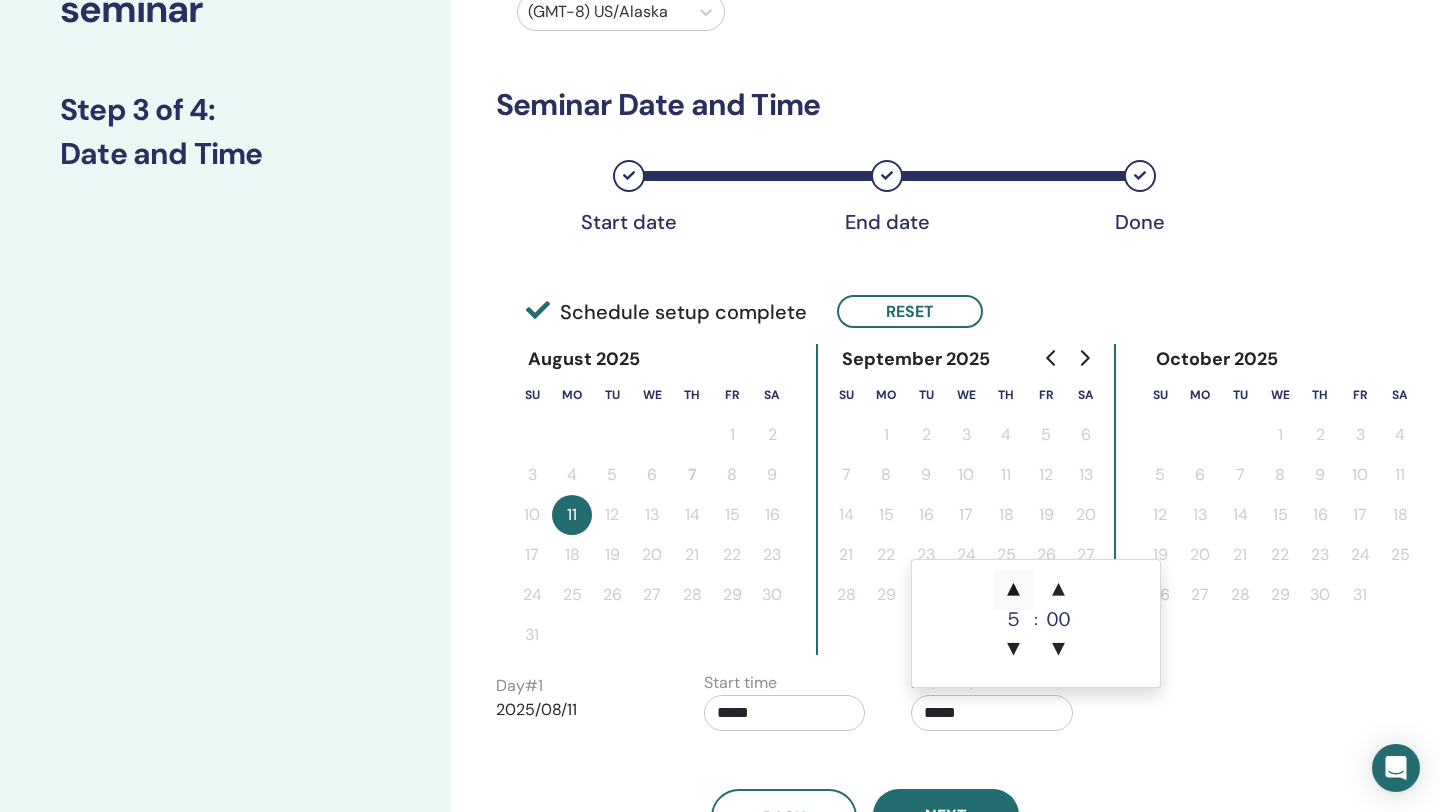 click on "▲" at bounding box center [1014, 590] 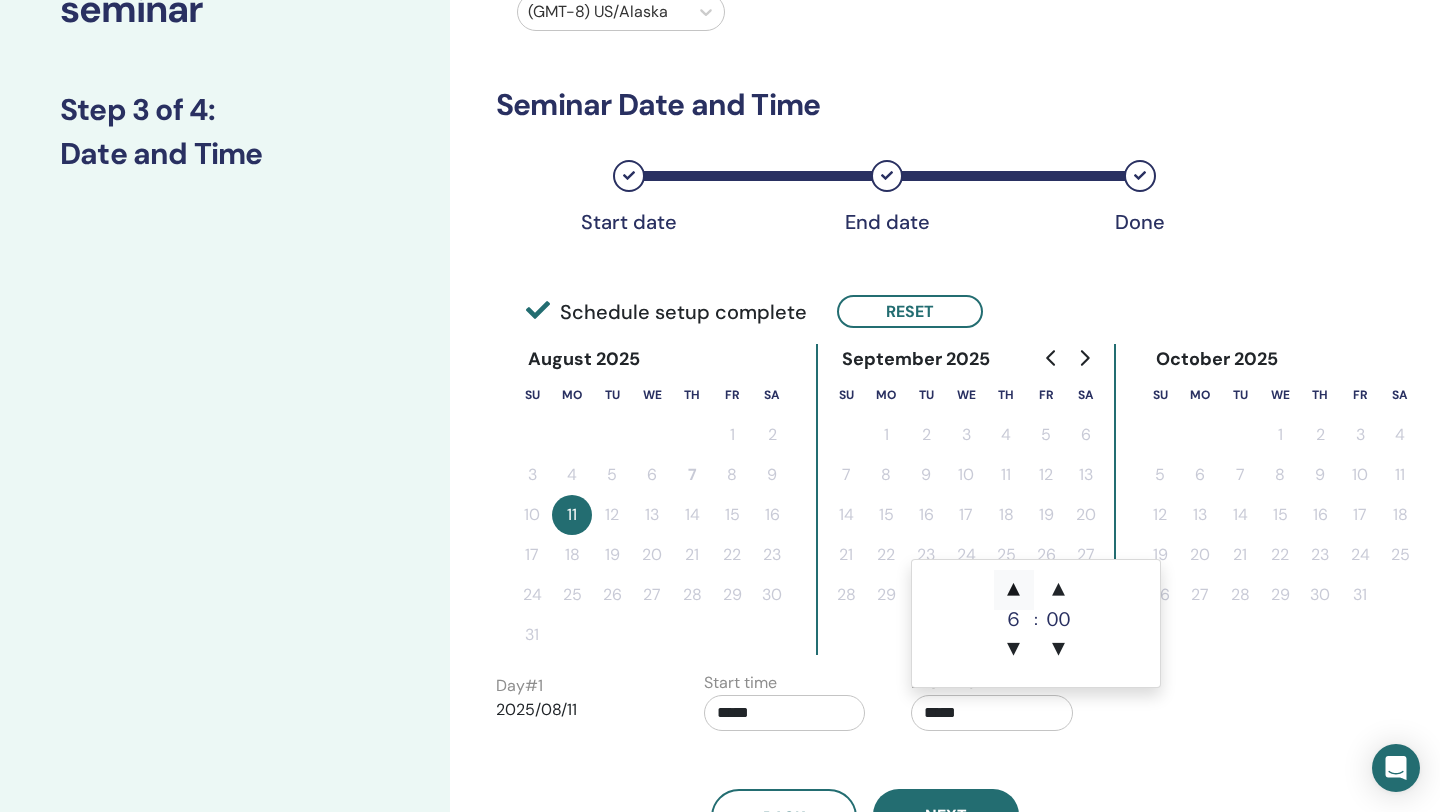 click on "▲" at bounding box center [1014, 590] 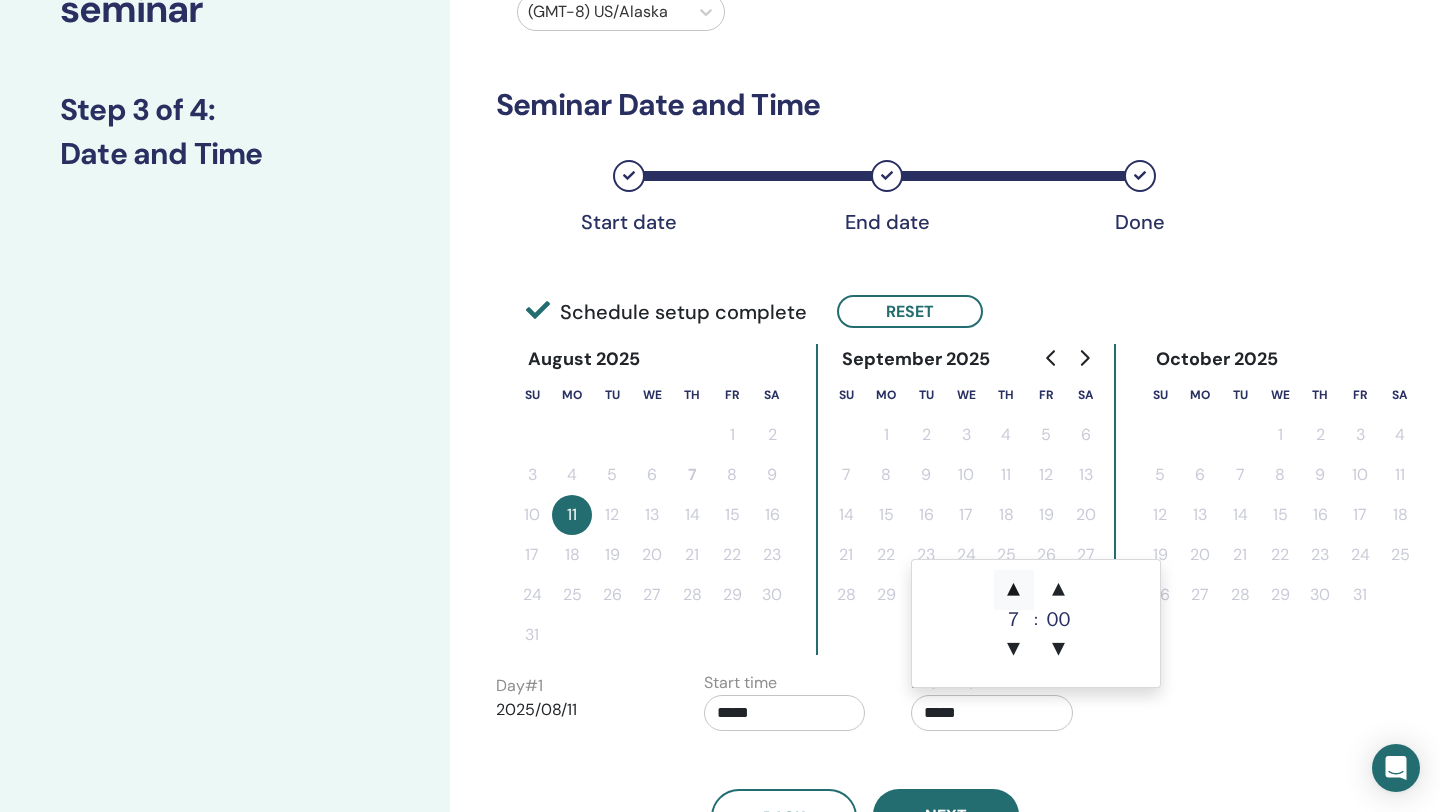 click on "▲" at bounding box center [1014, 590] 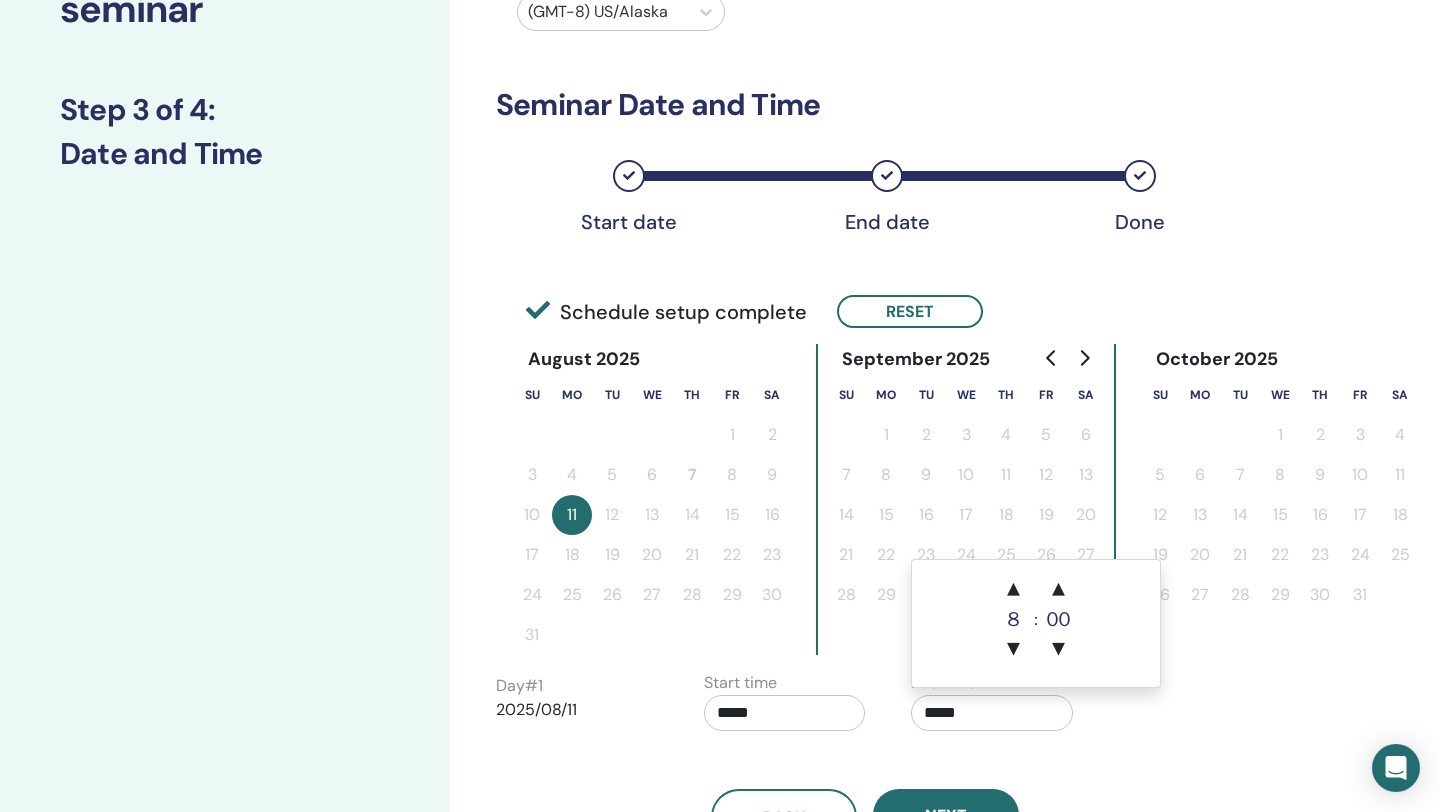 click on "Back Next" at bounding box center (865, 793) 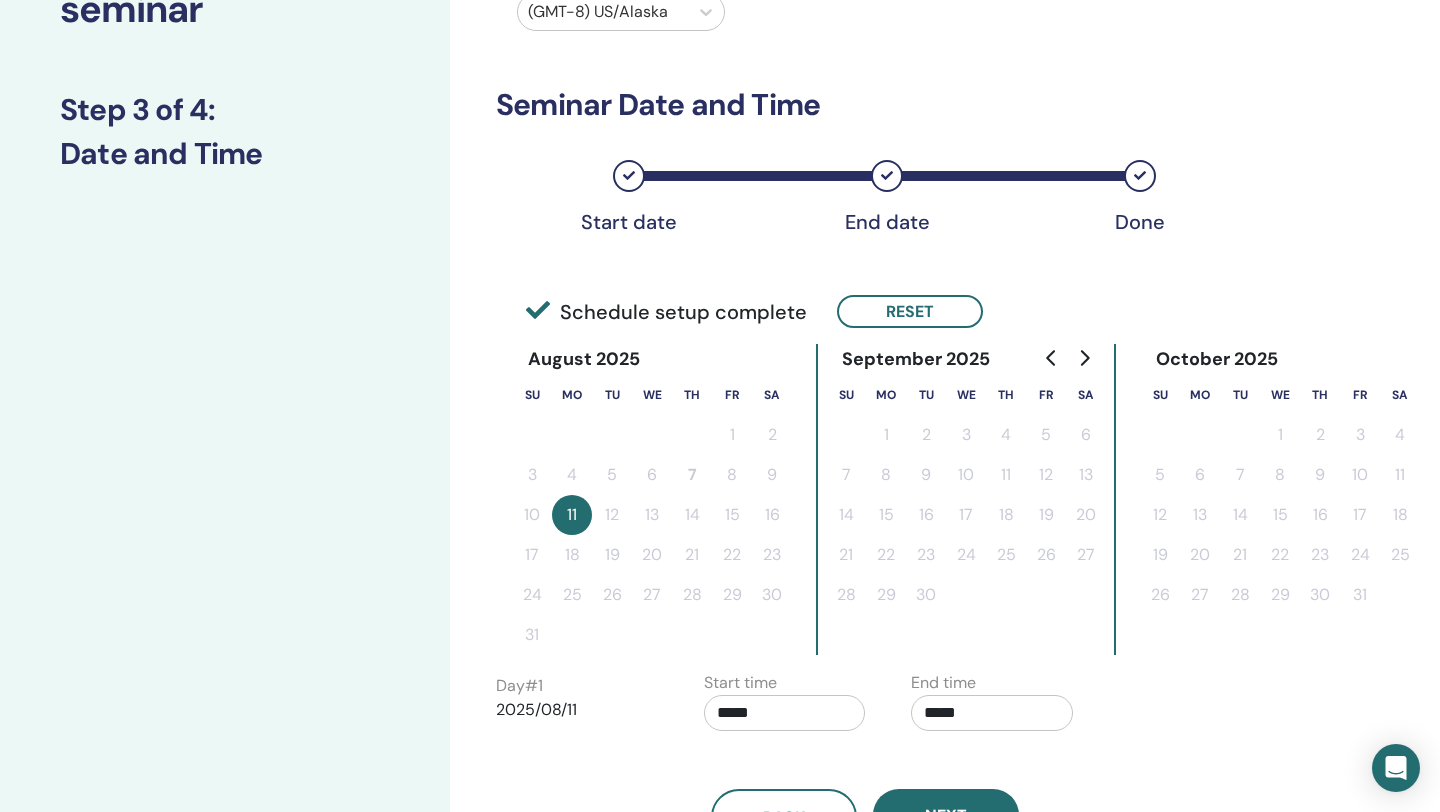 scroll, scrollTop: 469, scrollLeft: 0, axis: vertical 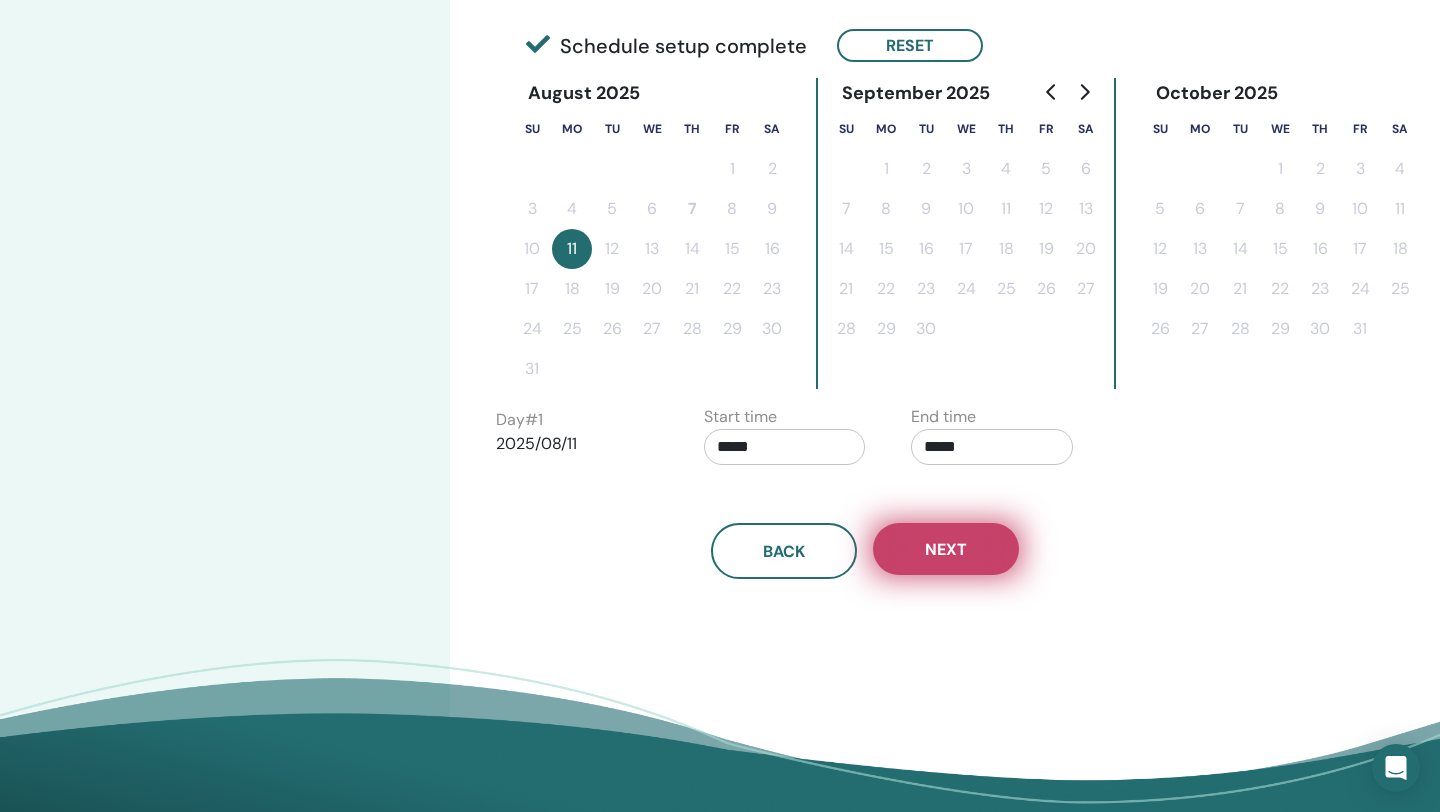 click on "Next" at bounding box center (946, 549) 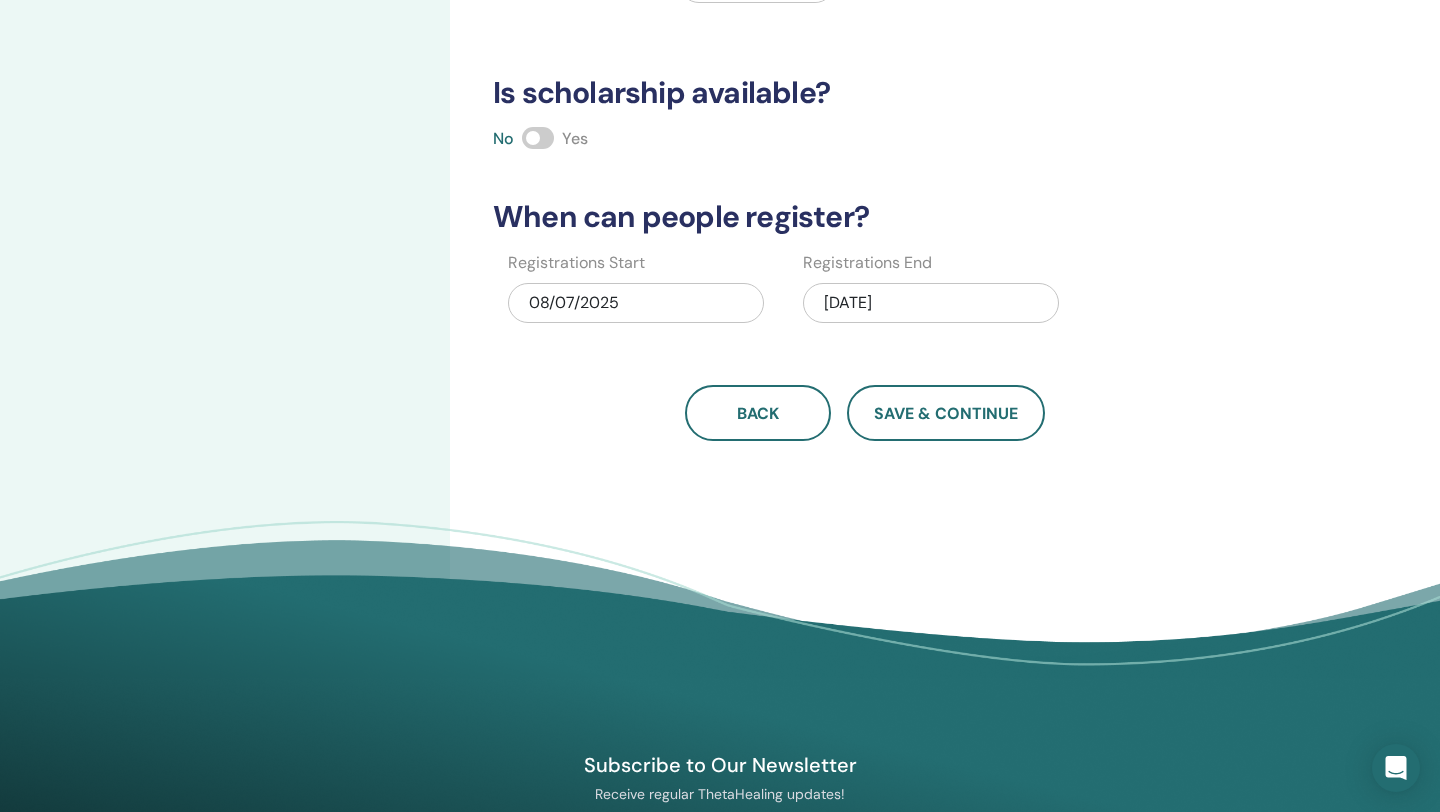 click on "08/07/2025" at bounding box center (636, 303) 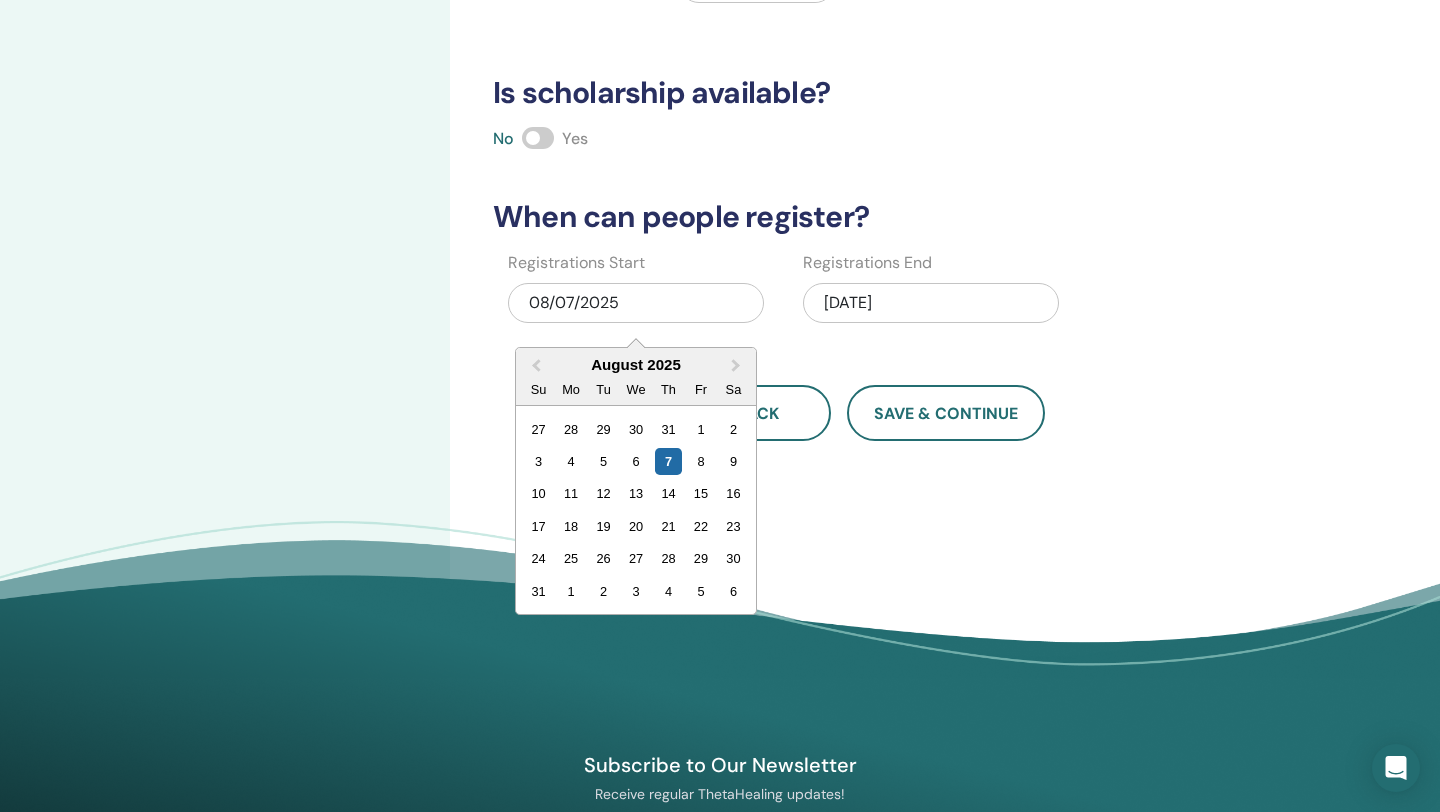 click on "Subscribe to Our Newsletter
Receive regular ThetaHealing updates!
Theta Healing
What is ThetaHealing
Company" at bounding box center (720, 879) 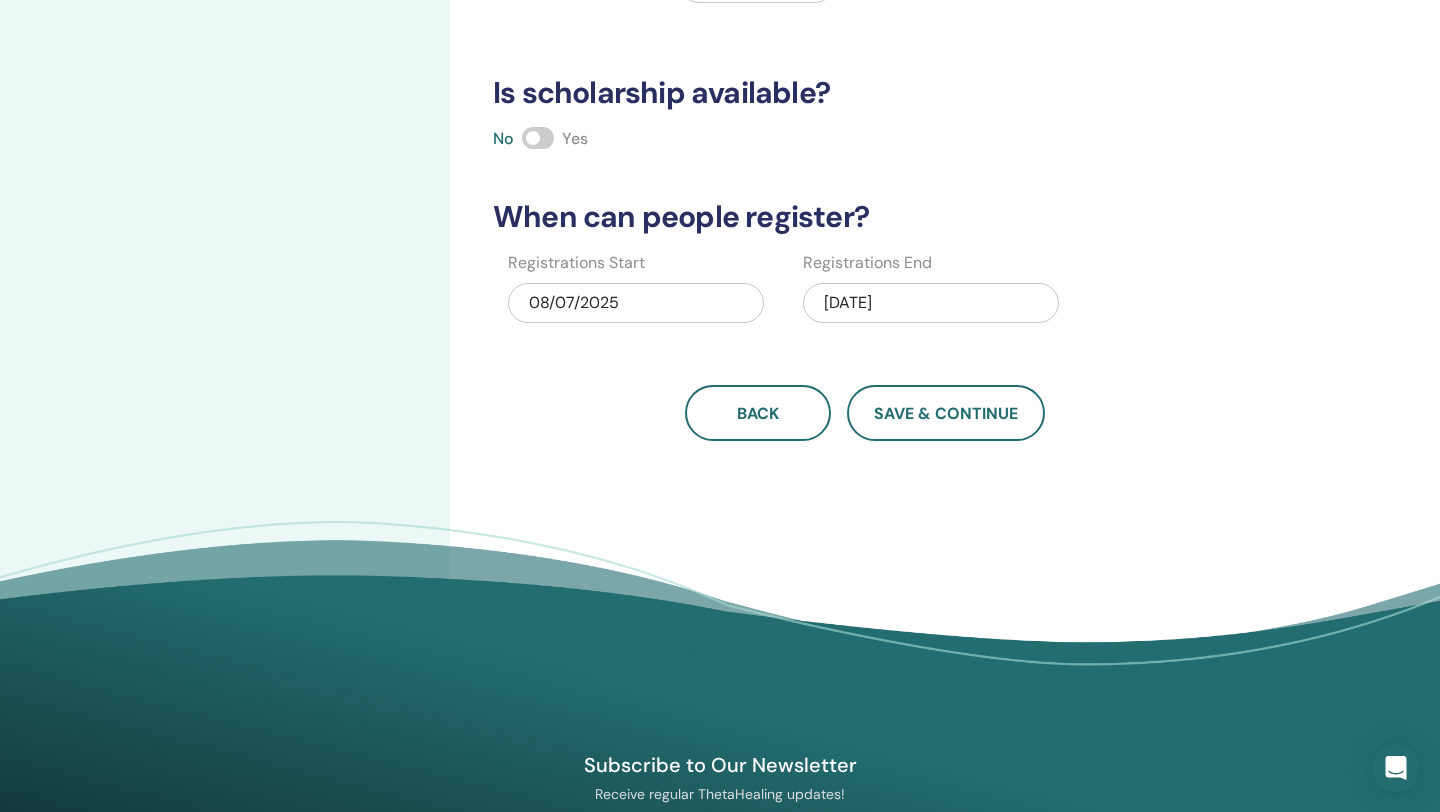 click on "08/11/2025" at bounding box center [931, 303] 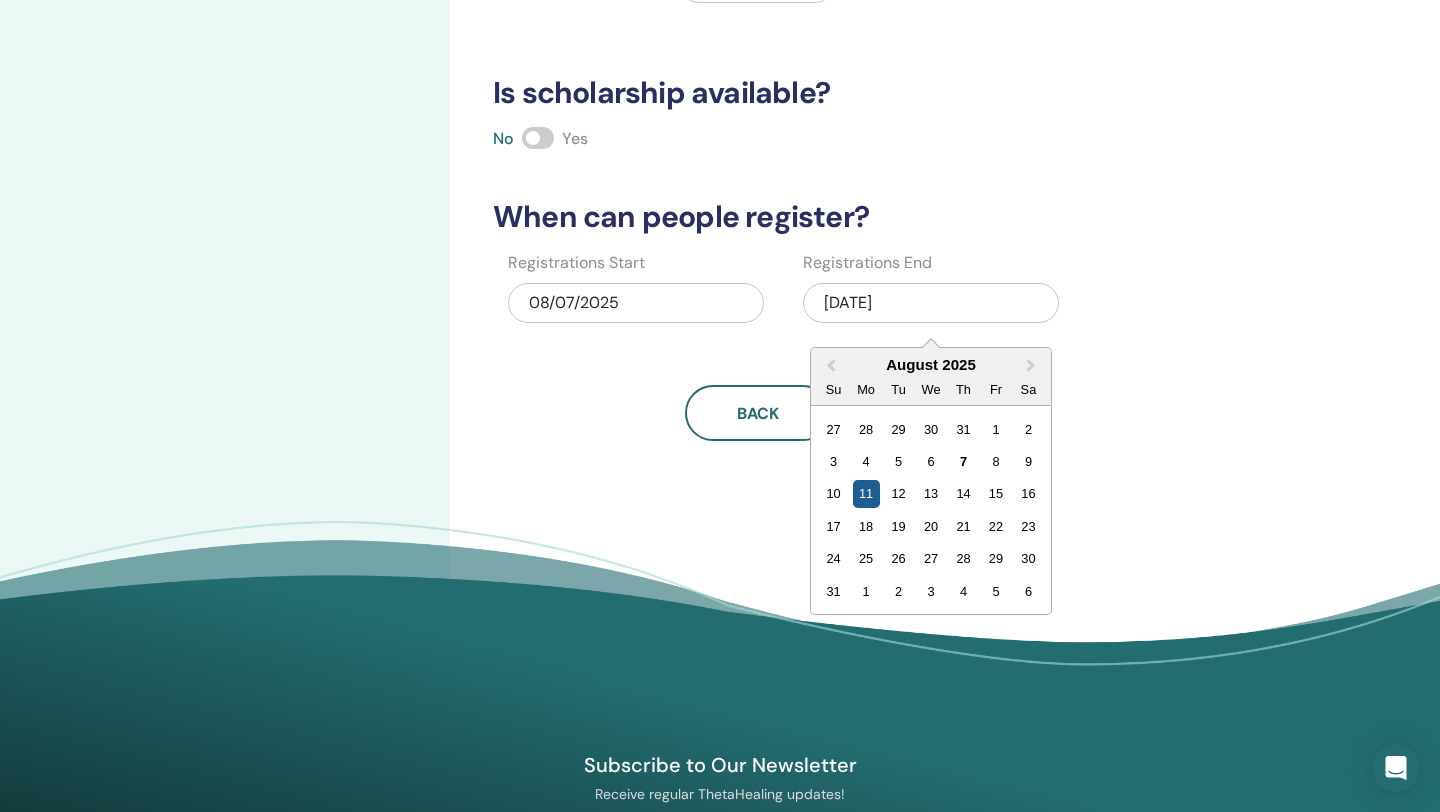 click on "11" at bounding box center (865, 493) 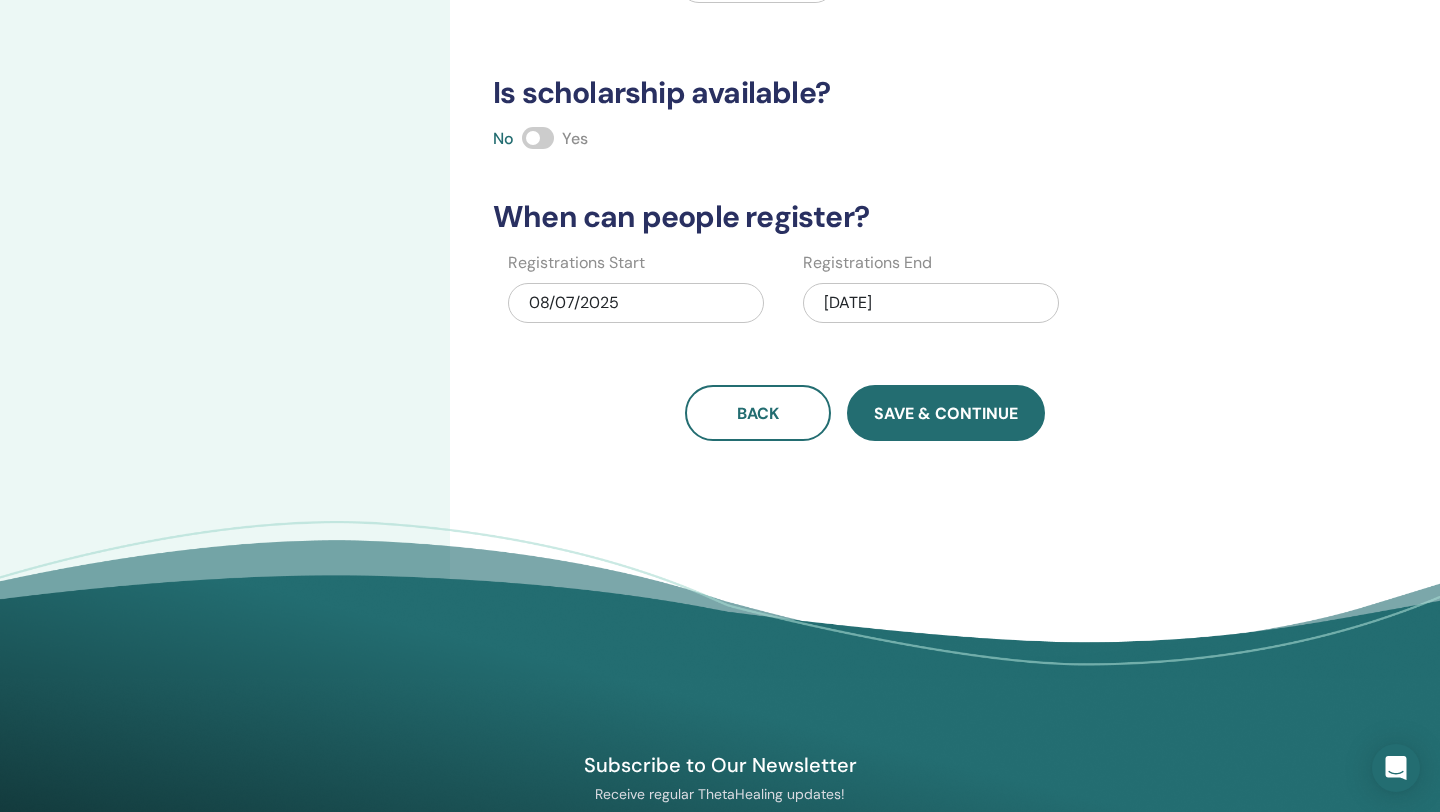 click on "Save & Continue" at bounding box center (946, 413) 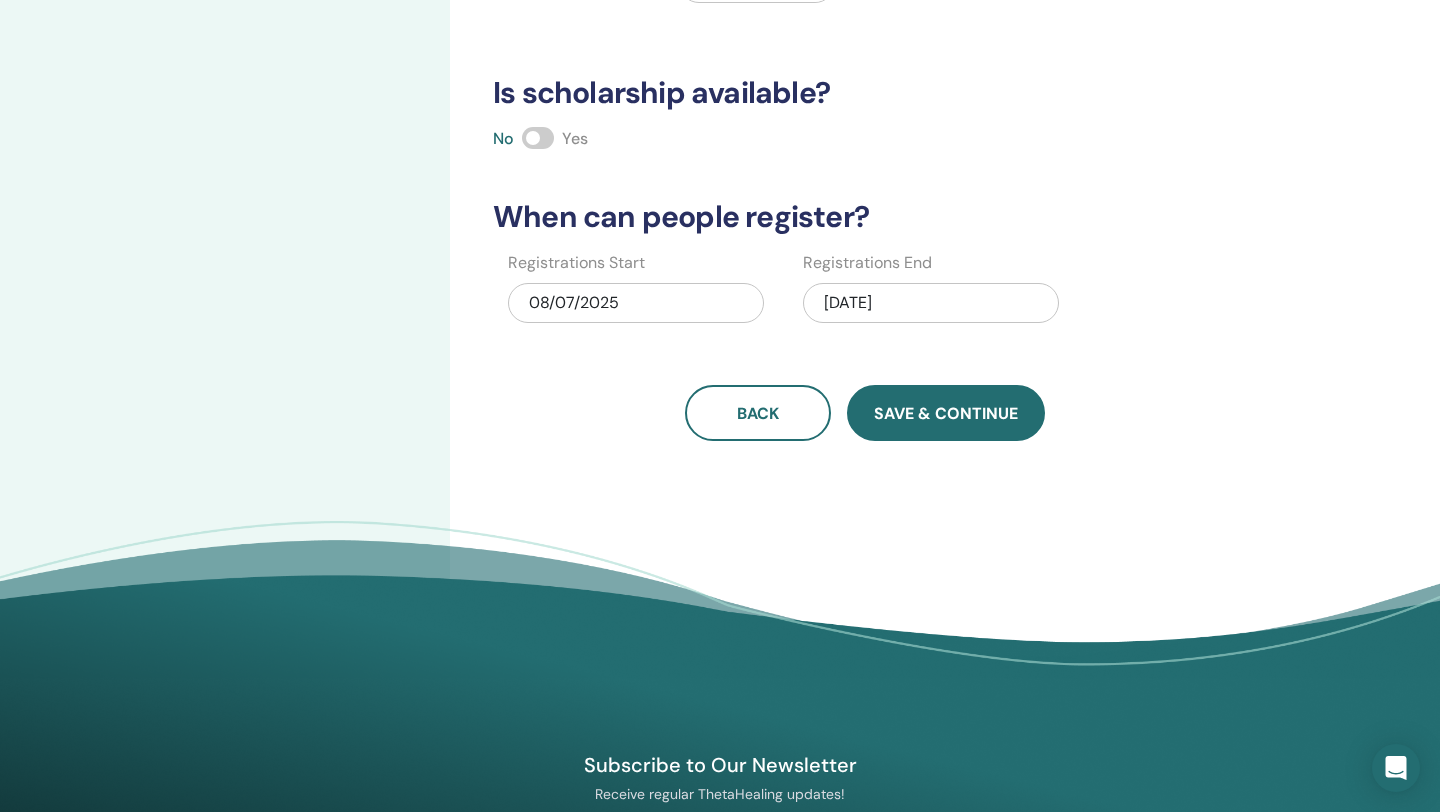 click on "Save & Continue" at bounding box center [946, 413] 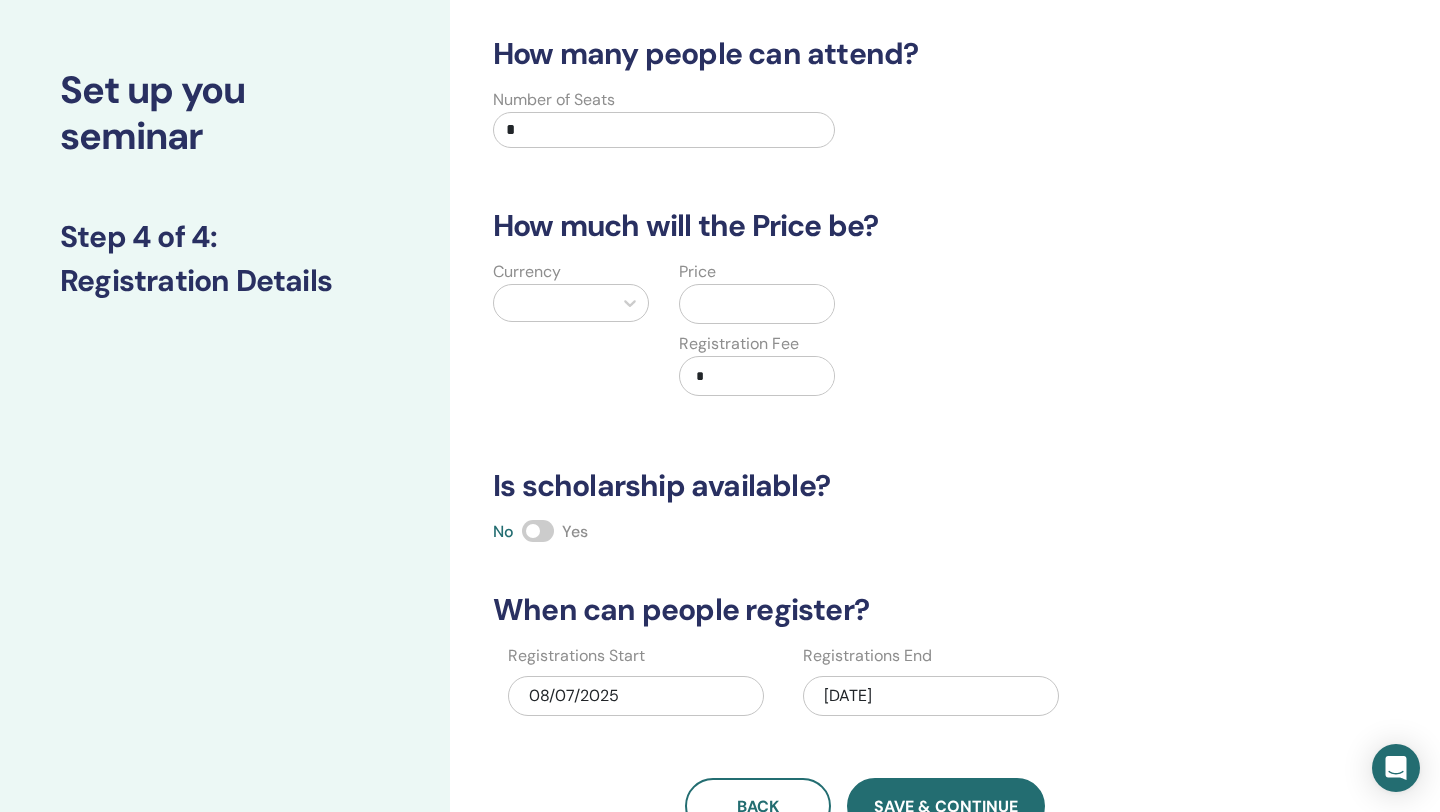 scroll, scrollTop: 0, scrollLeft: 0, axis: both 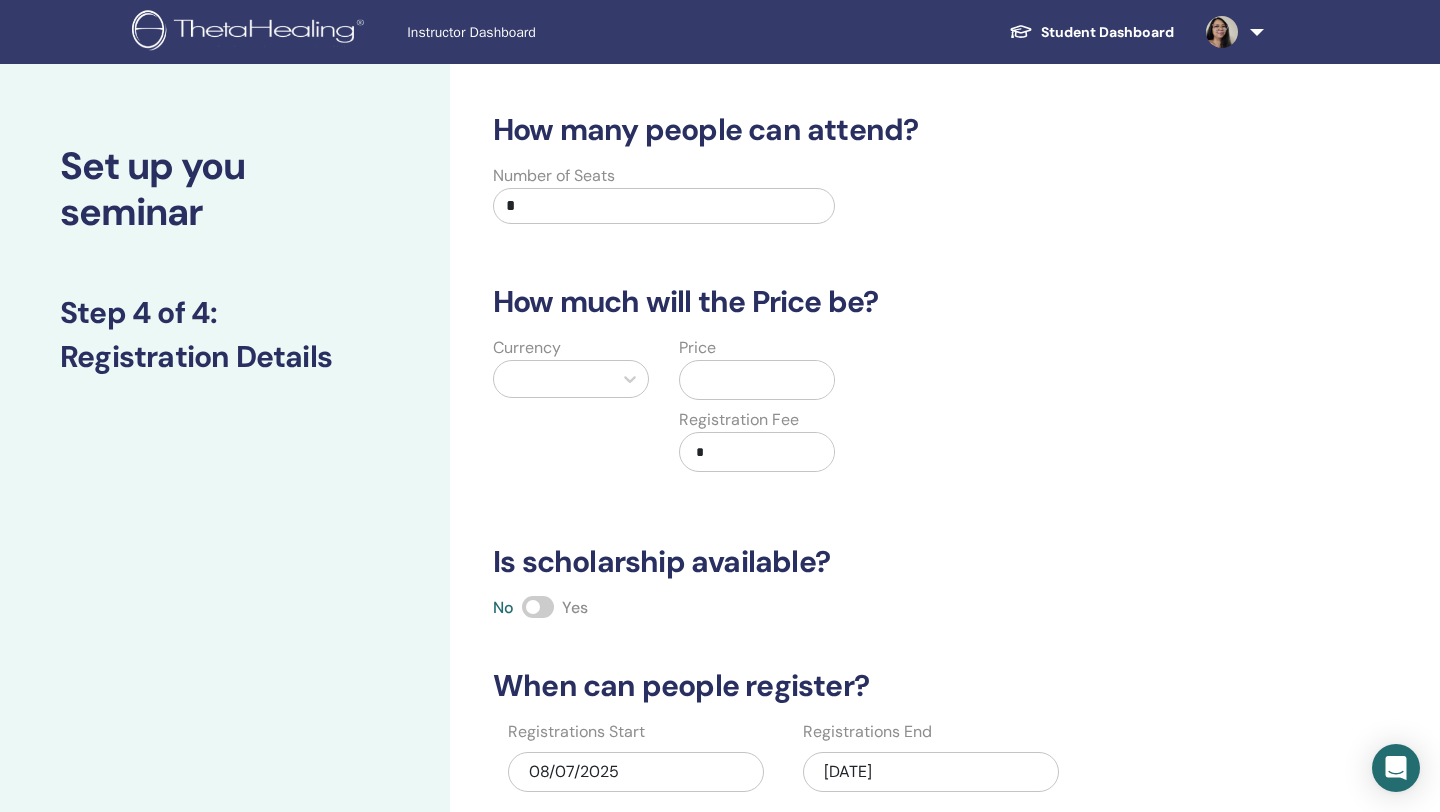 drag, startPoint x: 522, startPoint y: 207, endPoint x: 496, endPoint y: 207, distance: 26 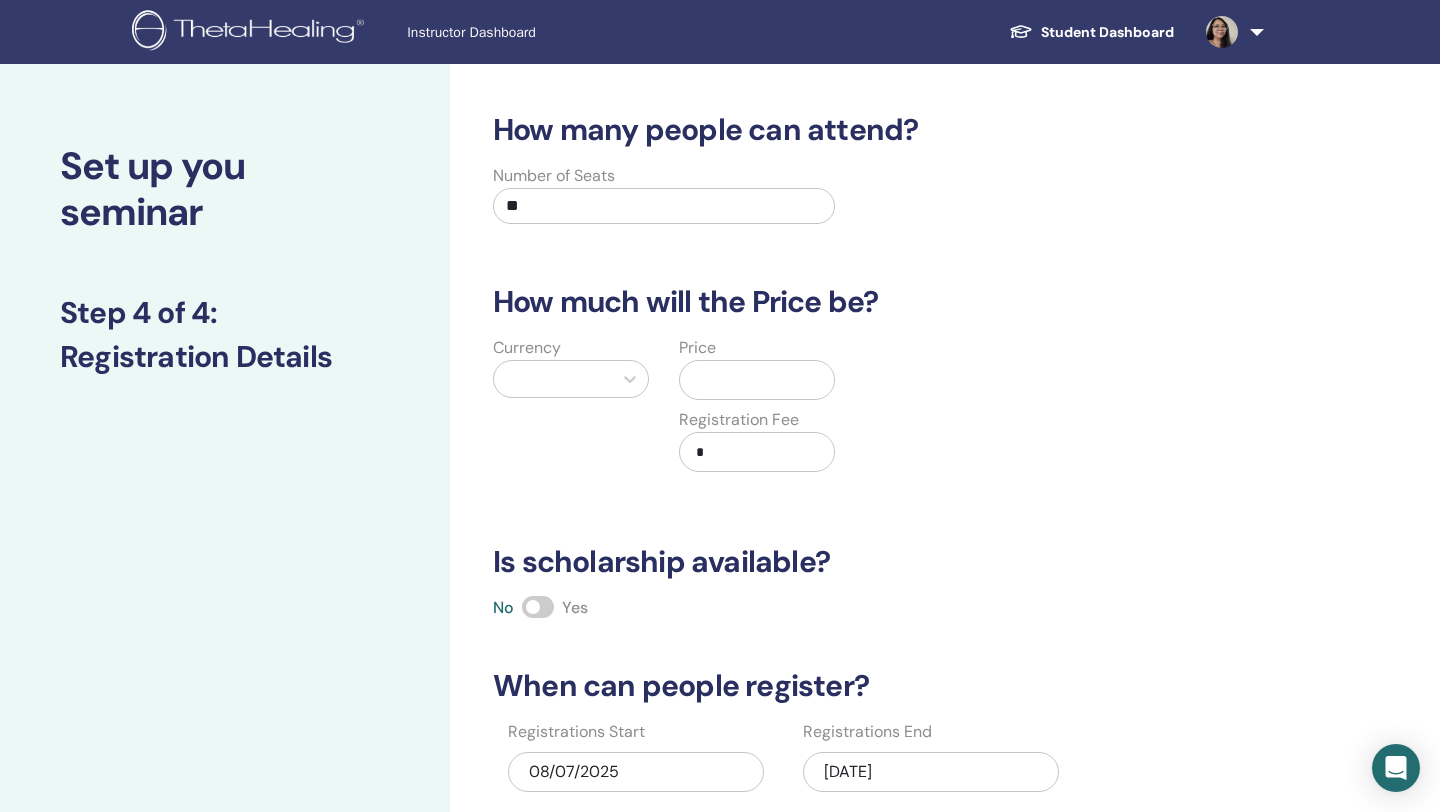 type on "**" 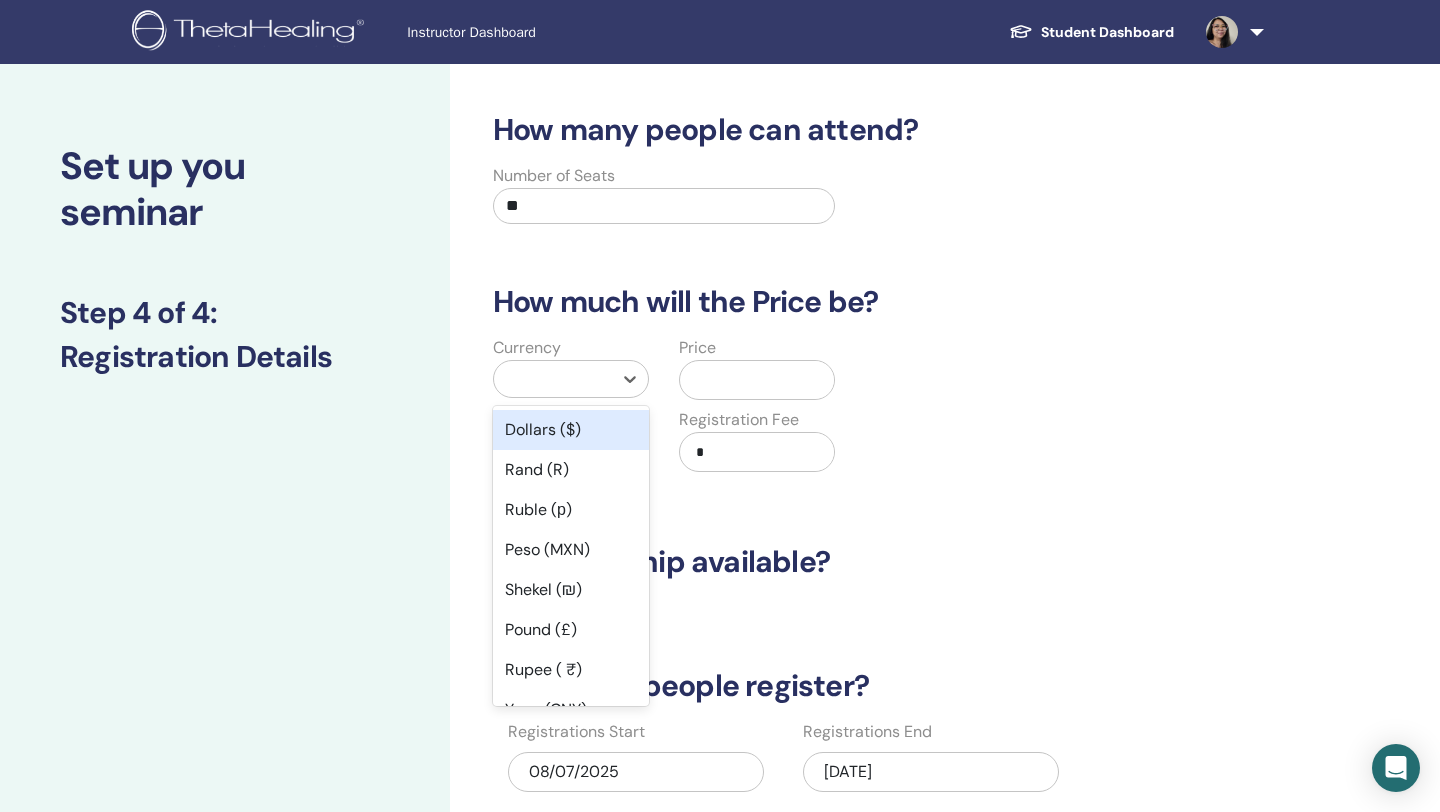 click at bounding box center (553, 379) 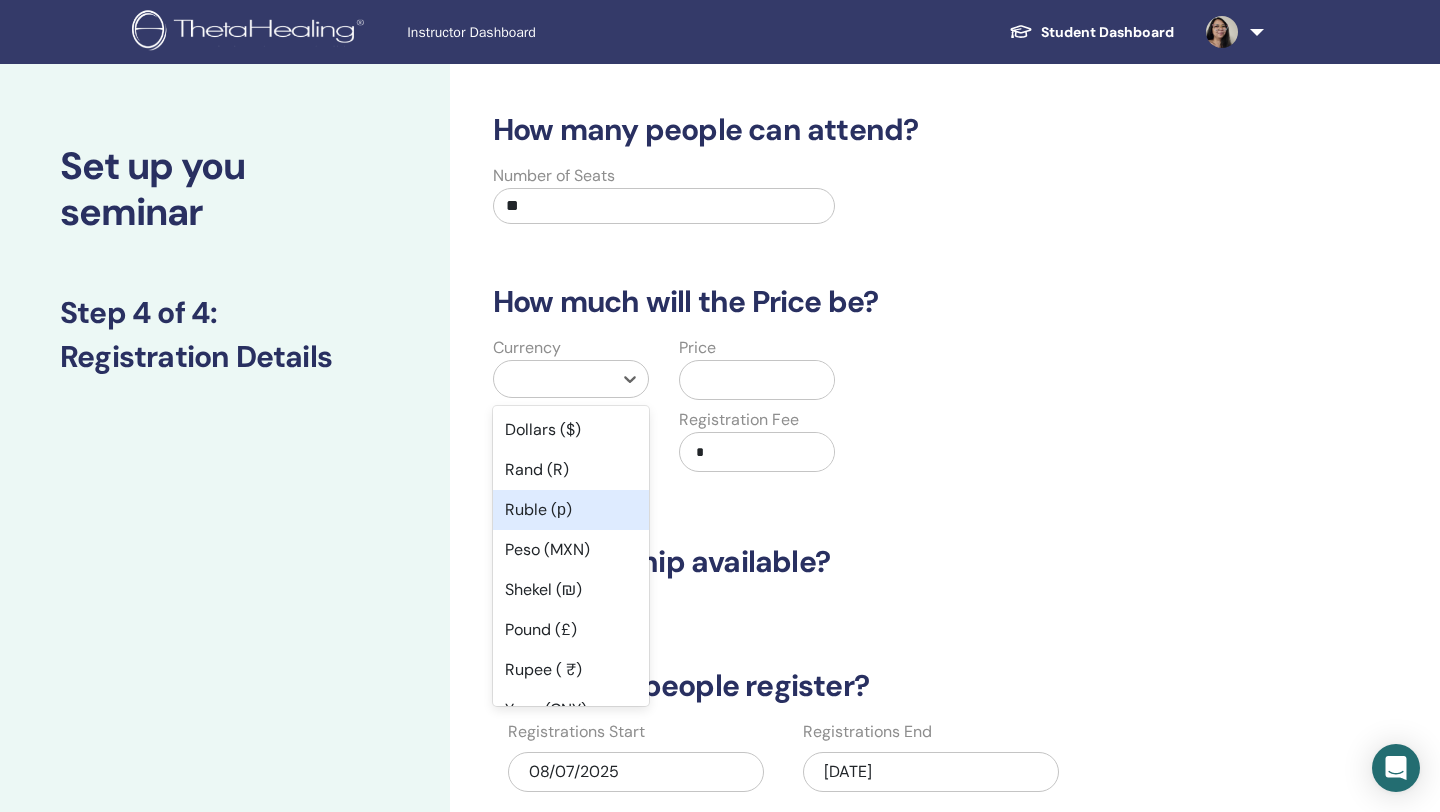 click on "How many people can attend? Number of Seats ** How much will the Price be? Currency option Ruble (р) focused, 3 of 45. 45 results available. Use Up and Down to choose options, press Enter to select the currently focused option, press Escape to exit the menu, press Tab to select the option and exit the menu. Dollars ($) Rand (R) Ruble (р) Peso (MXN) Shekel (₪) Pound (£) Rupee ( ₹) Yuan (CNY) Yen (¥) Polish Zloty (PLN) Brazilian Real (R) Australian Dollar (AUD) New Zealand Dollar (NZD) Canadian (CAD) Cuban Peso (CUP) Croatian Kuna (HRK) Ukrainian Hryvna (UAH) Romanian New Leu (RON) Swiss Franc (CHF) UAE Dirham (AED) Czech Koruna (Kč) Kuwaiti Dinar (د.ك) Omani Rial (﷼) Bahraini Dinar (.د.ب) Qatari Riyal (ر.ق) Saudi Riyal (ر.س) Iranian Rial (﷼) Bulgarian lev (лв.) Jordanian Dinar (د.ا) Hungarian Forint (HUF) Chilean Peso (CLP) Türk Lirası (₺) Turkish Lira (₺) Iraqi Dinar (ع.د) Euro (€) Danish Krone (DKK) Norwegian Krone (NOK) Swedish Krona (SEK) Egyptian Pound (E£) Price * No" at bounding box center [865, 511] 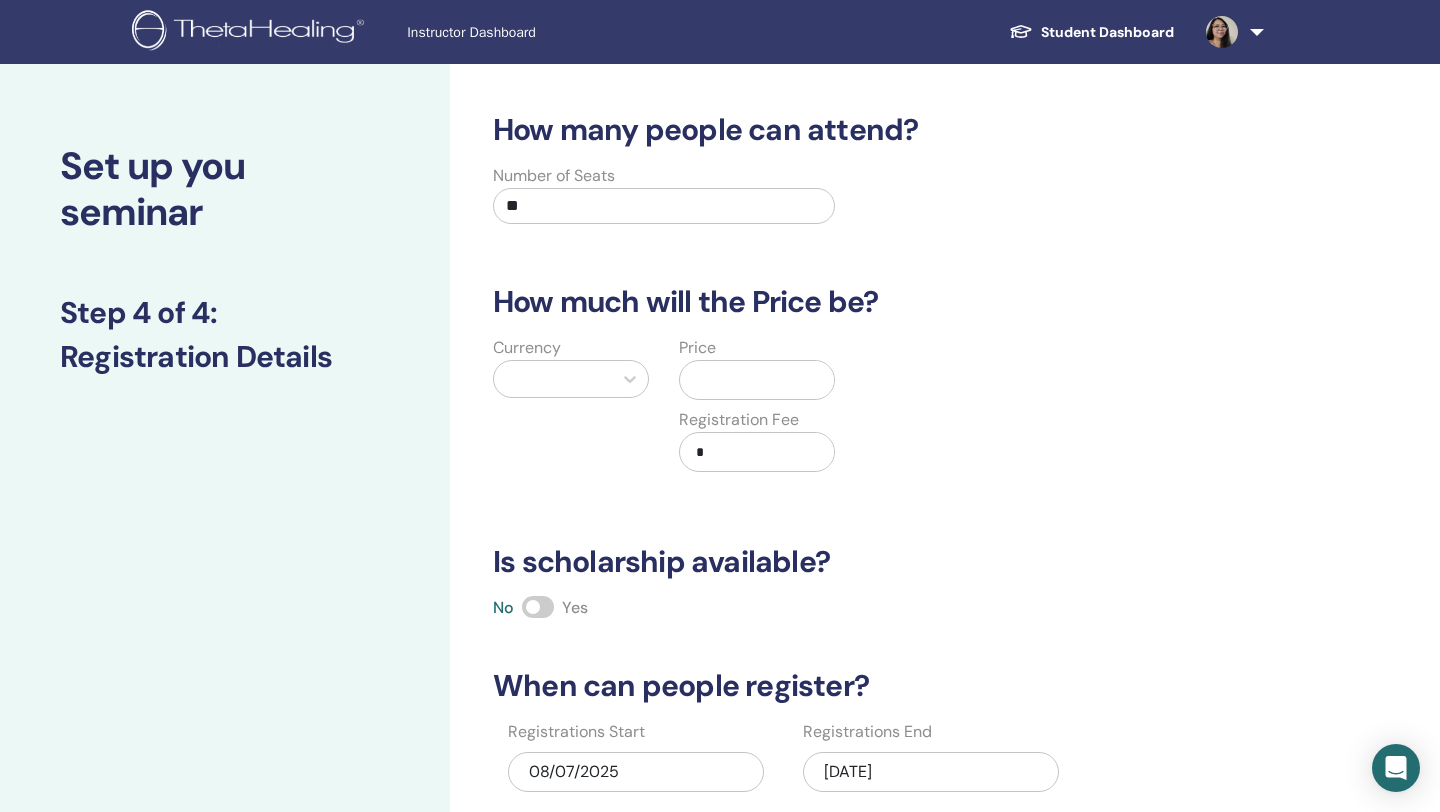 click at bounding box center (761, 380) 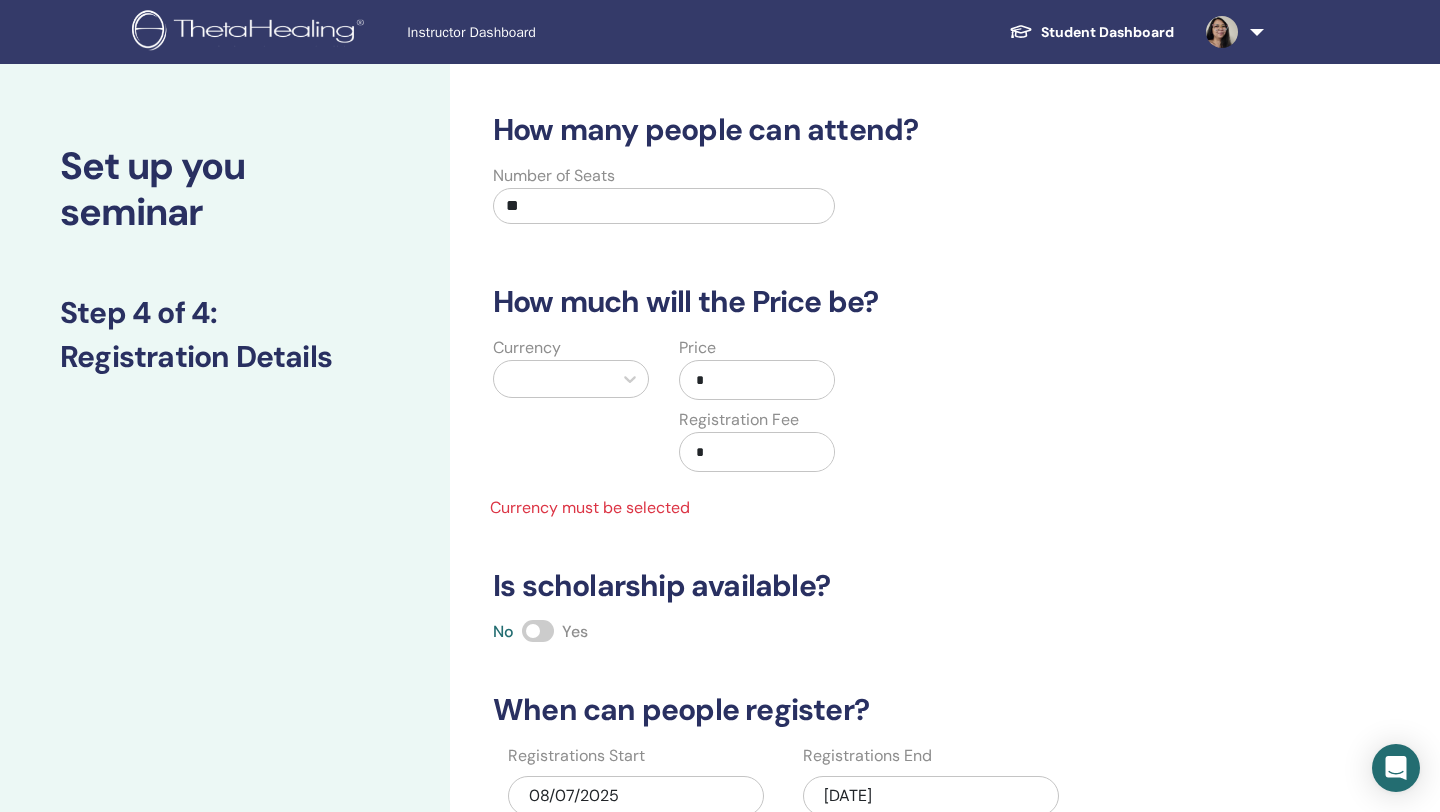 type on "*" 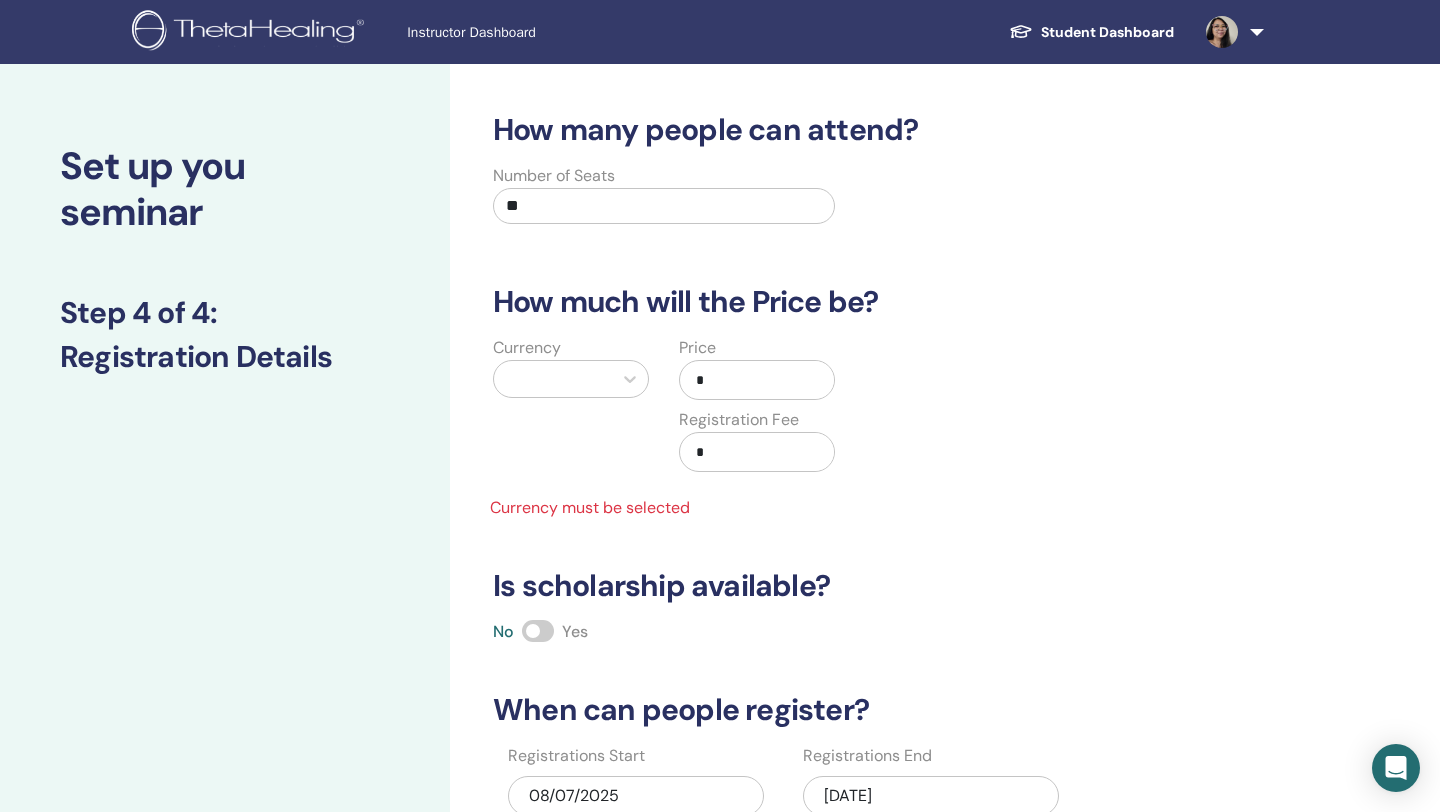 click at bounding box center (553, 379) 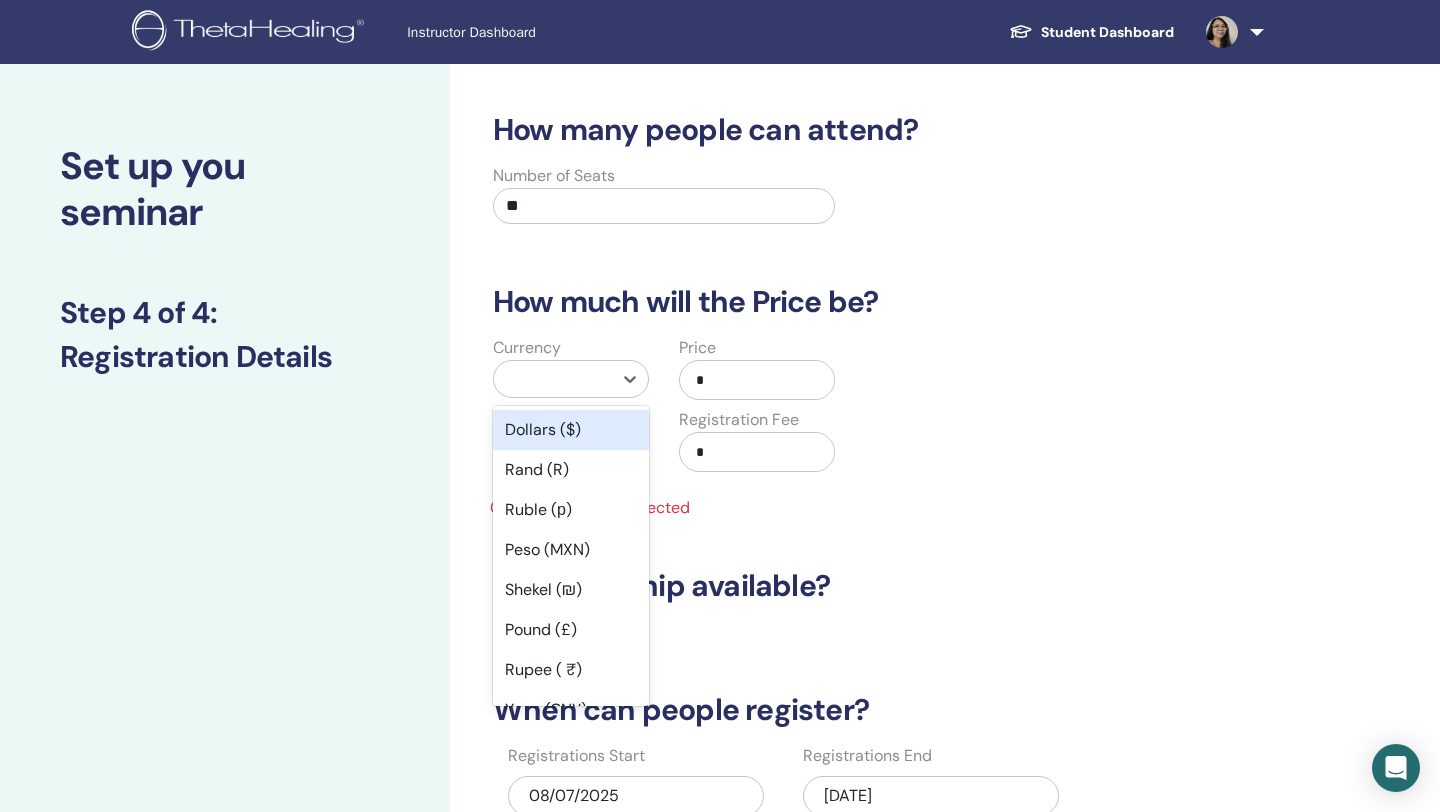 click on "Dollars ($)" at bounding box center [571, 430] 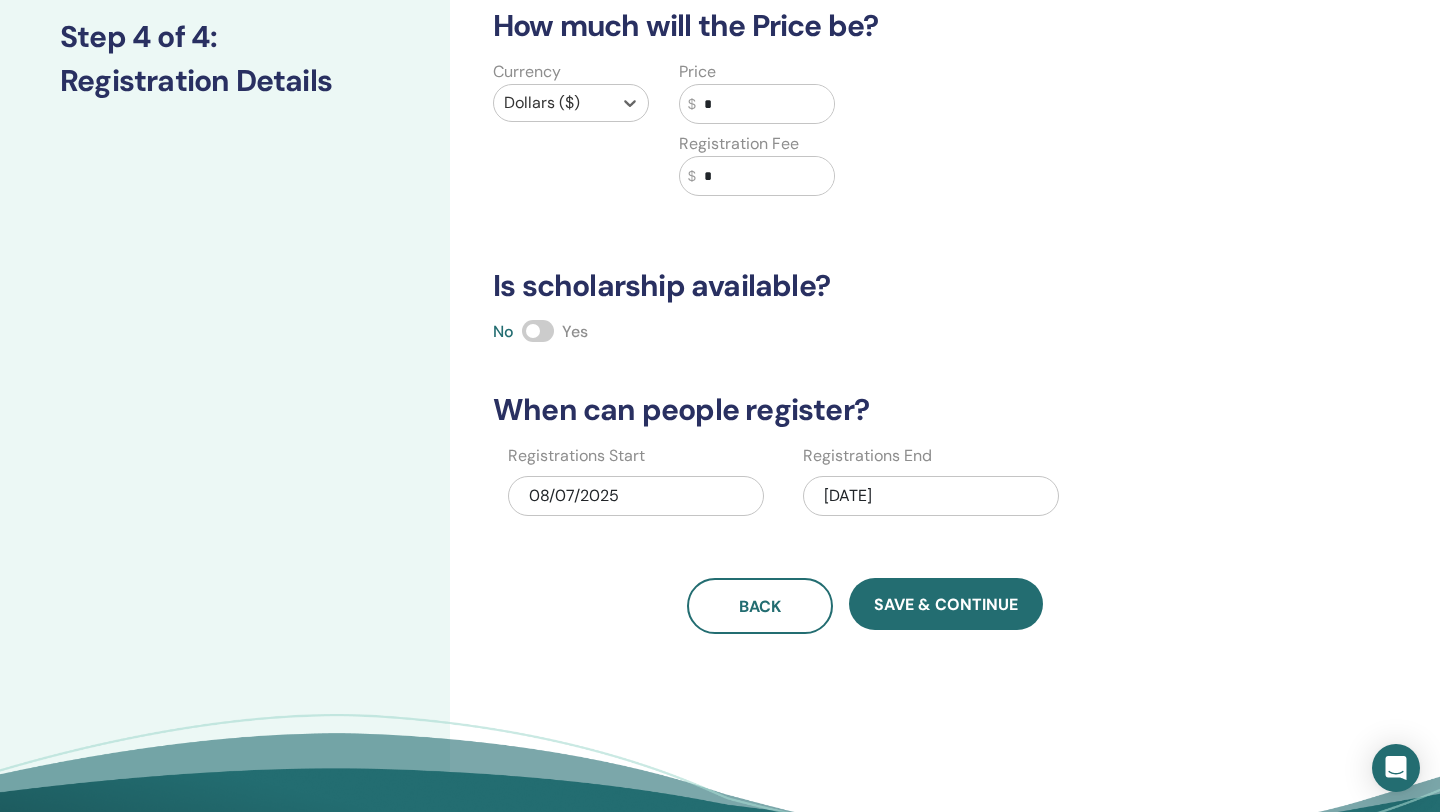 scroll, scrollTop: 300, scrollLeft: 0, axis: vertical 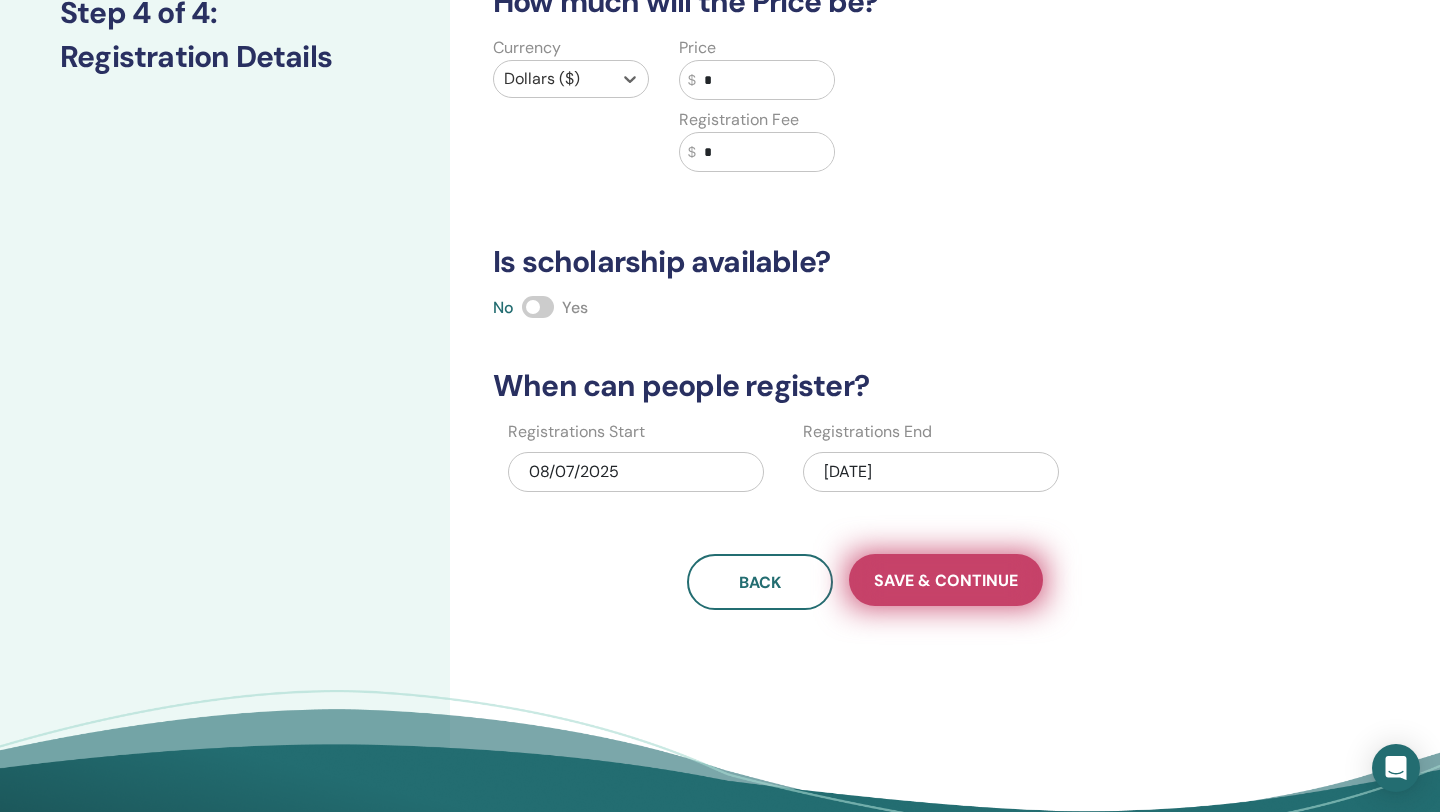 click on "Save & Continue" at bounding box center (946, 580) 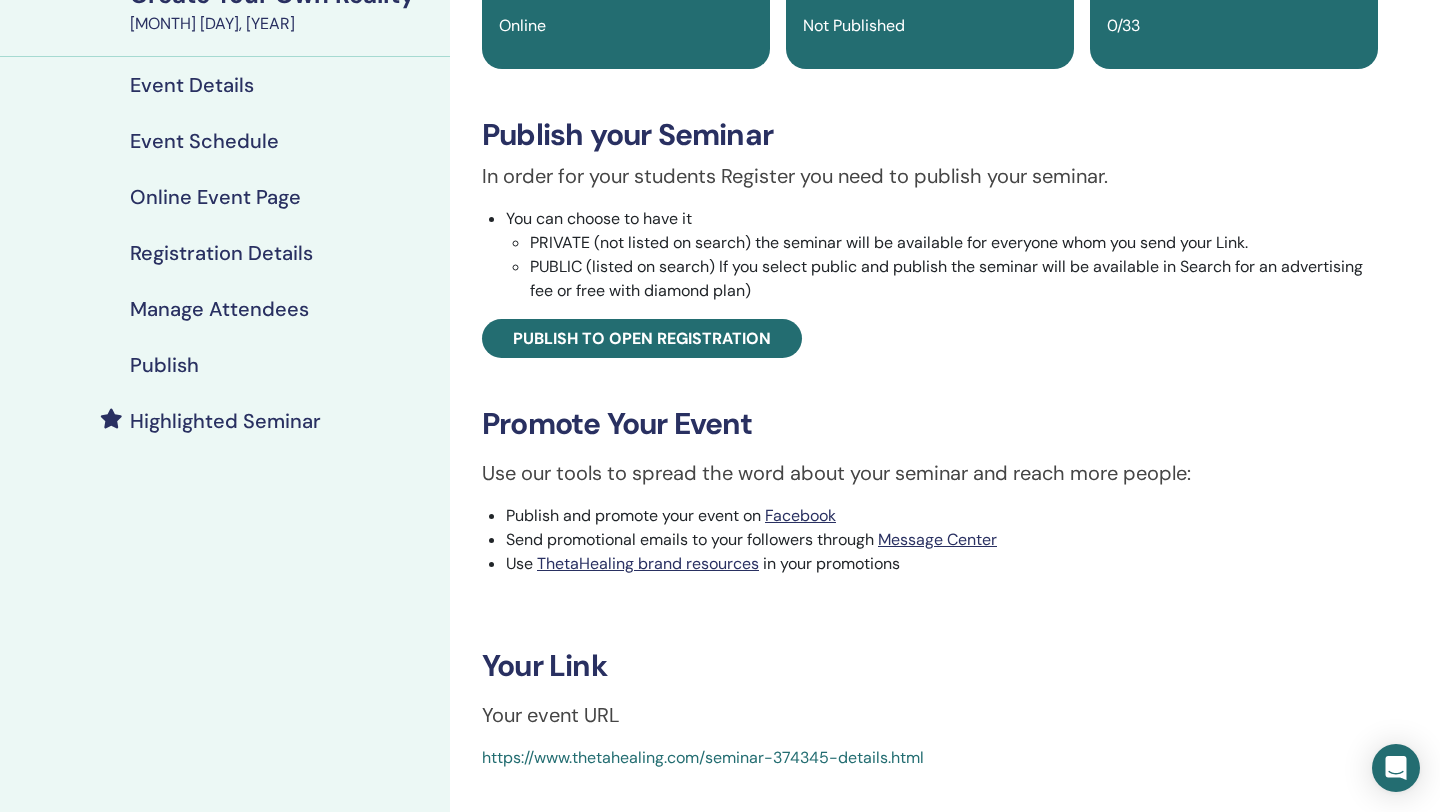 scroll, scrollTop: 236, scrollLeft: 0, axis: vertical 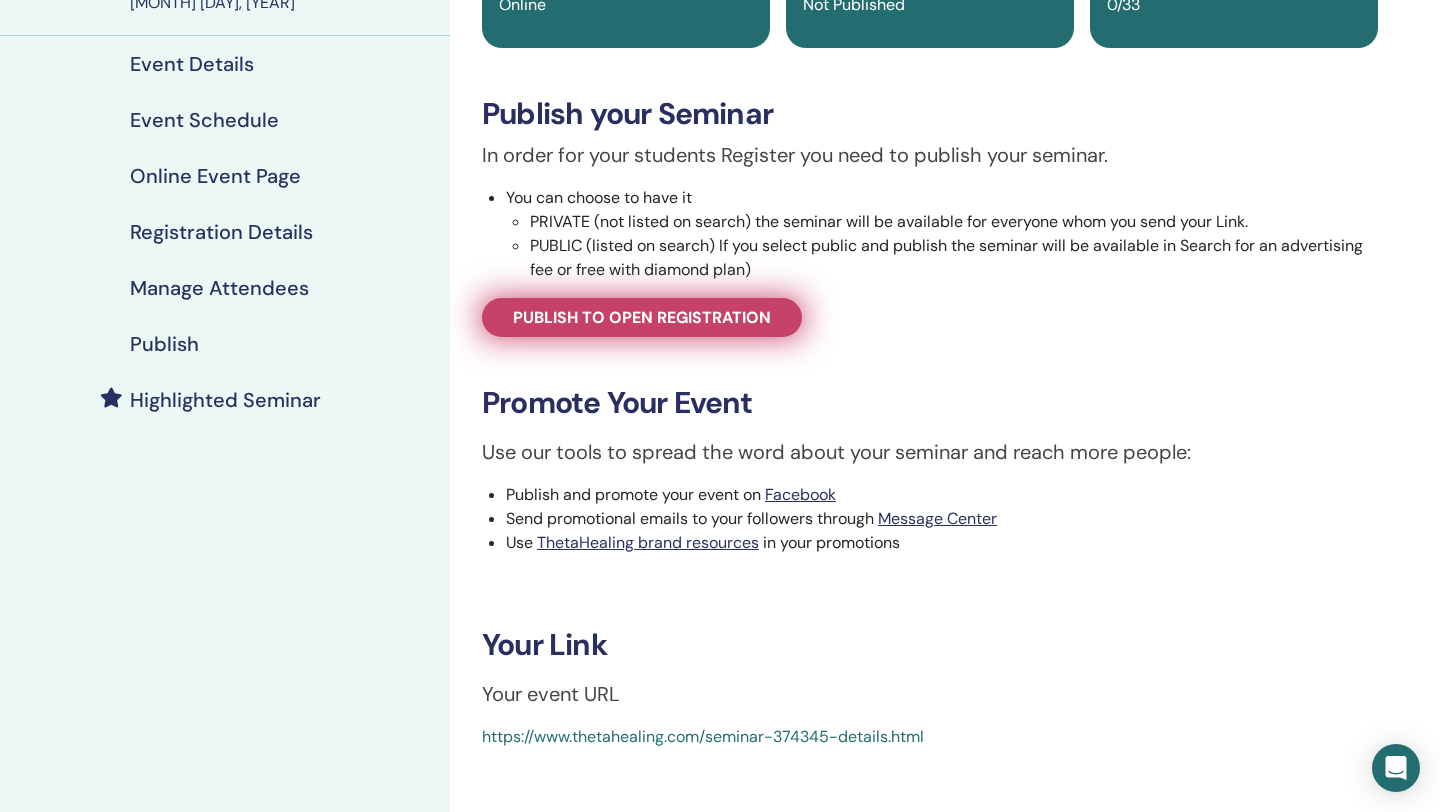 click on "Publish to open registration" at bounding box center (642, 317) 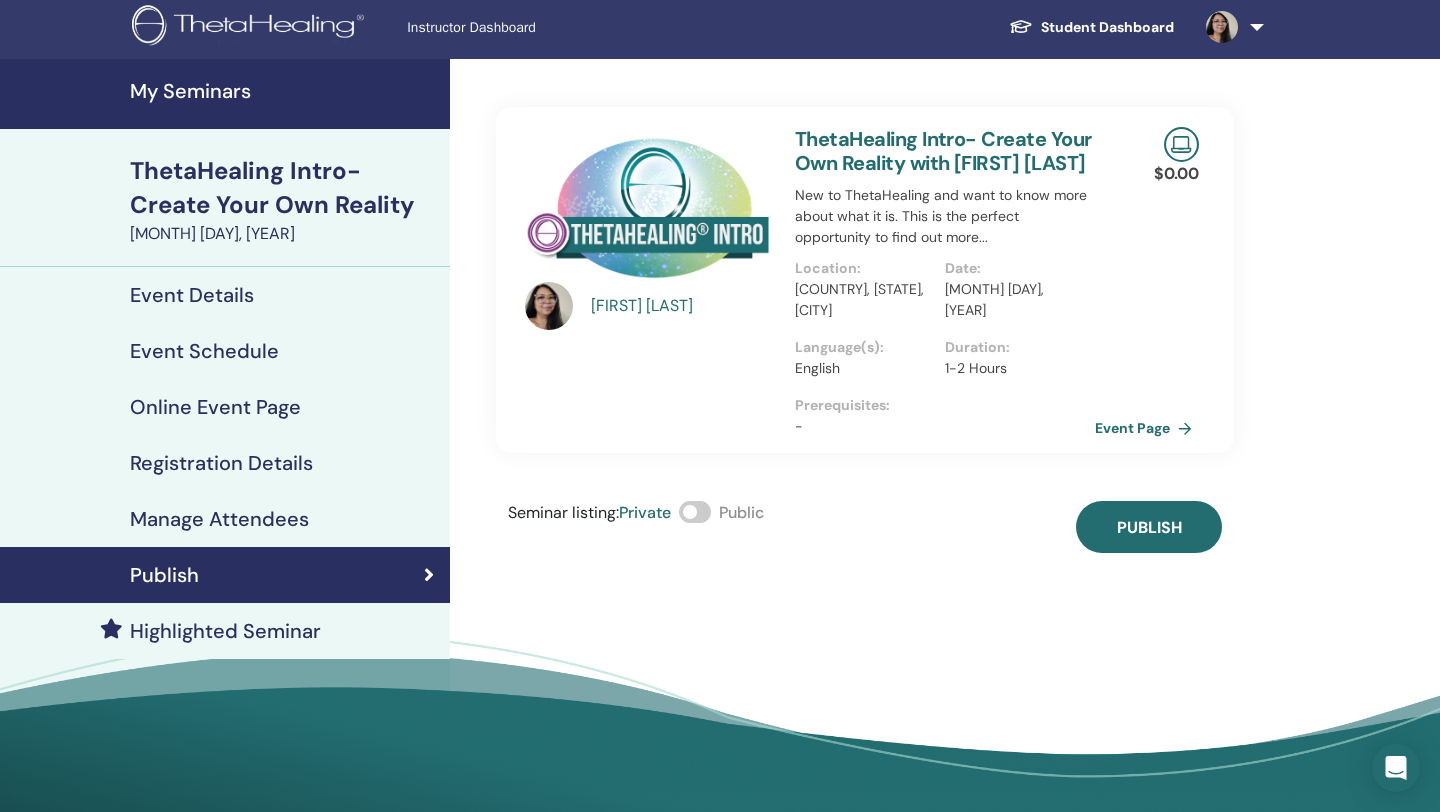 scroll, scrollTop: 0, scrollLeft: 0, axis: both 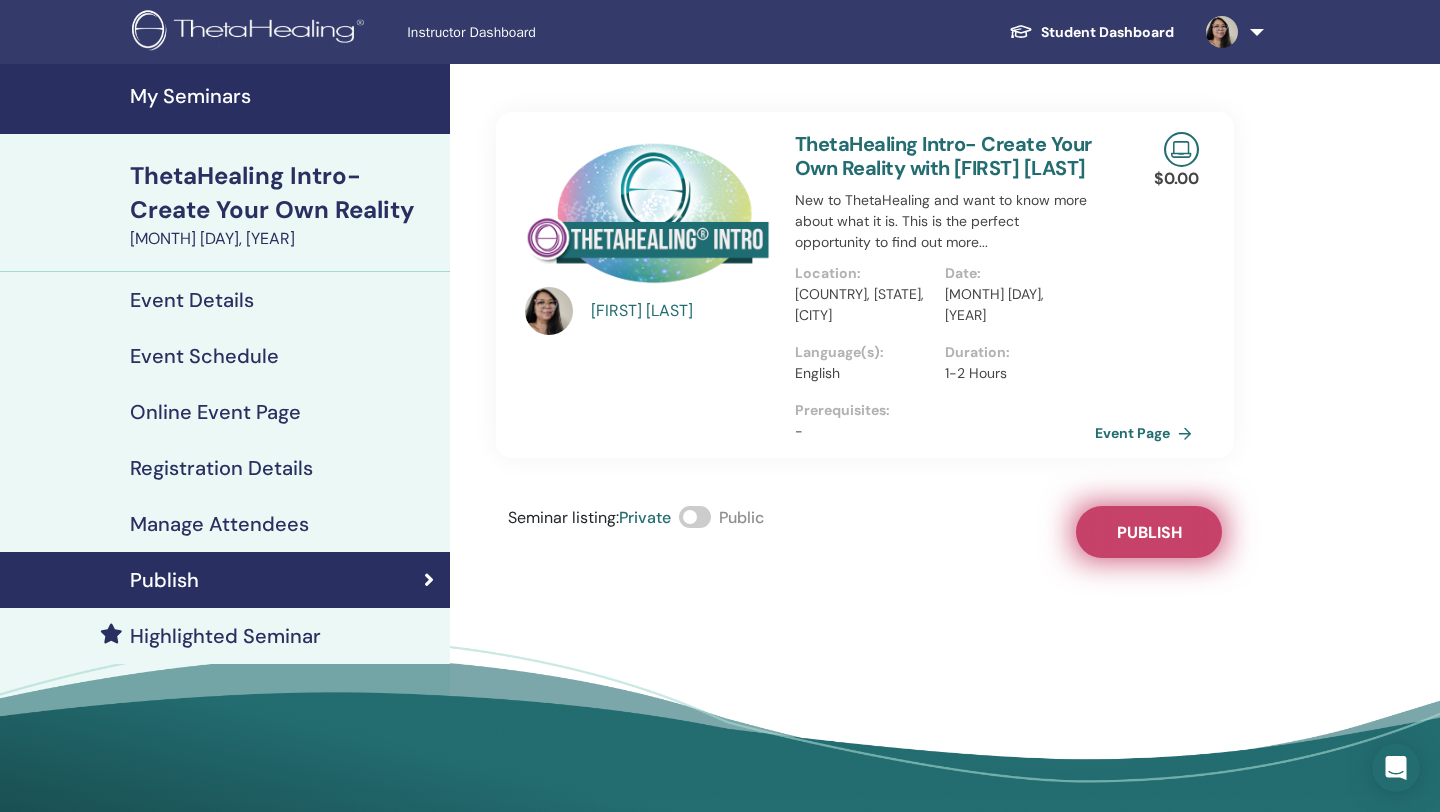 click on "Publish" at bounding box center (1149, 532) 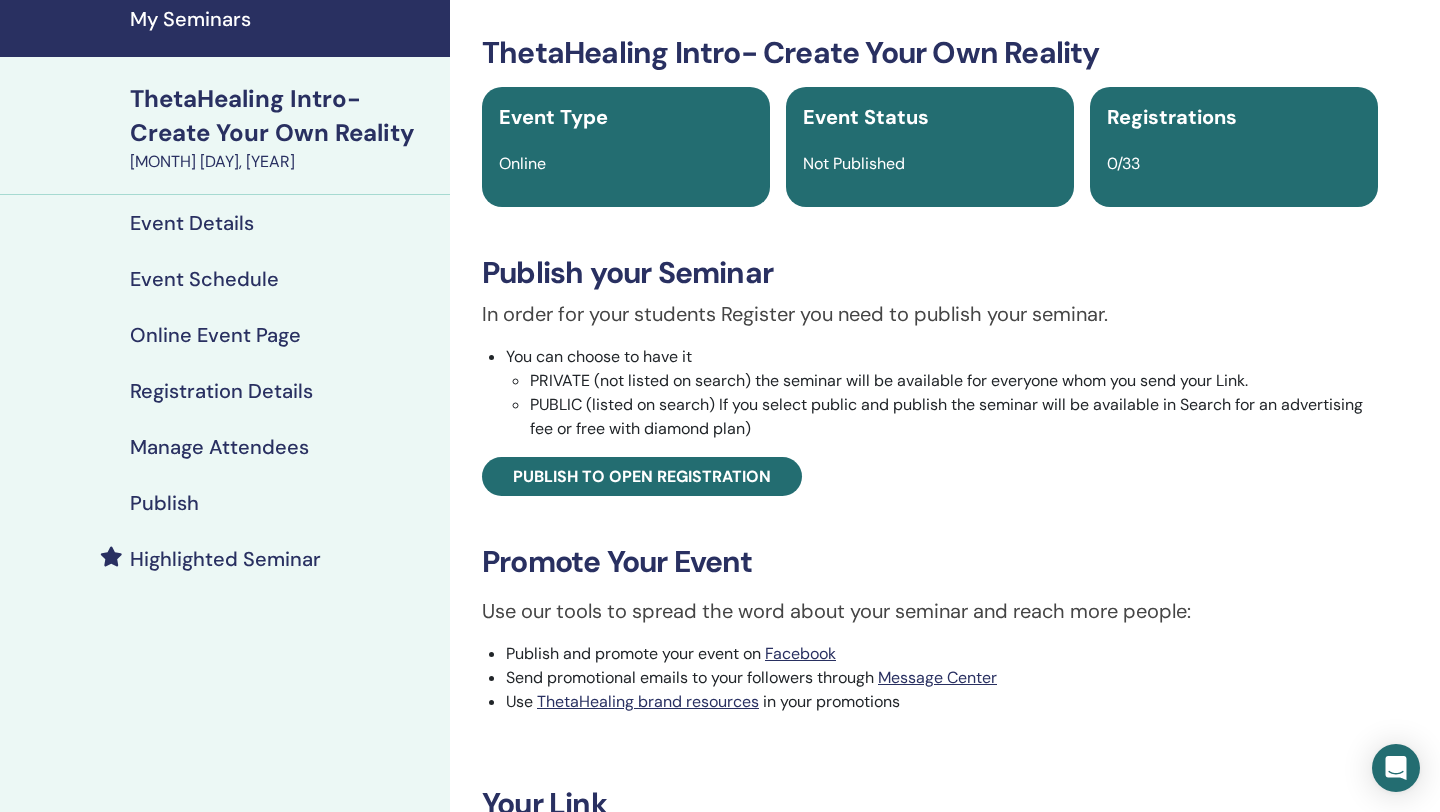 scroll, scrollTop: 17, scrollLeft: 0, axis: vertical 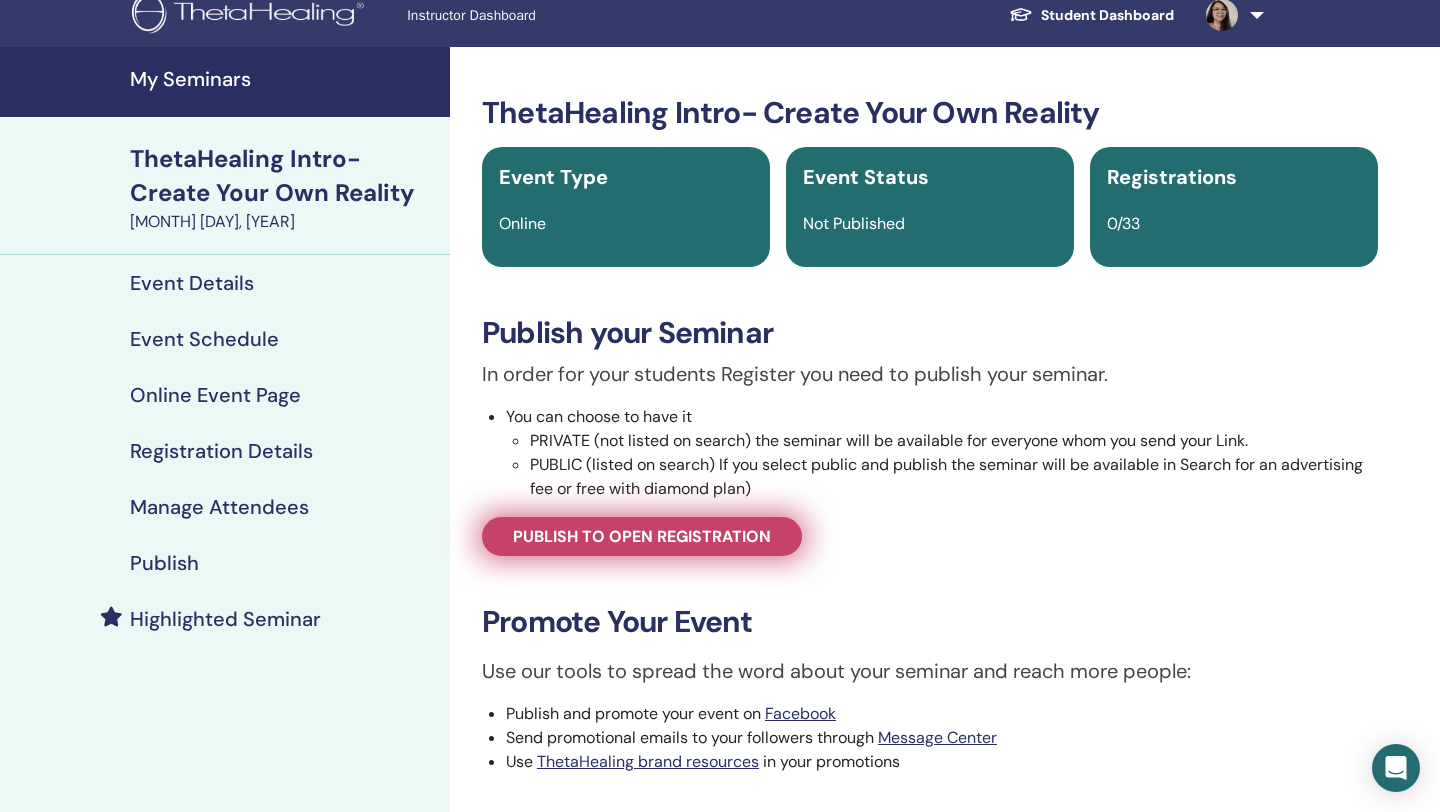 click on "Publish to open registration" at bounding box center (642, 536) 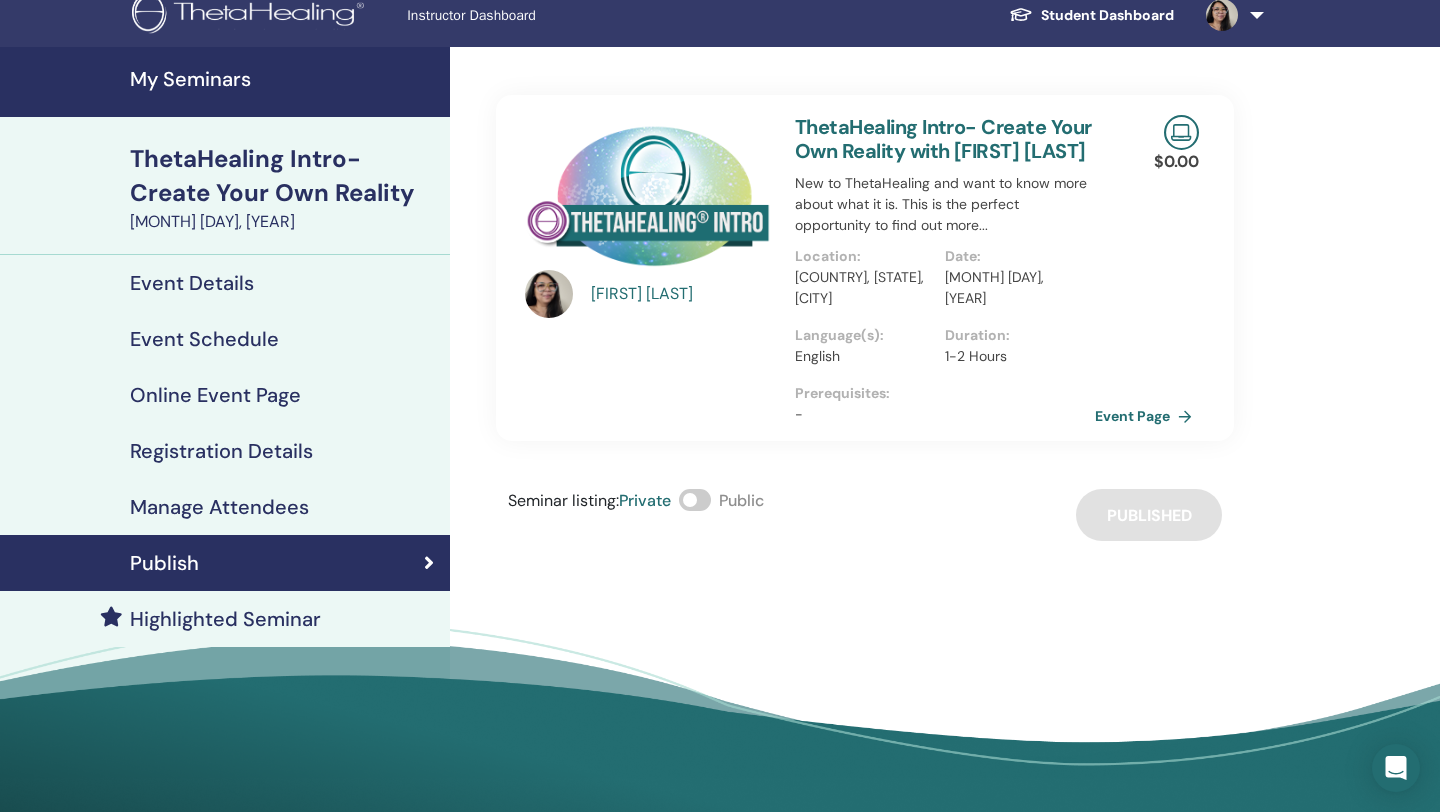 click at bounding box center (695, 500) 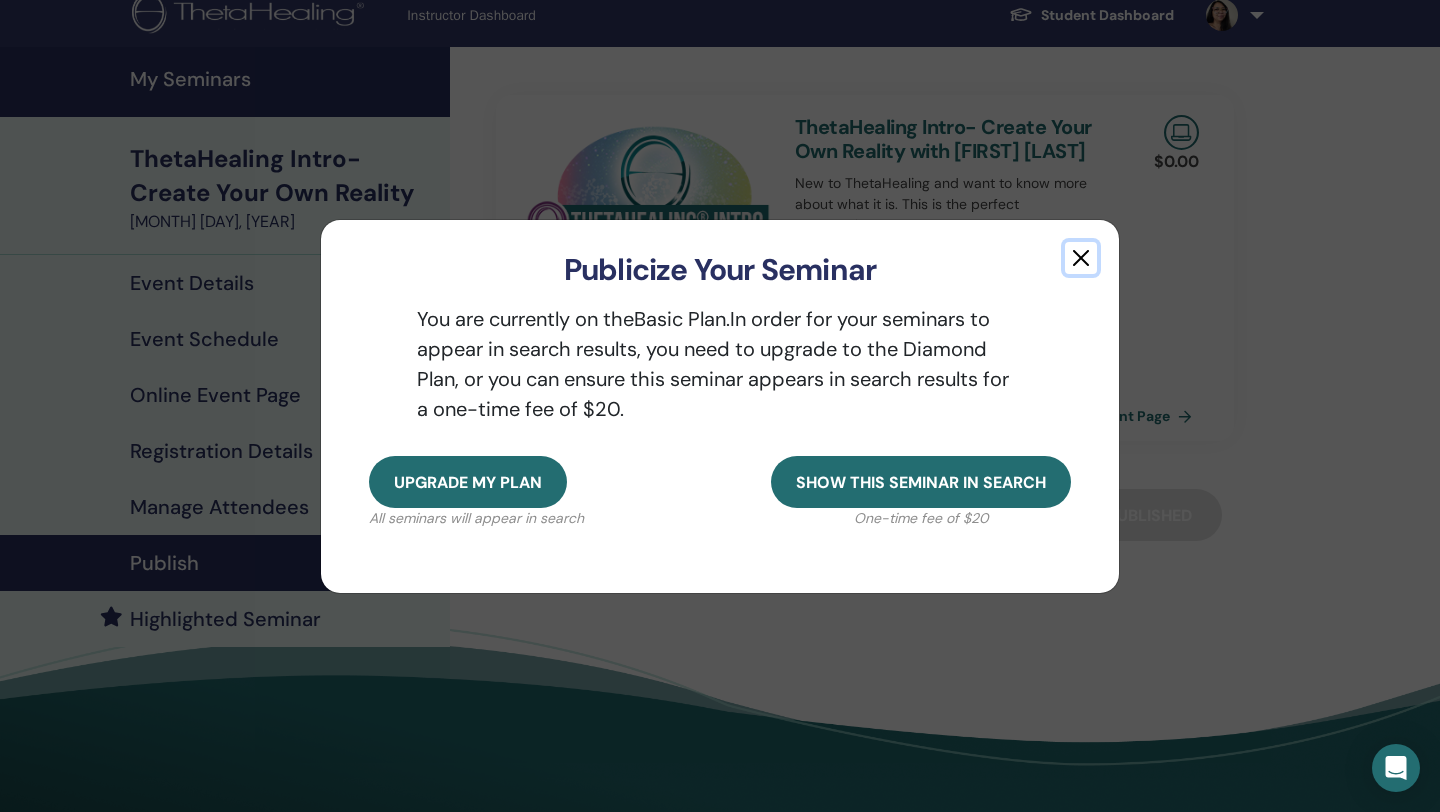 click at bounding box center (1081, 258) 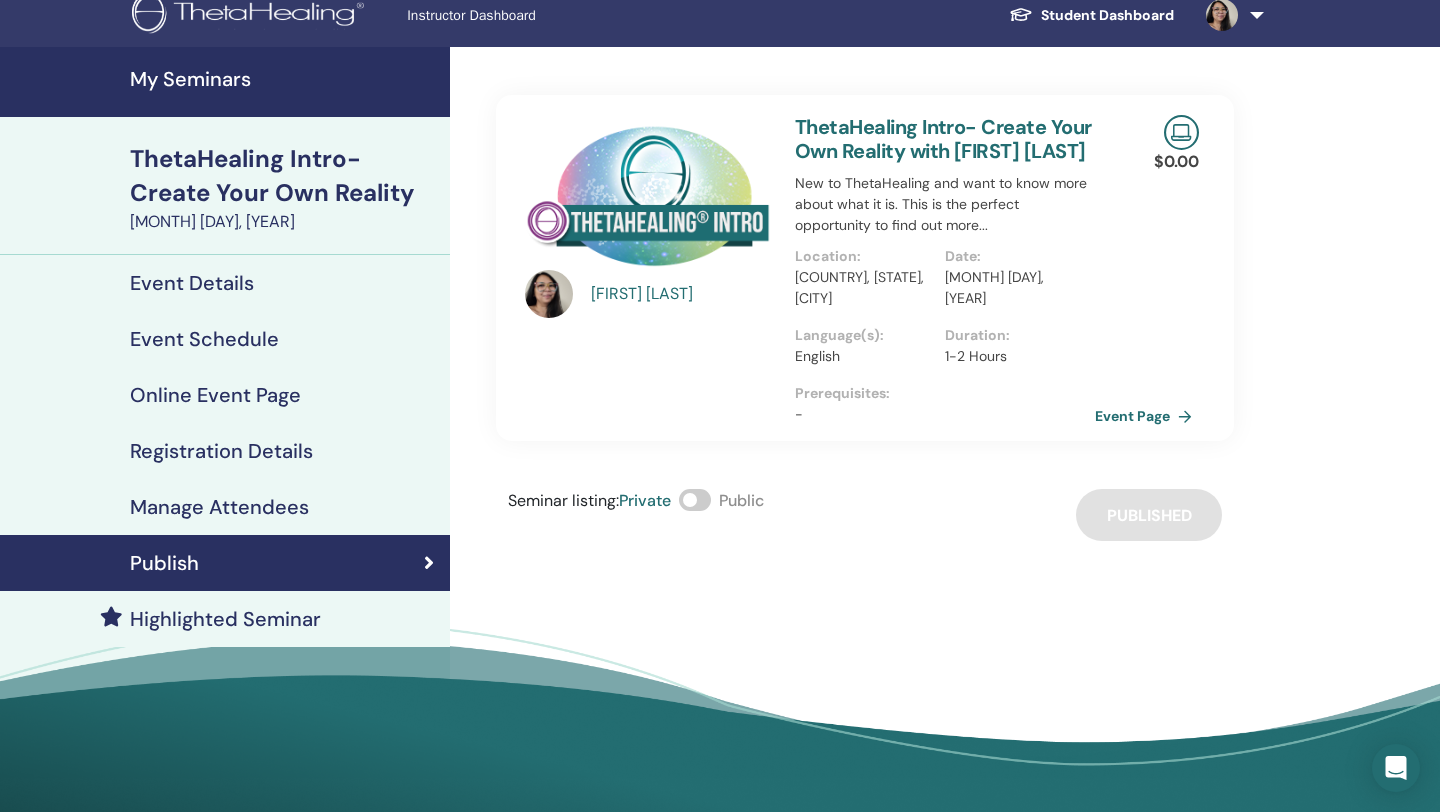 click on "Seminar listing :  Private Public Published" at bounding box center (865, 515) 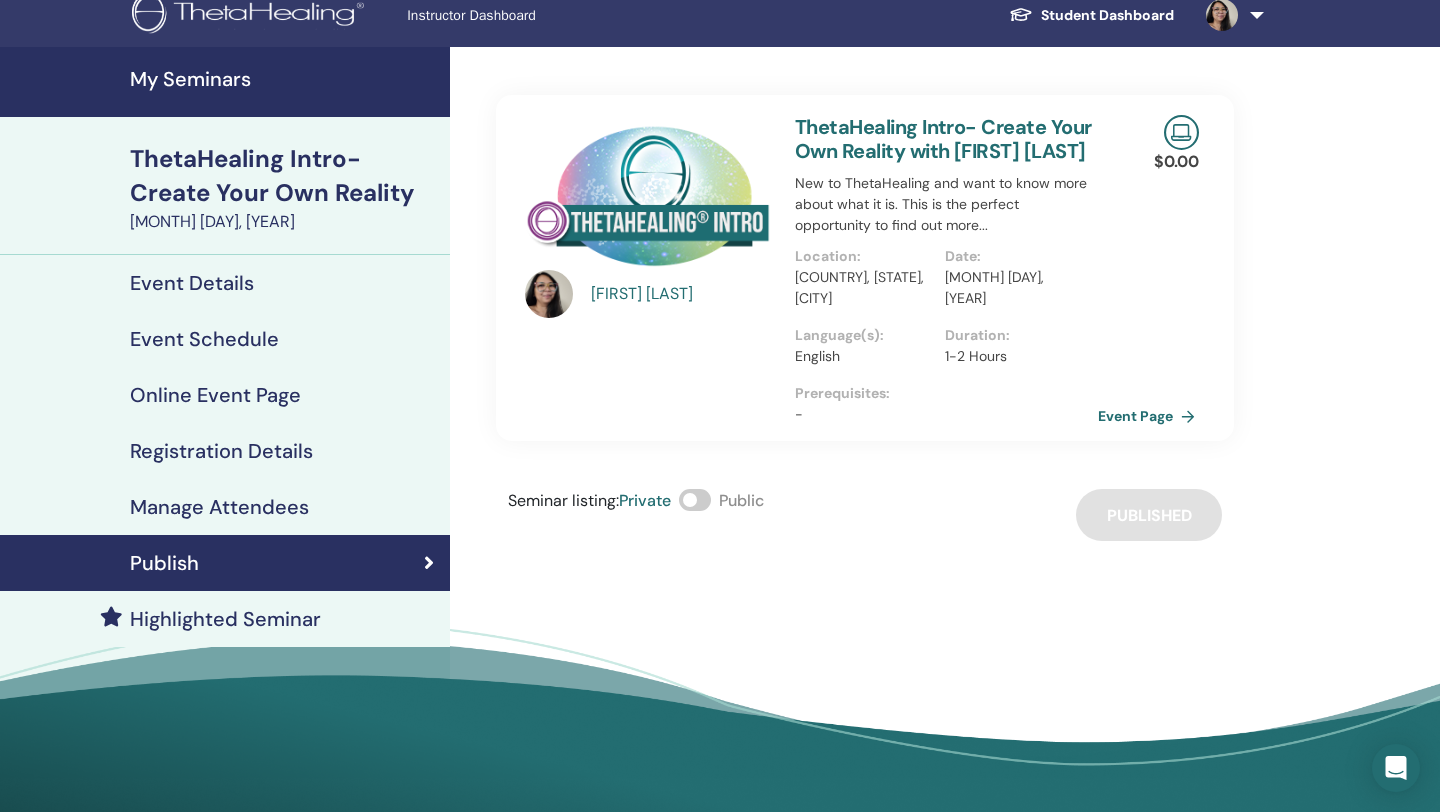 click on "Event Page" at bounding box center [1150, 416] 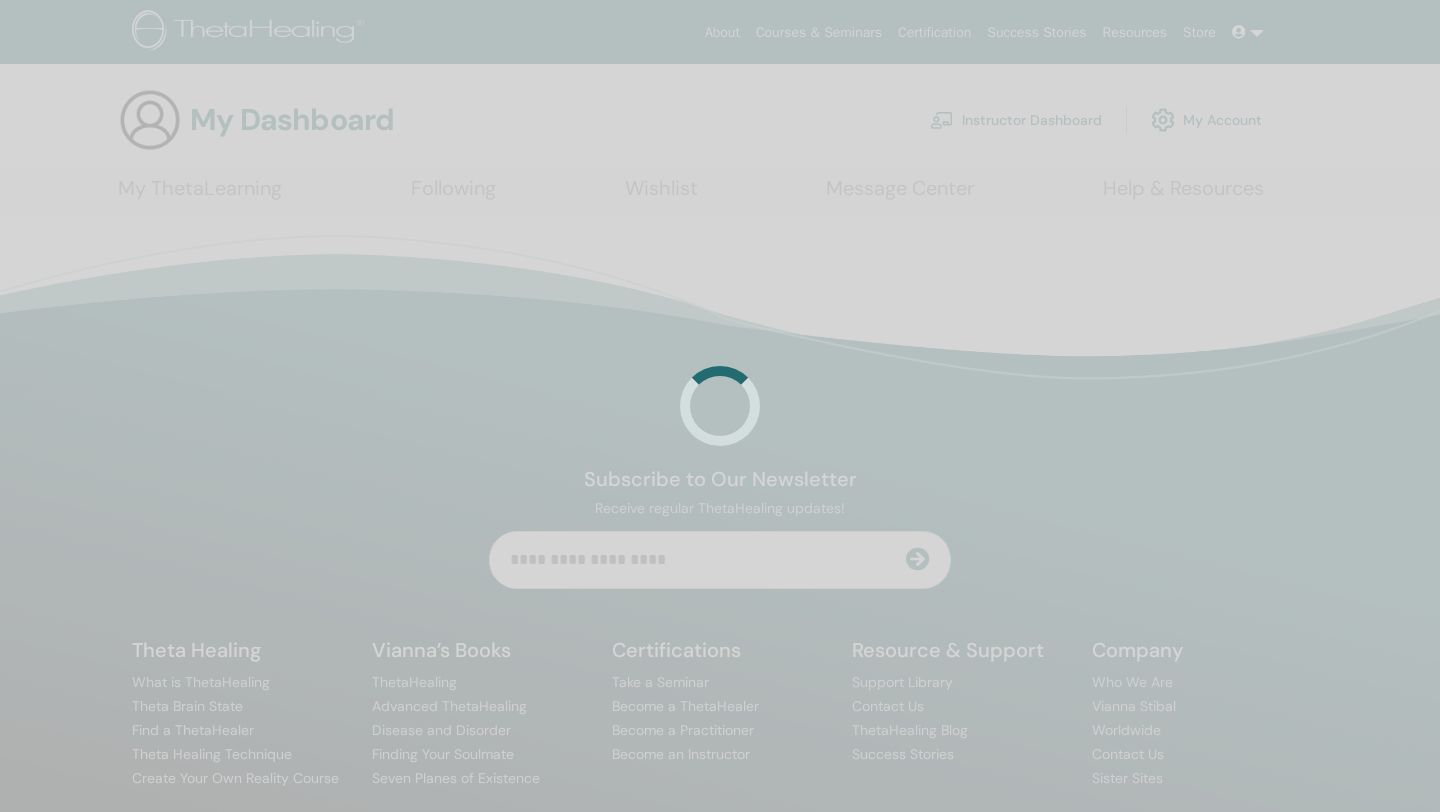 scroll, scrollTop: 0, scrollLeft: 0, axis: both 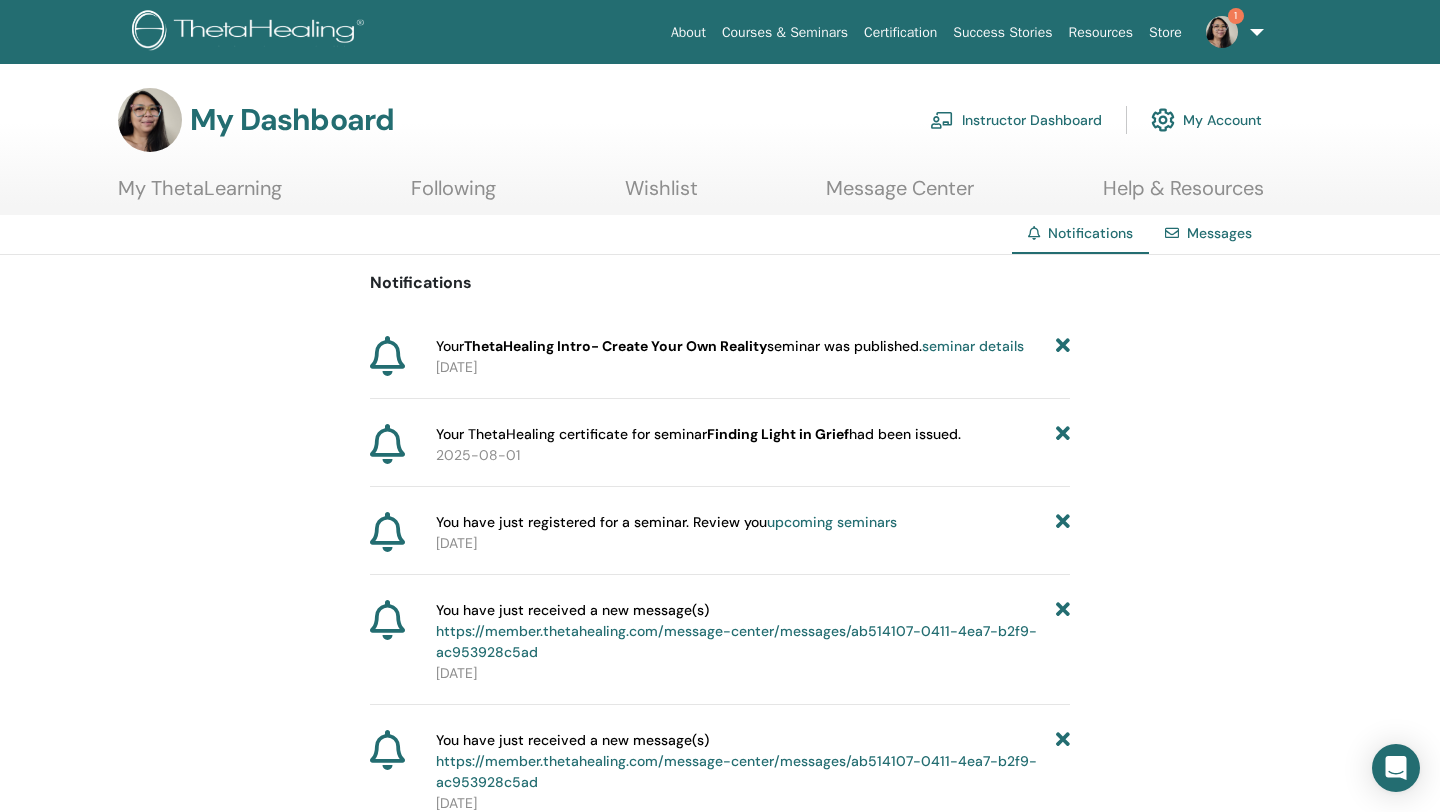 click on "seminar details" at bounding box center [973, 346] 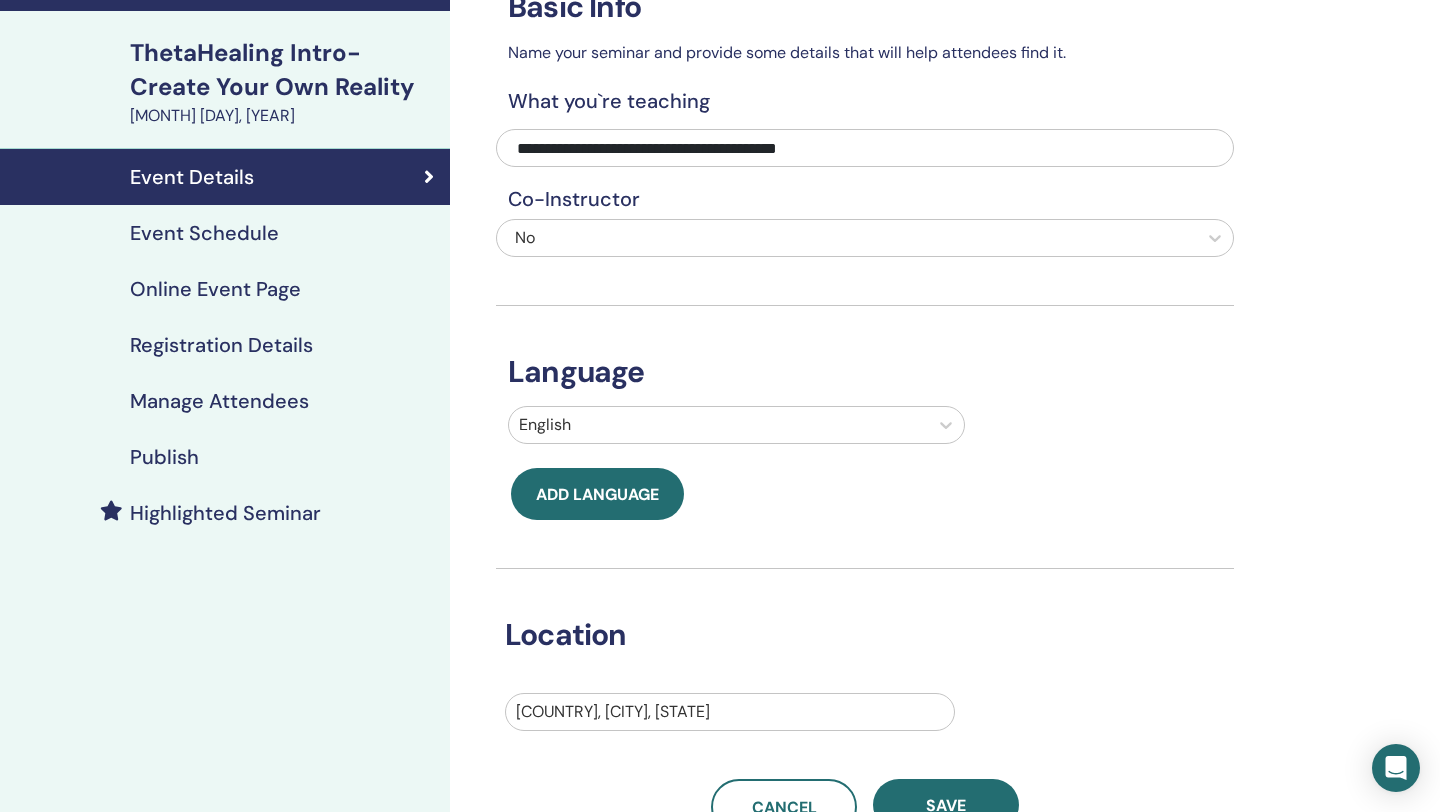 scroll, scrollTop: 0, scrollLeft: 0, axis: both 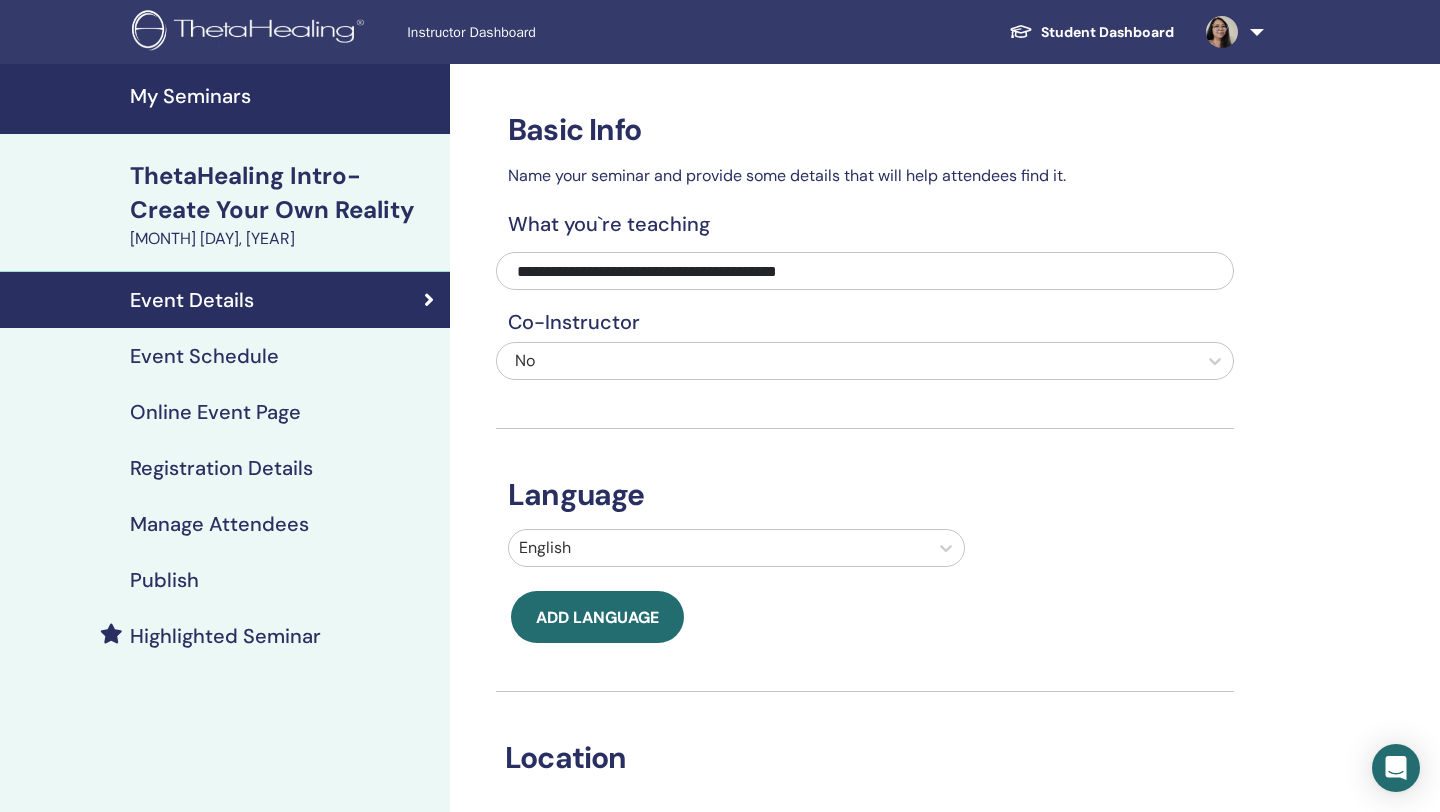 click on "My Seminars" at bounding box center [284, 96] 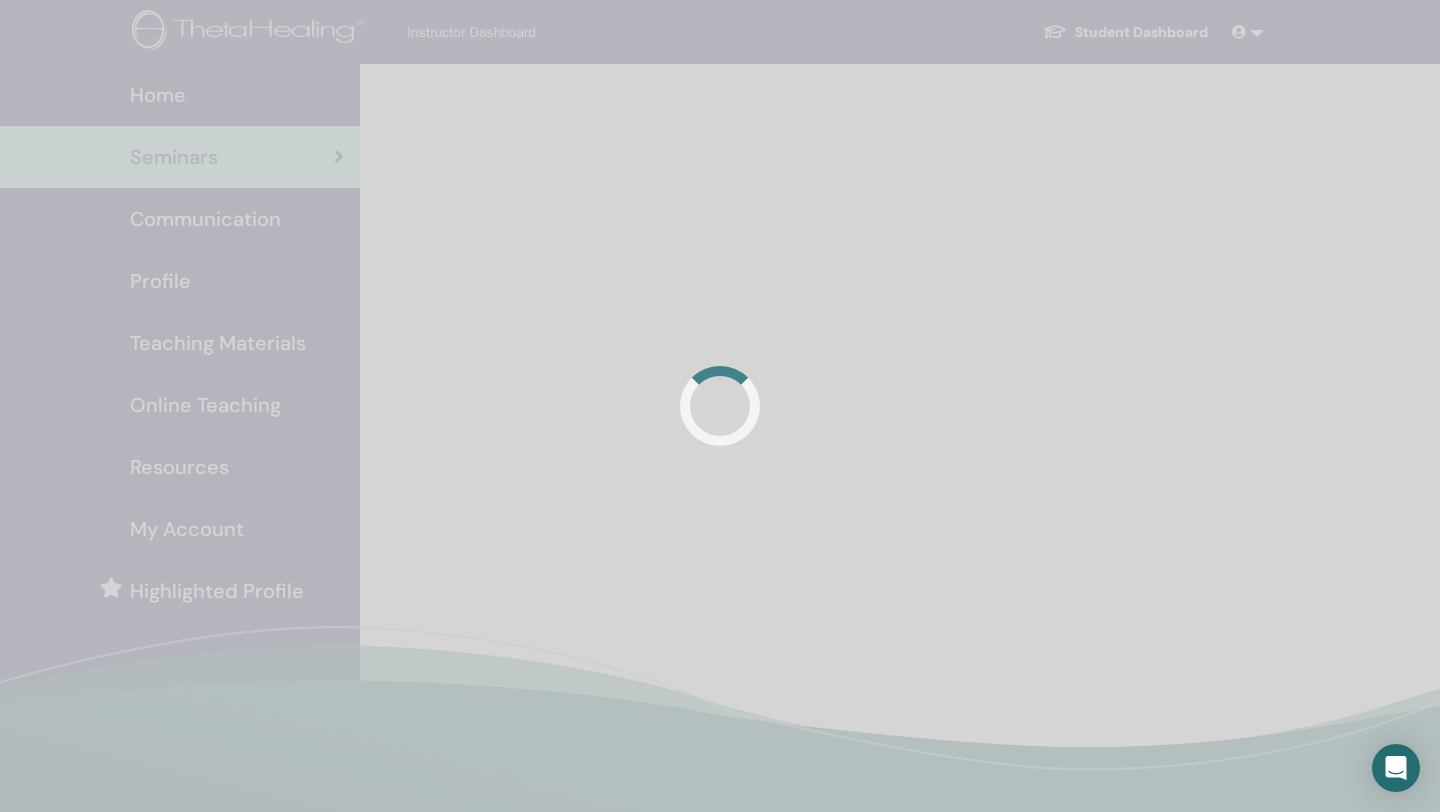 scroll, scrollTop: 0, scrollLeft: 0, axis: both 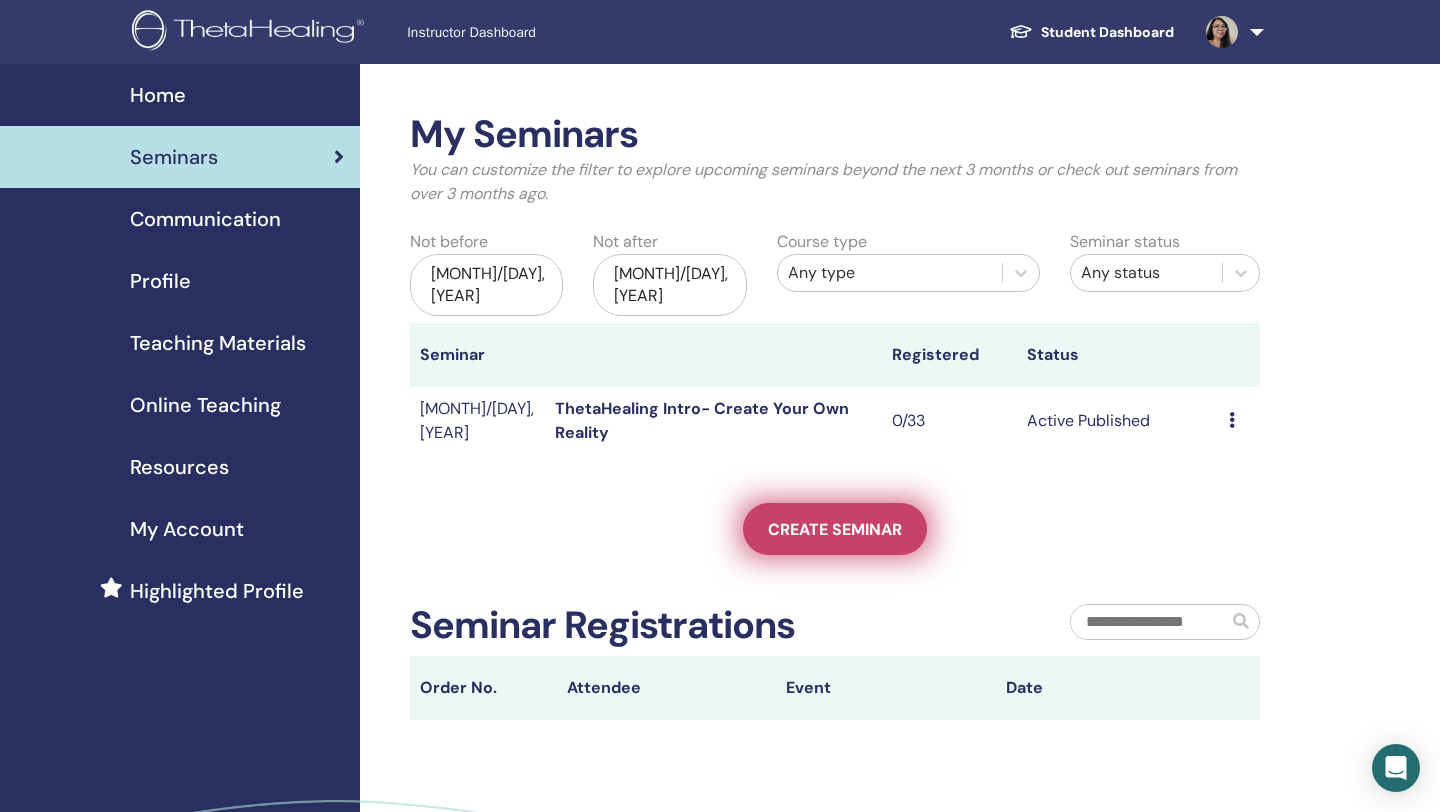 click on "Create seminar" at bounding box center (835, 529) 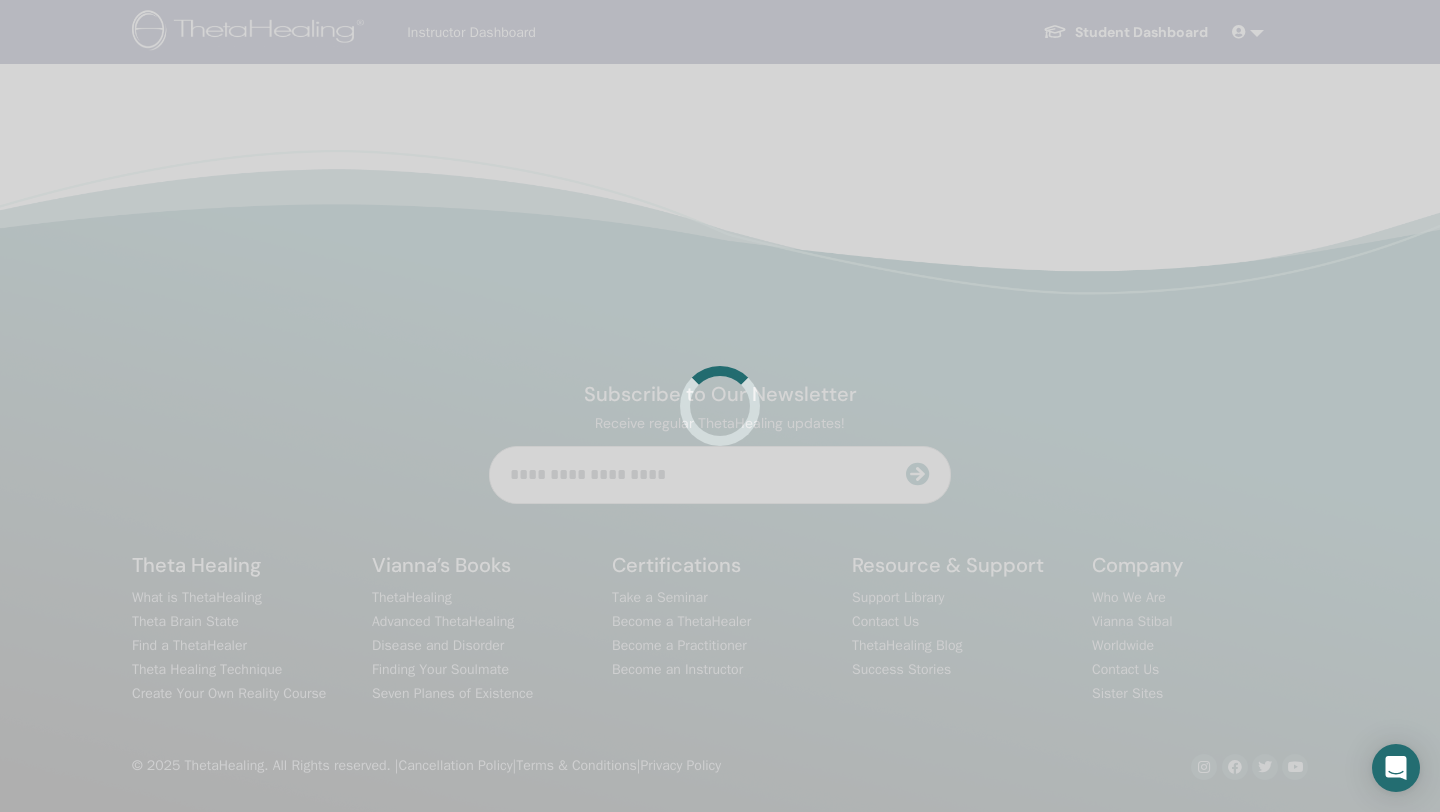 scroll, scrollTop: 0, scrollLeft: 0, axis: both 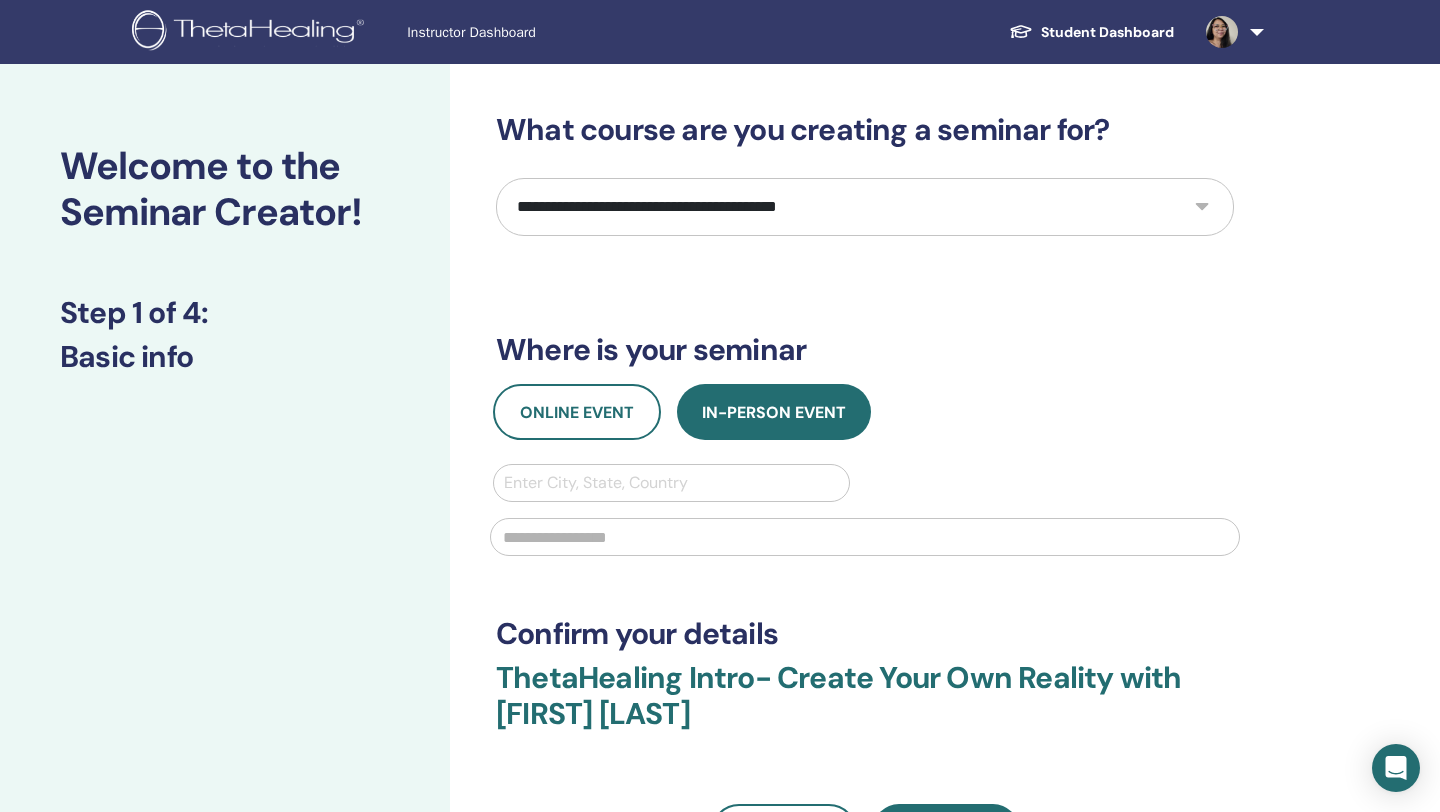 click on "**********" at bounding box center [865, 207] 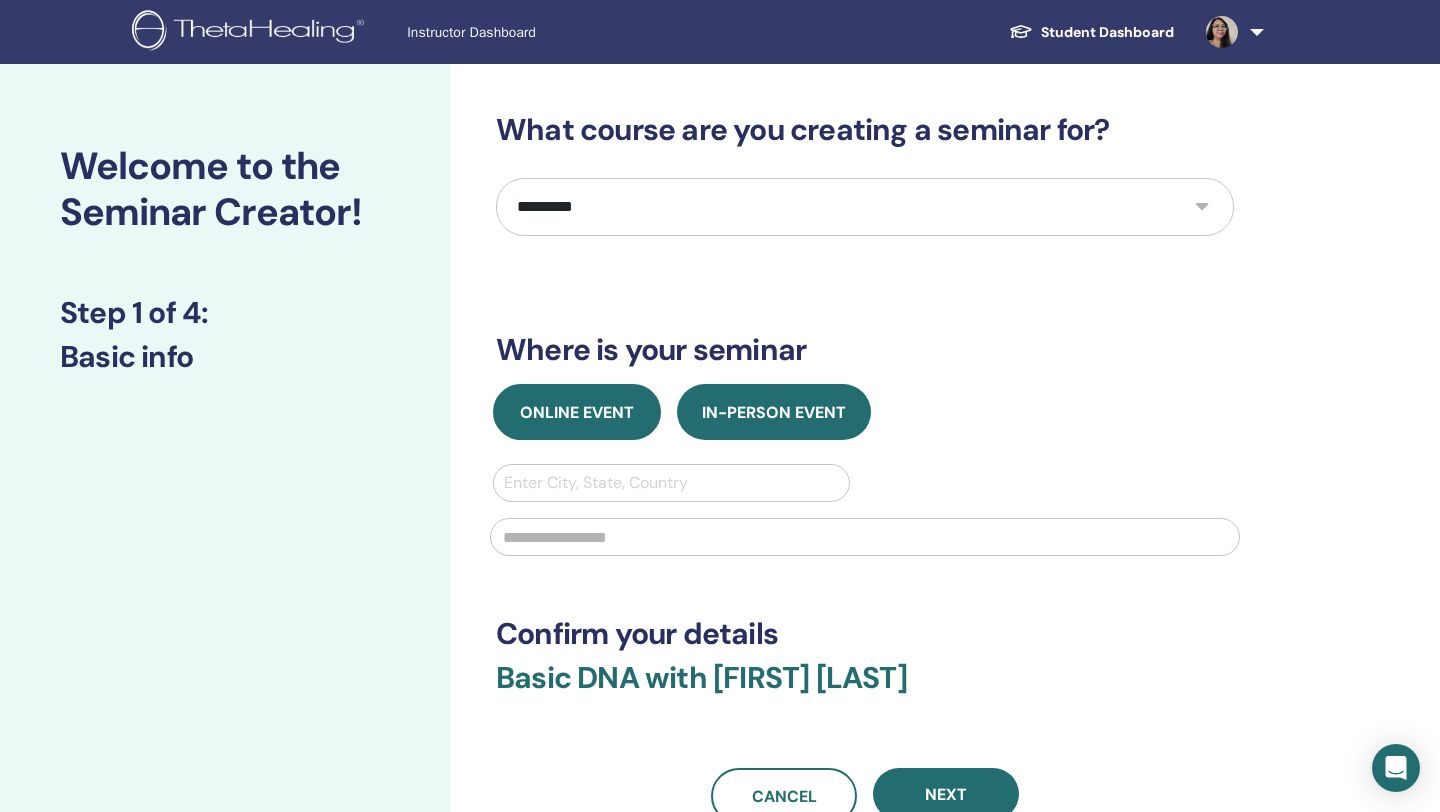 click on "Online Event" at bounding box center [577, 412] 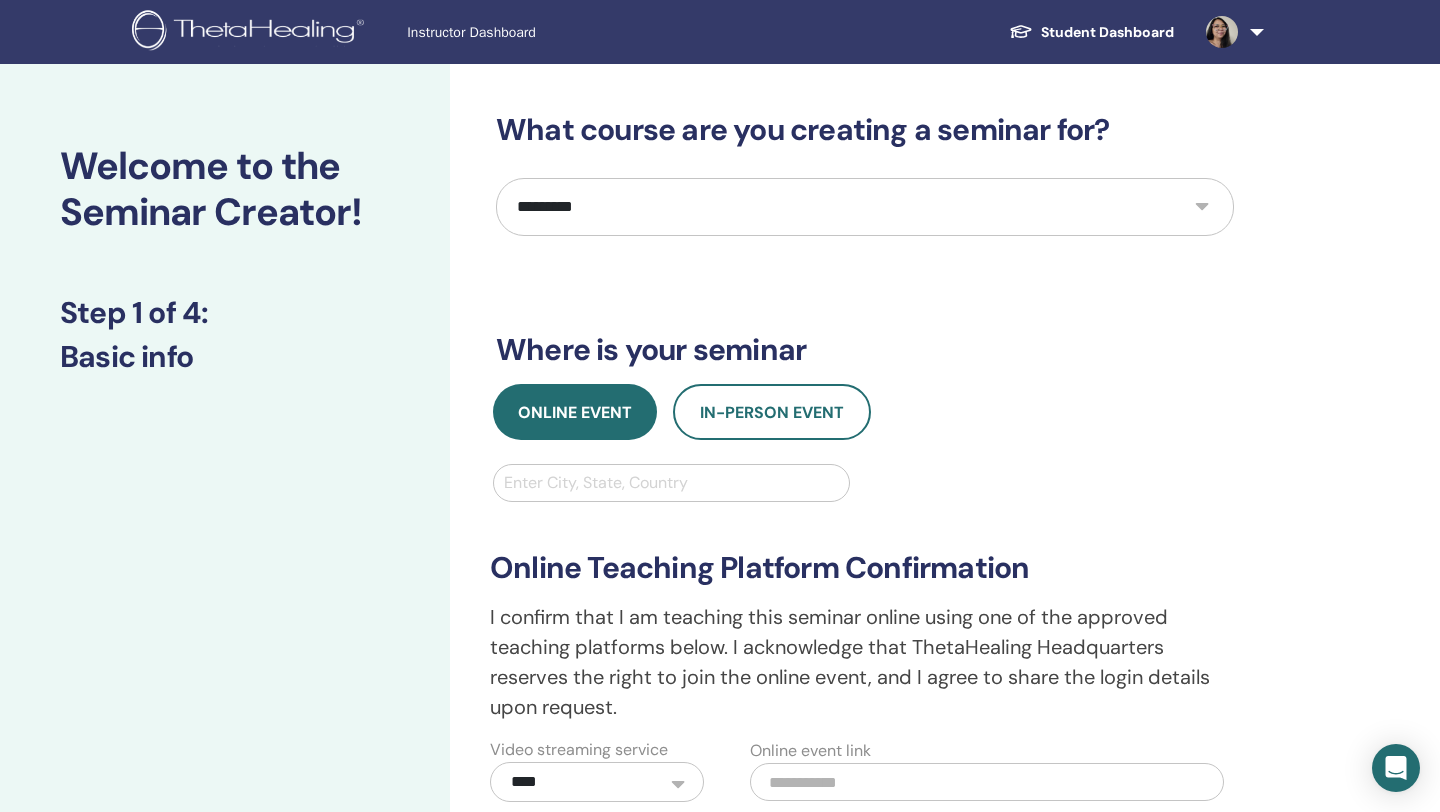 click at bounding box center [671, 483] 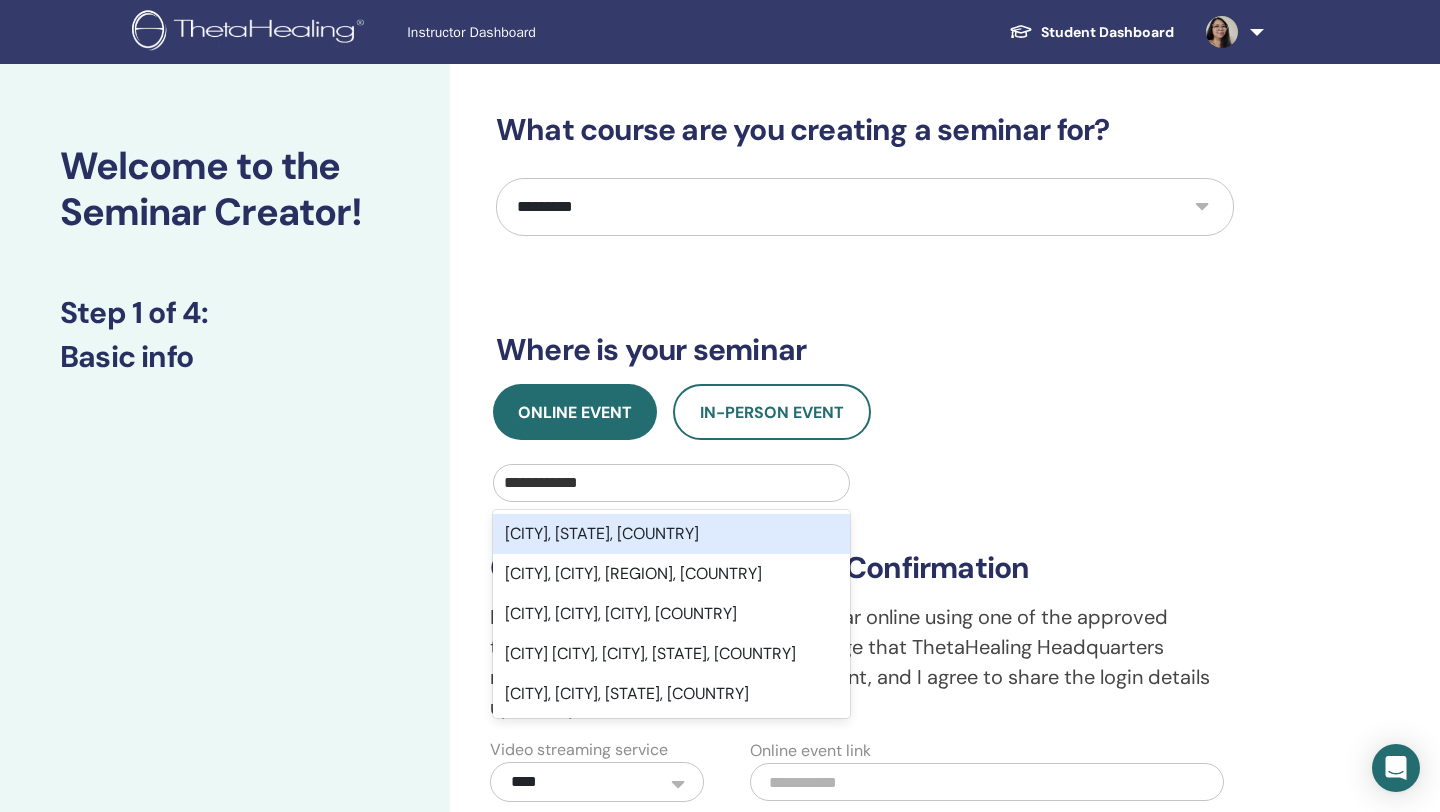 type on "**********" 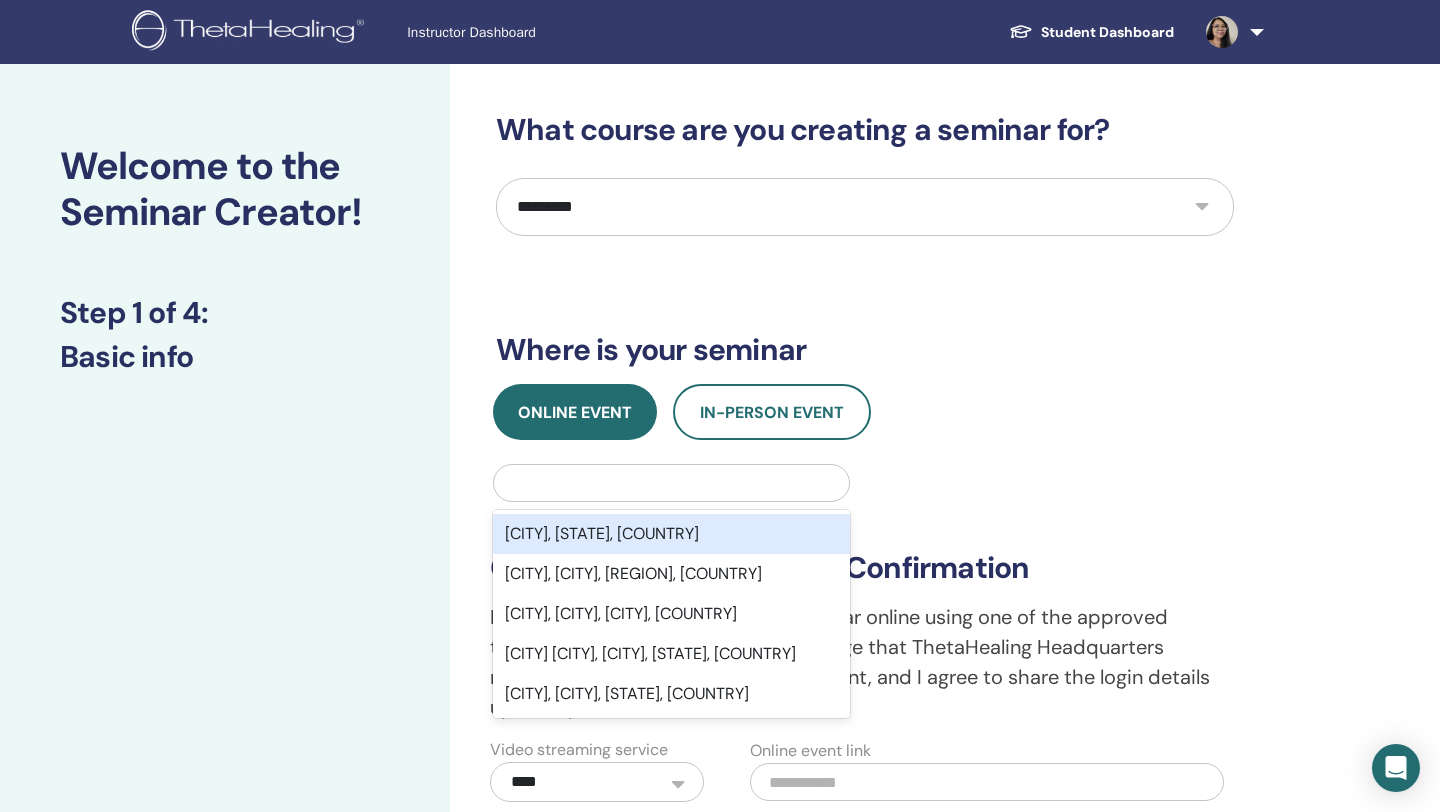 click on "Welcome to the Seminar Creator! Step 1 of 4 : Basic info" at bounding box center [225, 701] 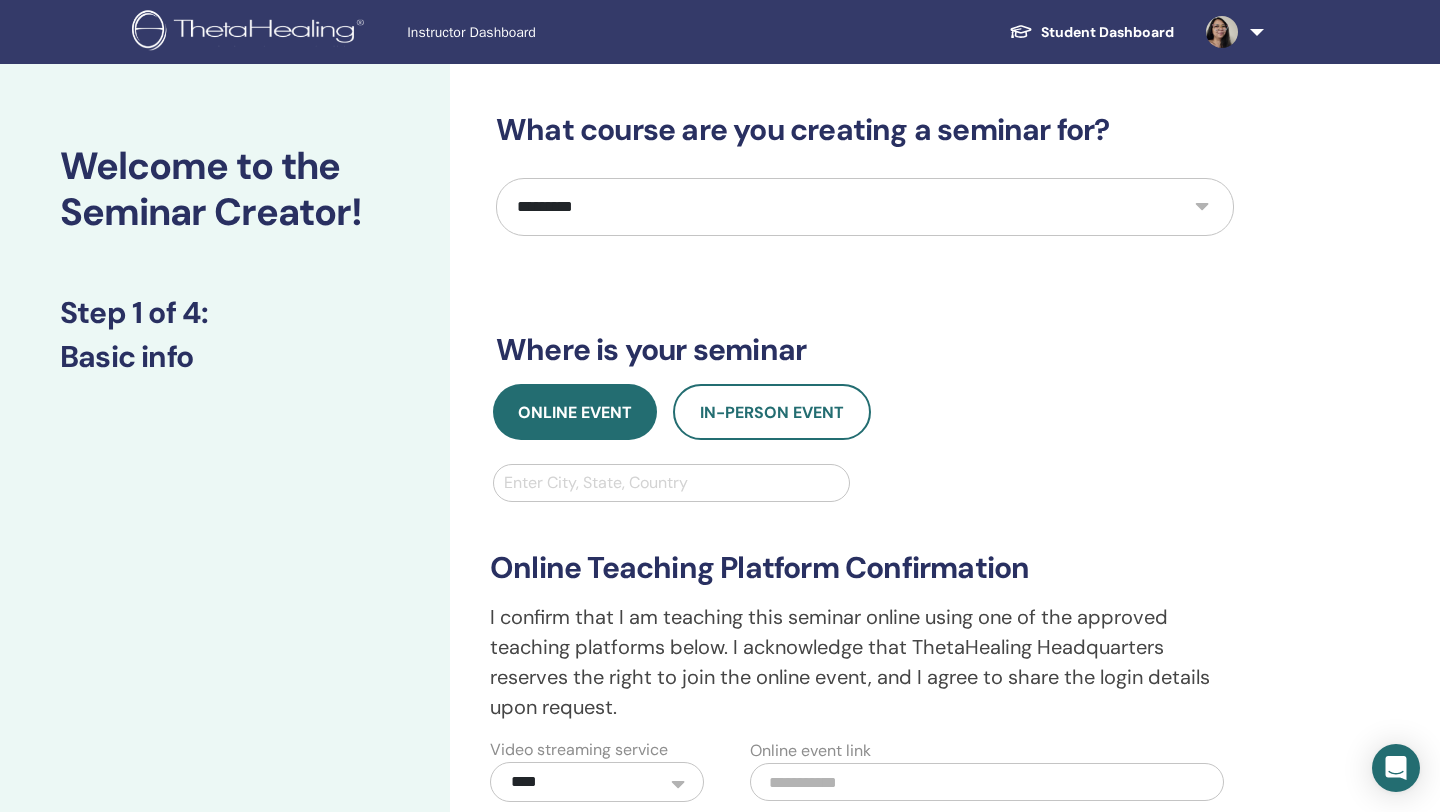 click at bounding box center (671, 483) 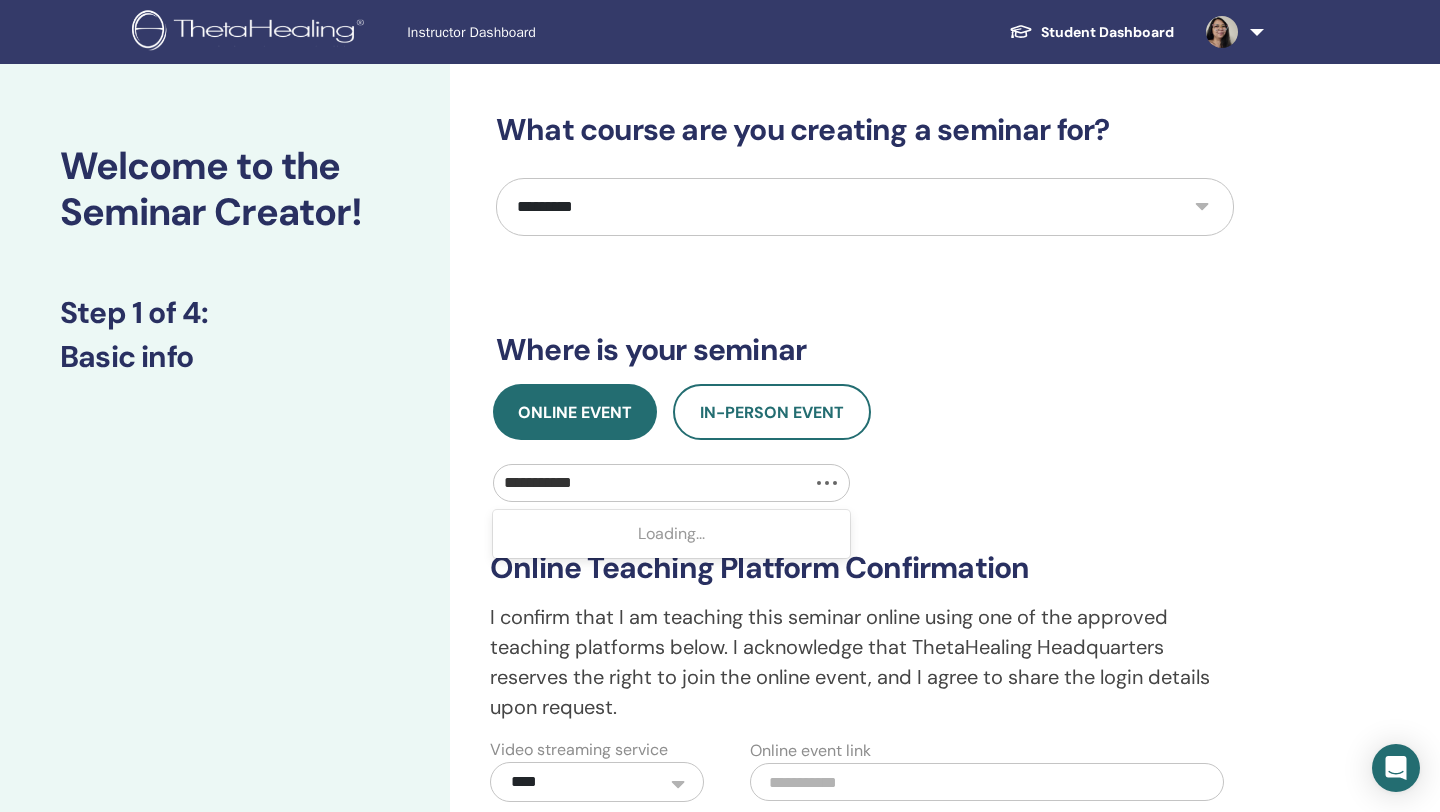 type on "**********" 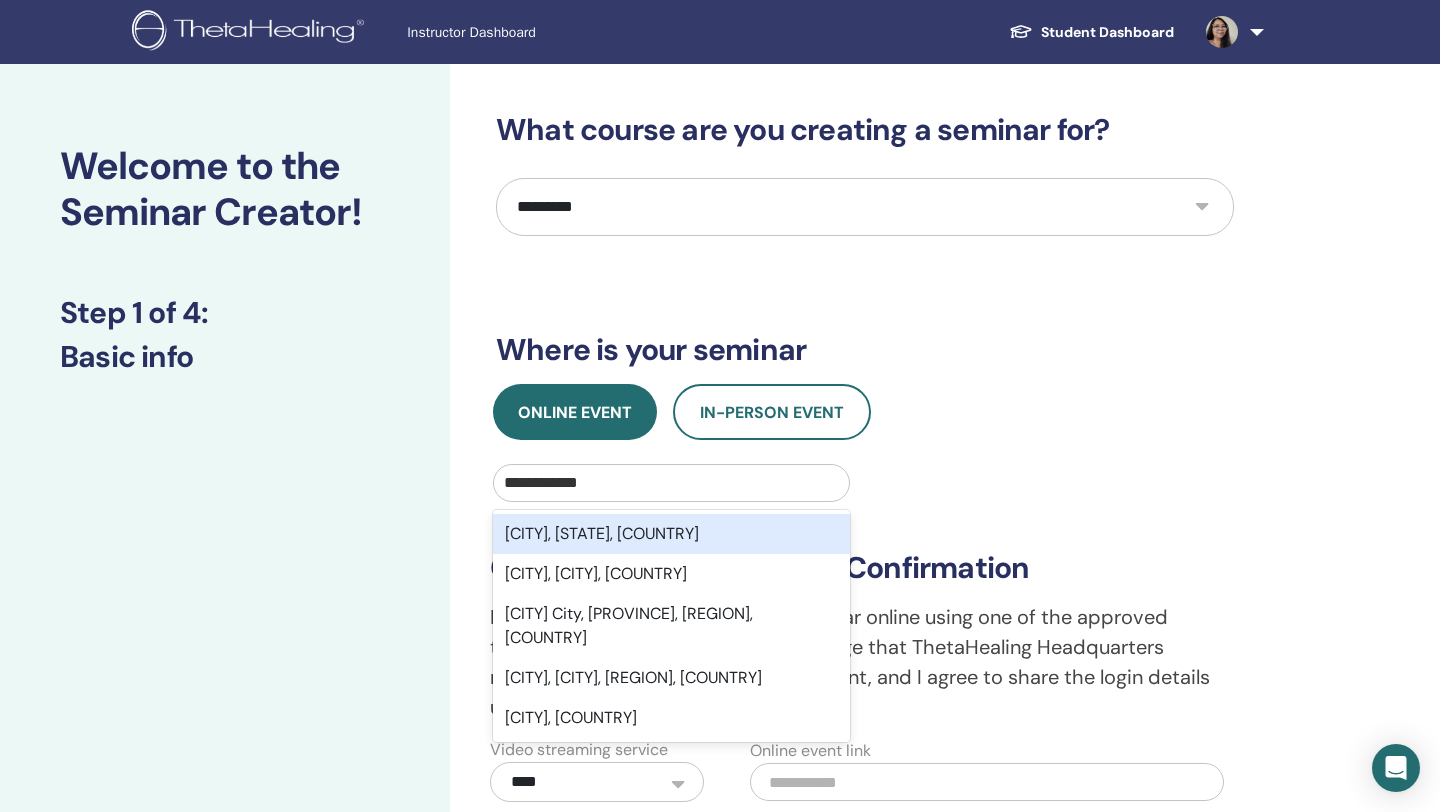 click on "[CITY], [STATE], [COUNTRY]" at bounding box center [671, 534] 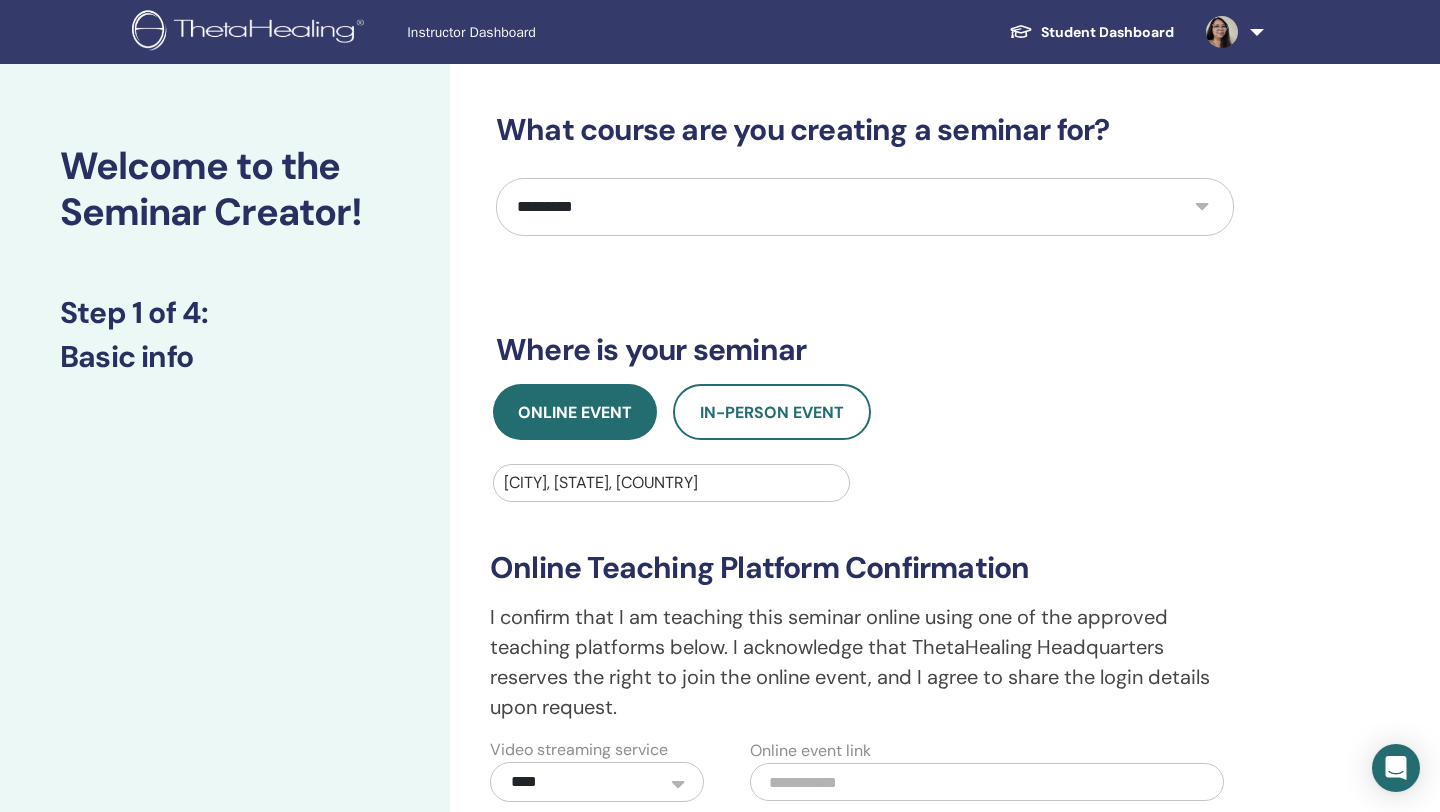 scroll, scrollTop: 286, scrollLeft: 0, axis: vertical 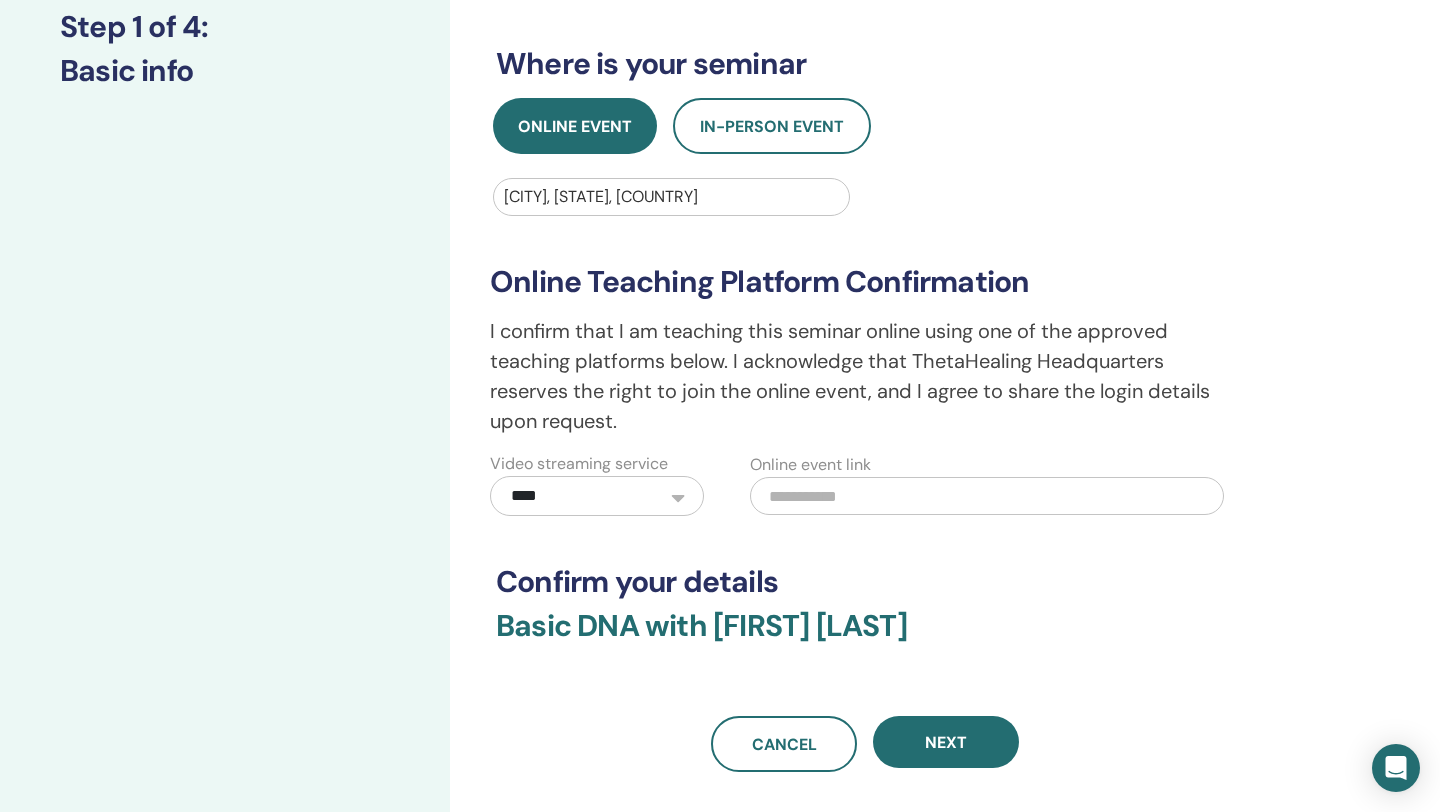 click on "Basic DNA   with   [FIRST] [LAST]" at bounding box center (865, 638) 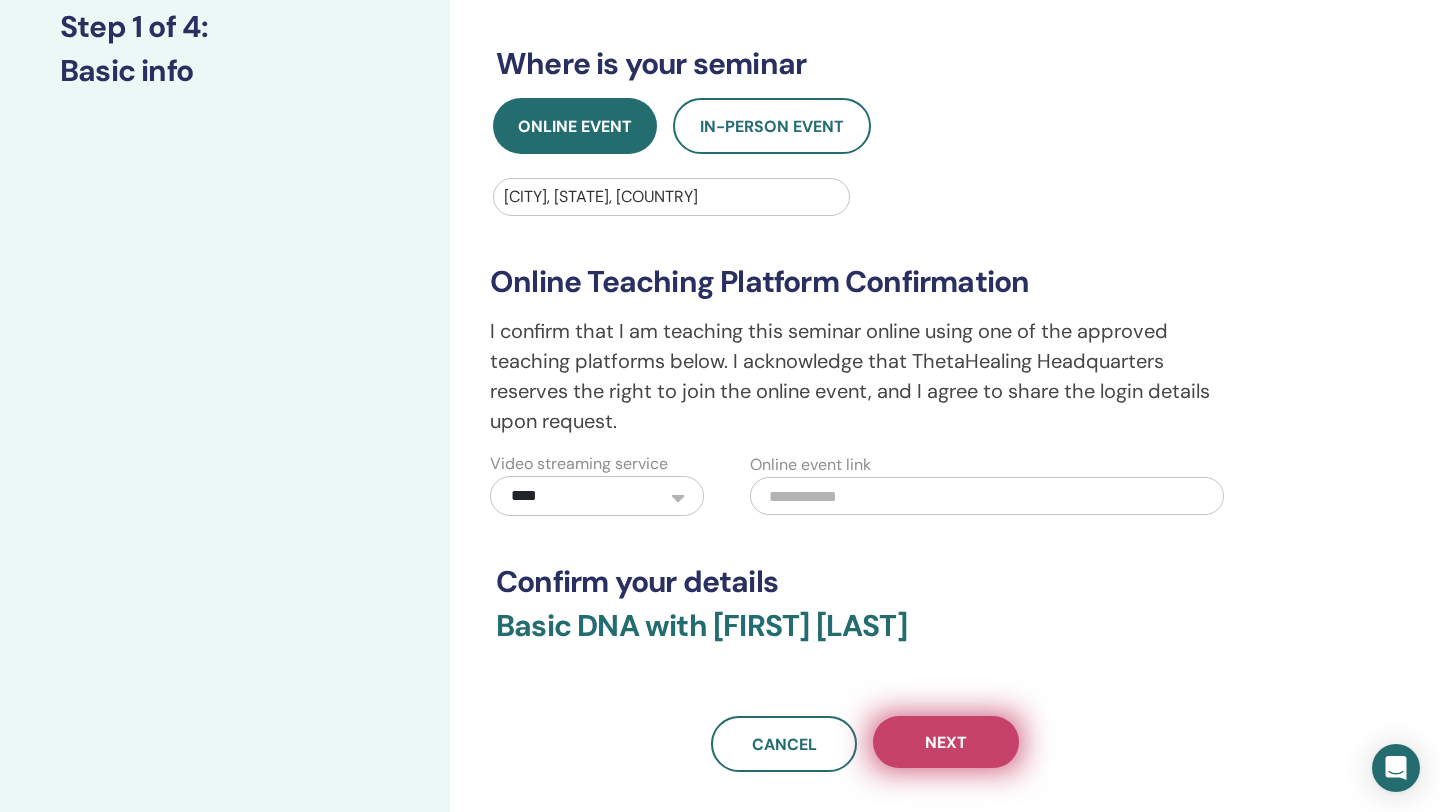 click on "Next" at bounding box center (946, 742) 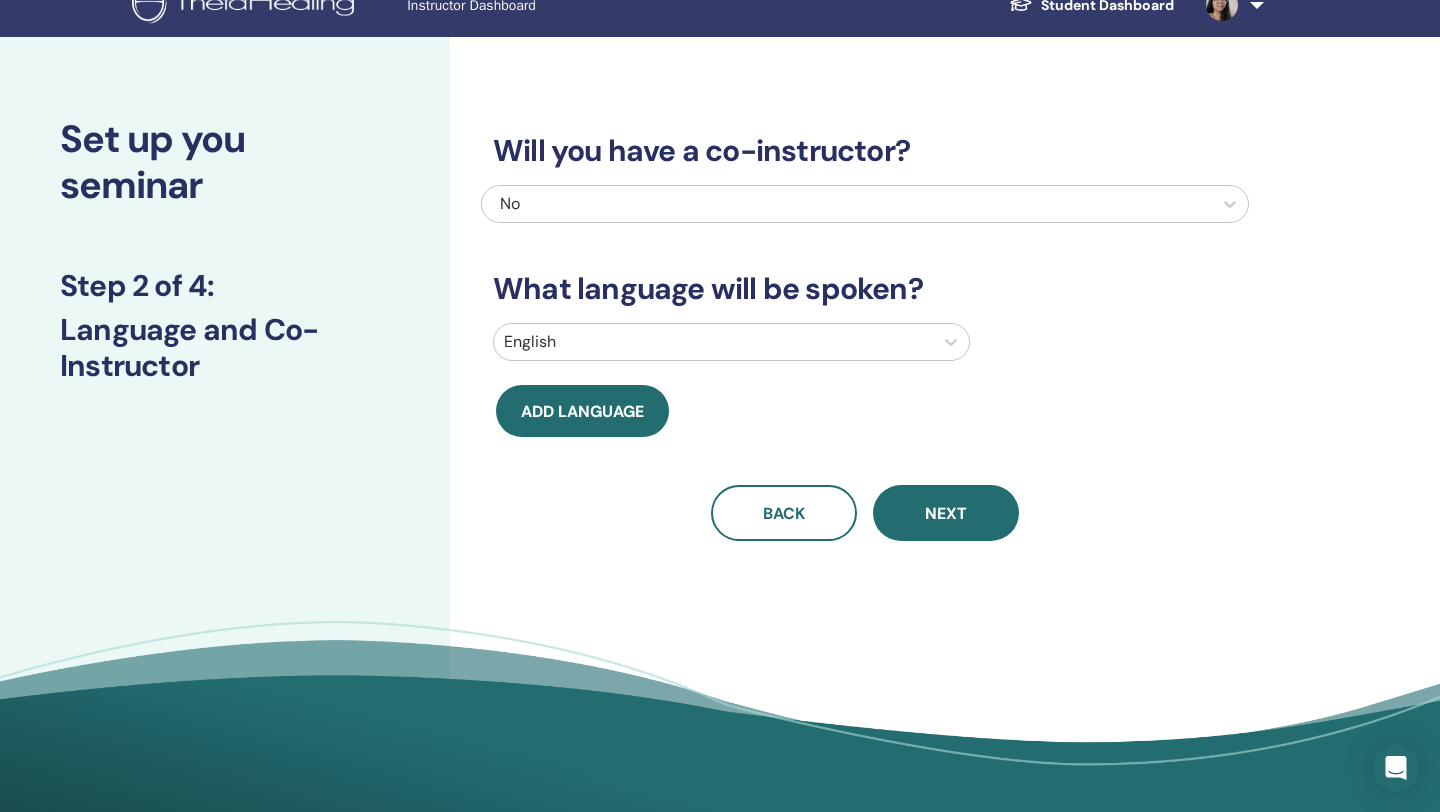 scroll, scrollTop: 0, scrollLeft: 0, axis: both 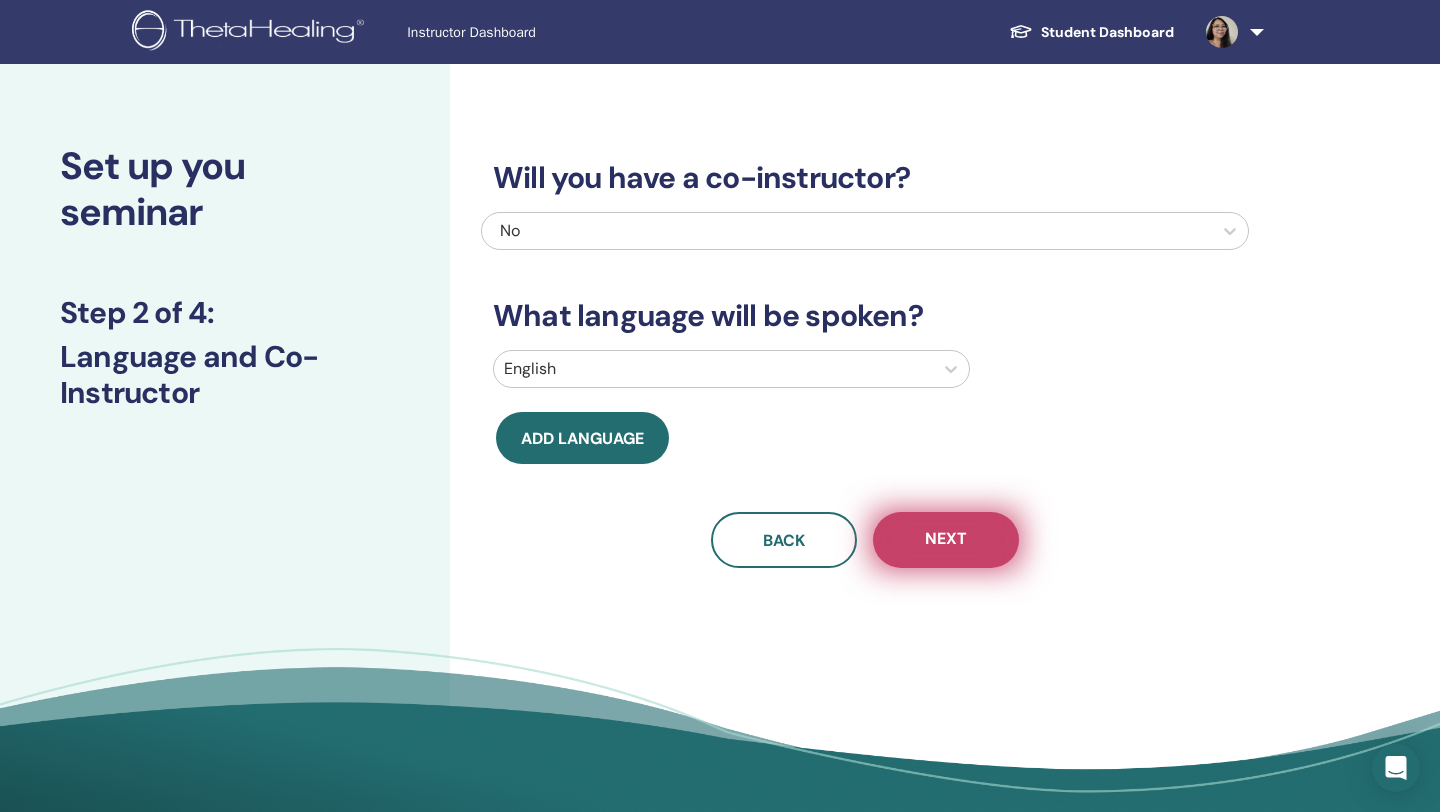 click on "Next" at bounding box center [946, 540] 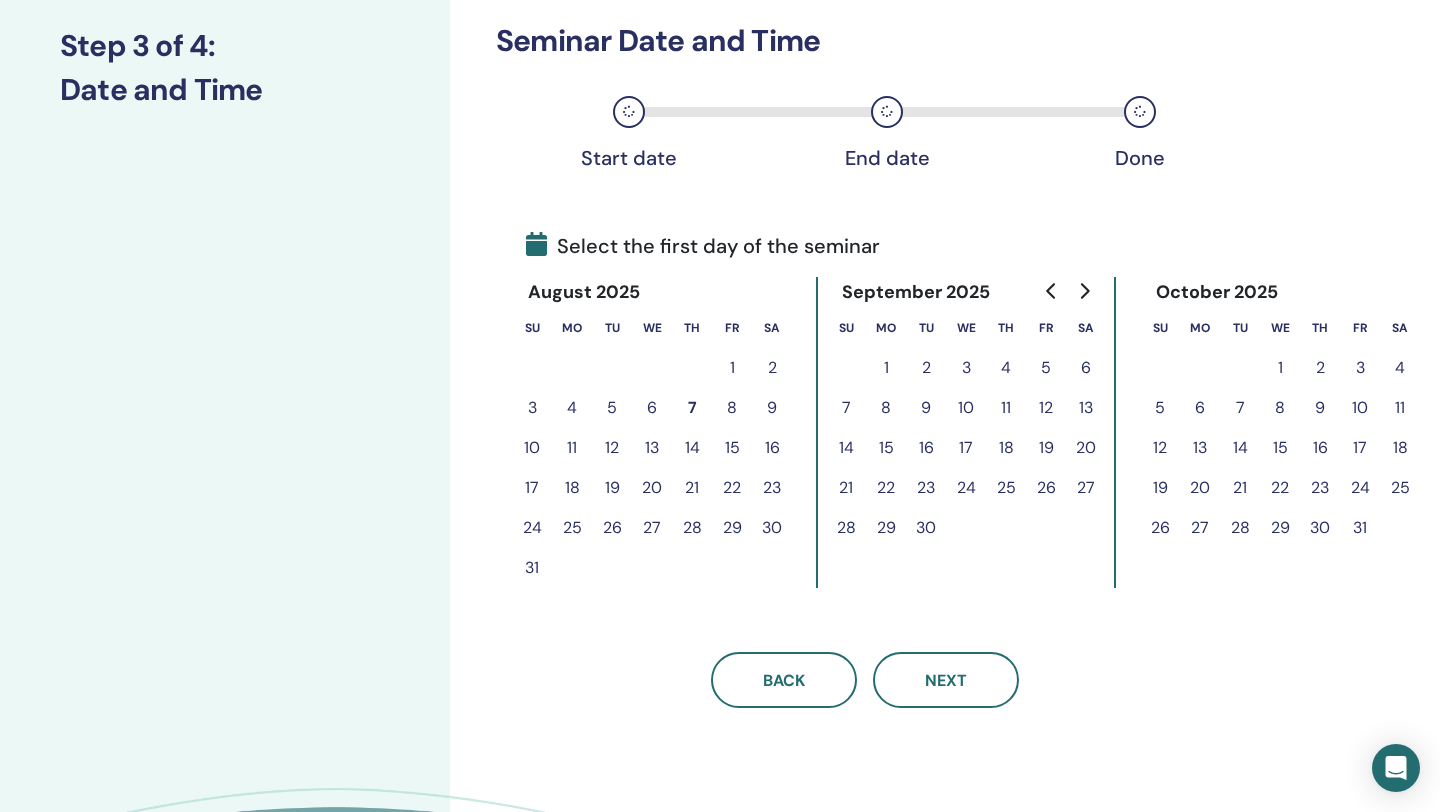 scroll, scrollTop: 286, scrollLeft: 0, axis: vertical 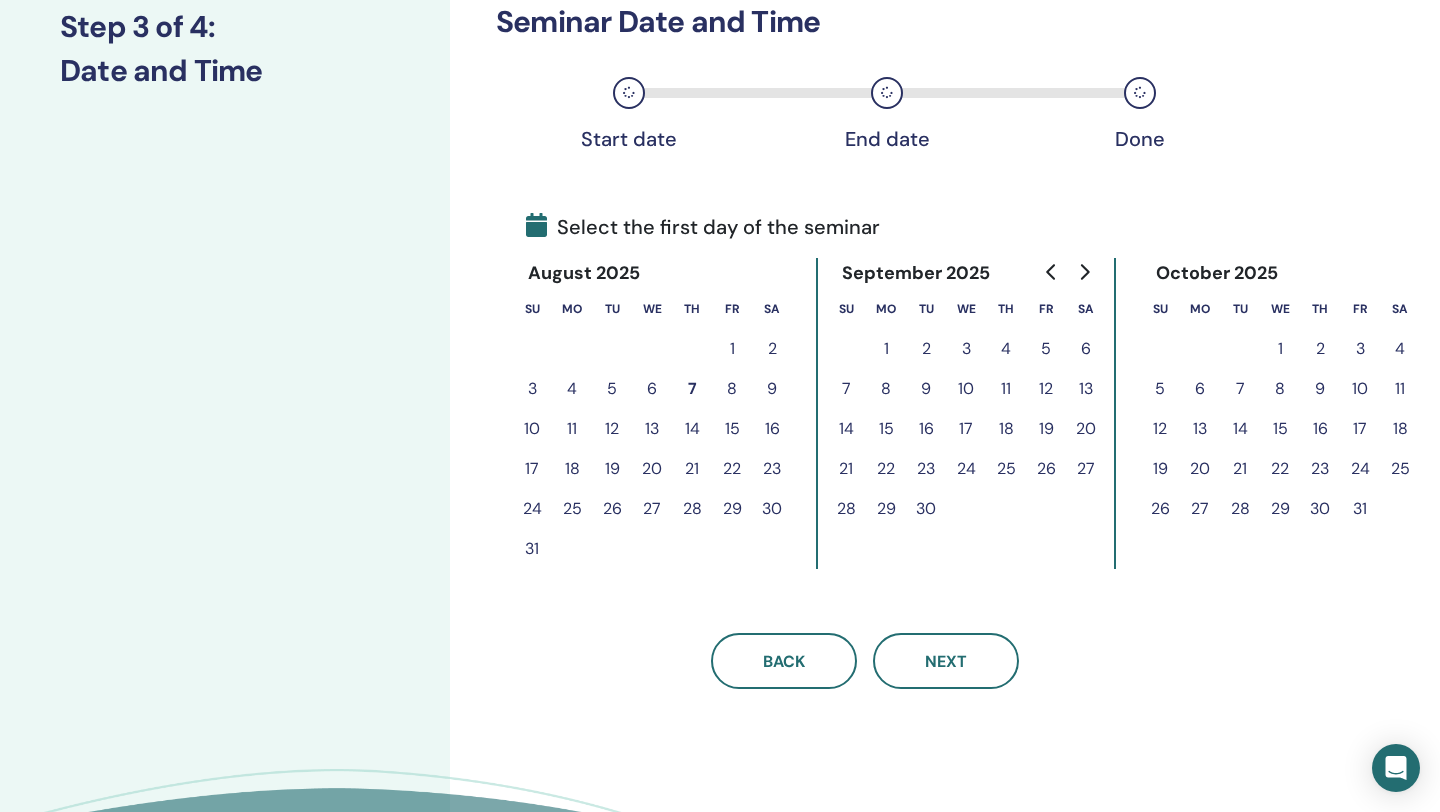 click on "18" at bounding box center [572, 469] 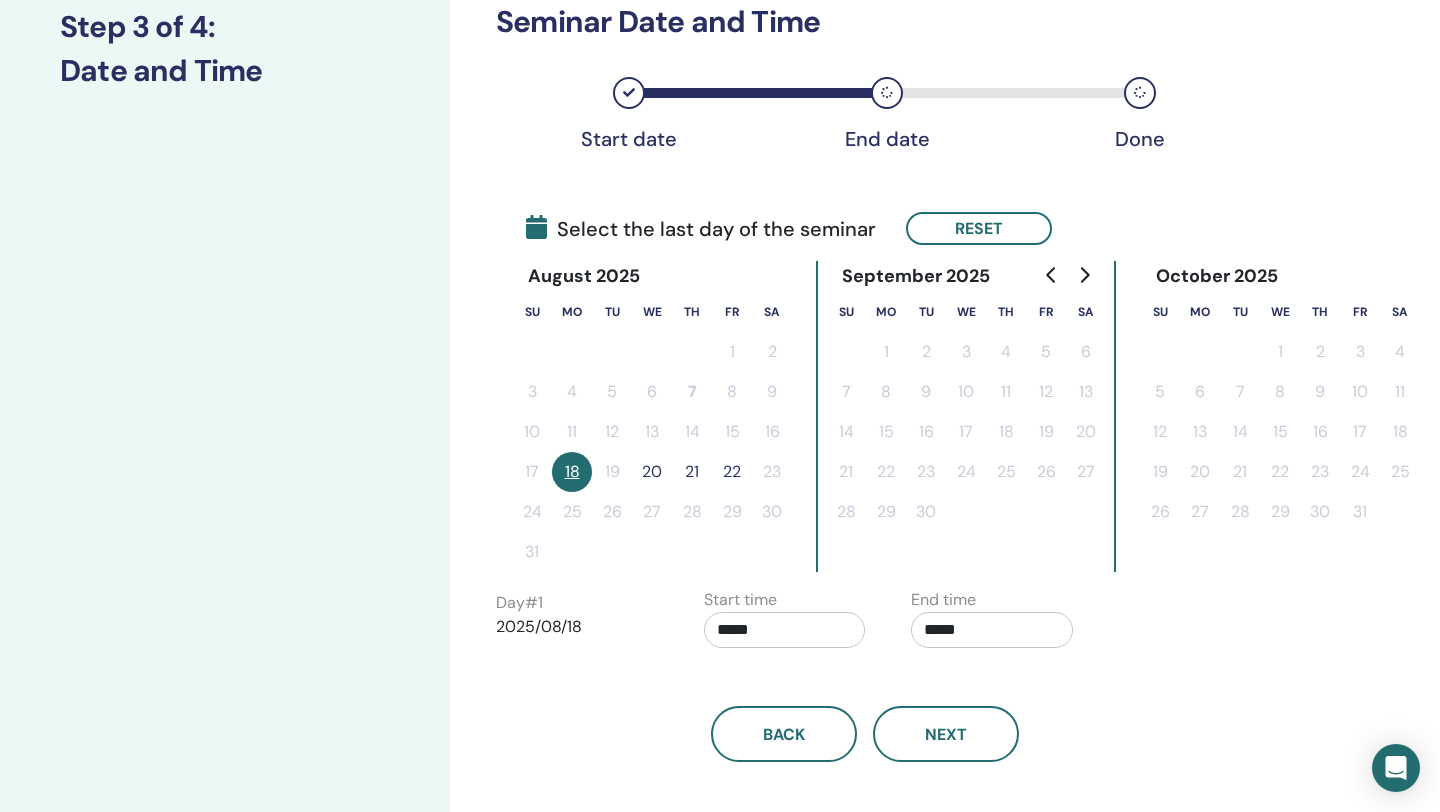 click on "21" at bounding box center [692, 472] 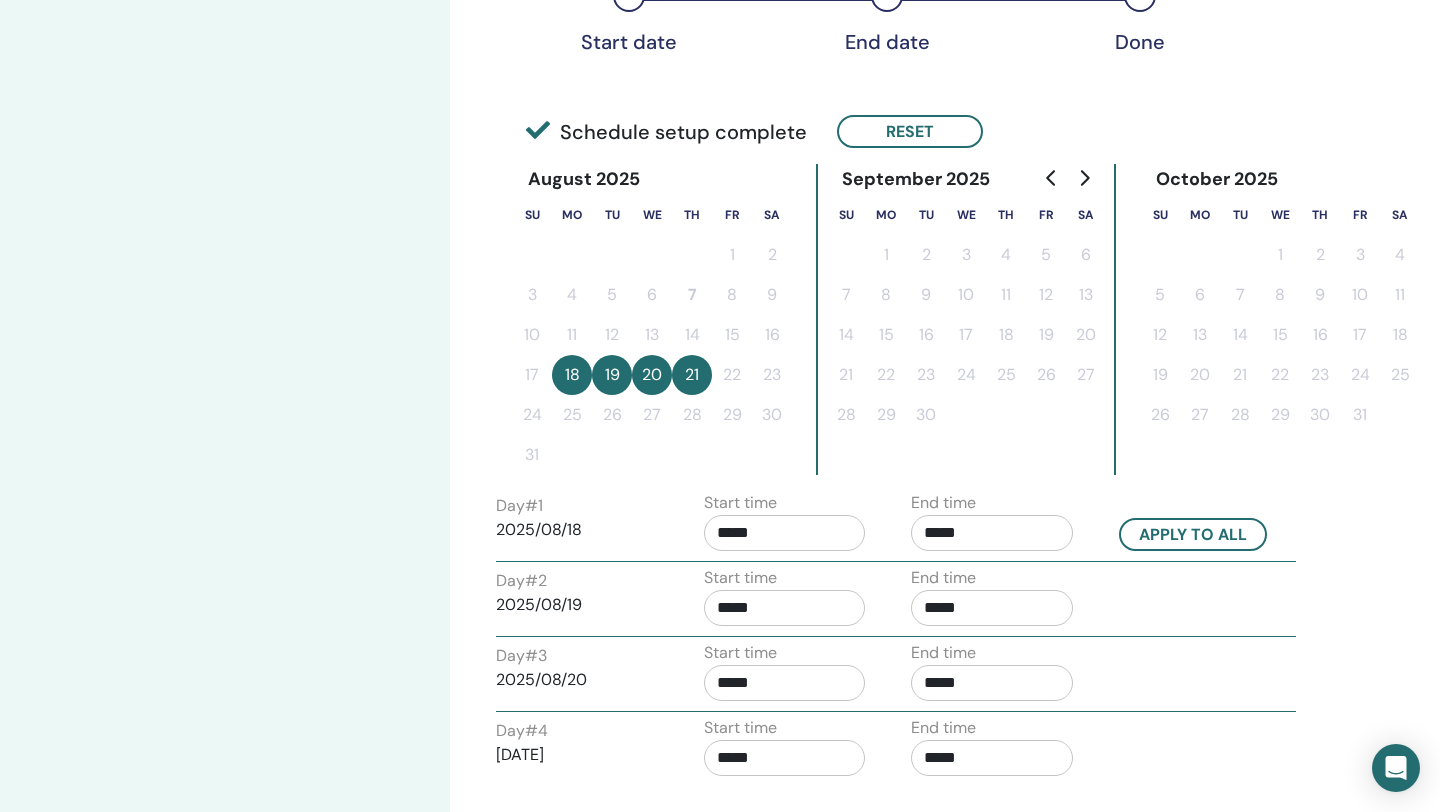 scroll, scrollTop: 513, scrollLeft: 0, axis: vertical 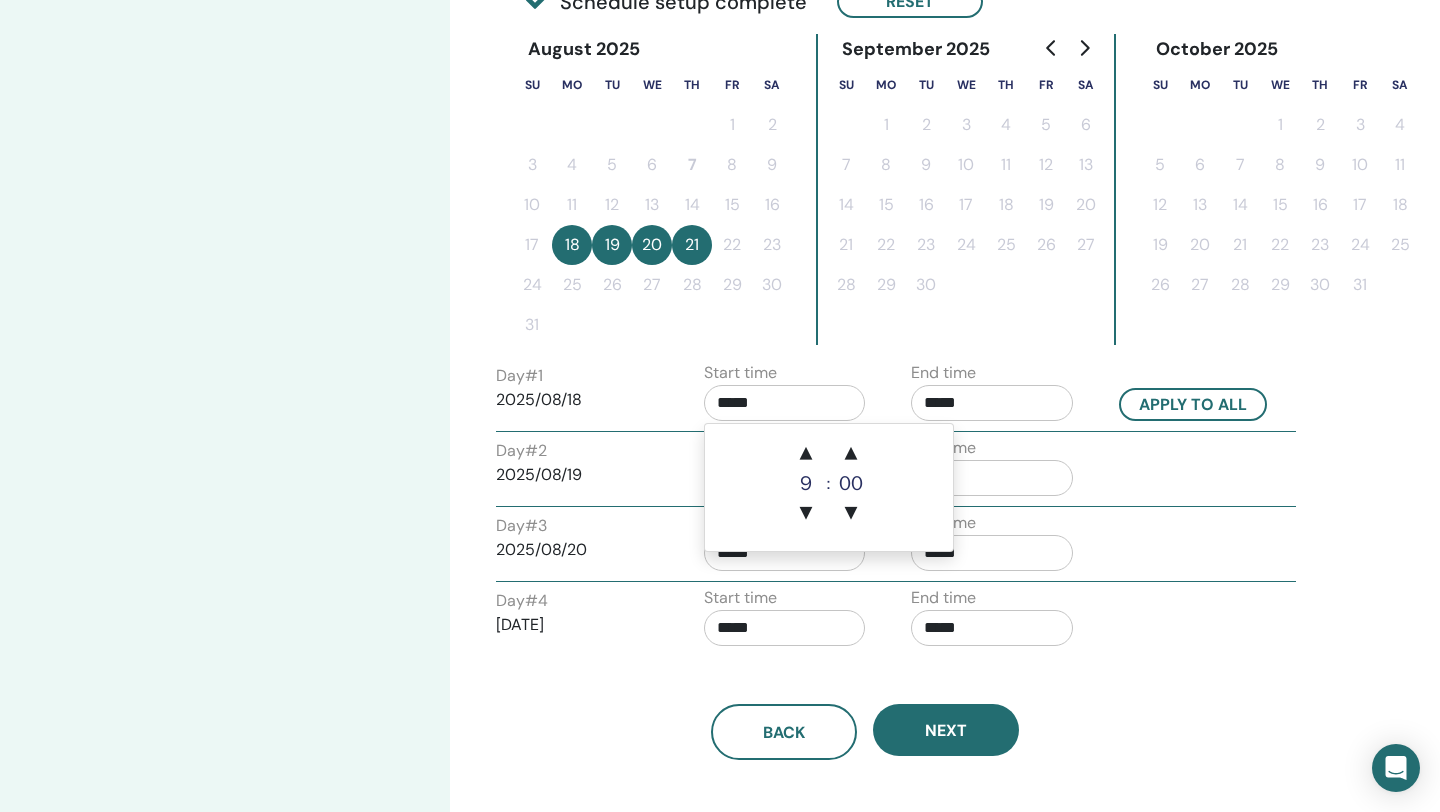 click on "*****" at bounding box center (785, 403) 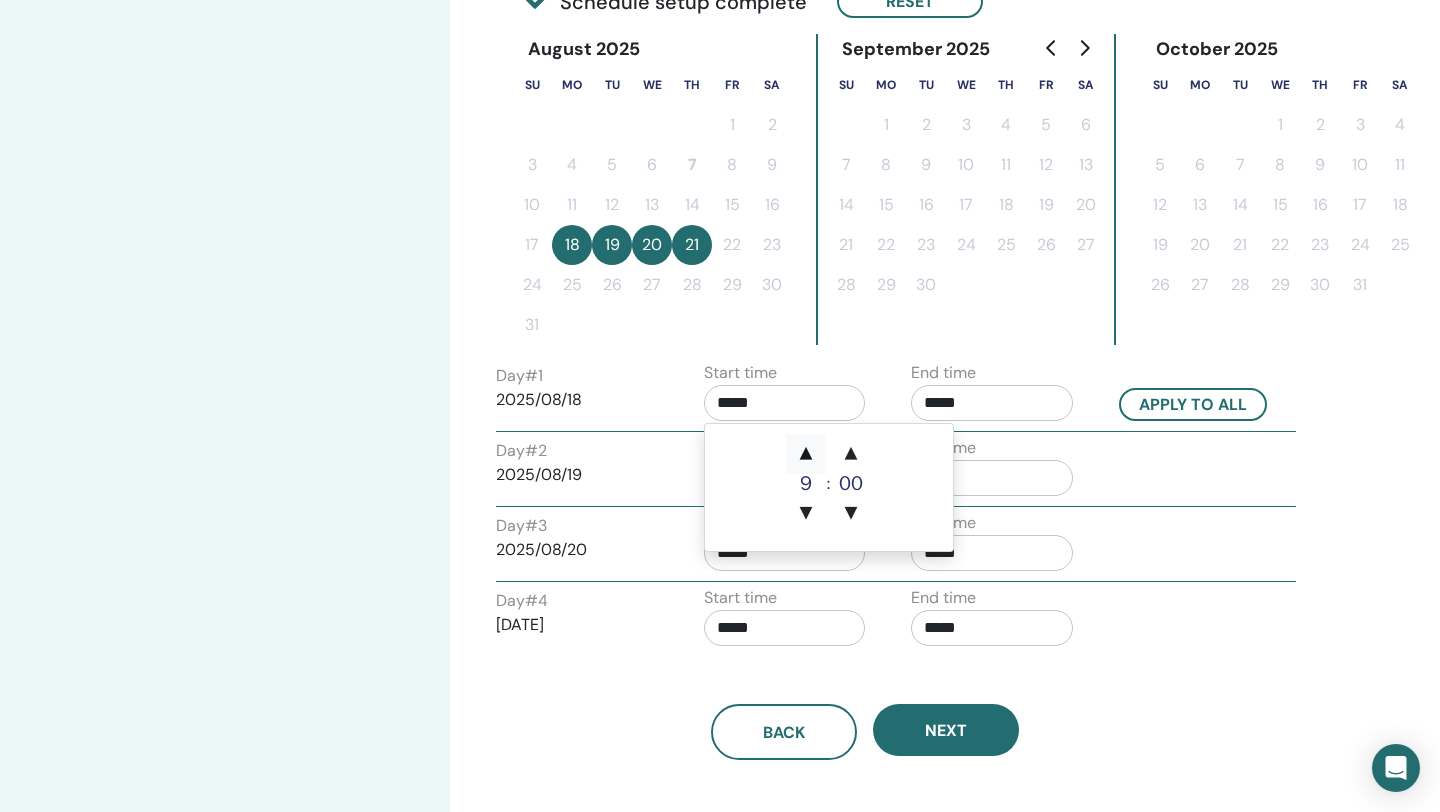click on "▲" at bounding box center (806, 454) 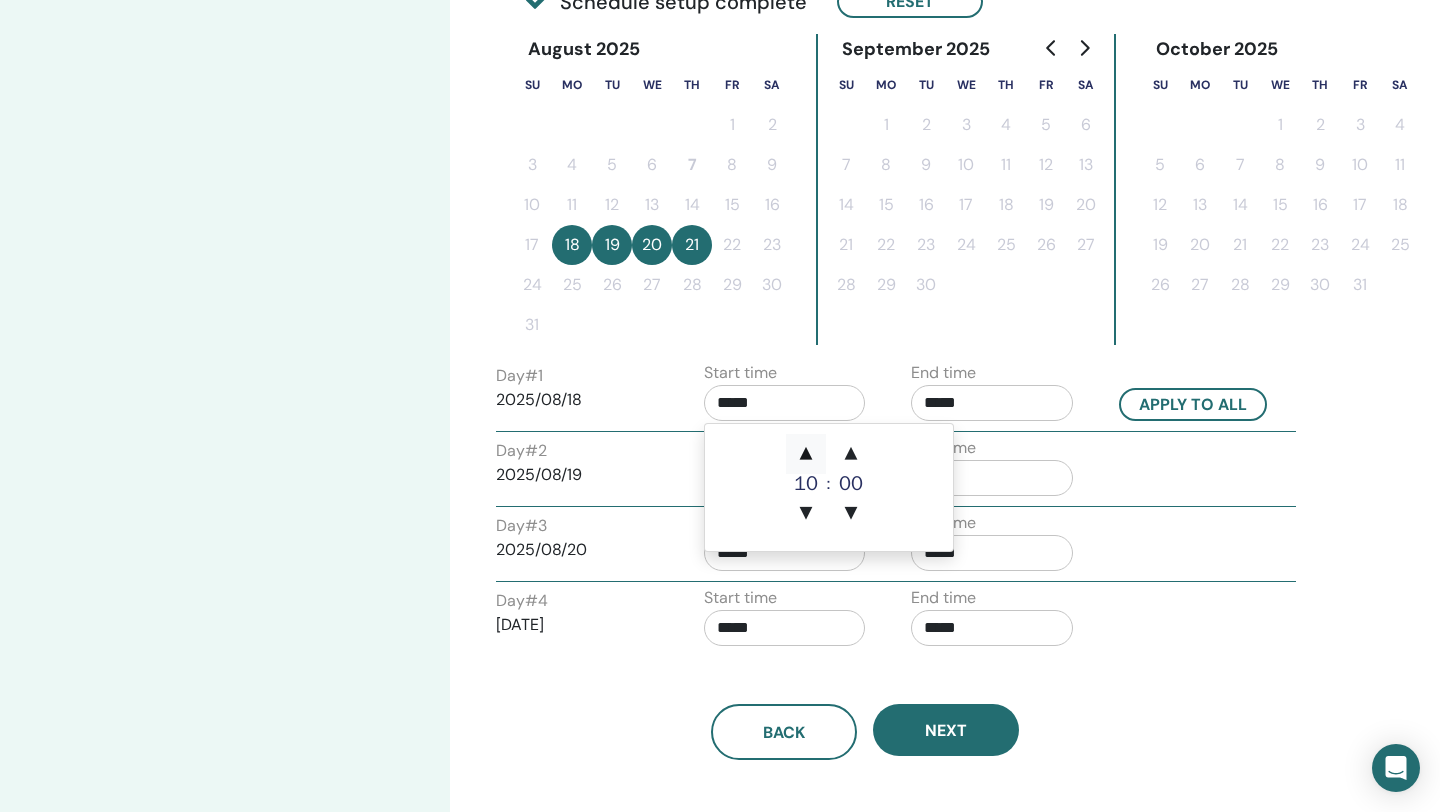 click on "▲" at bounding box center [806, 454] 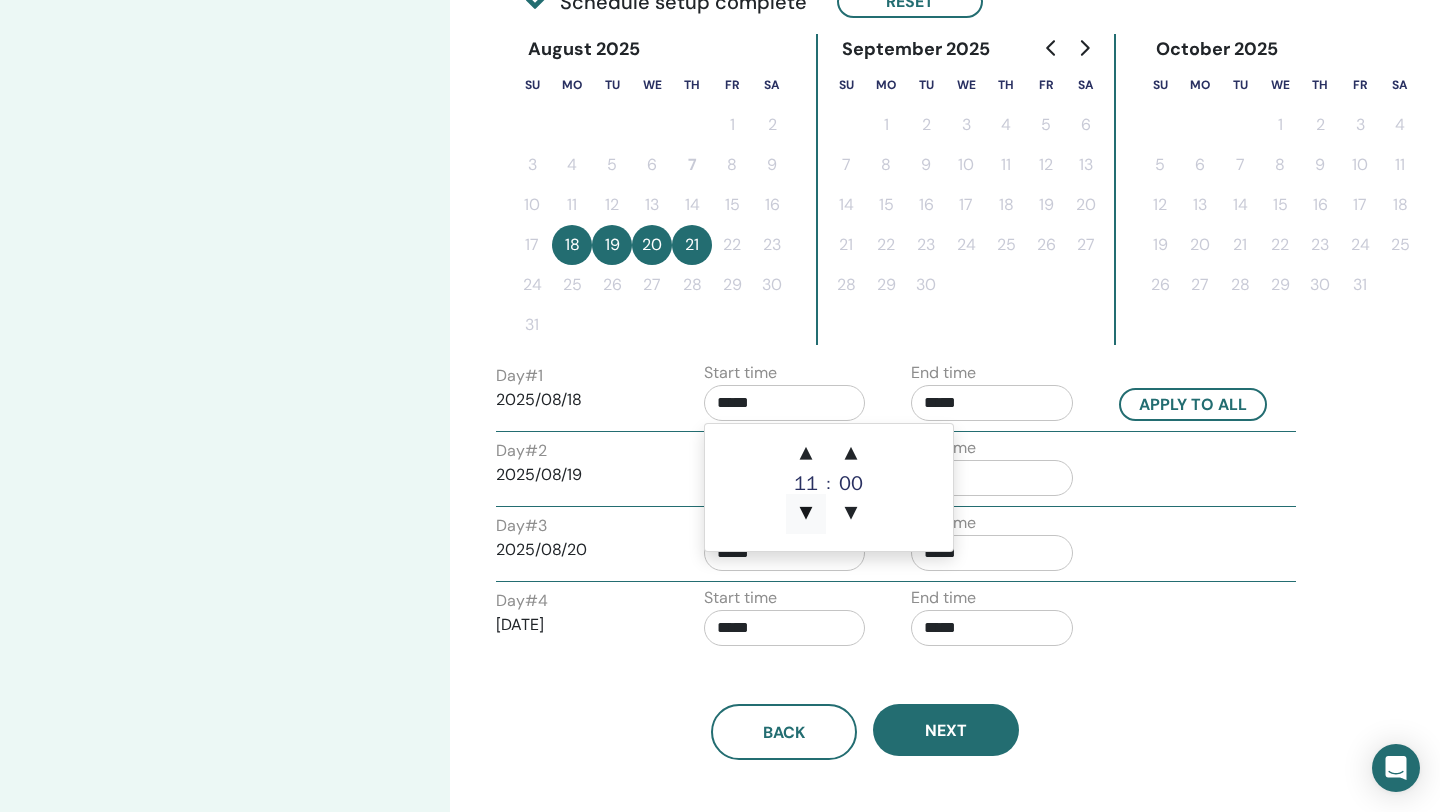 click on "▼" at bounding box center [806, 514] 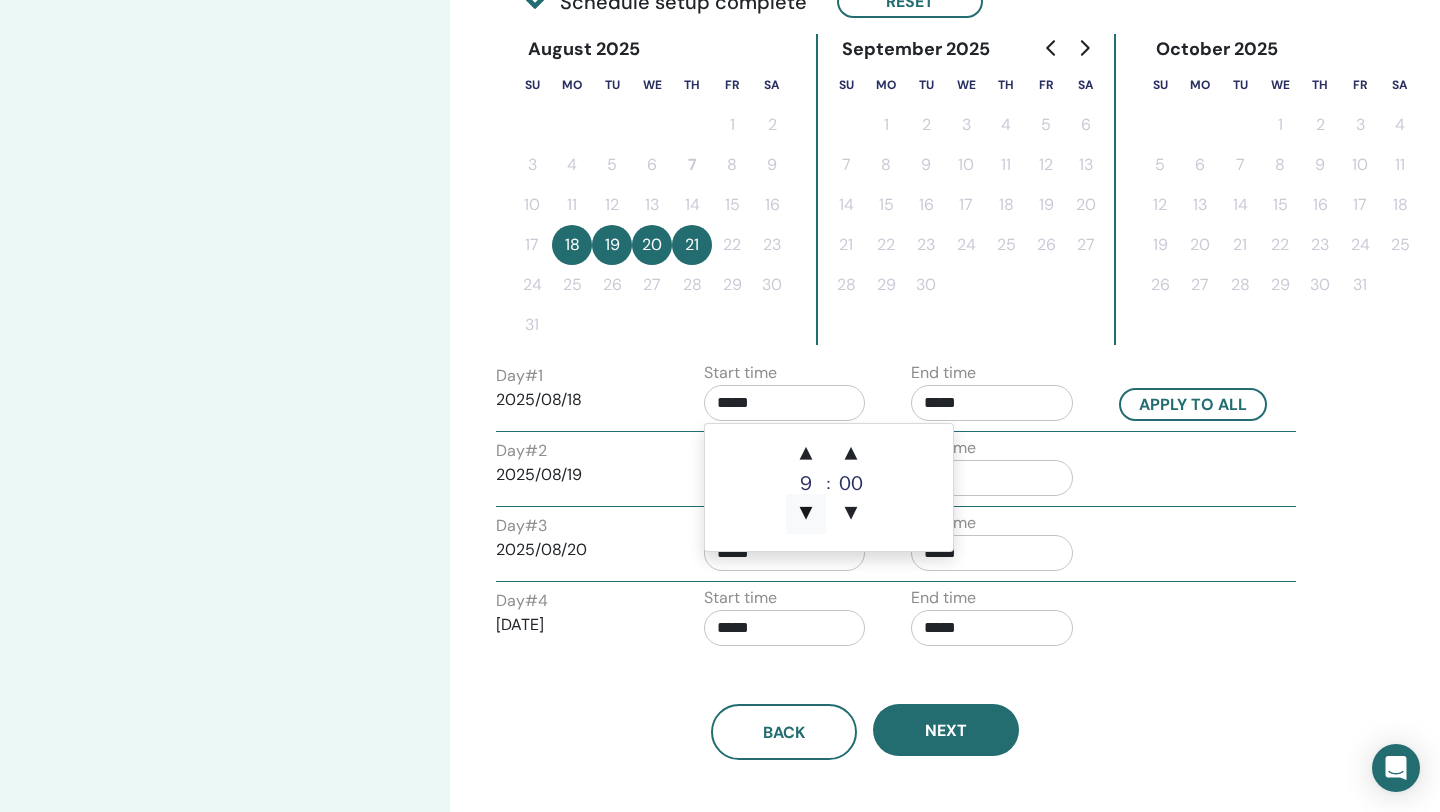 click on "▼" at bounding box center (806, 514) 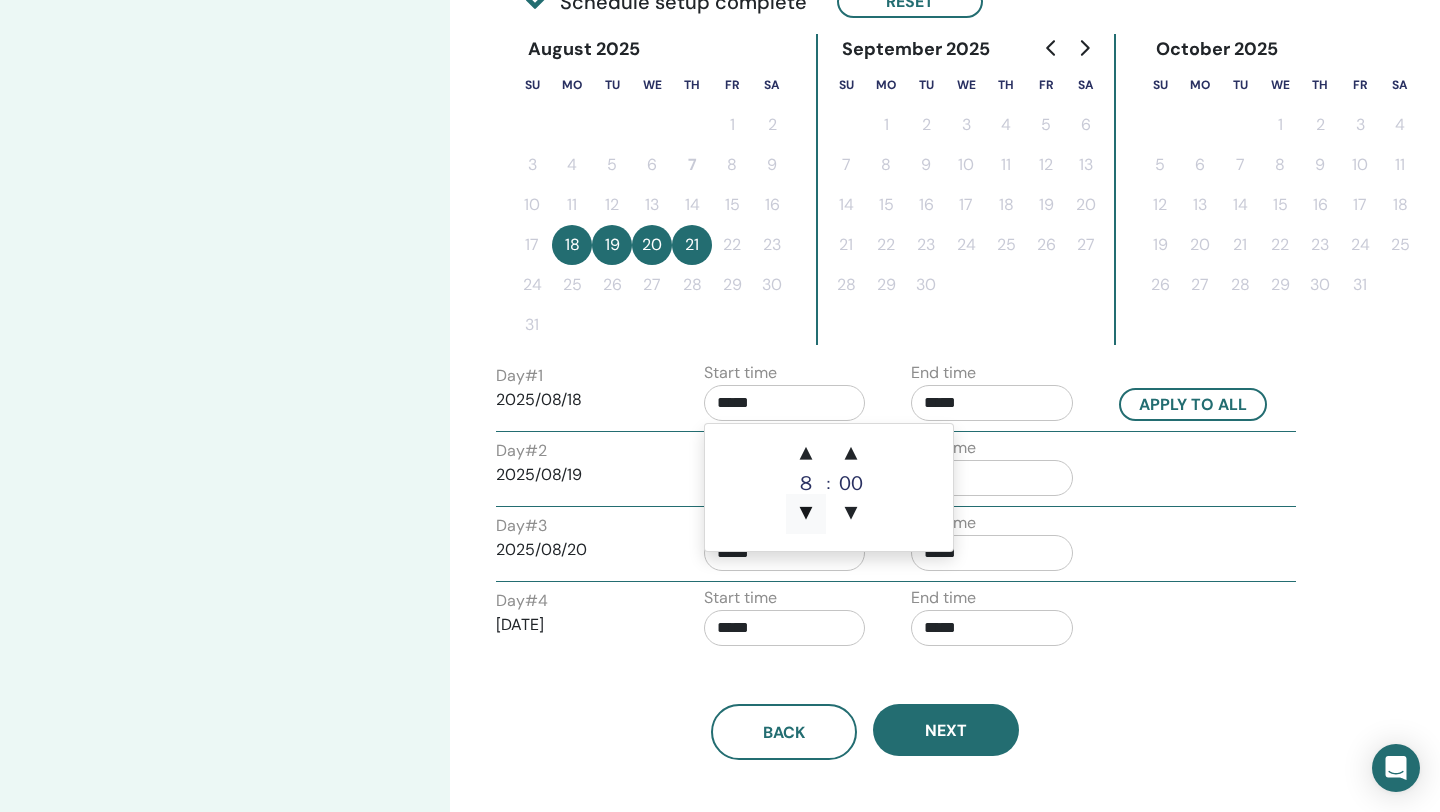 click on "▼" at bounding box center (806, 514) 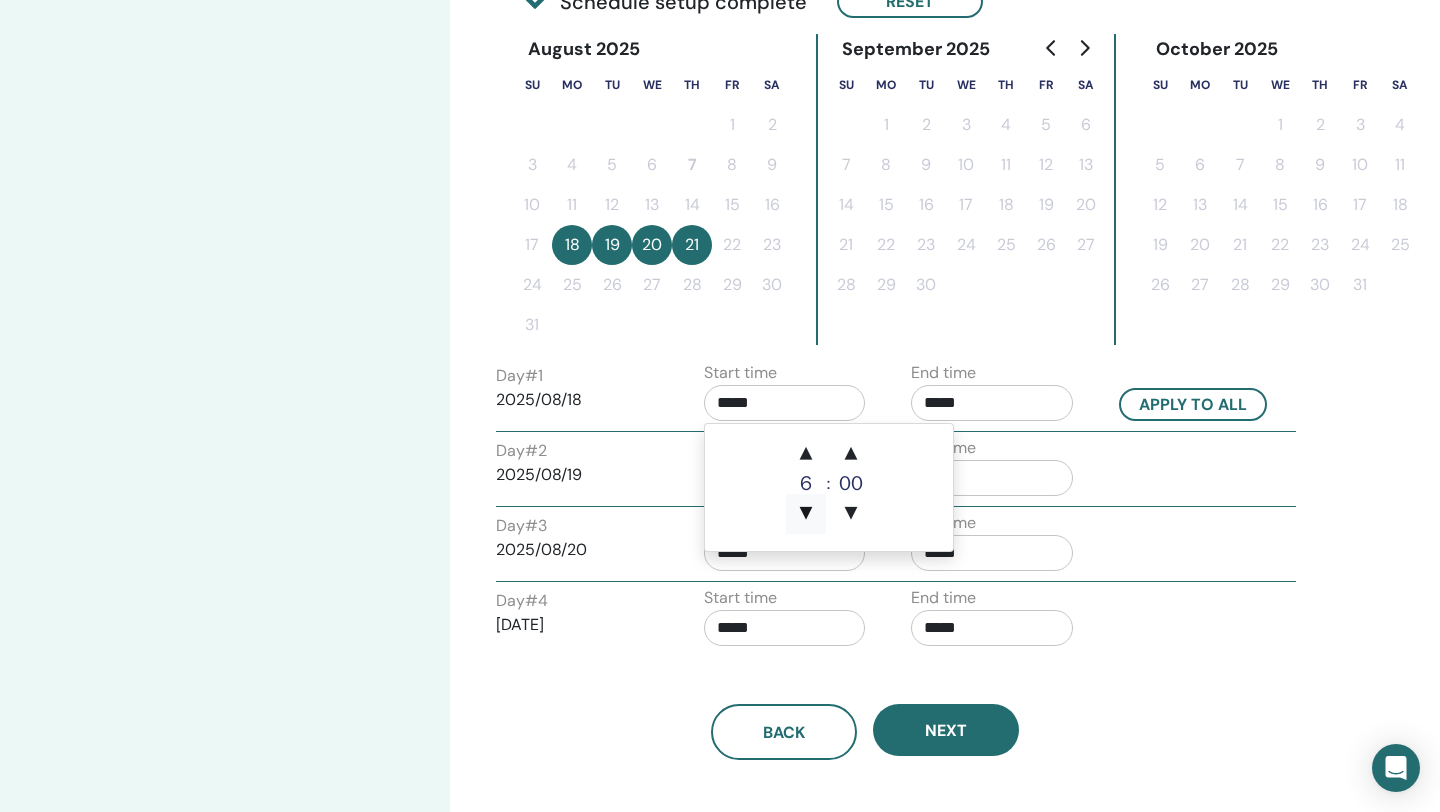 click on "▼" at bounding box center (806, 514) 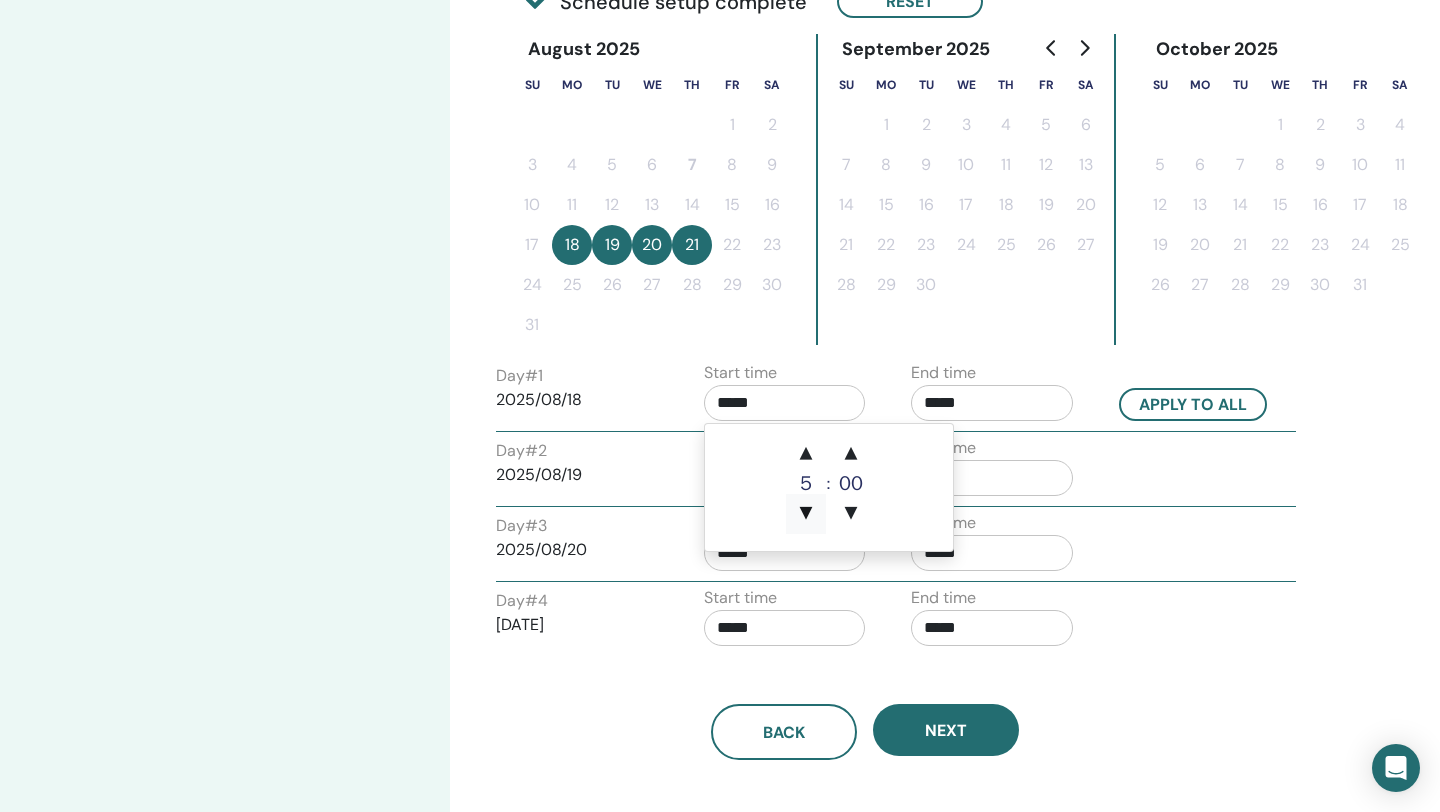 click on "▼" at bounding box center [806, 514] 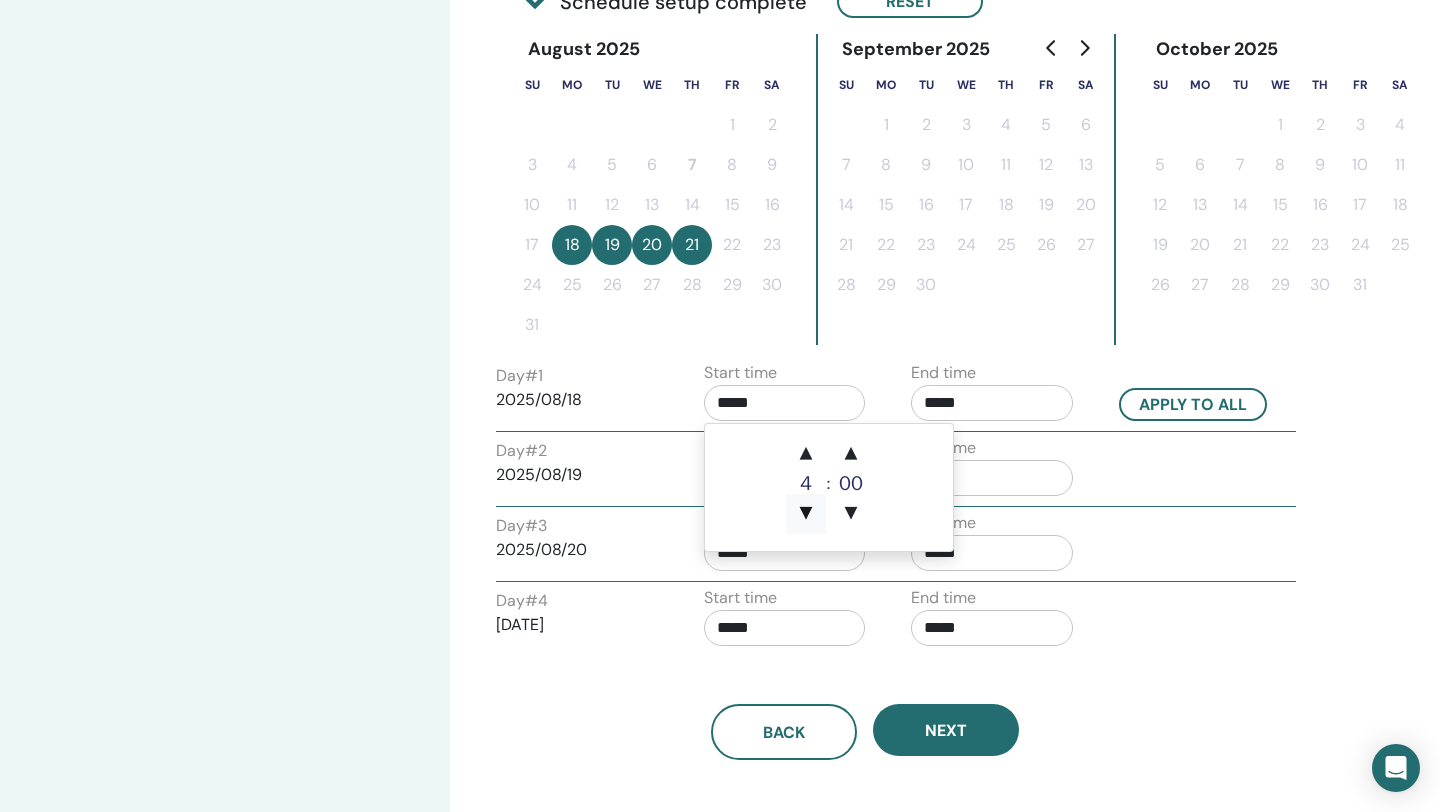 click on "▼" at bounding box center (806, 514) 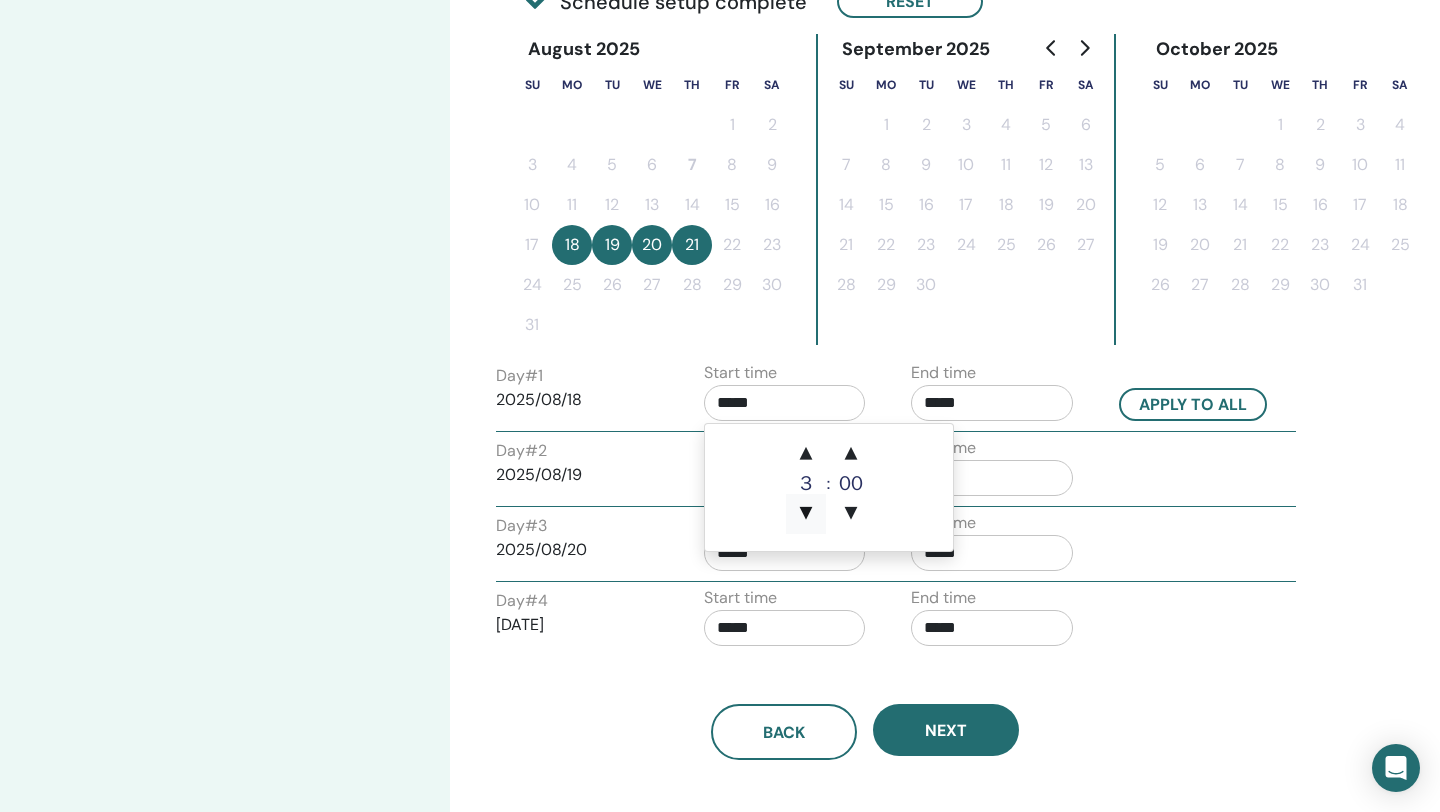 click on "▼" at bounding box center (806, 514) 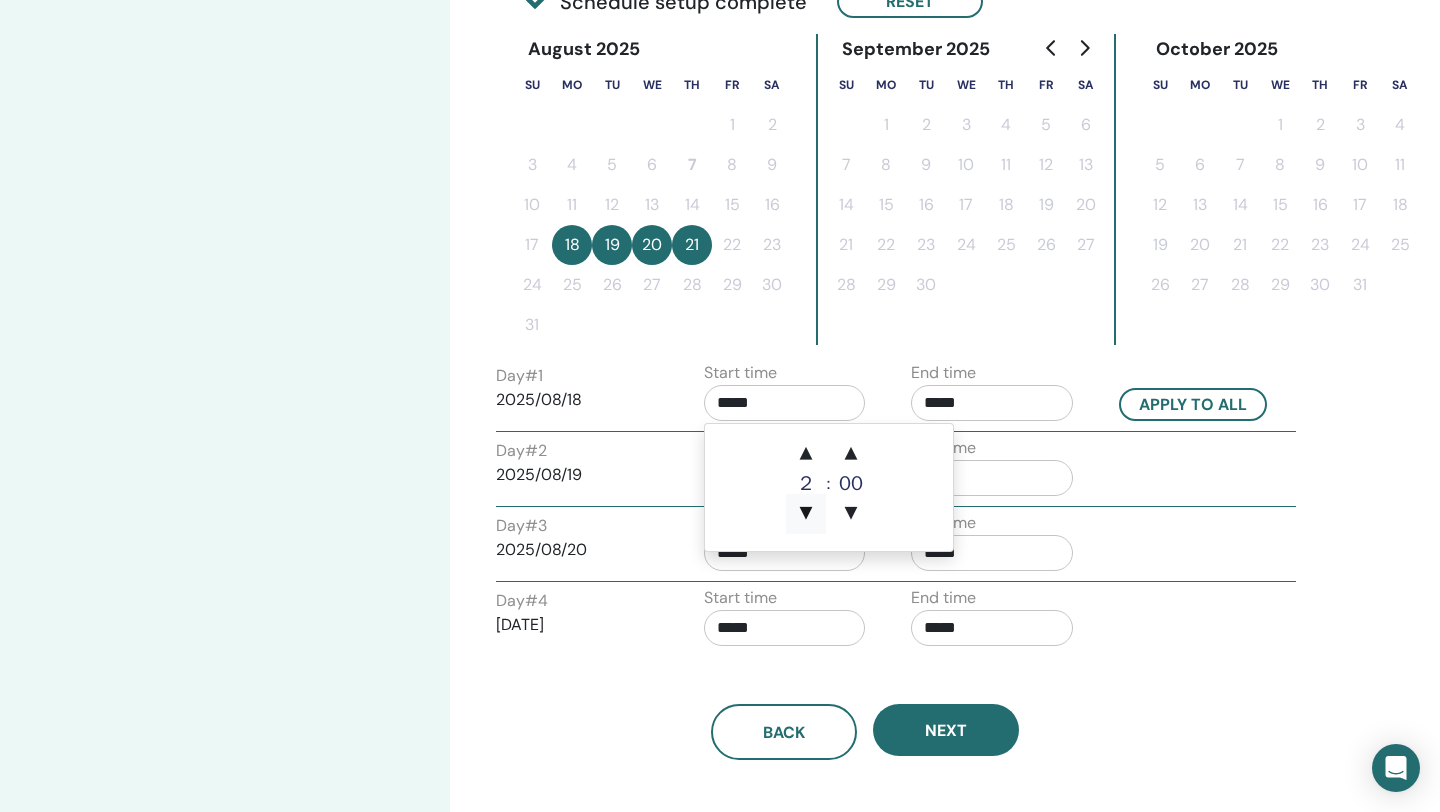 click on "▼" at bounding box center (806, 514) 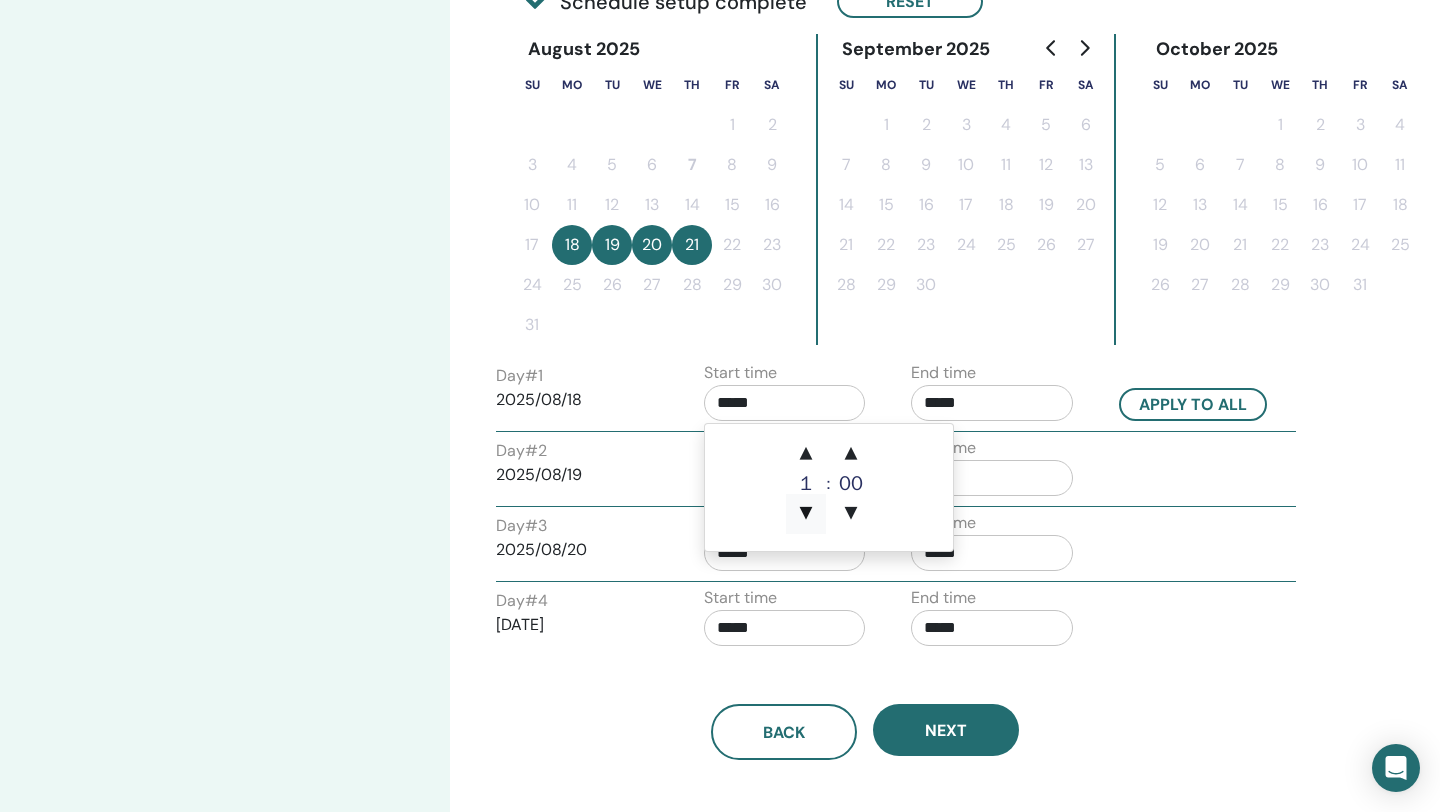 click on "▼" at bounding box center [806, 514] 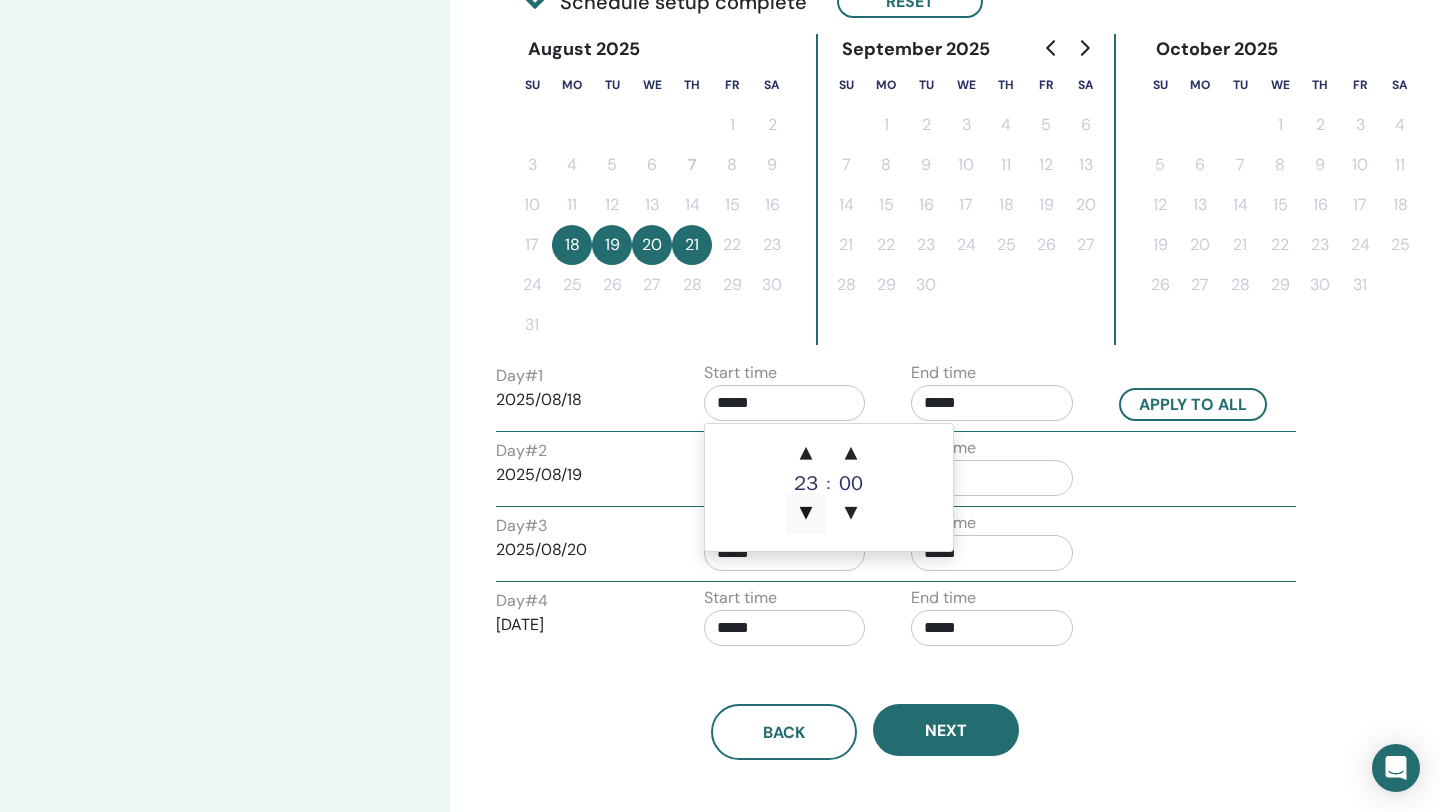 click on "▼" at bounding box center [806, 514] 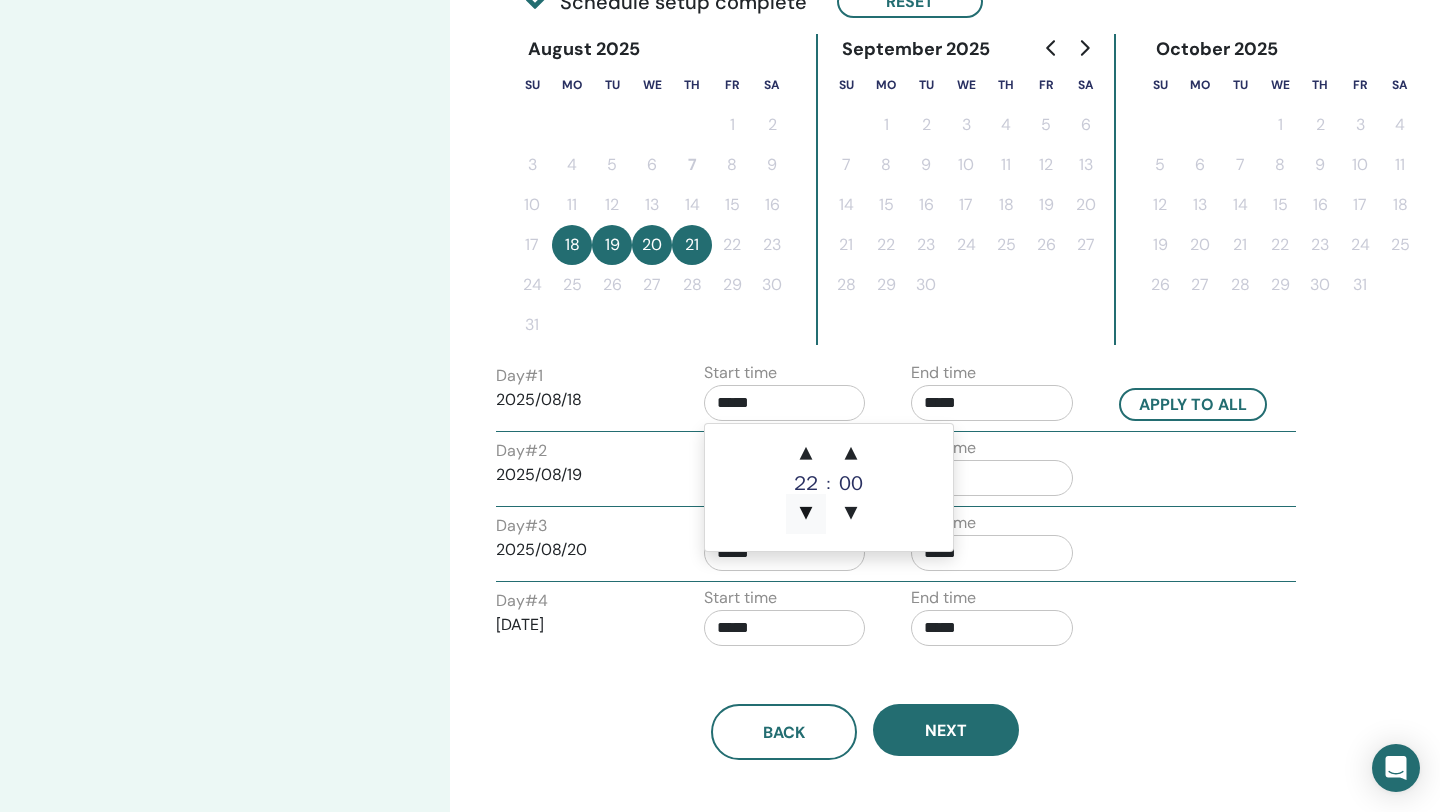 click on "▼" at bounding box center [806, 514] 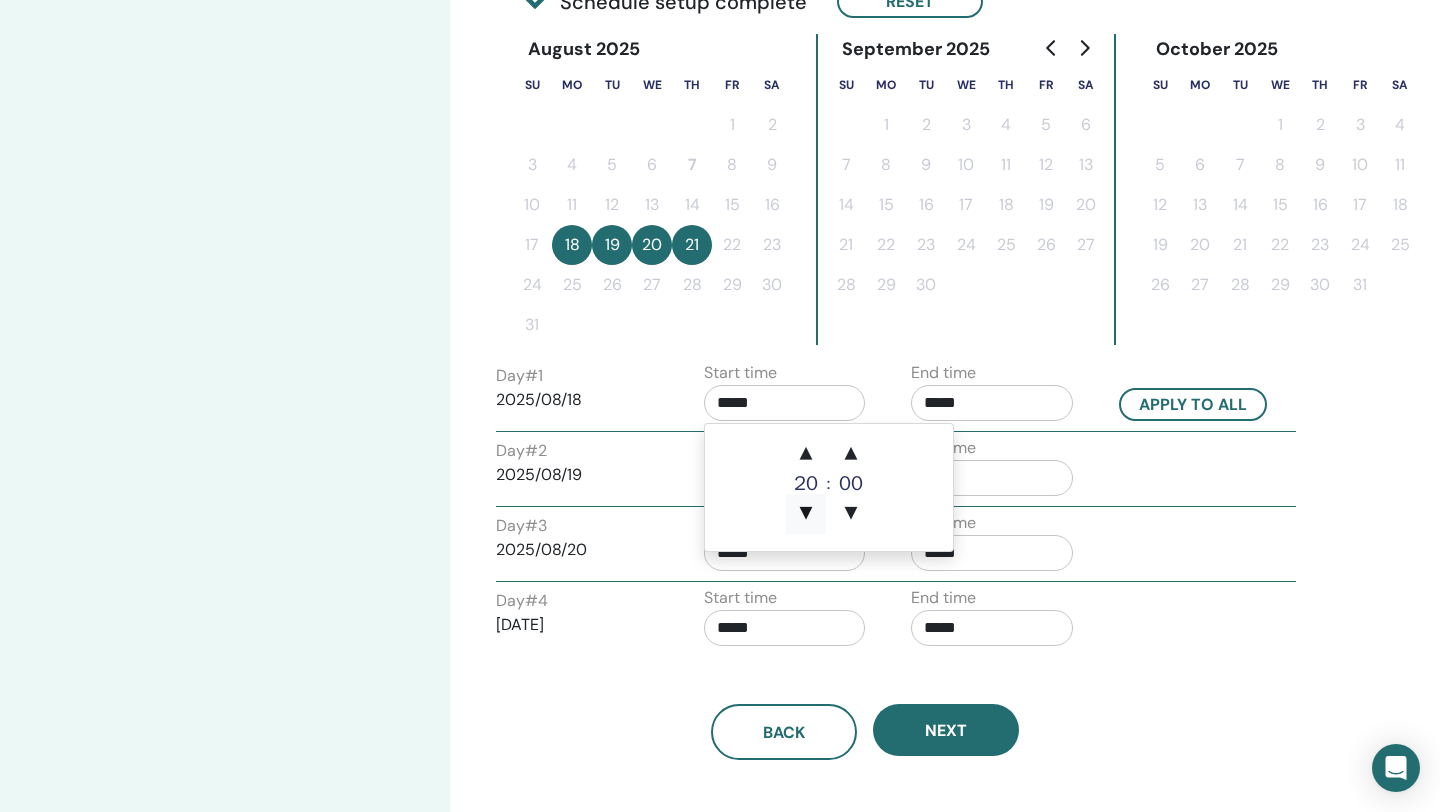click on "▼" at bounding box center (806, 514) 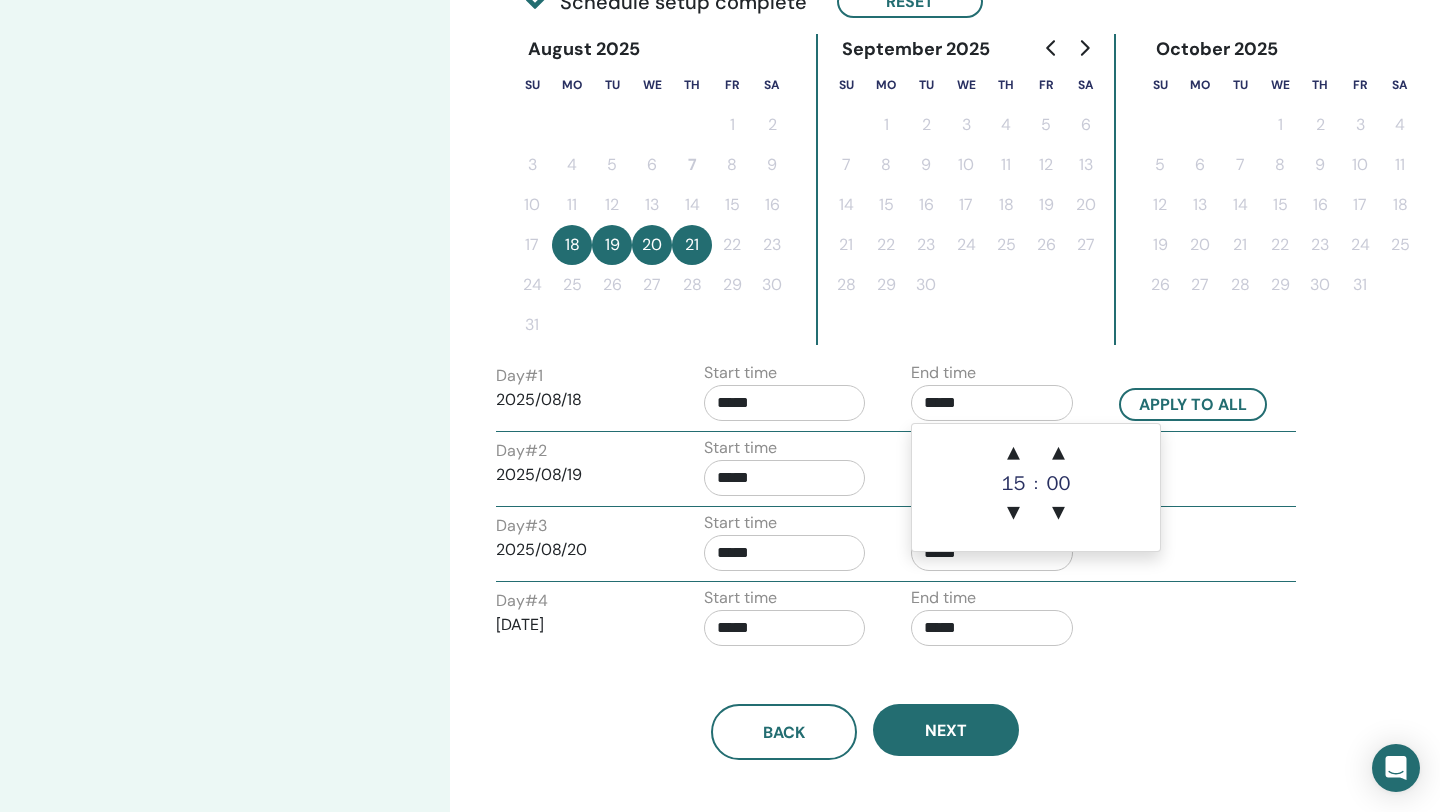 click on "*****" at bounding box center (992, 403) 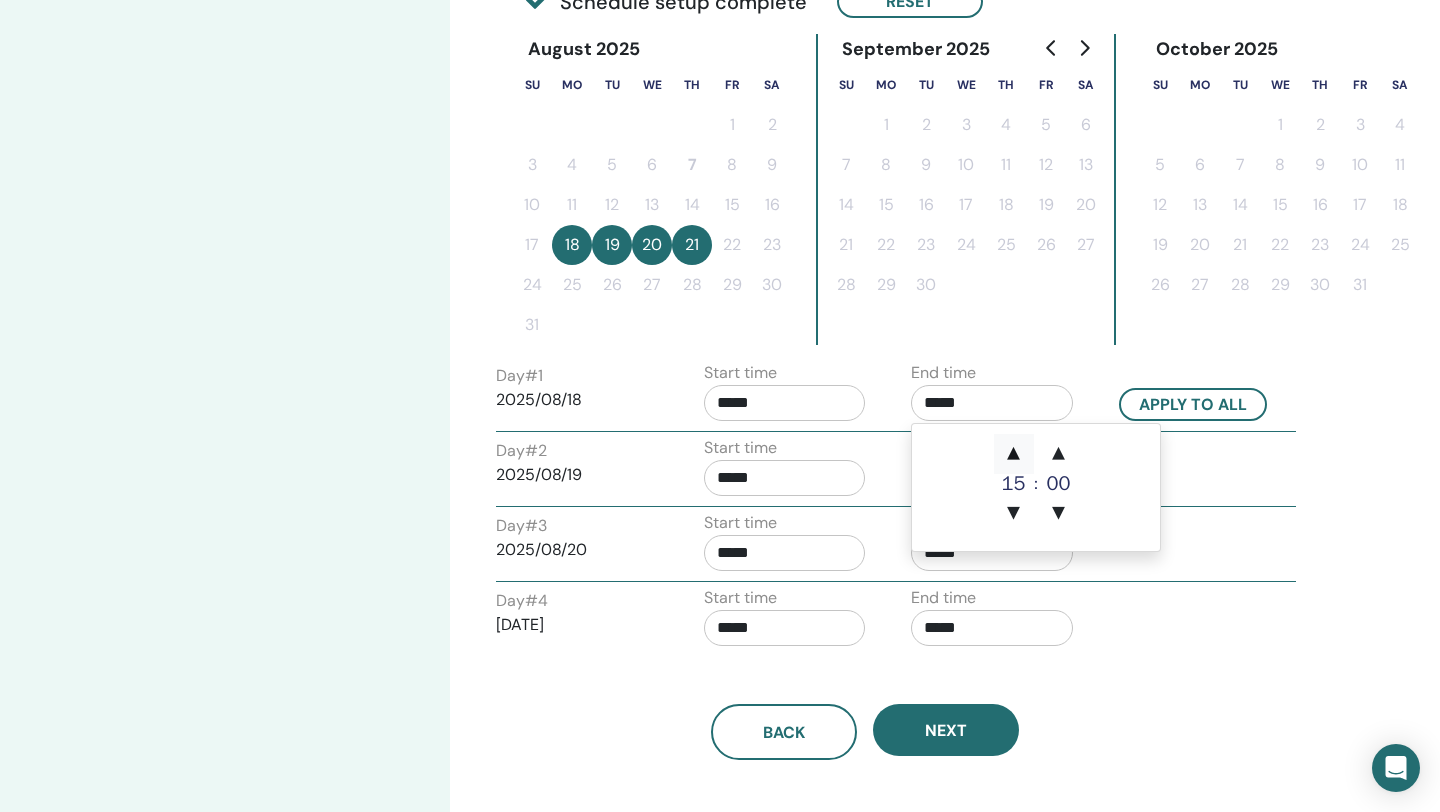 click on "▲" at bounding box center [1014, 454] 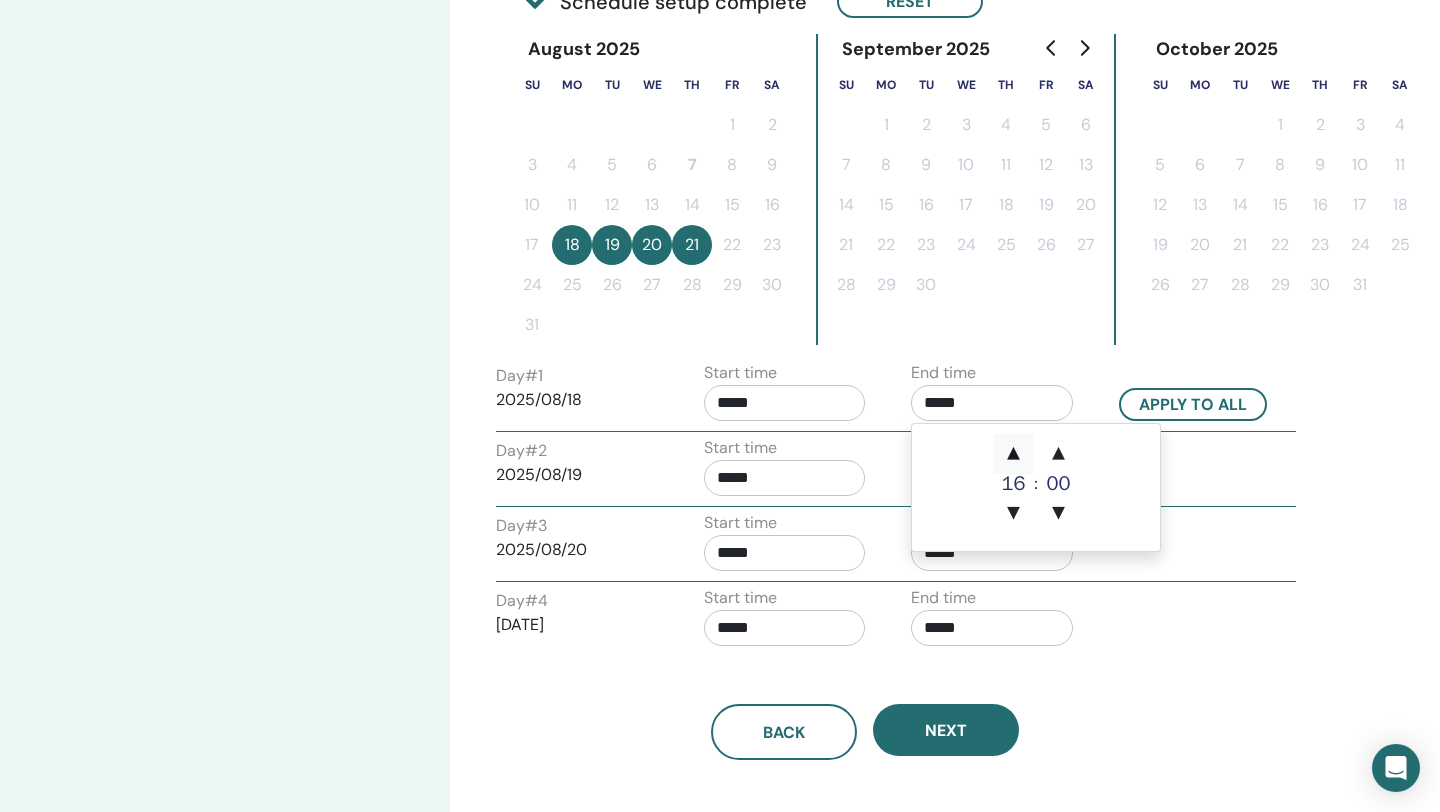 click on "▲" at bounding box center [1014, 454] 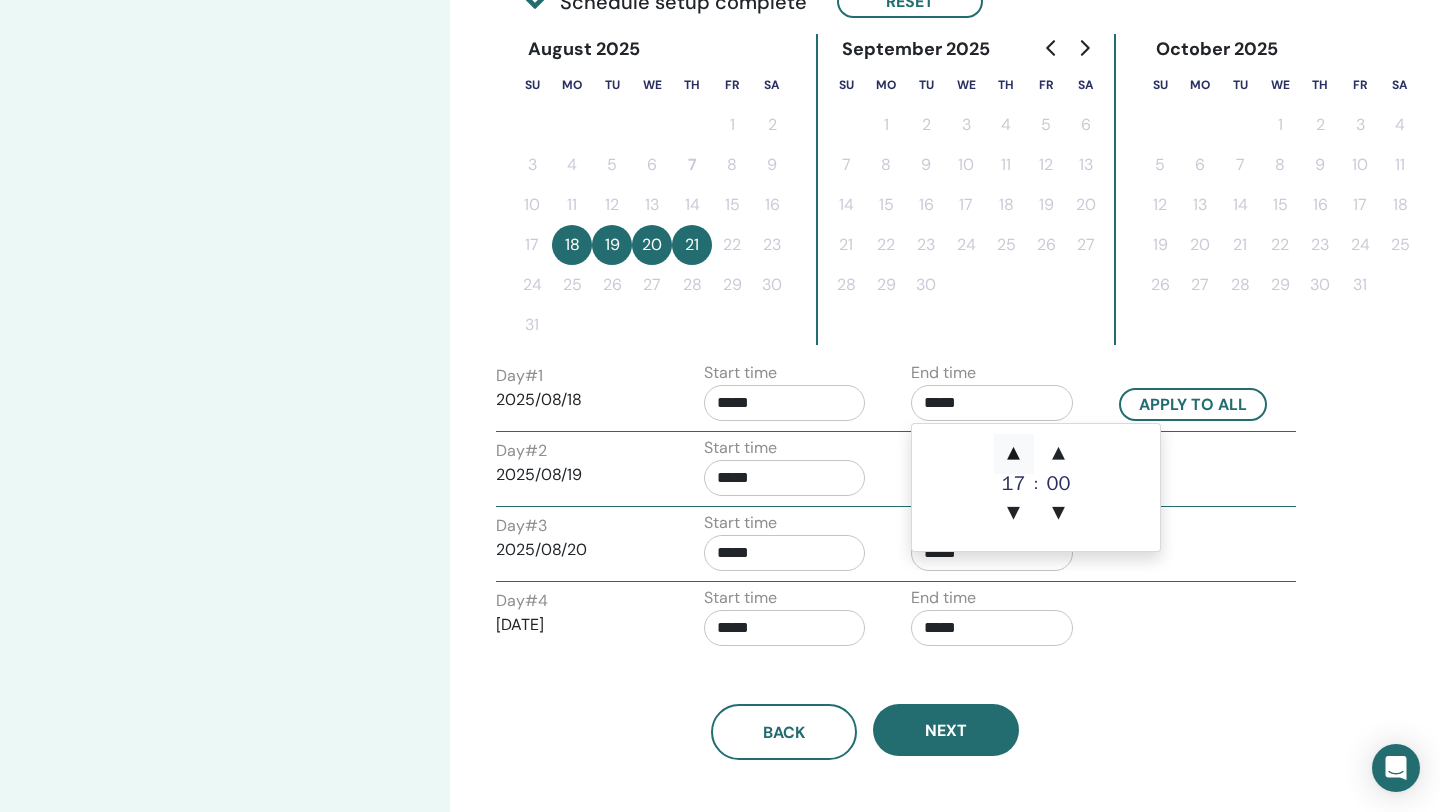 click on "▲" at bounding box center [1014, 454] 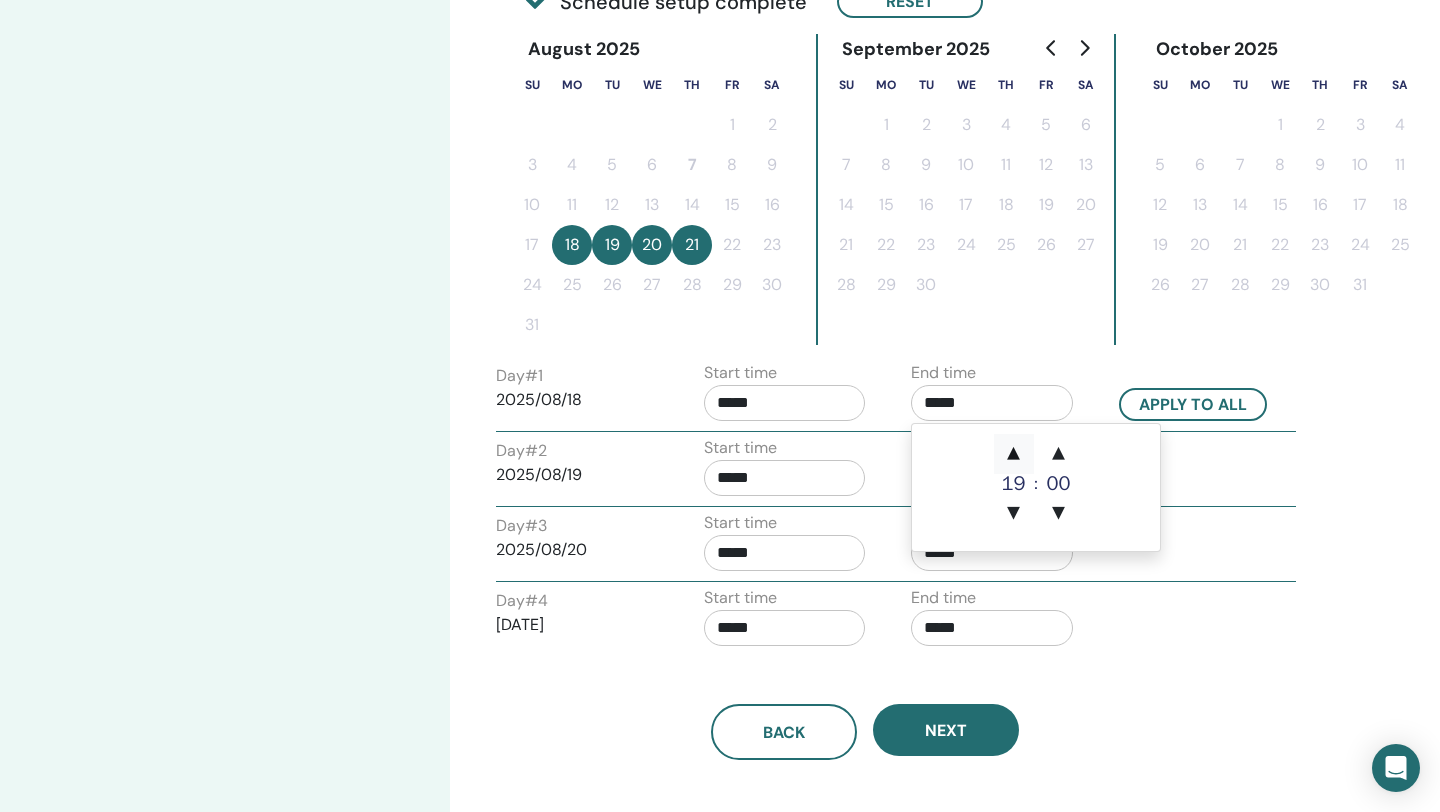 click on "▲" at bounding box center (1014, 454) 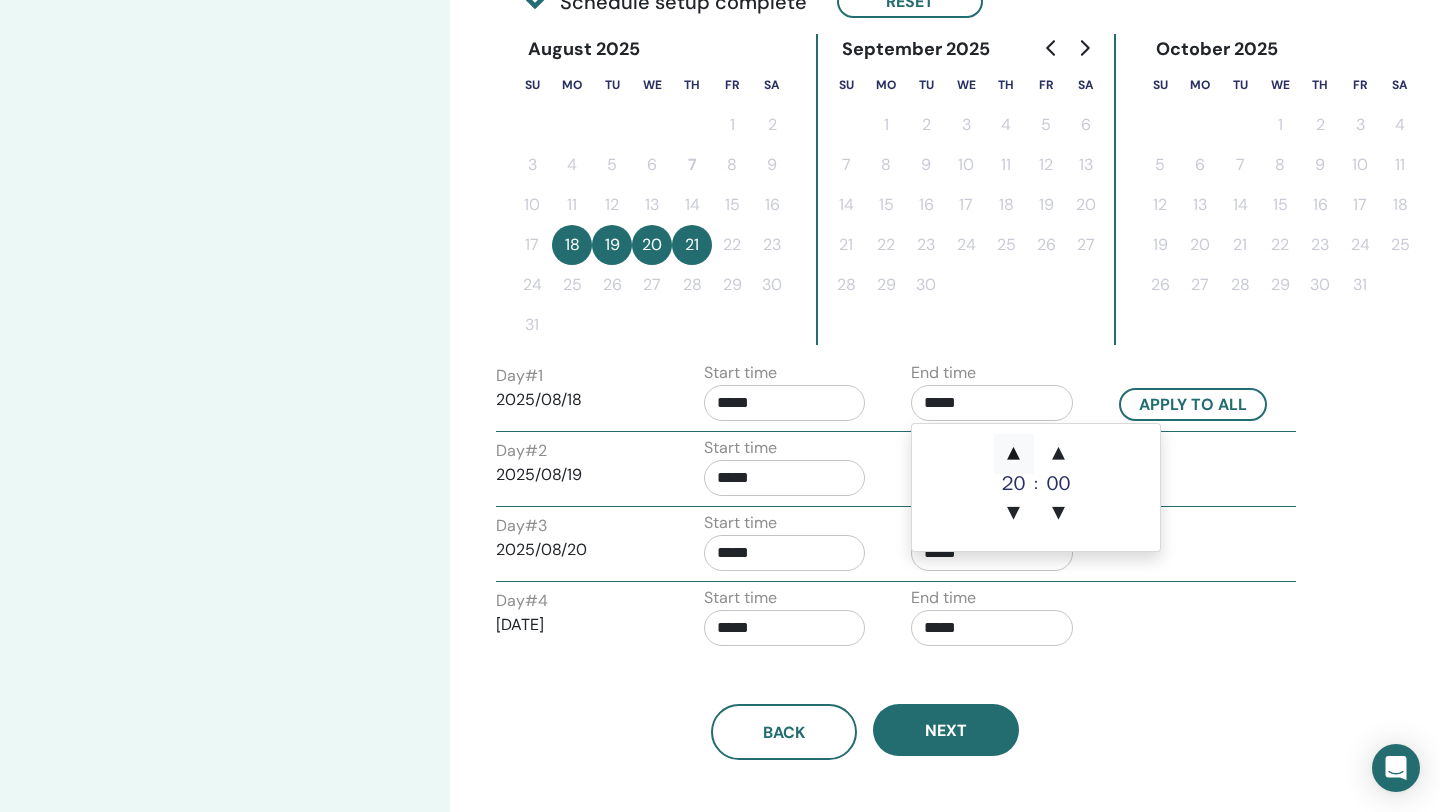 click on "▲" at bounding box center (1014, 454) 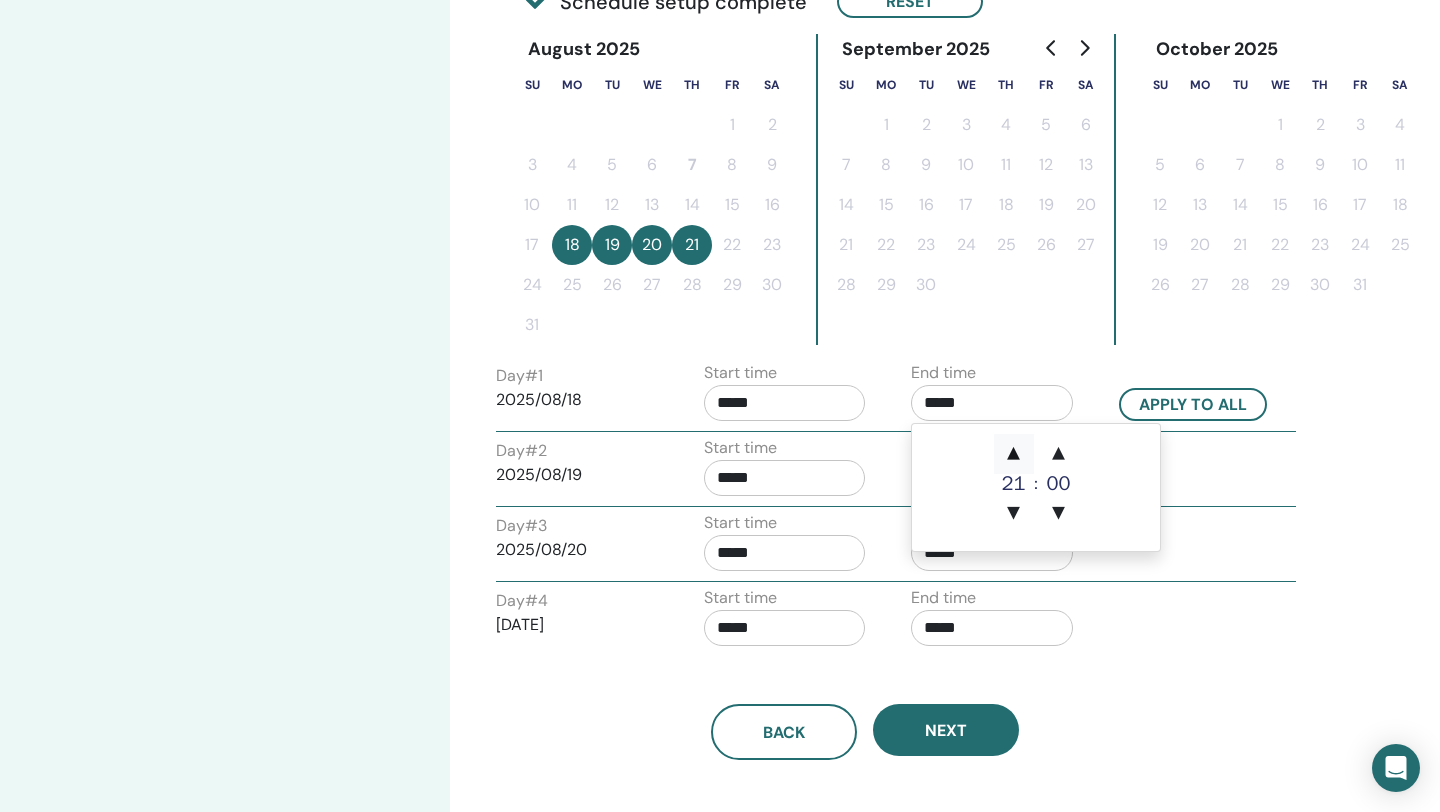 click on "▲" at bounding box center [1014, 454] 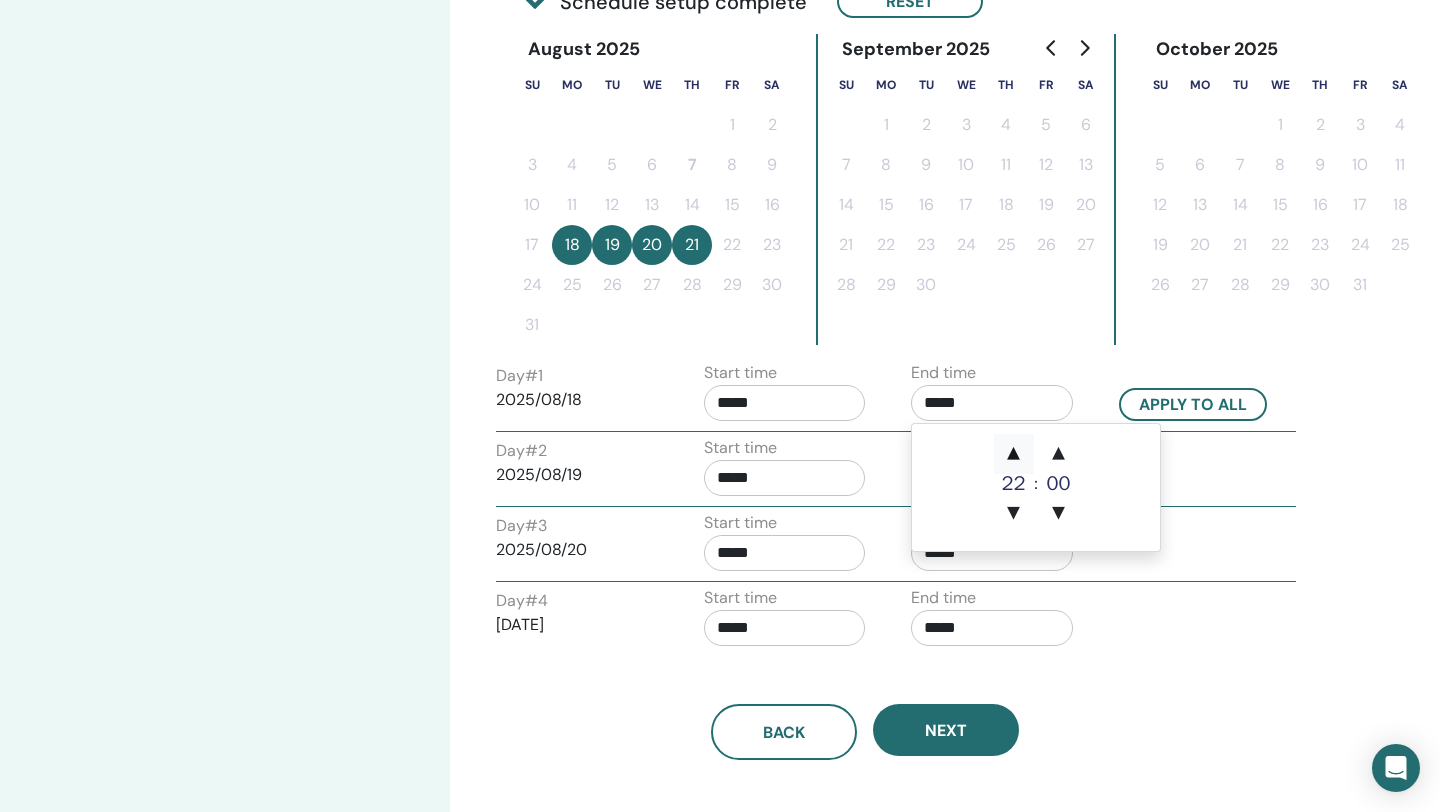 click on "▲" at bounding box center (1014, 454) 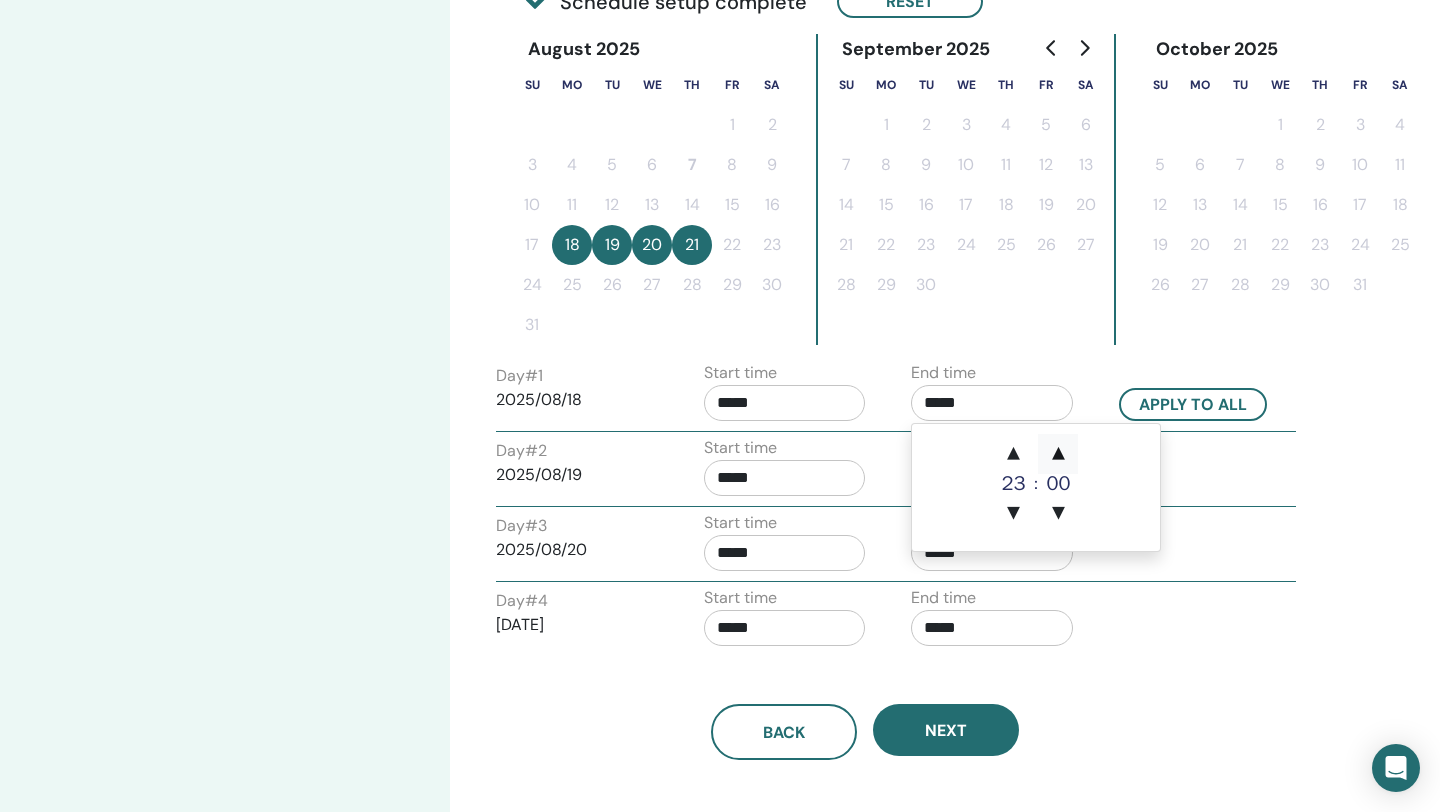 click on "▲" at bounding box center (1058, 454) 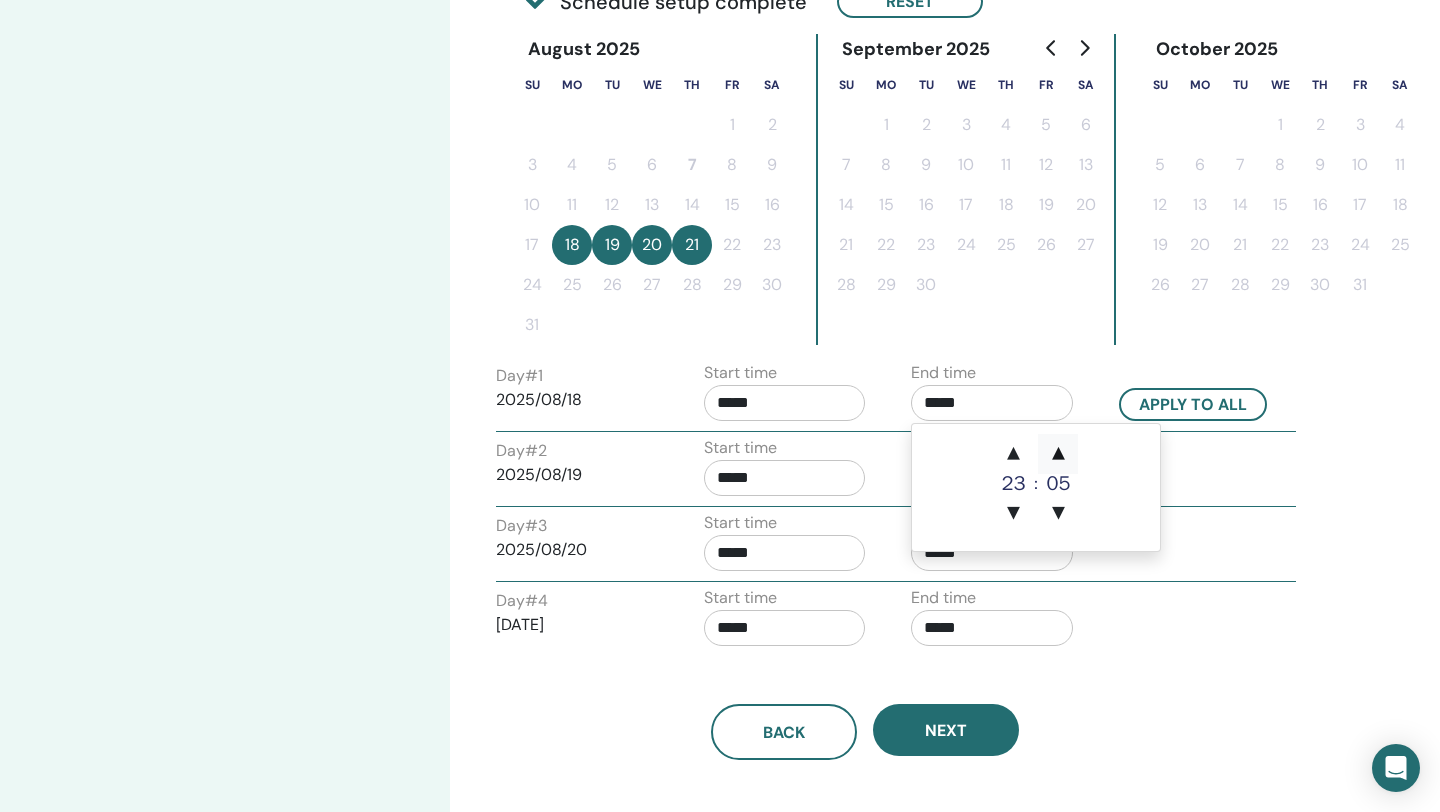 click on "▲" at bounding box center [1058, 454] 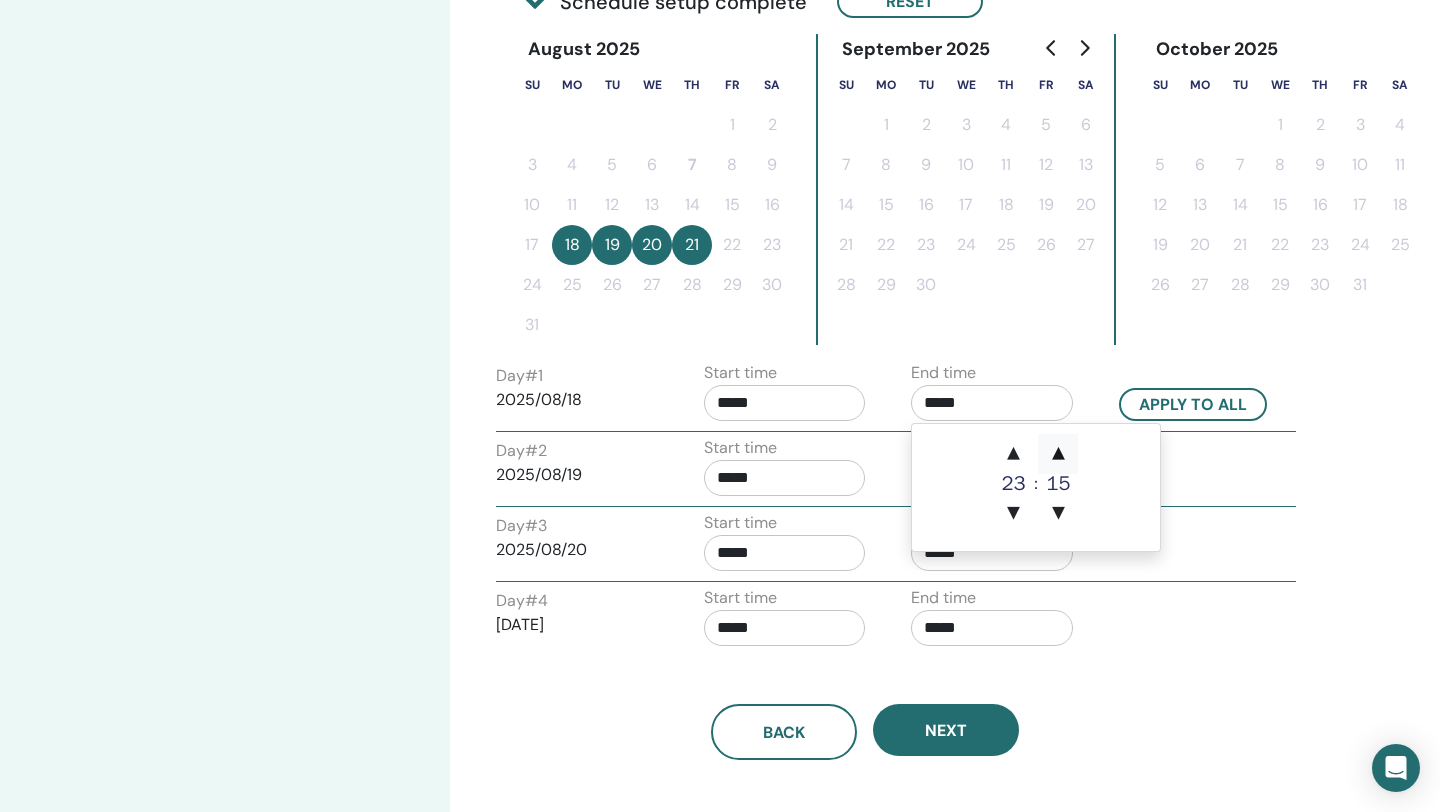 click on "▲" at bounding box center [1058, 454] 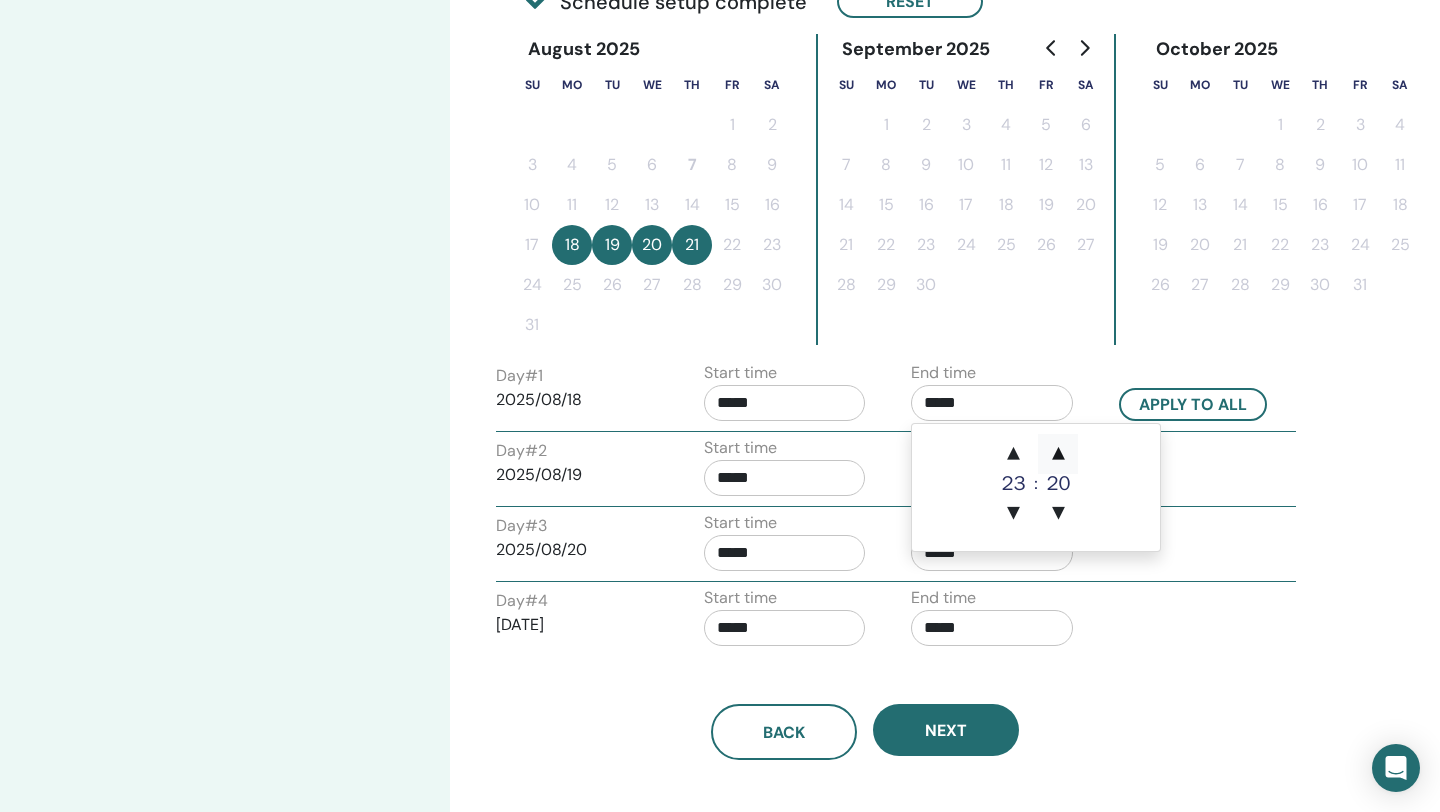 click on "▲" at bounding box center (1058, 454) 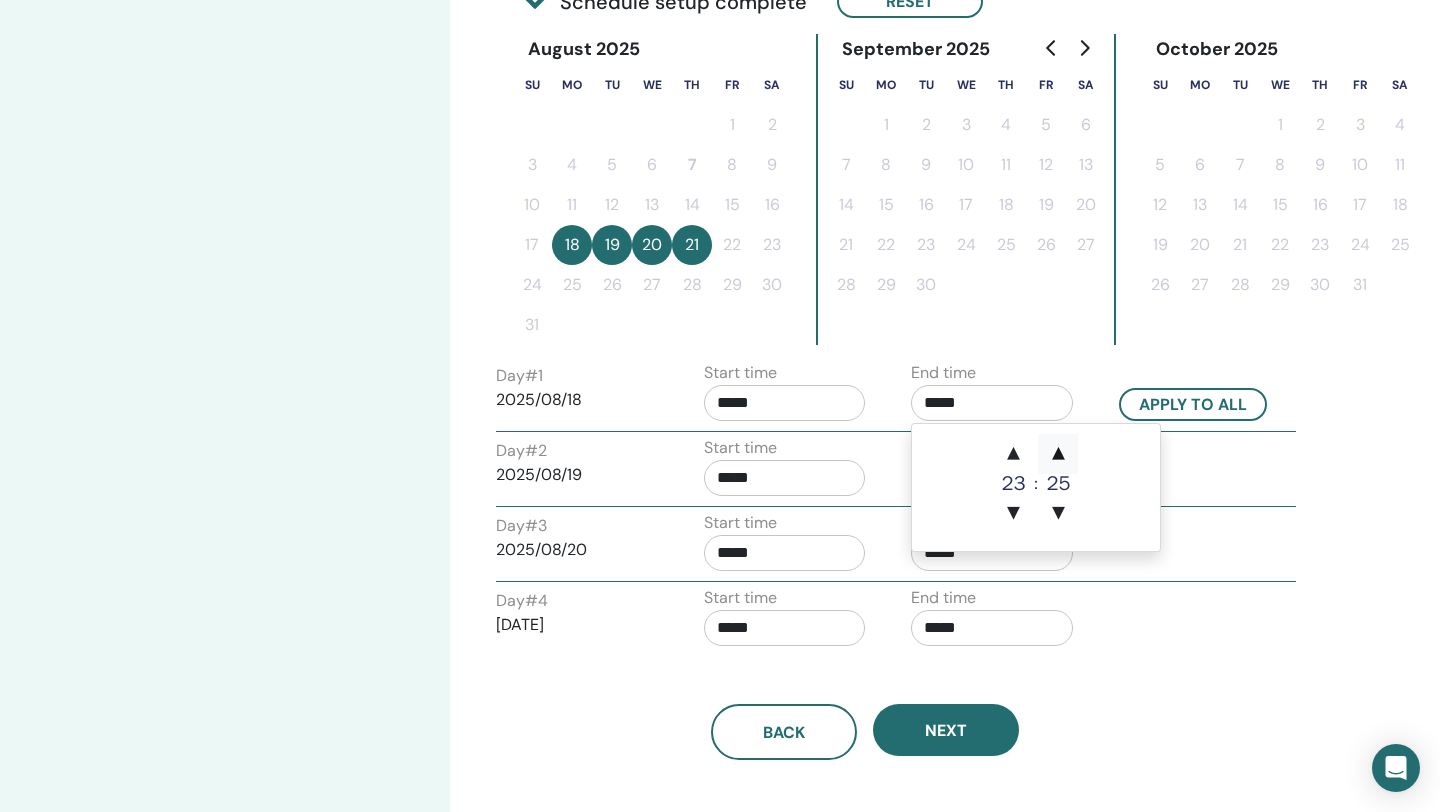 click on "▲" at bounding box center (1058, 454) 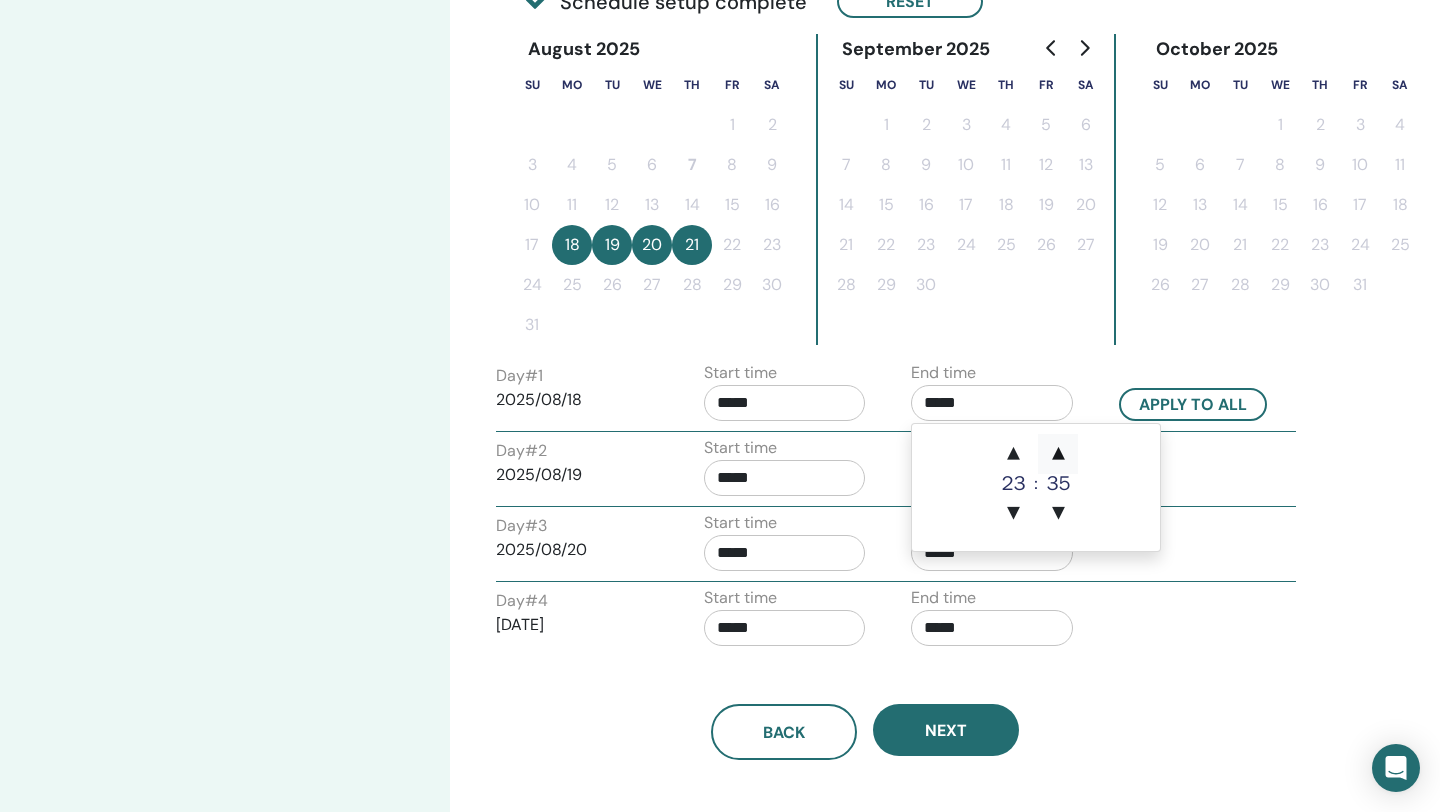 click on "▲" at bounding box center (1058, 454) 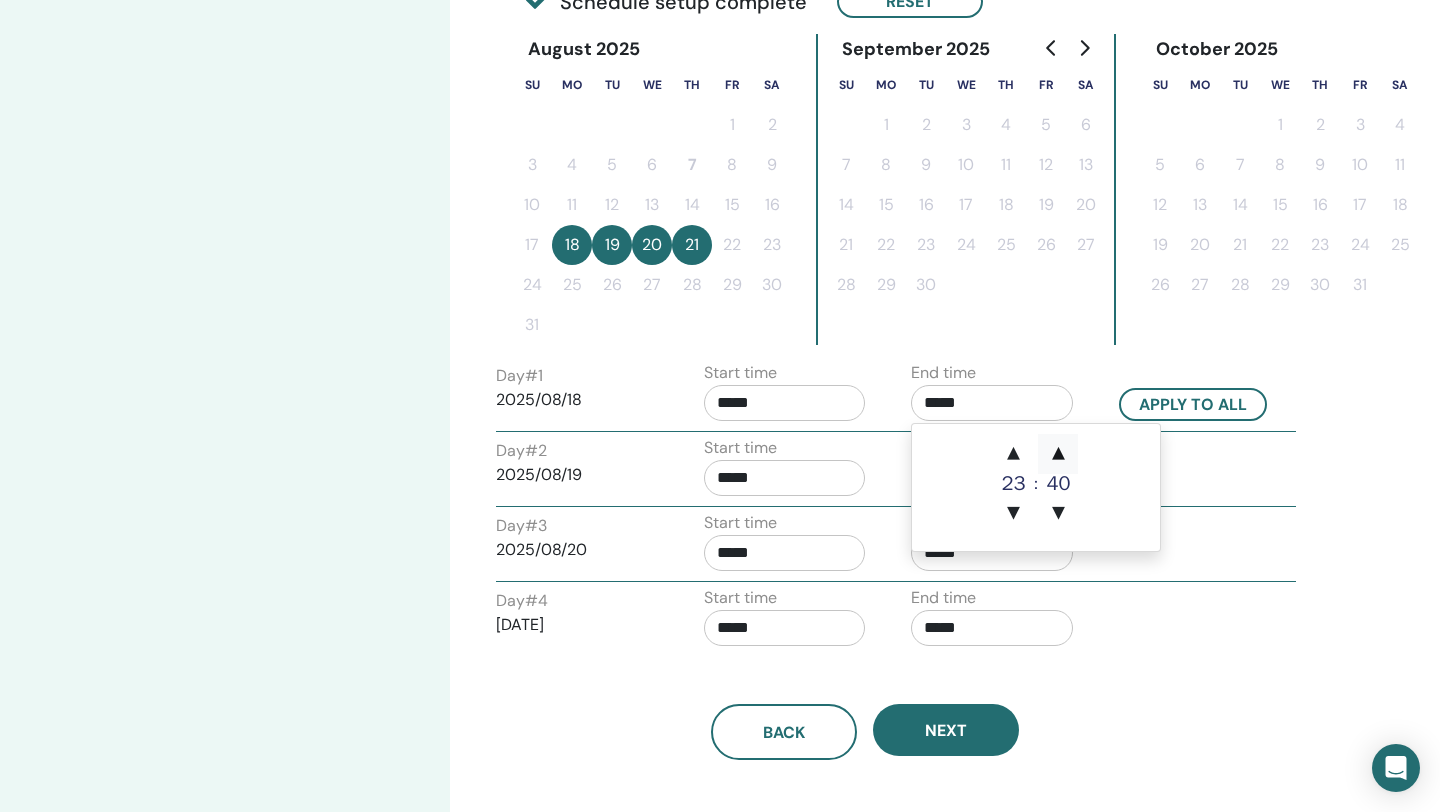 click on "▲" at bounding box center [1058, 454] 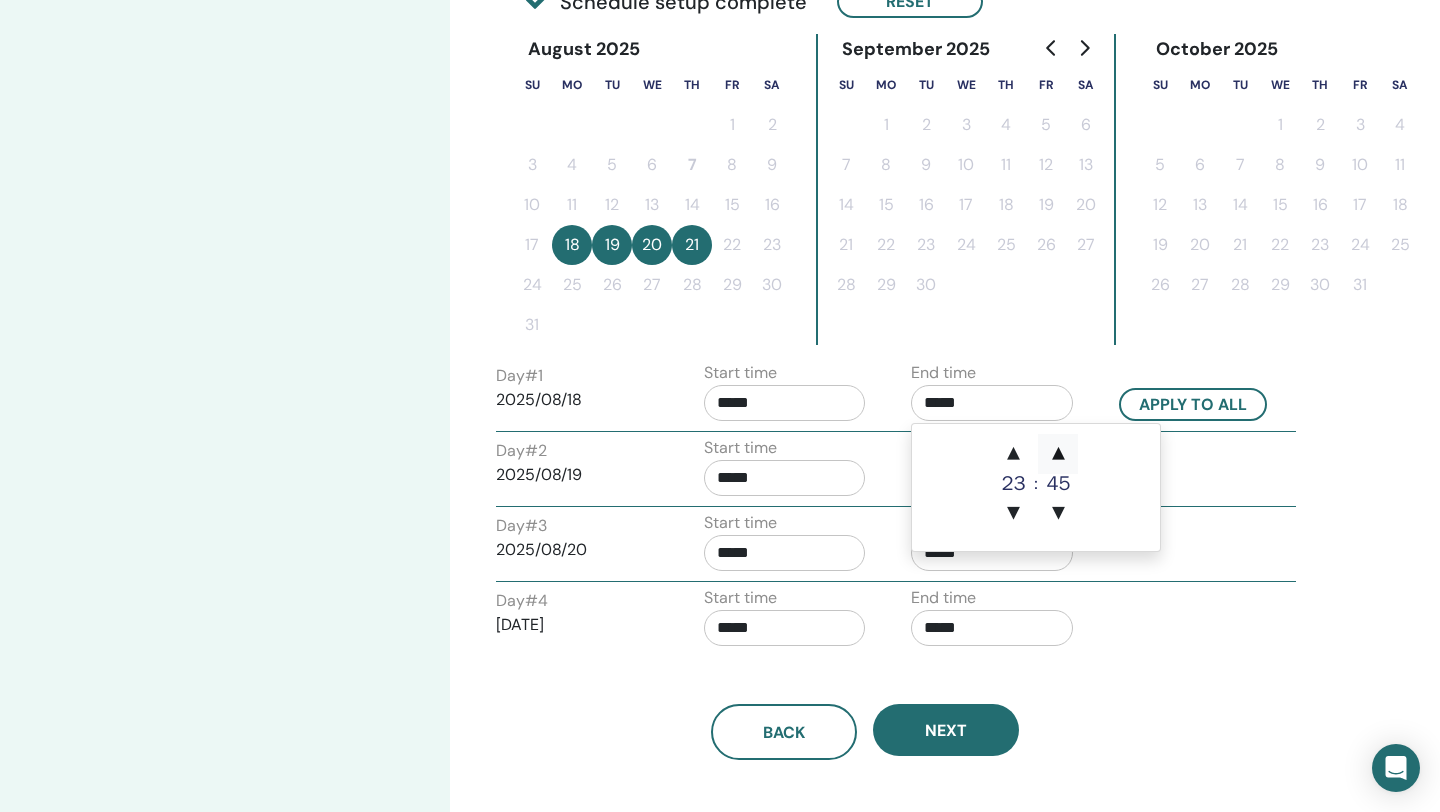 click on "▲" at bounding box center [1058, 454] 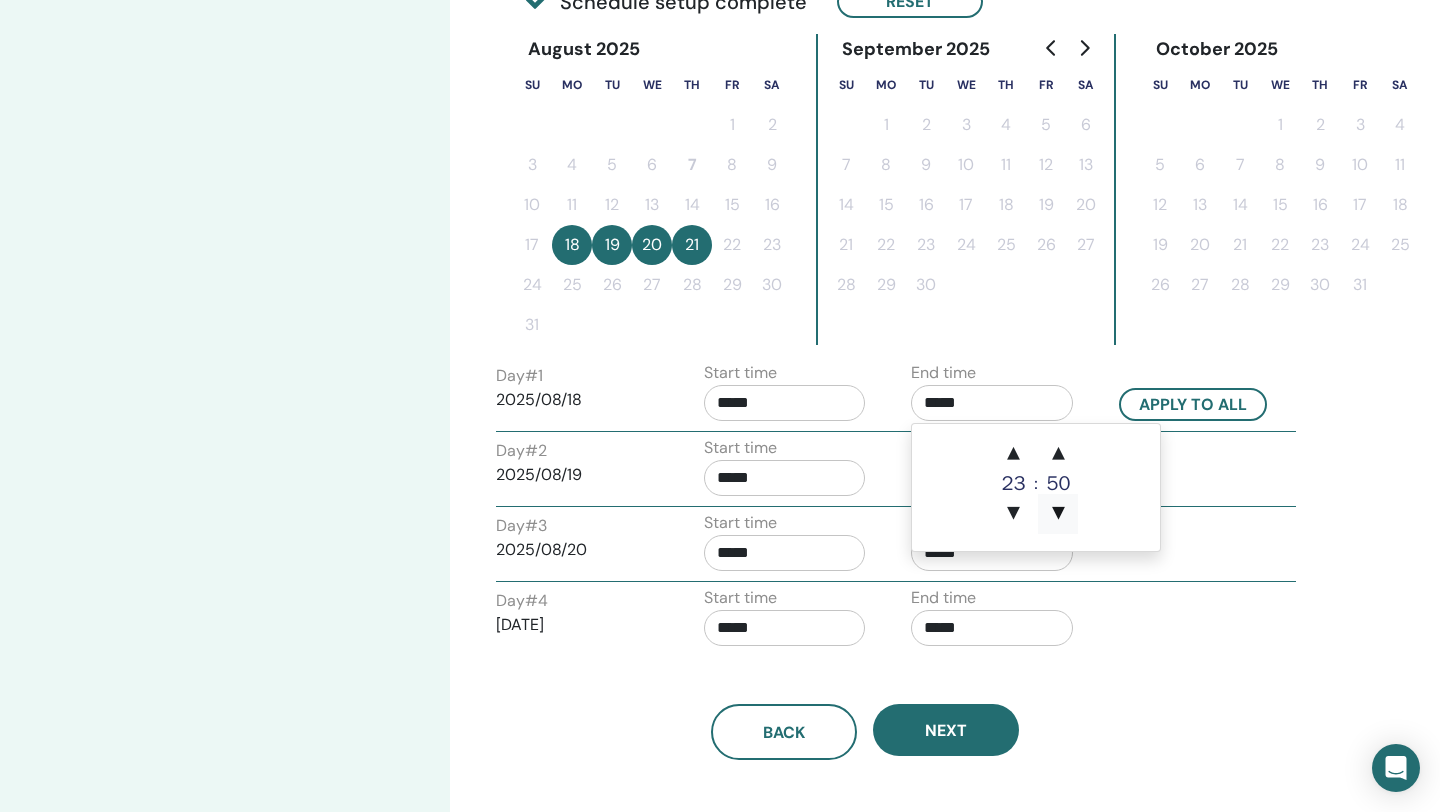 click on "▼" at bounding box center (1058, 514) 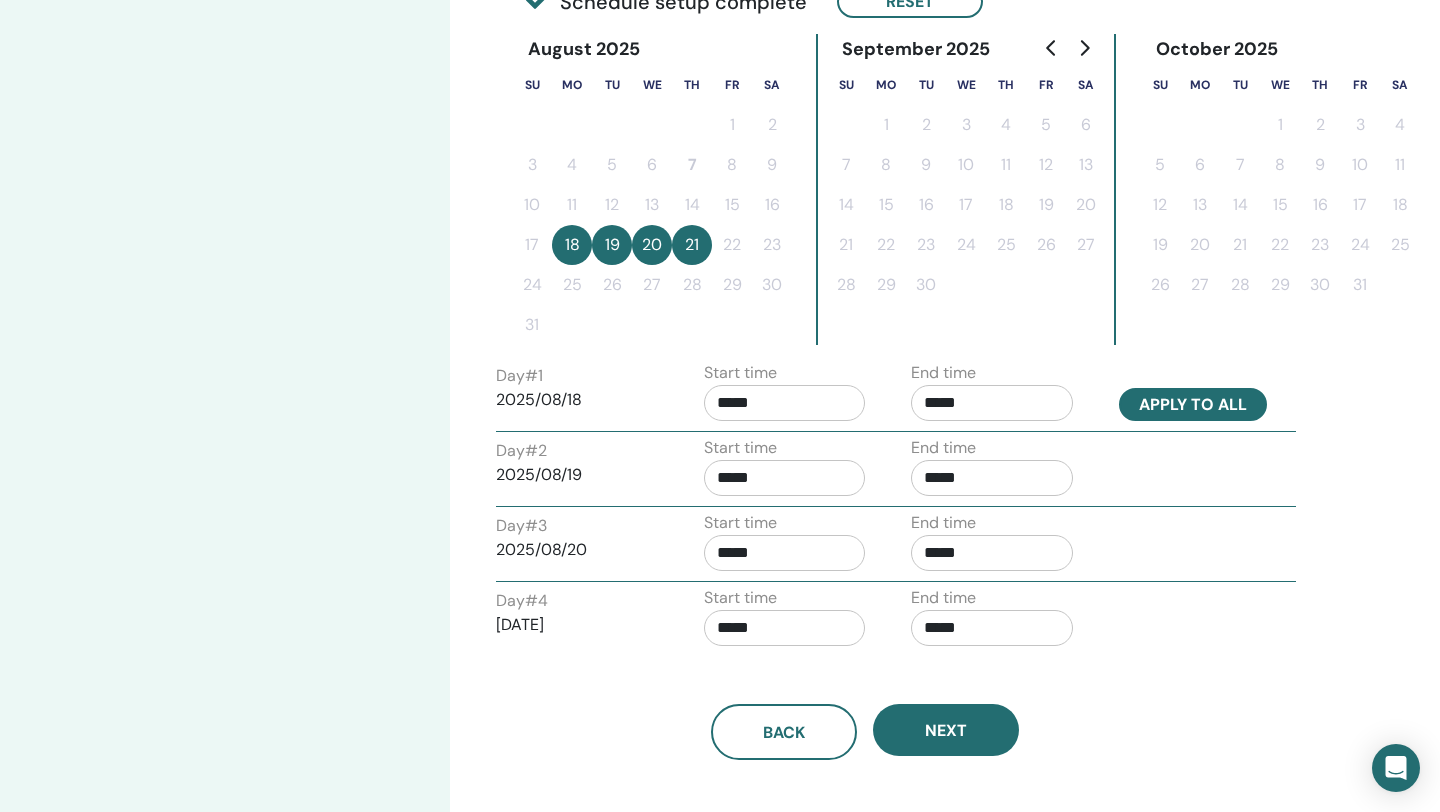 click on "Apply to all" at bounding box center (1193, 404) 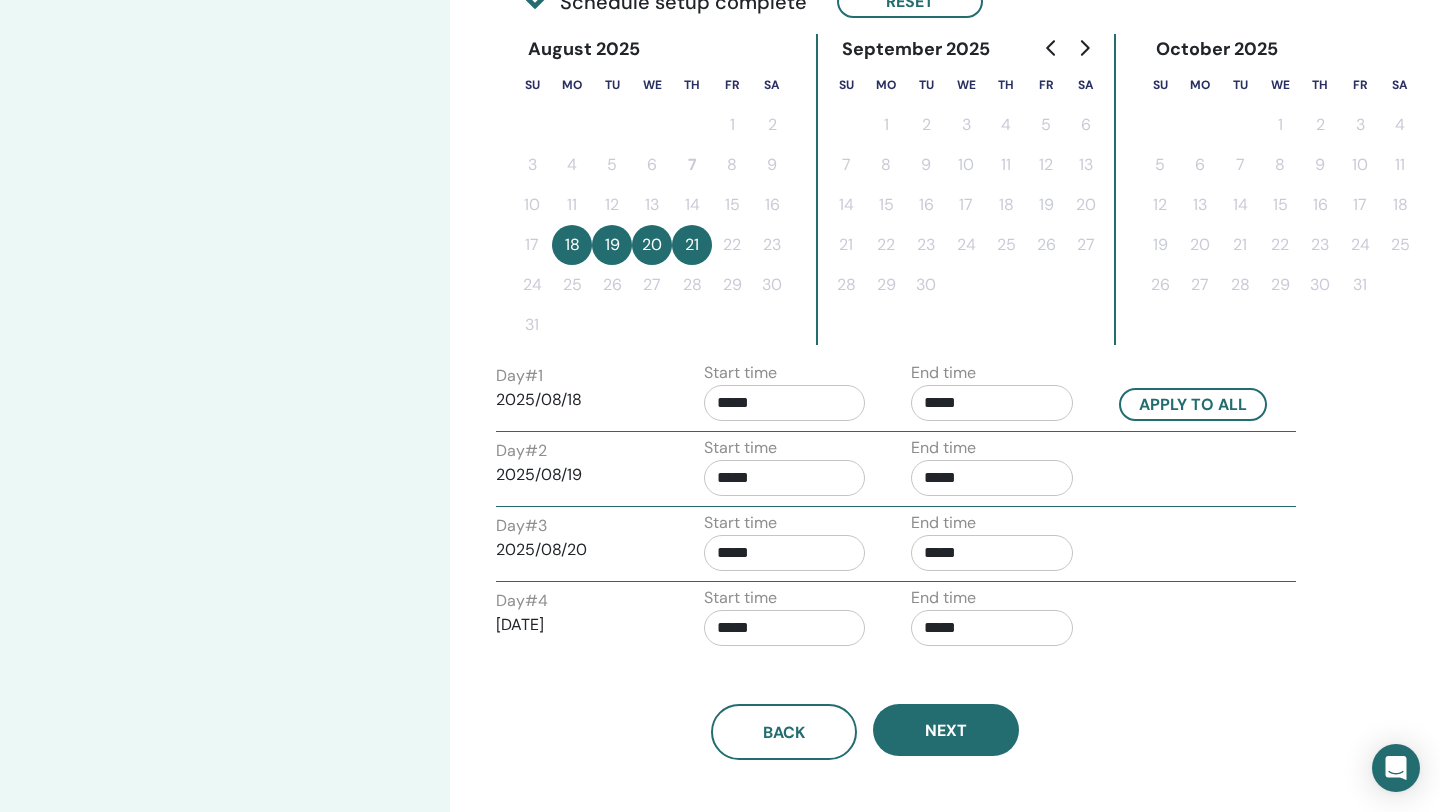click on "*****" at bounding box center (785, 403) 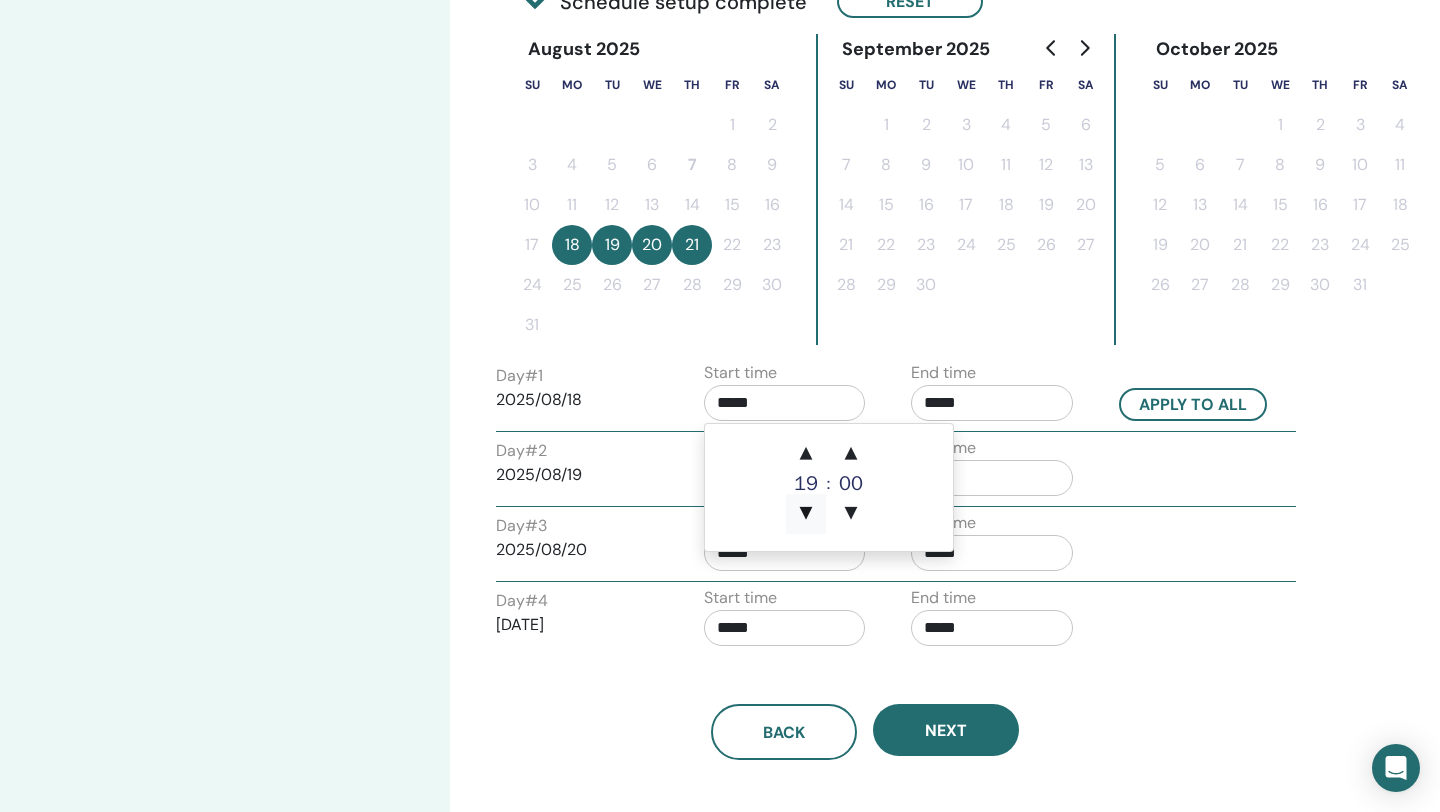 click on "▼" at bounding box center [806, 514] 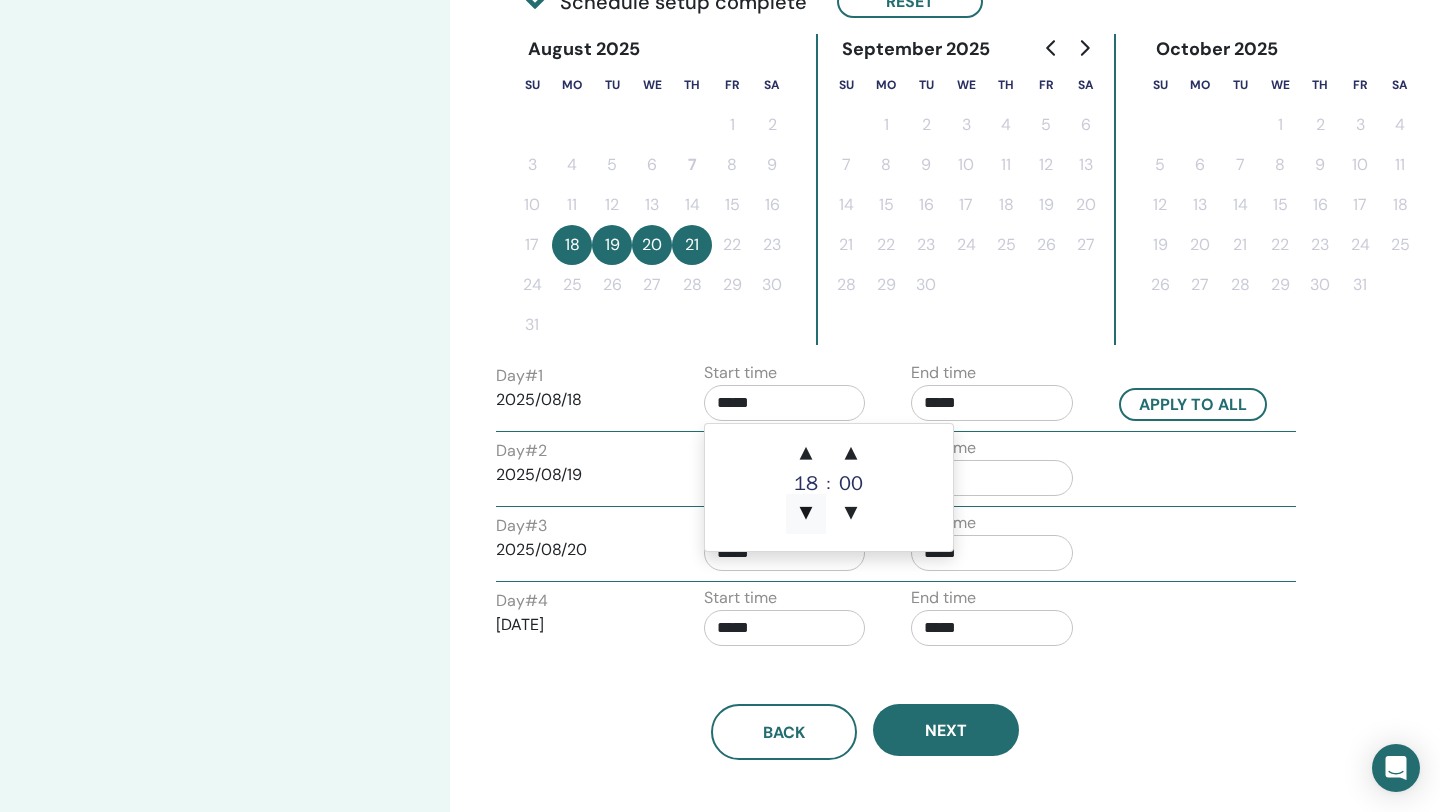 click on "▼" at bounding box center (806, 514) 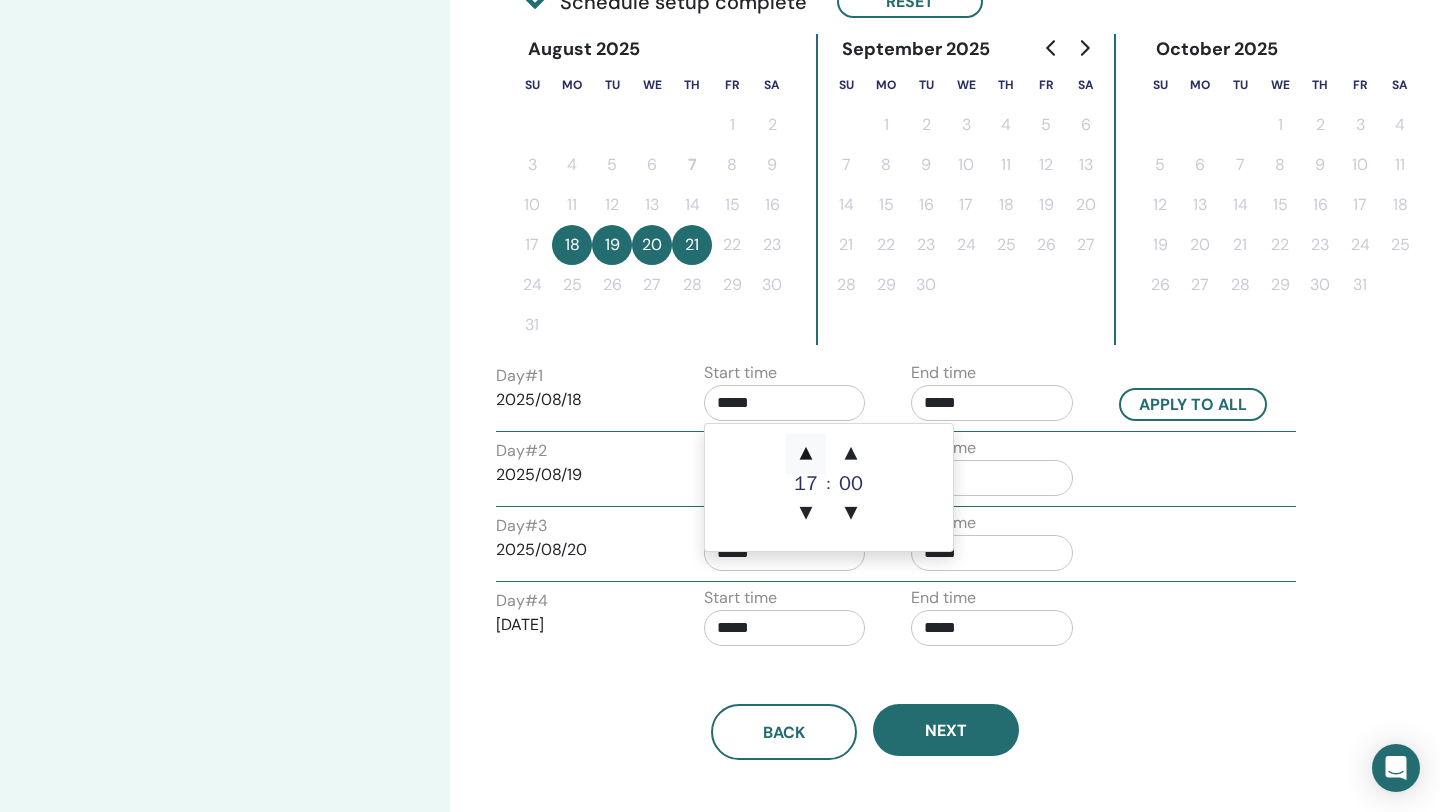 click on "▲" at bounding box center (806, 454) 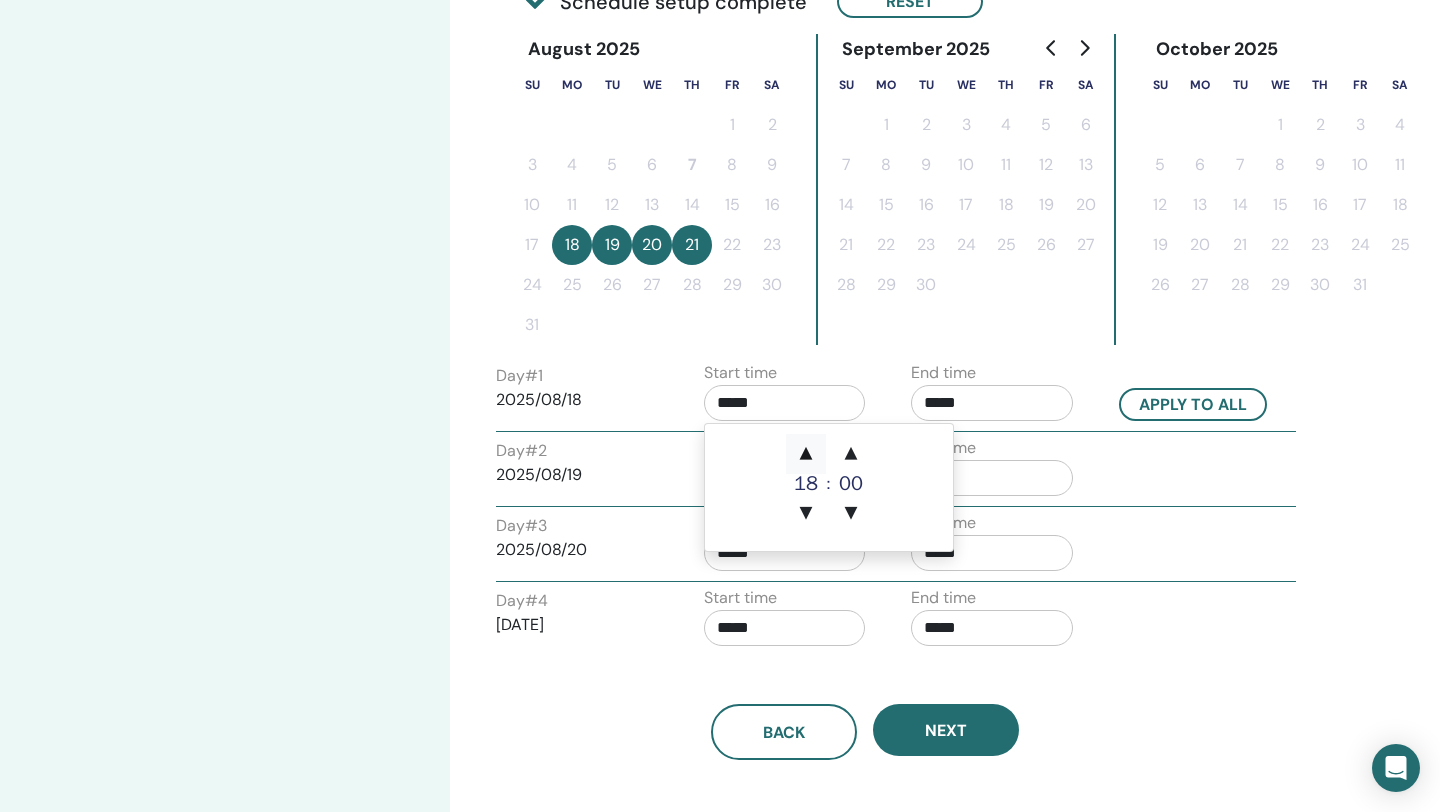 click on "▲" at bounding box center (806, 454) 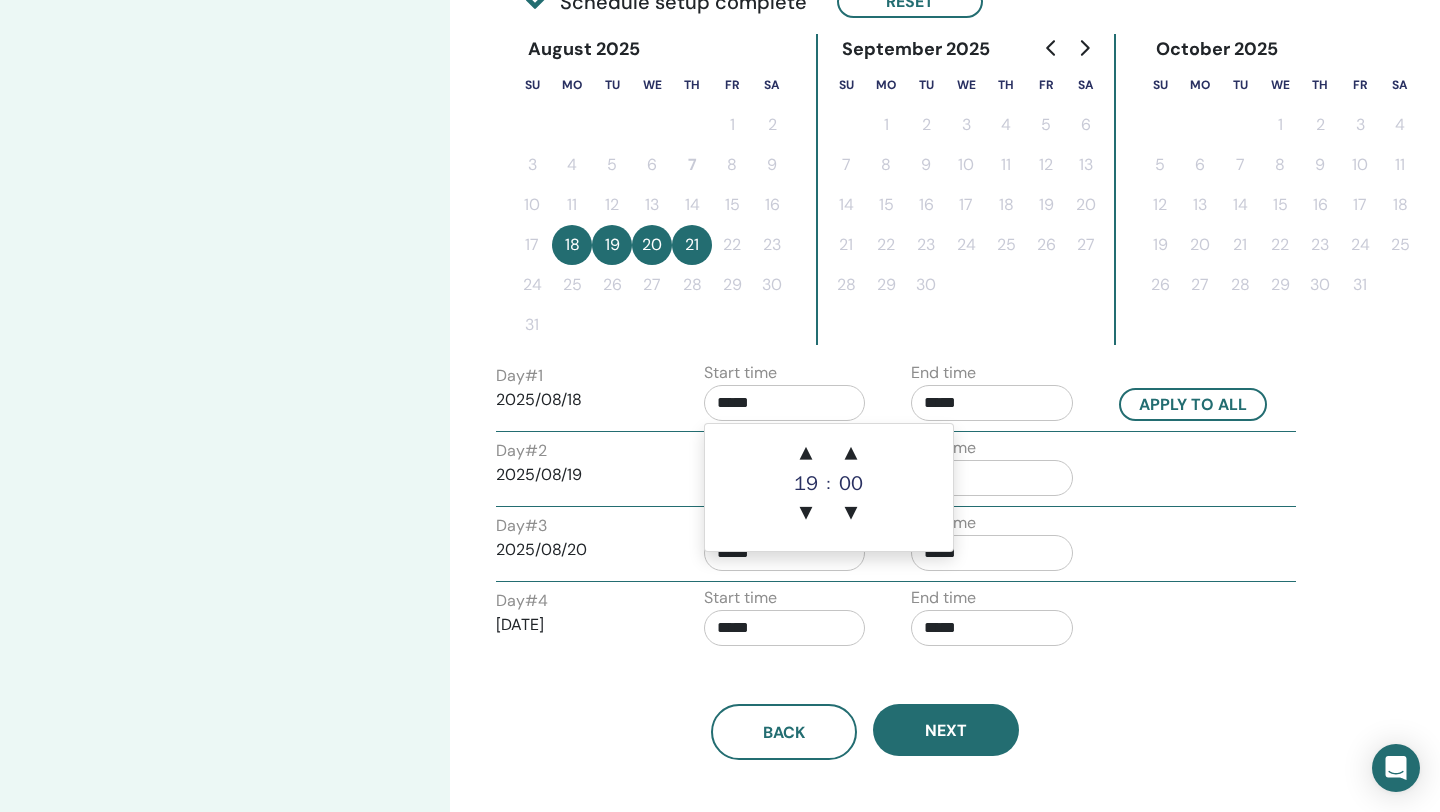 click on "*****" at bounding box center (785, 403) 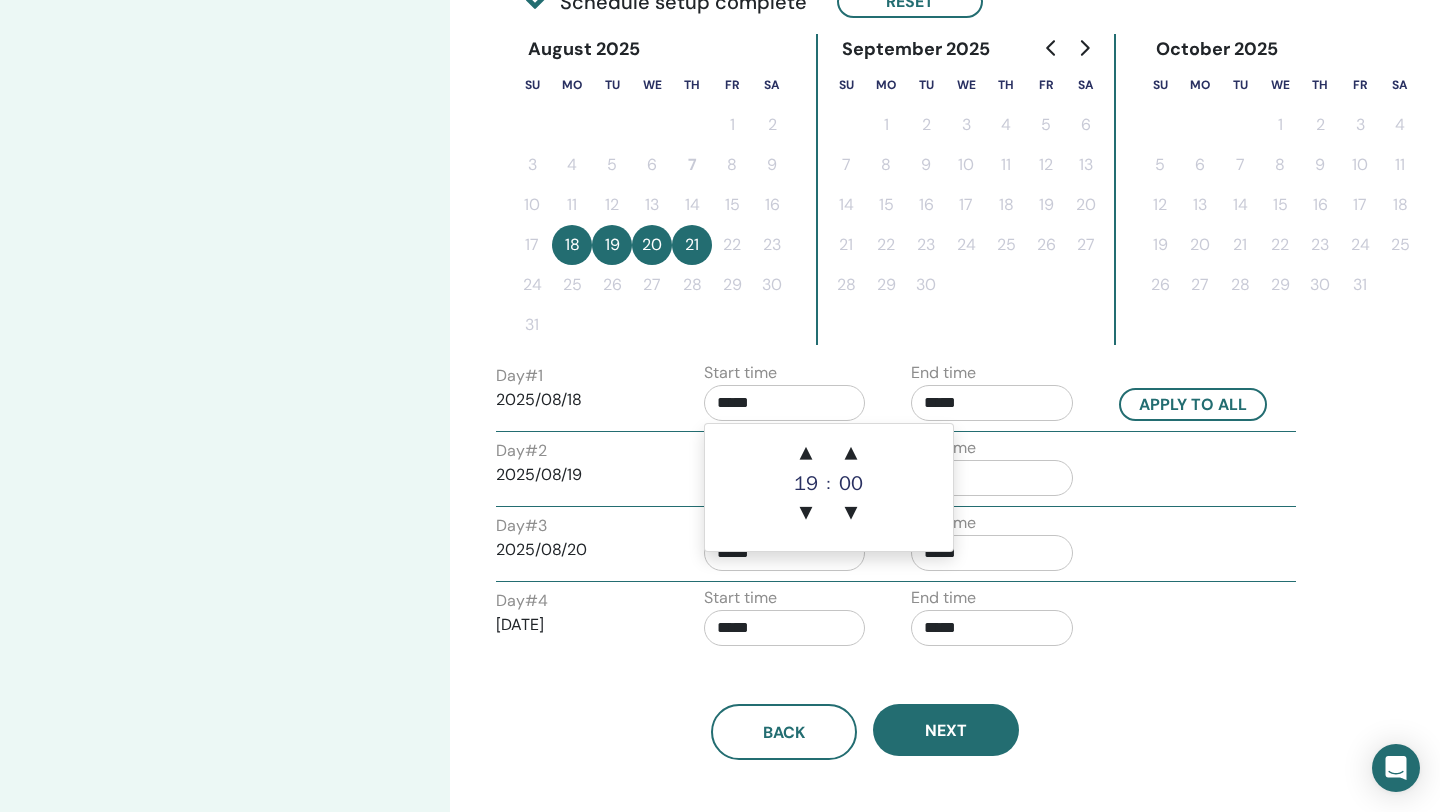 click on "*****" at bounding box center (992, 403) 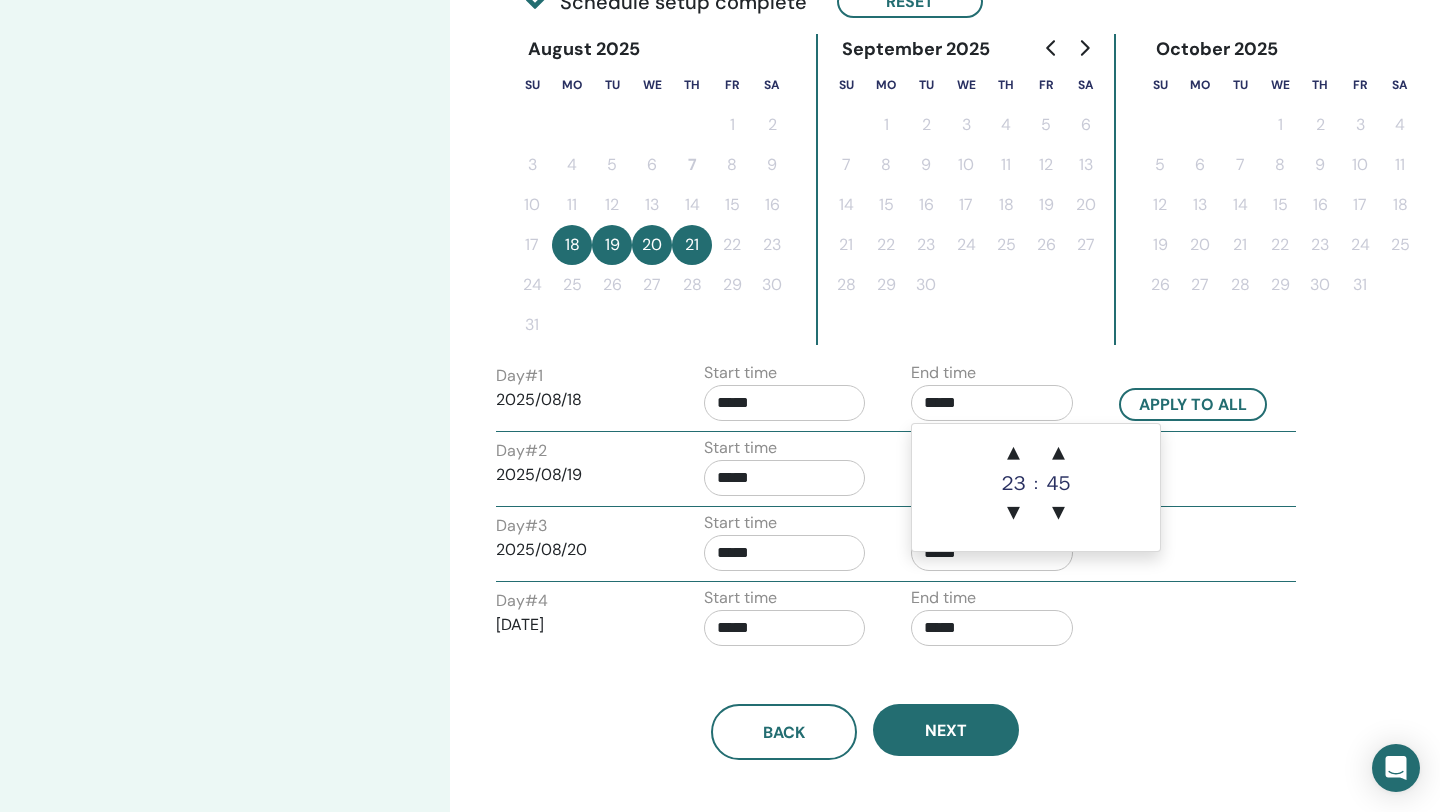 click on "Day  # 3 2025/08/20 Start time ***** End time *****" at bounding box center (896, 546) 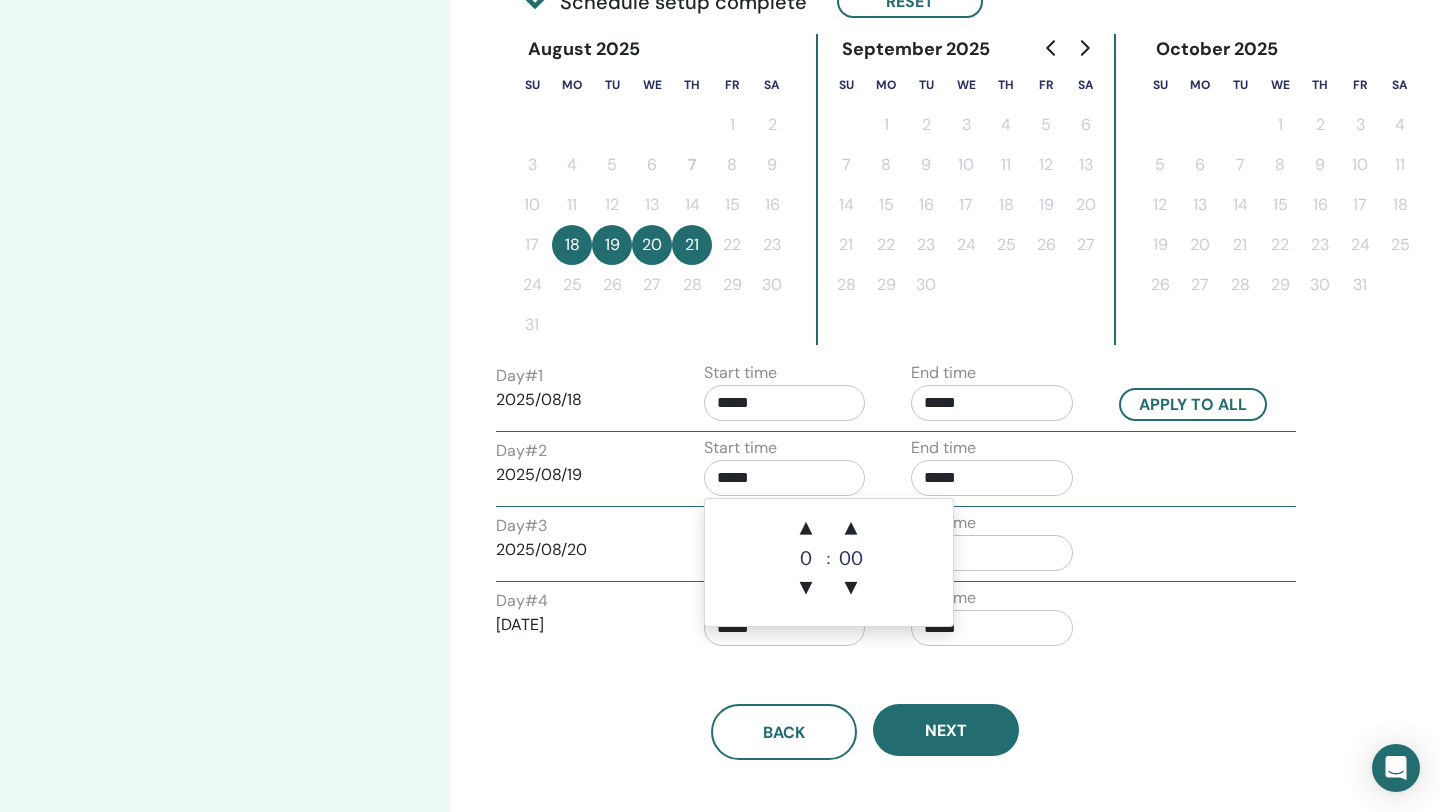 click on "*****" at bounding box center [785, 478] 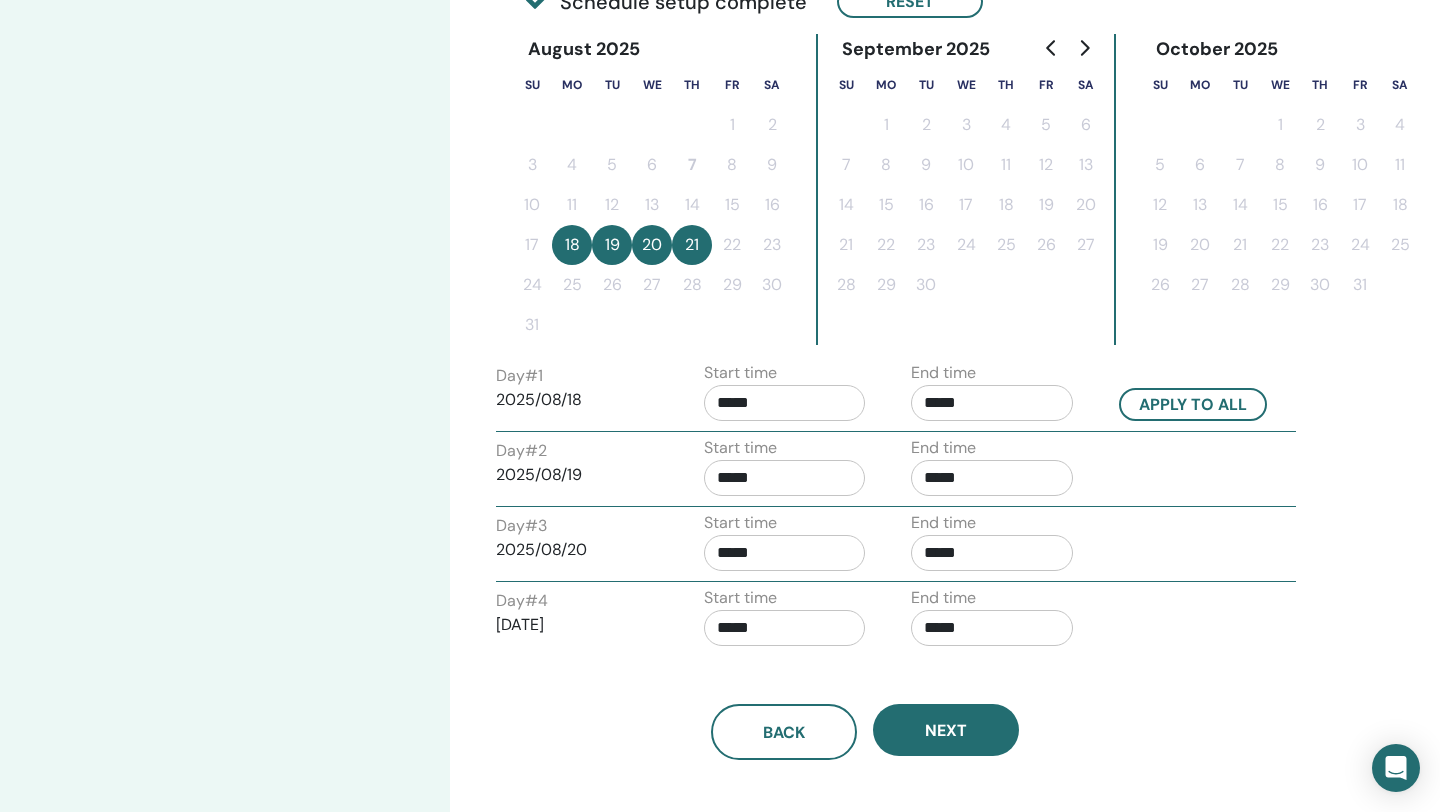 click on "*****" at bounding box center [785, 478] 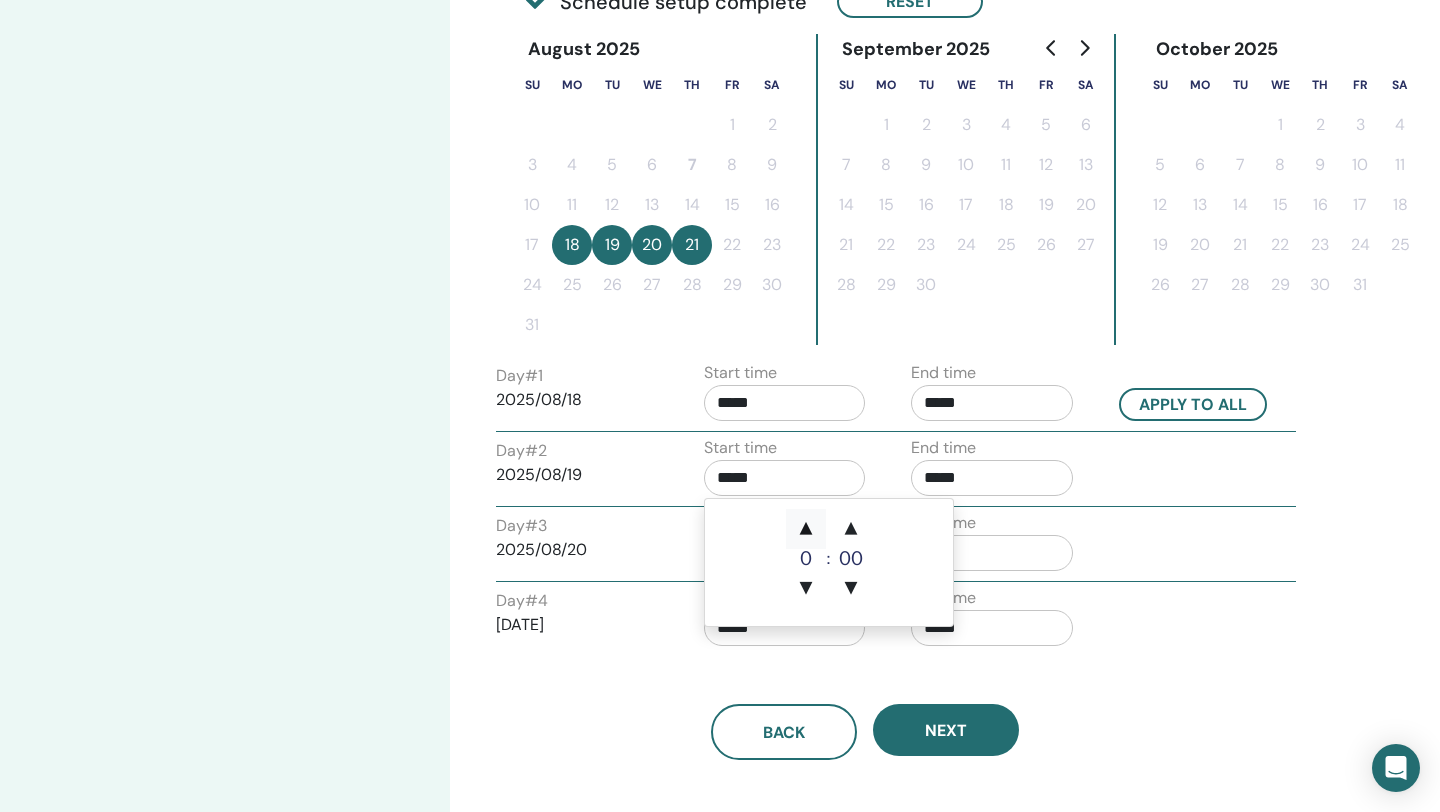 click on "▲" at bounding box center (806, 529) 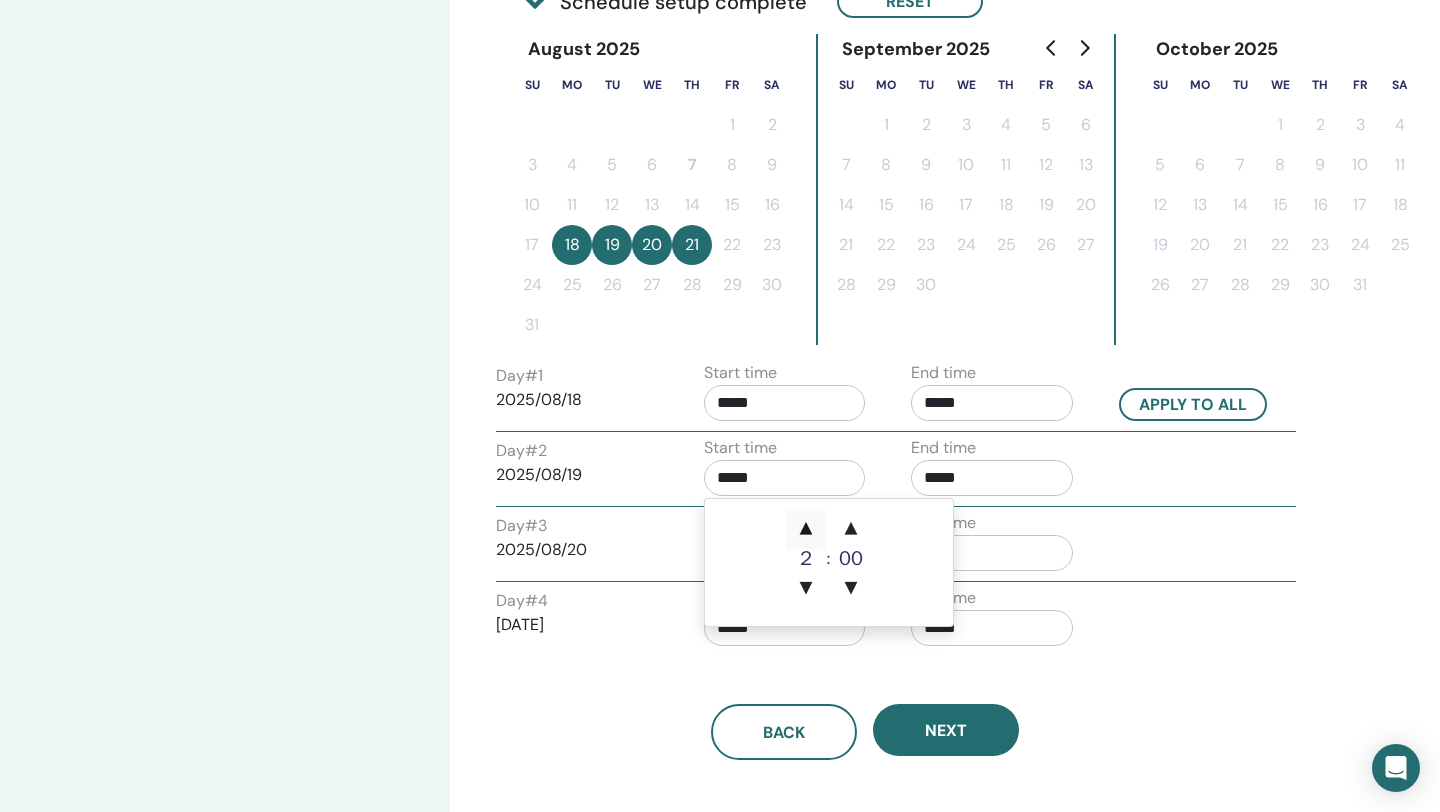click on "▲" at bounding box center [806, 529] 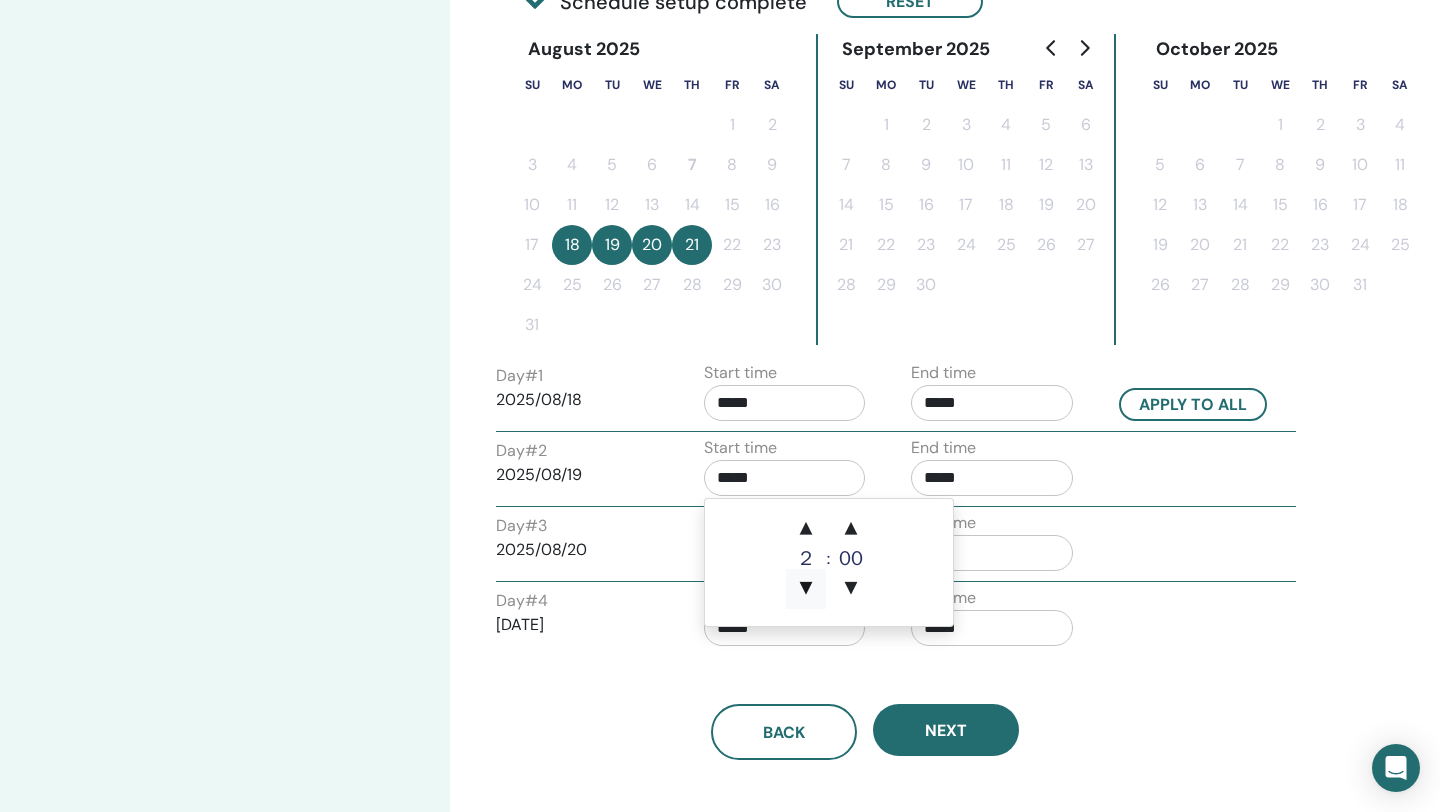 click on "▼" at bounding box center [806, 589] 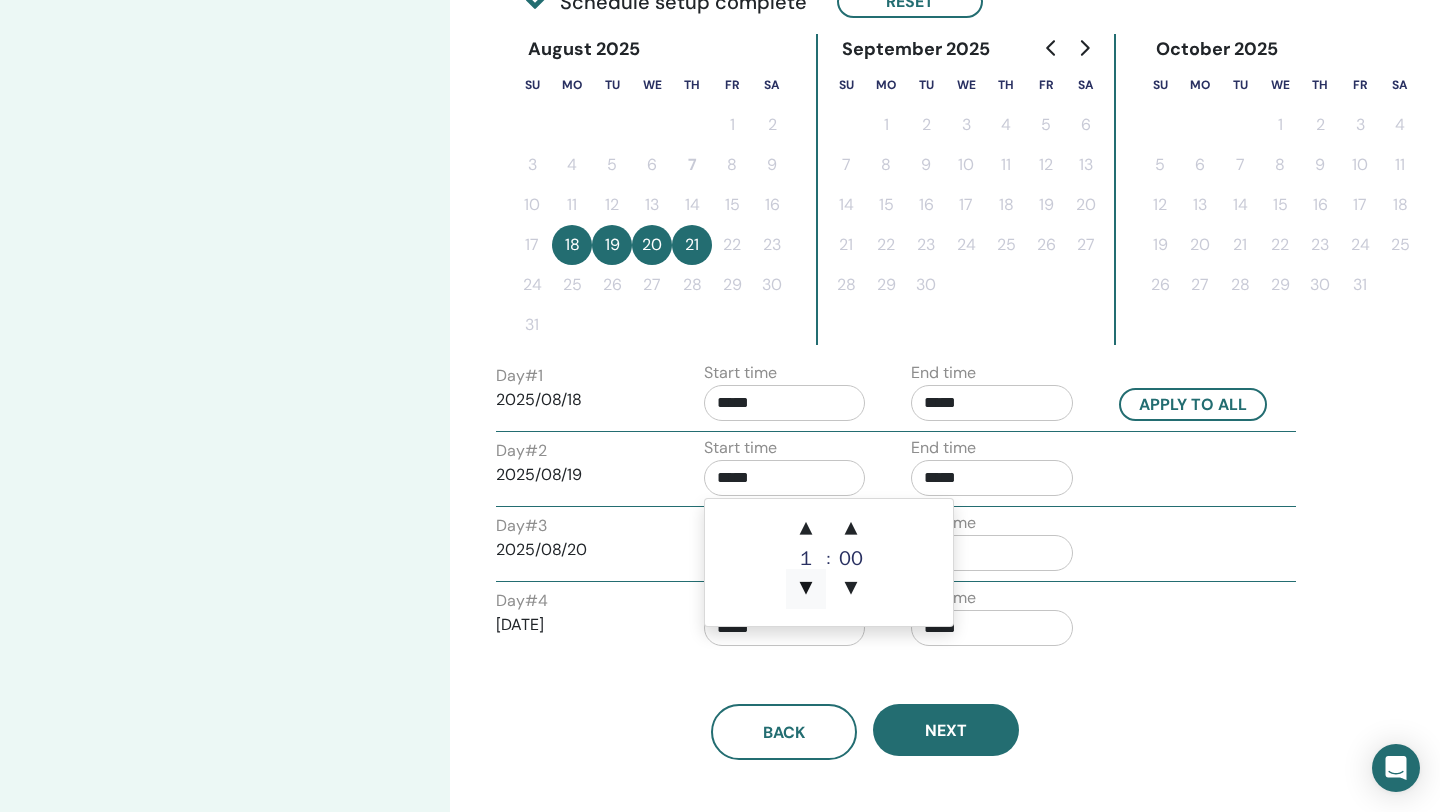 click on "▼" at bounding box center (806, 589) 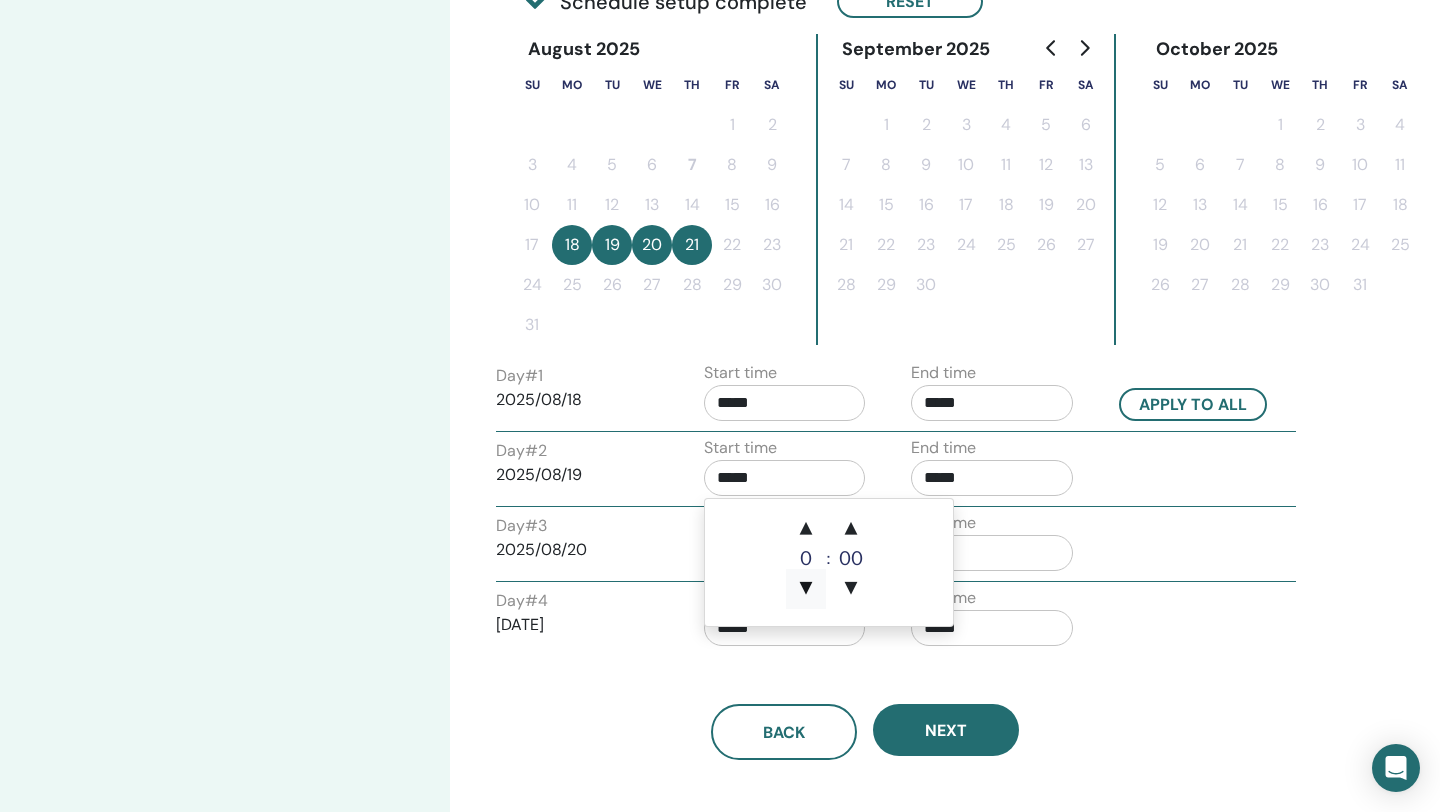 click on "▼" at bounding box center (806, 589) 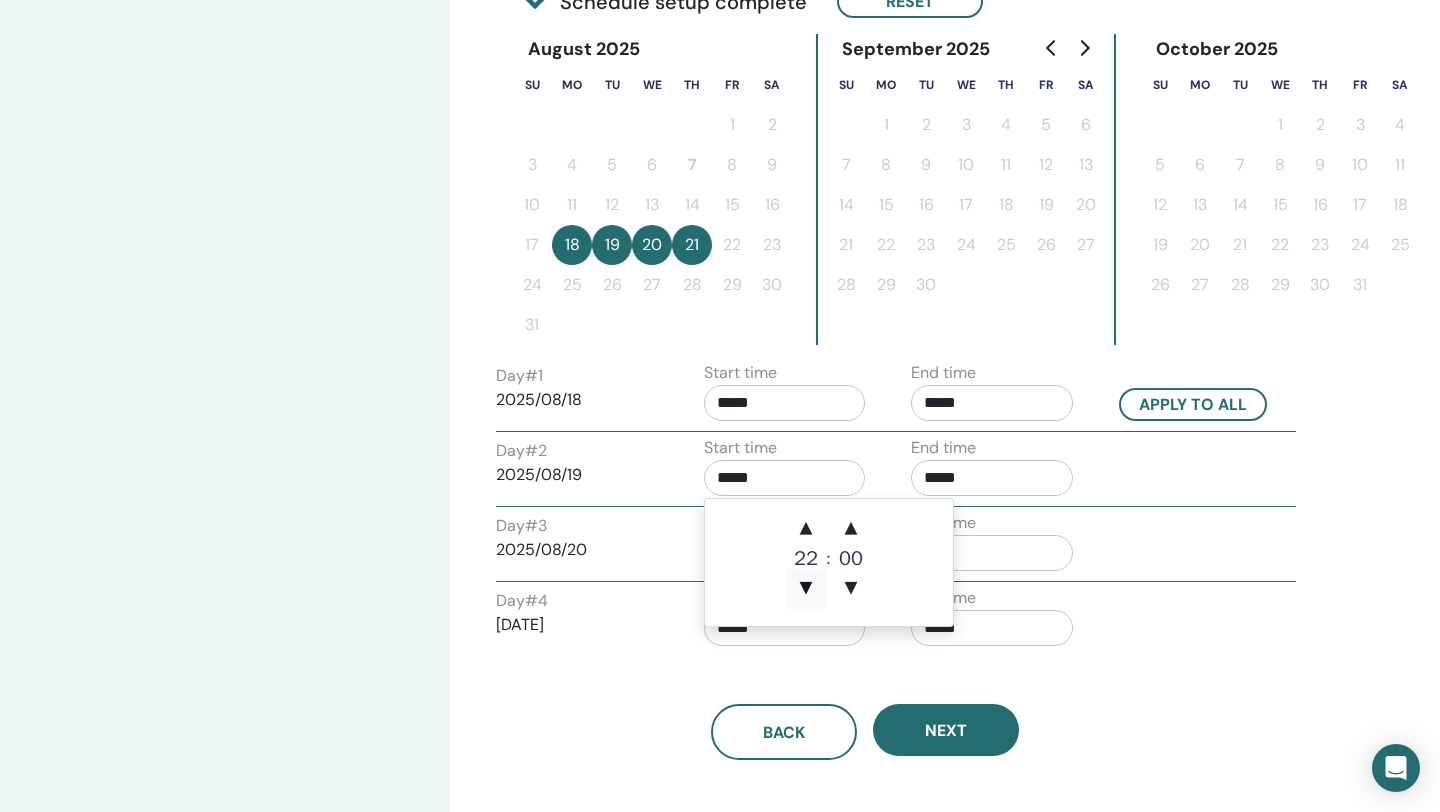 click on "▼" at bounding box center (806, 589) 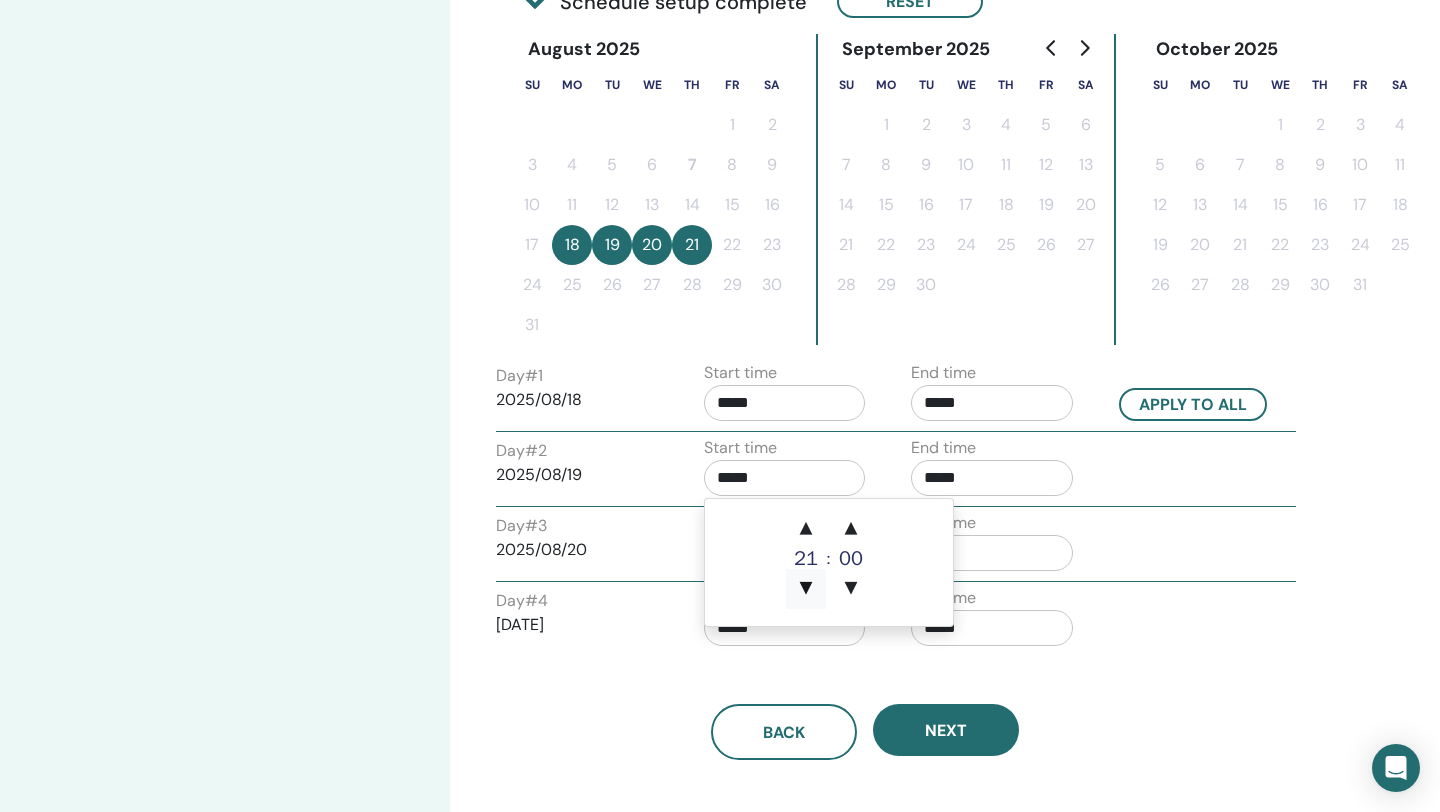 click on "▼" at bounding box center (806, 589) 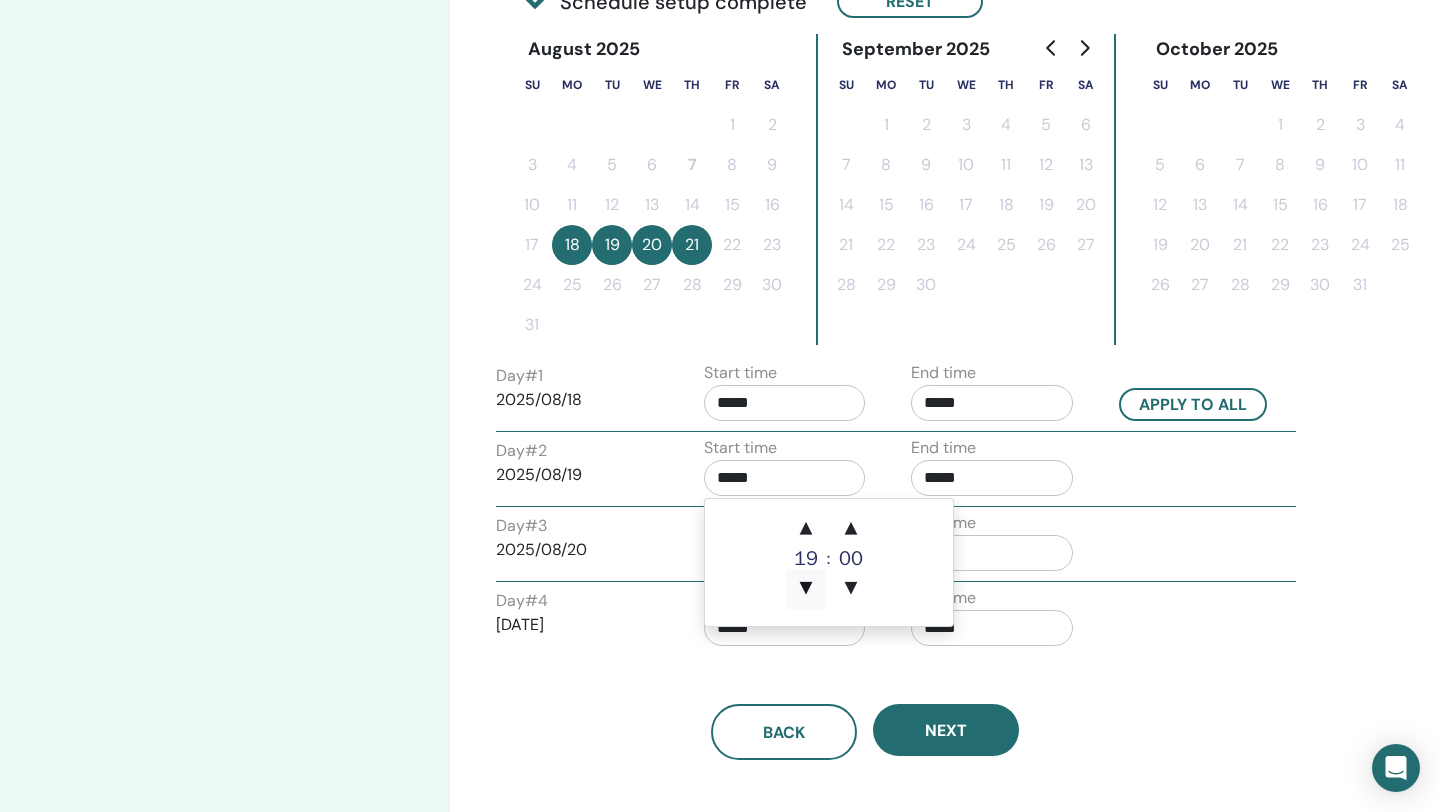 click on "▼" at bounding box center (806, 589) 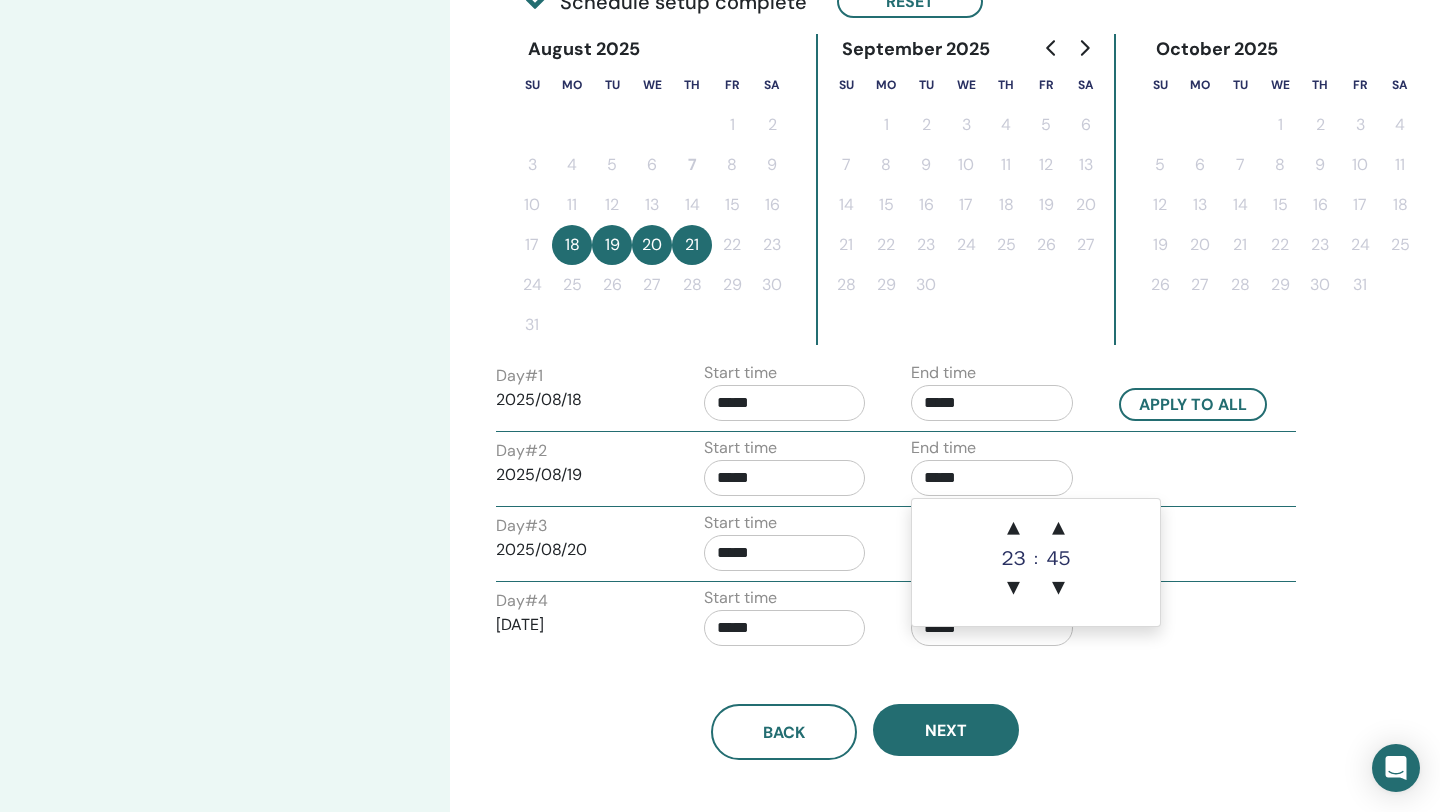 click on "*****" at bounding box center (992, 478) 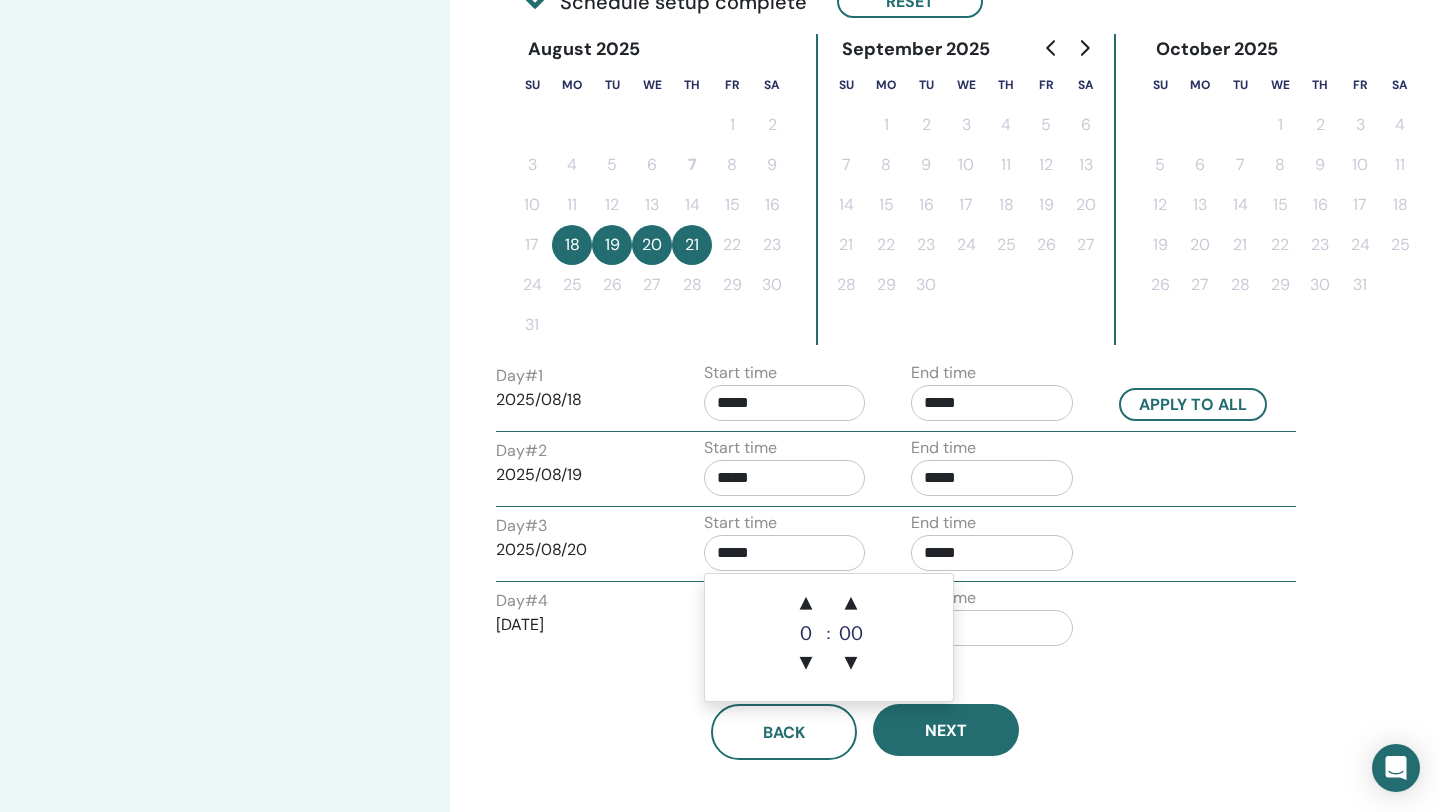 click on "*****" at bounding box center [785, 553] 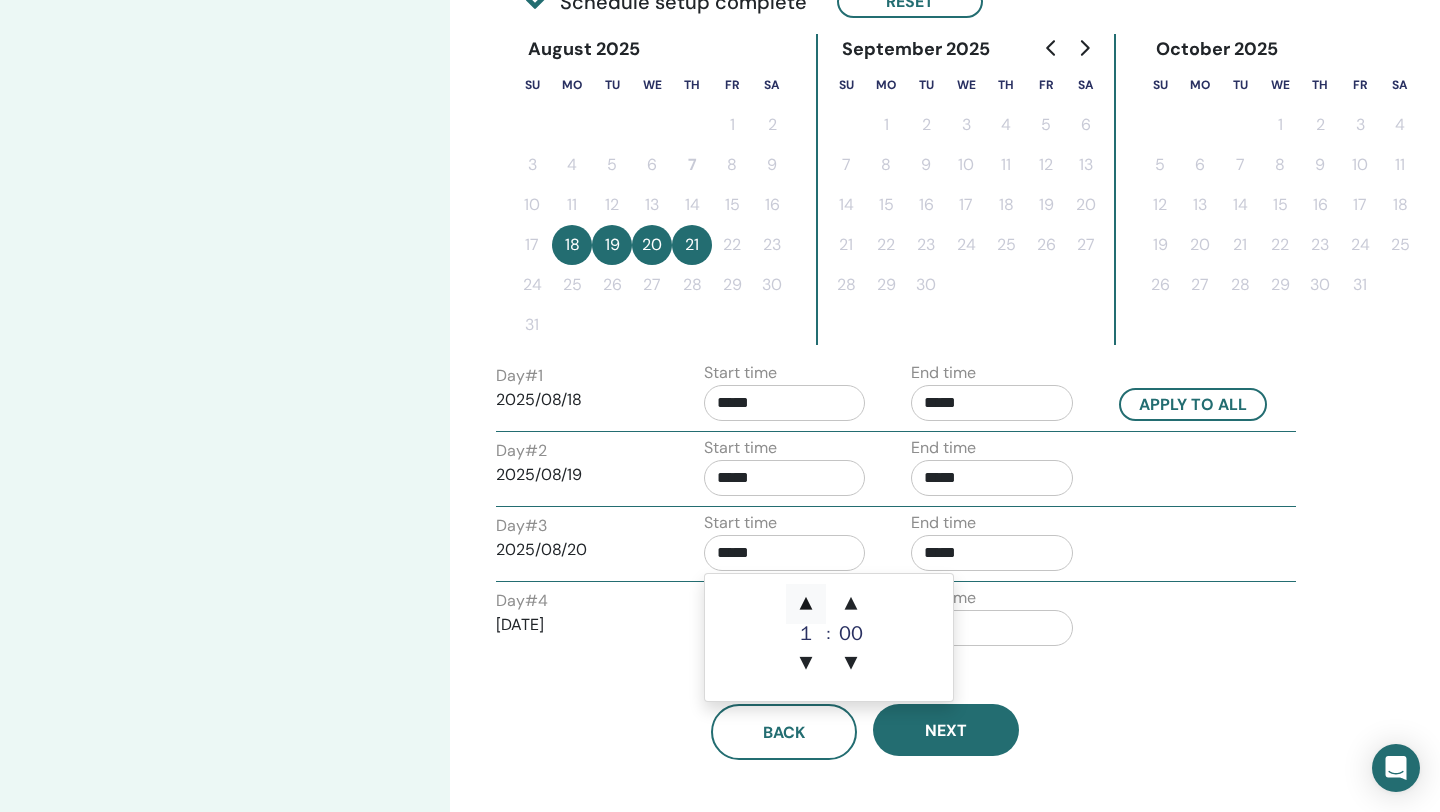 click on "▲" at bounding box center (806, 604) 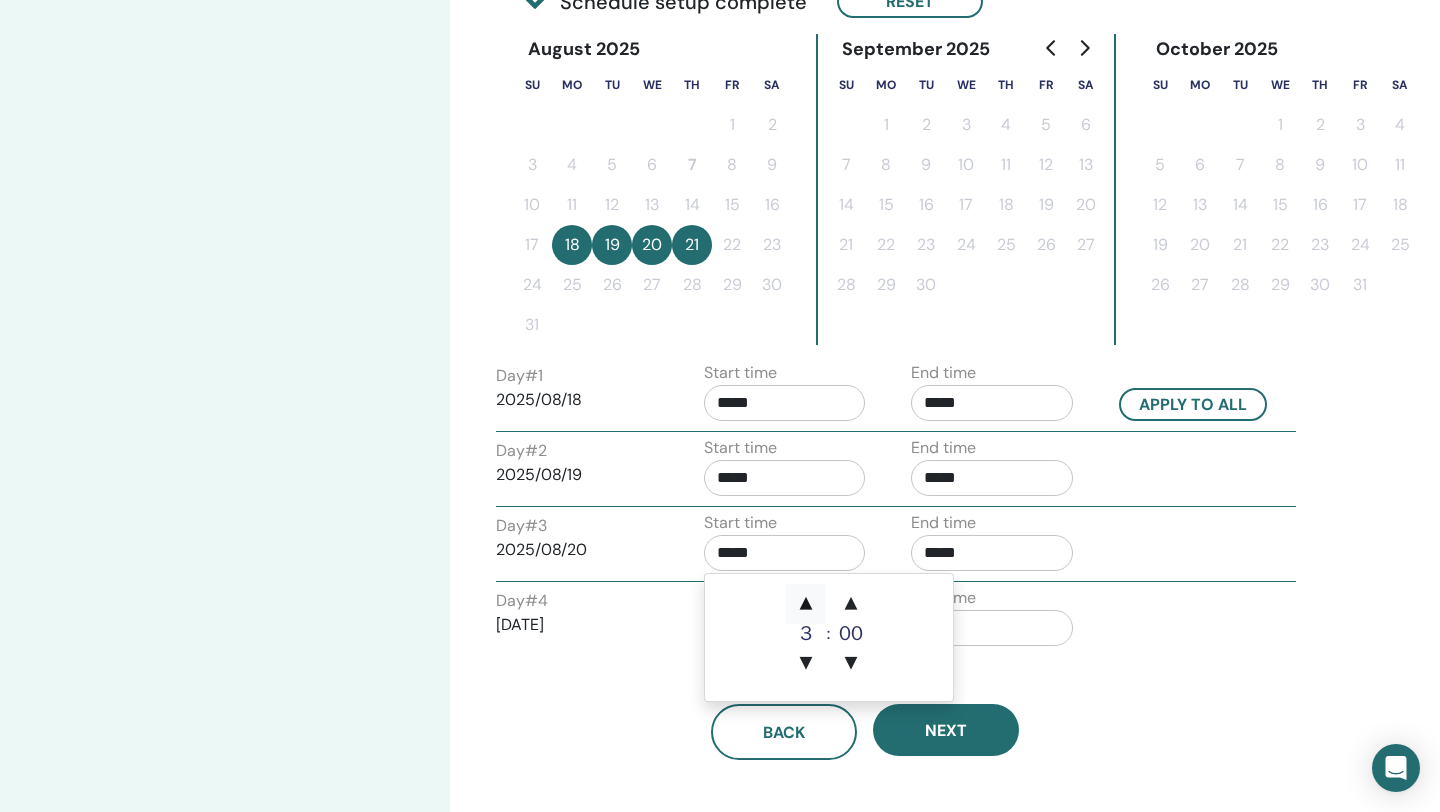 click on "▲" at bounding box center (806, 604) 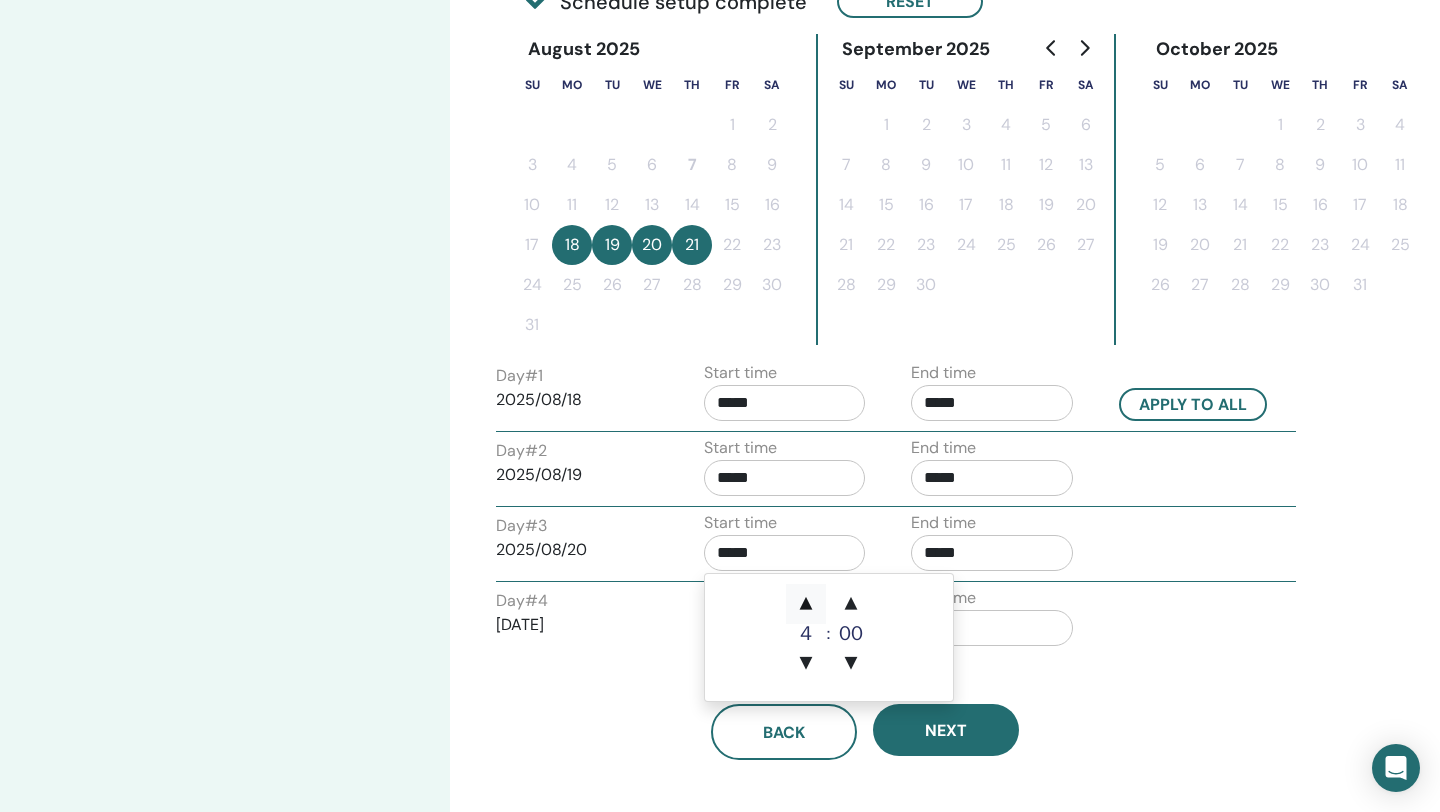 click on "▲" at bounding box center (806, 604) 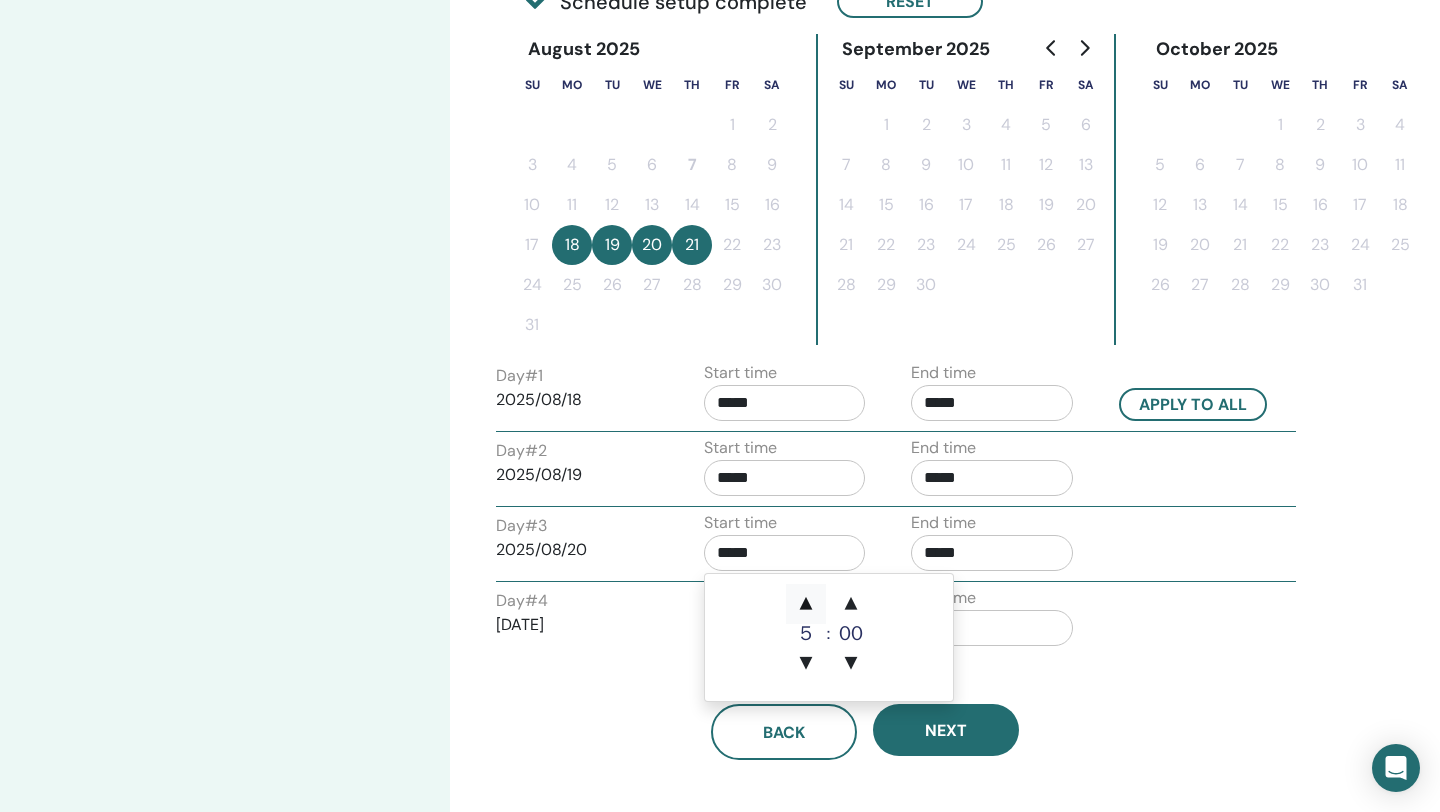 click on "▲" at bounding box center (806, 604) 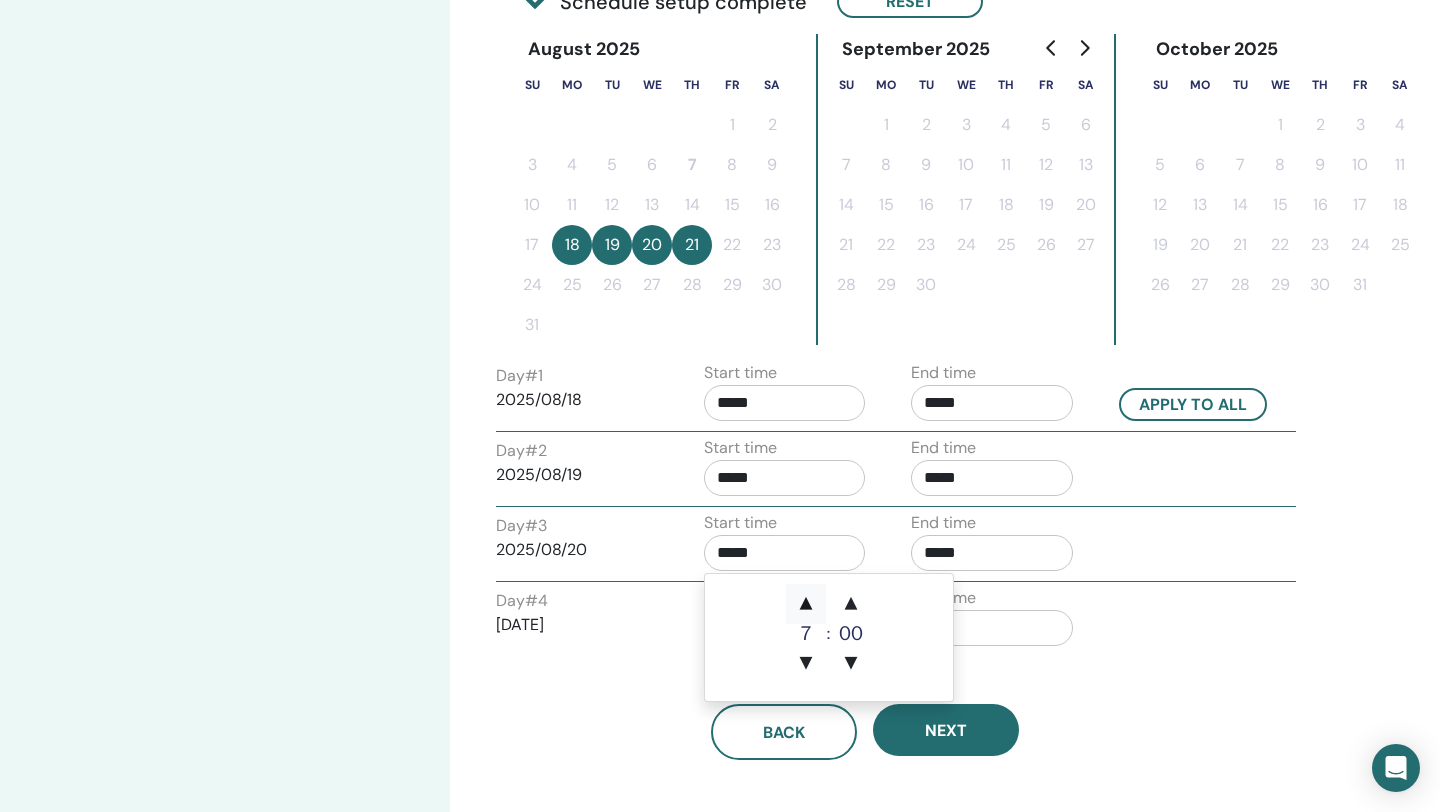click on "▲" at bounding box center [806, 604] 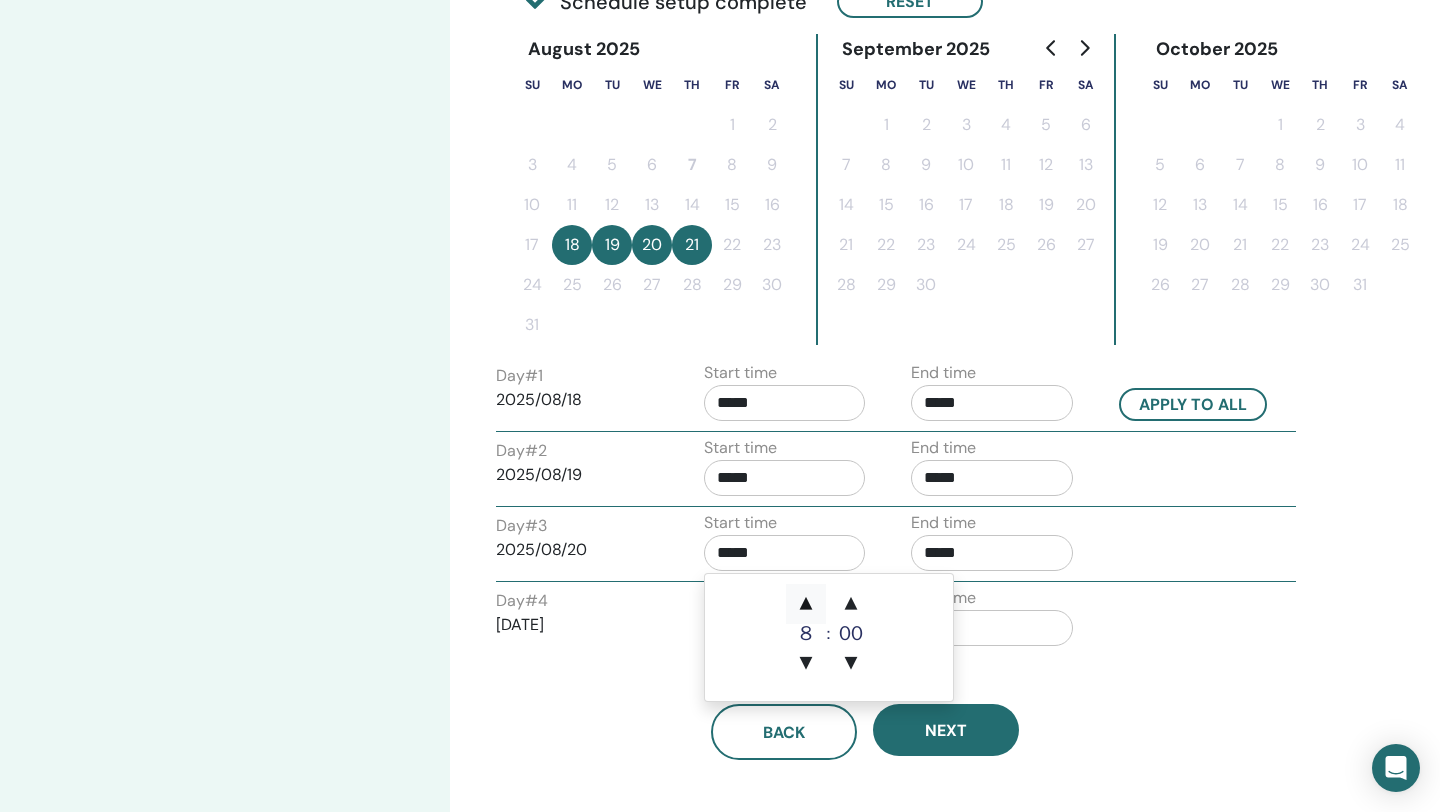 click on "▲" at bounding box center (806, 604) 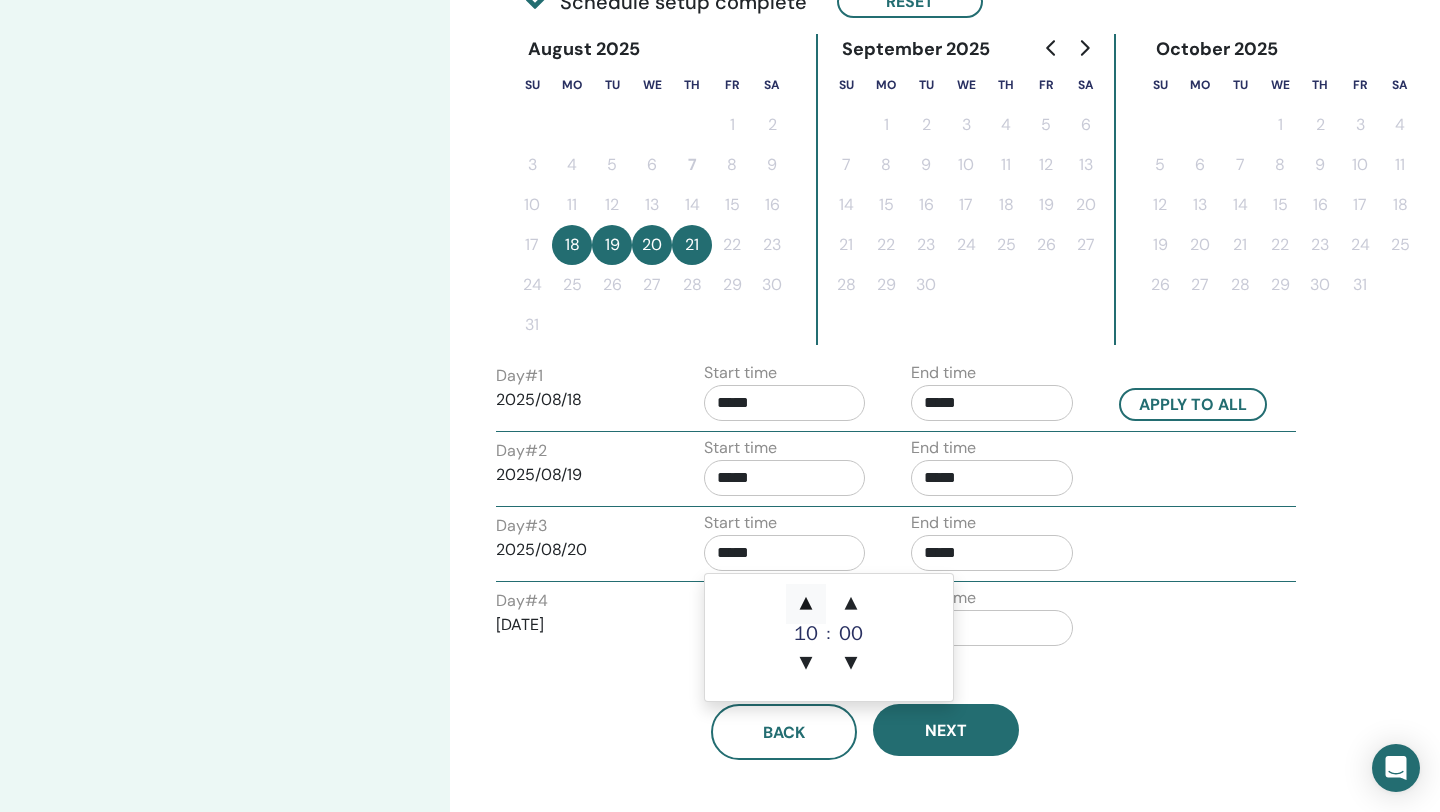 click on "▲" at bounding box center (806, 604) 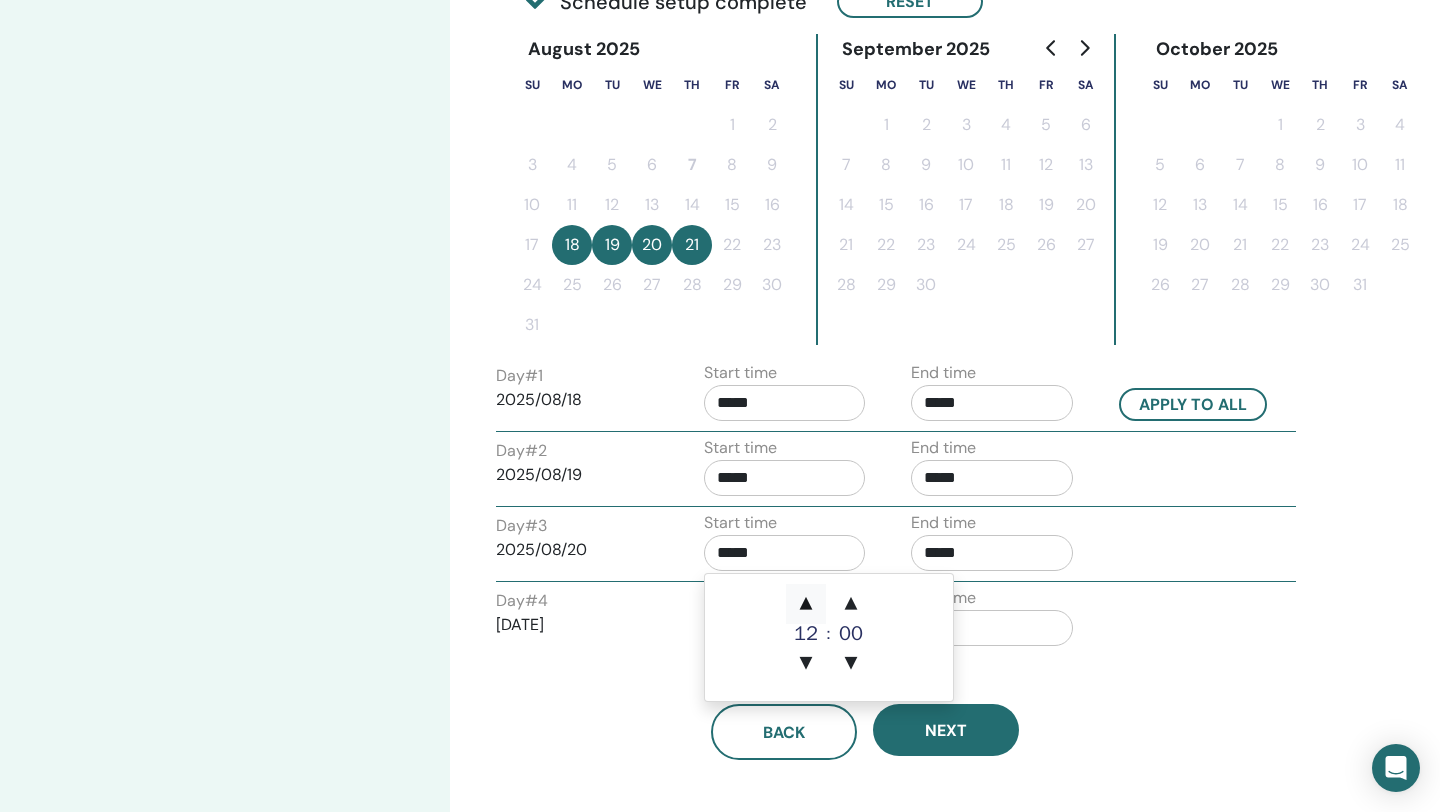click on "▲" at bounding box center (806, 604) 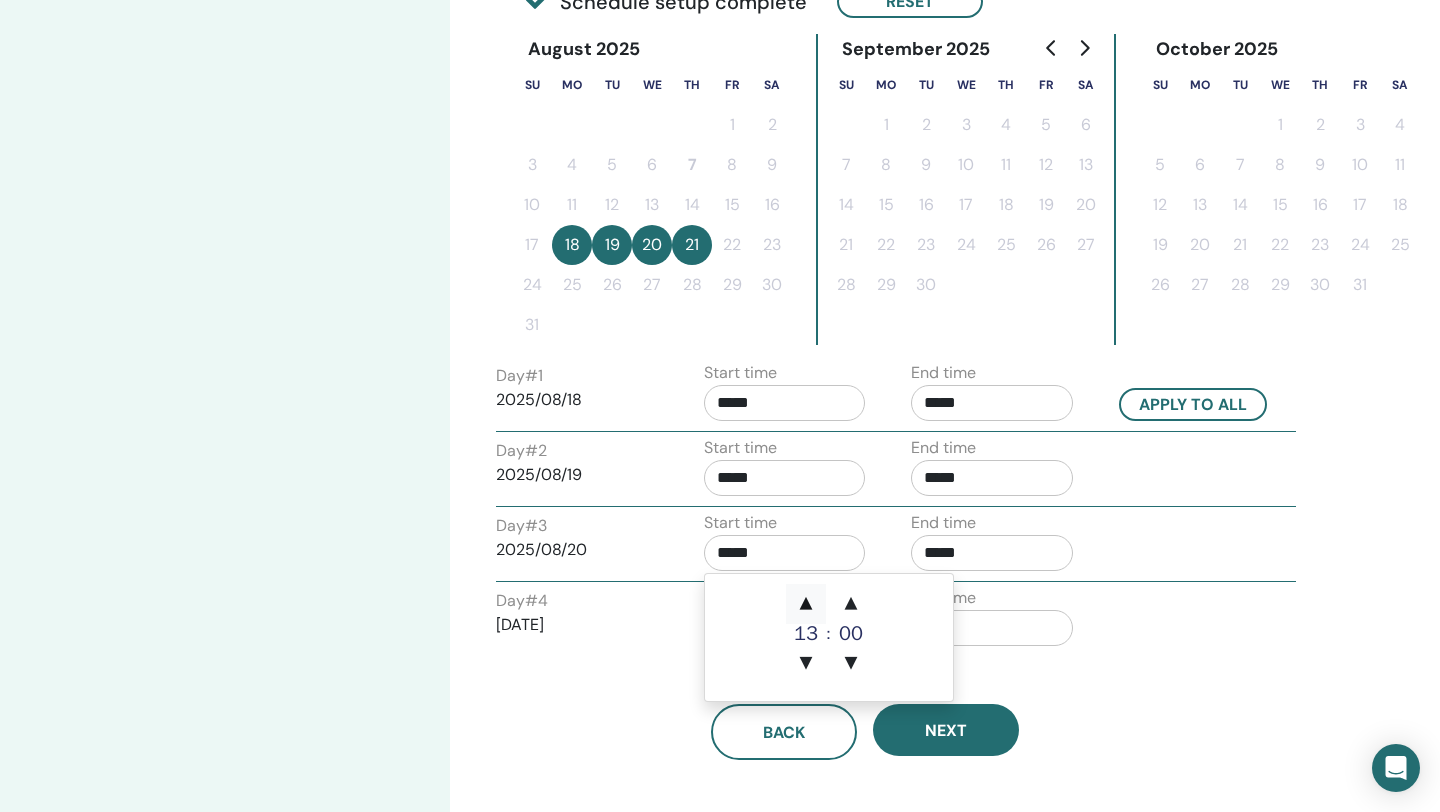 click on "▲" at bounding box center (806, 604) 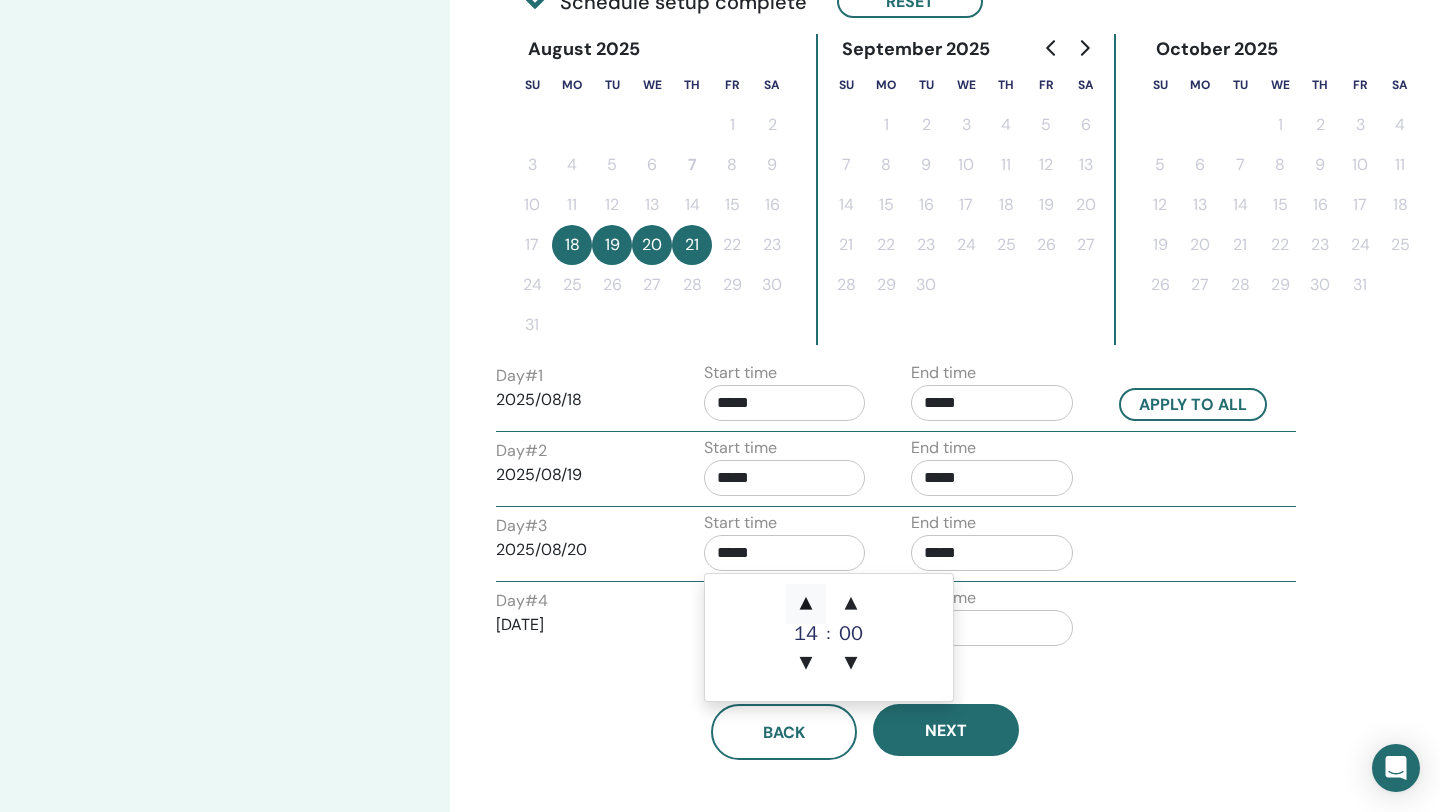 click on "▲" at bounding box center [806, 604] 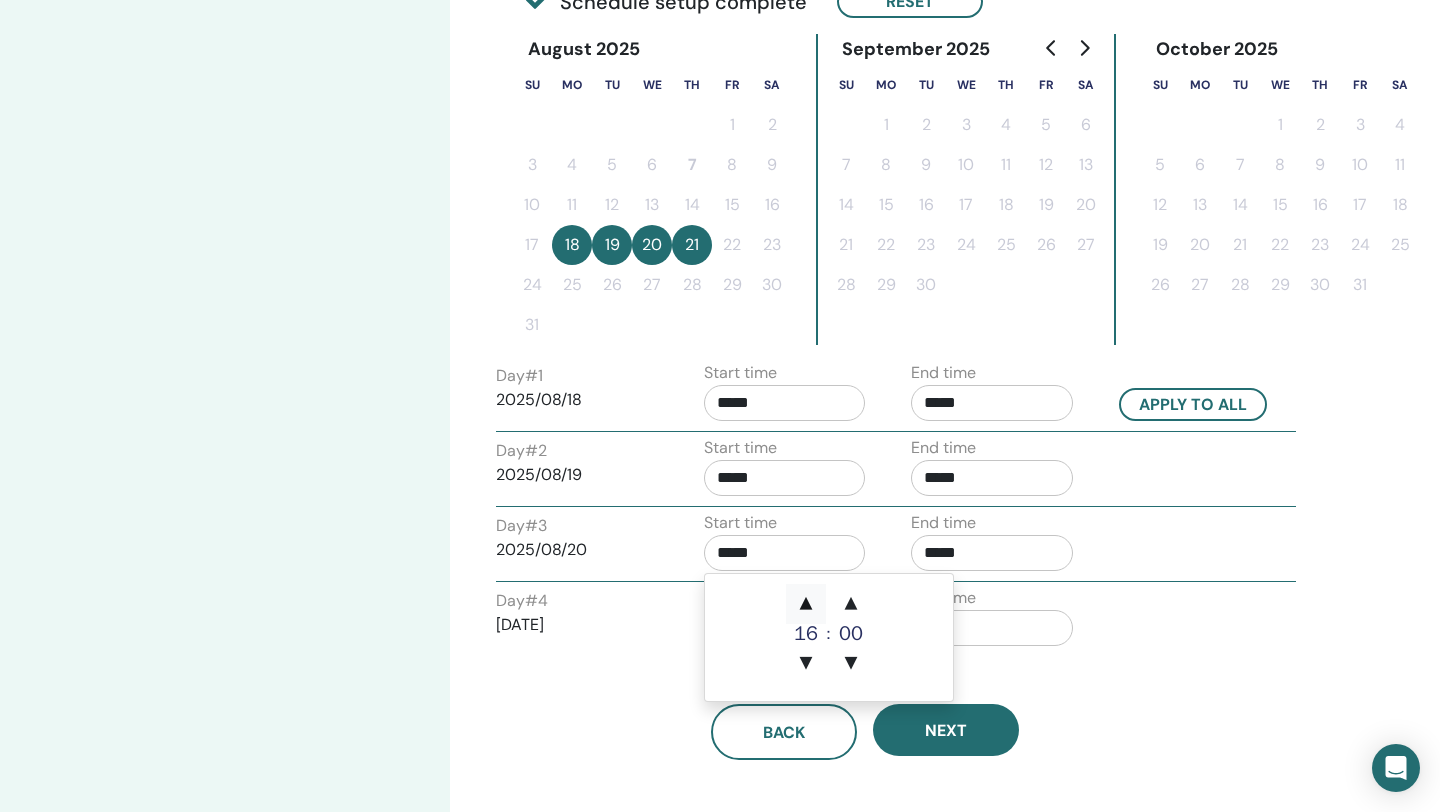 click on "▲" at bounding box center (806, 604) 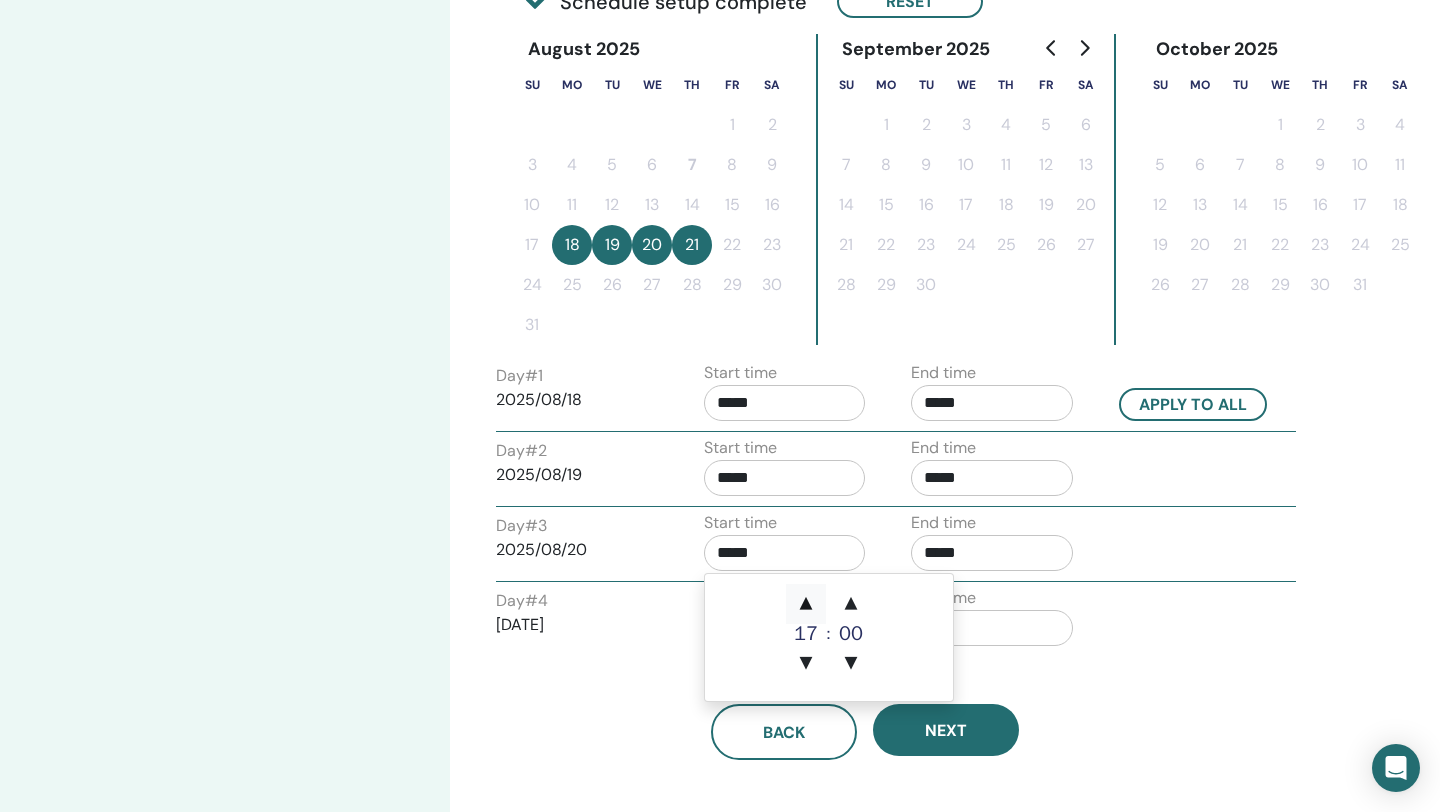 click on "▲" at bounding box center (806, 604) 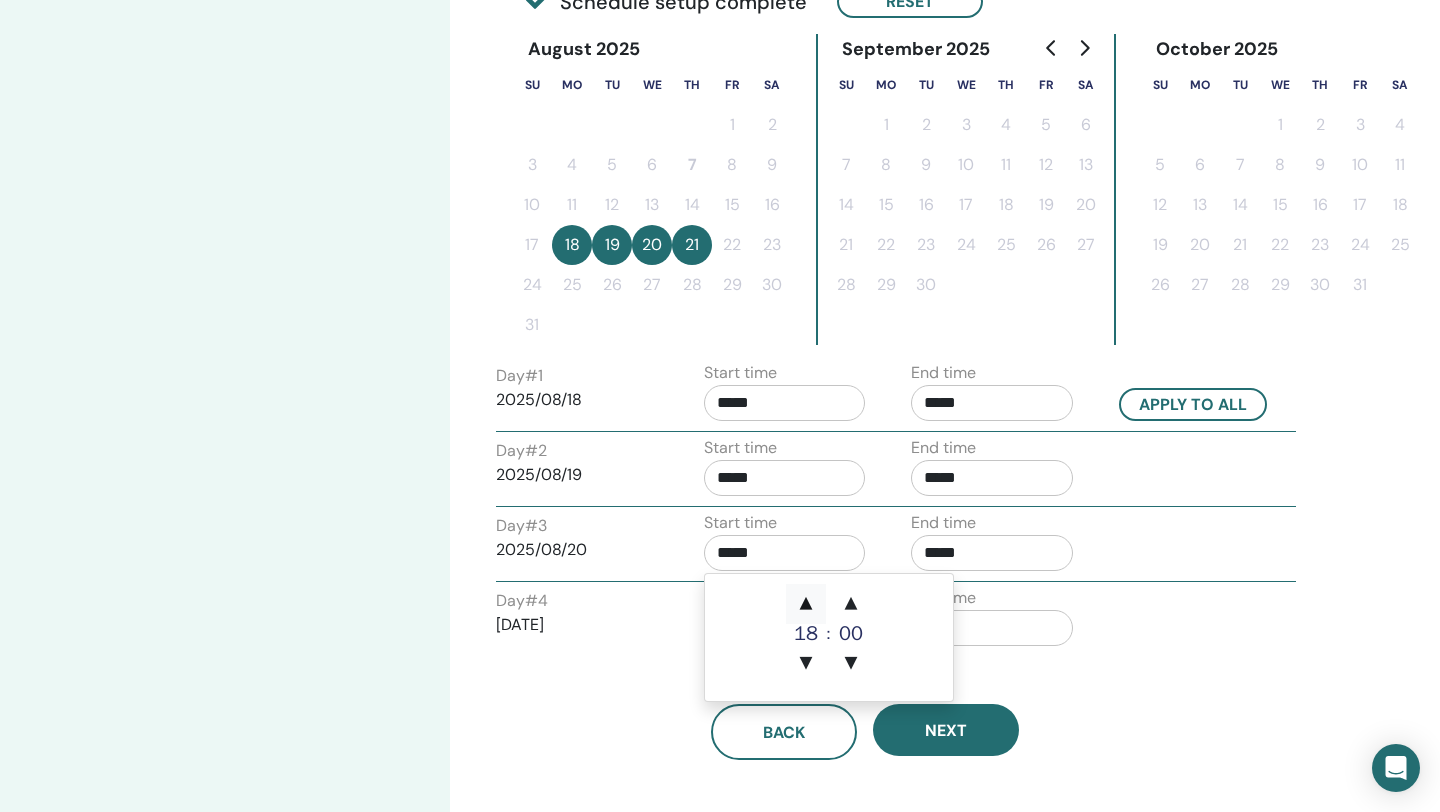 click on "▲" at bounding box center (806, 604) 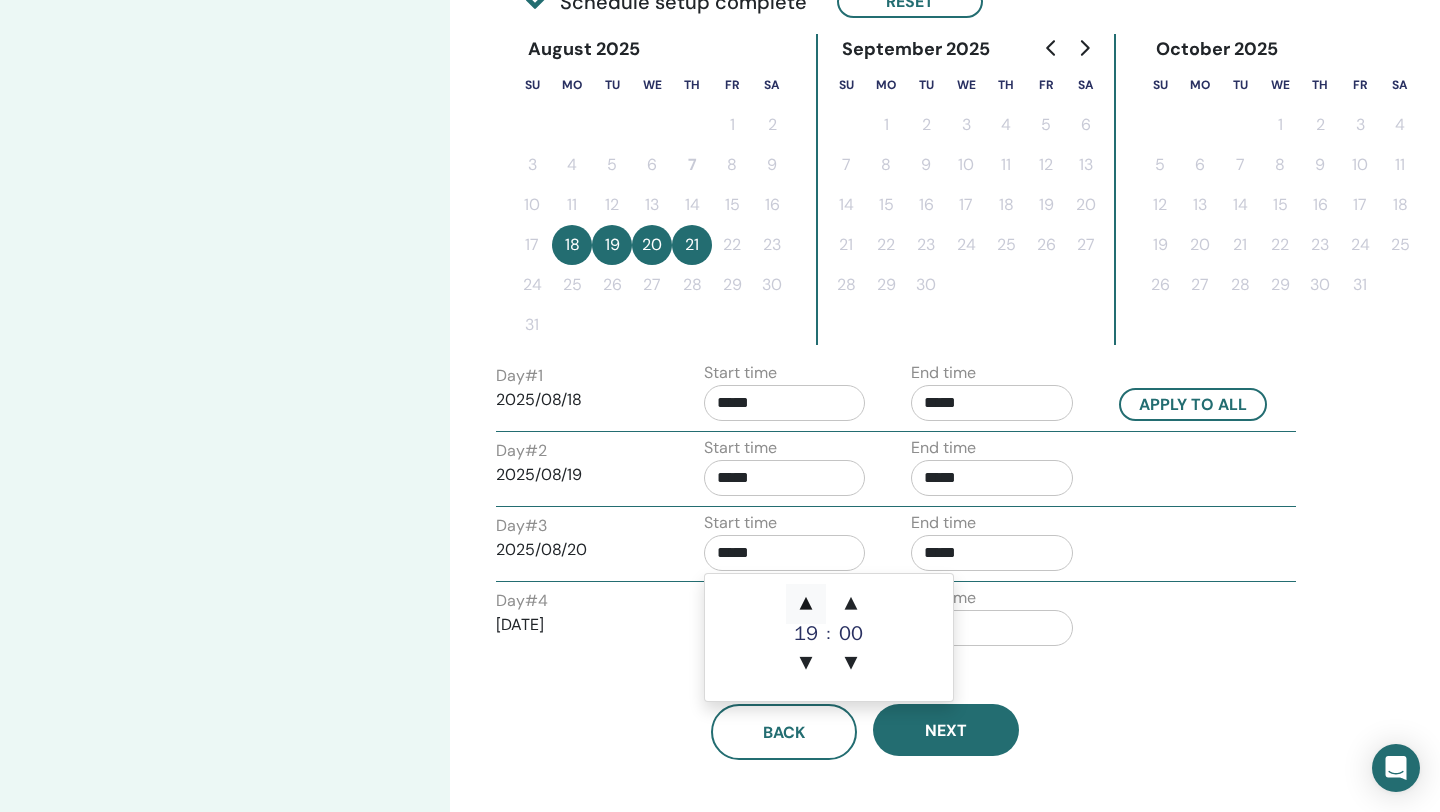 click on "▲" at bounding box center (806, 604) 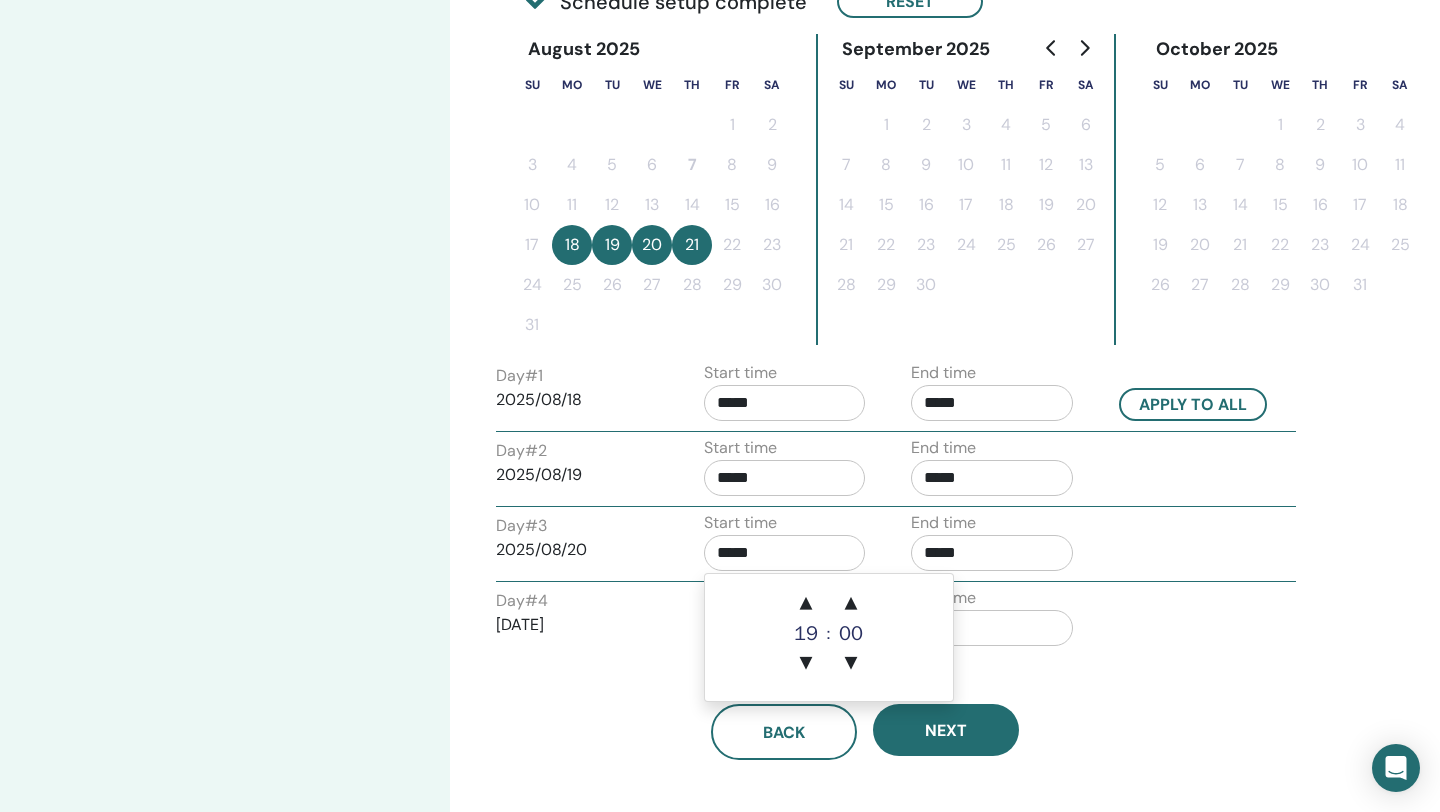 click on "Back Next" at bounding box center [865, 708] 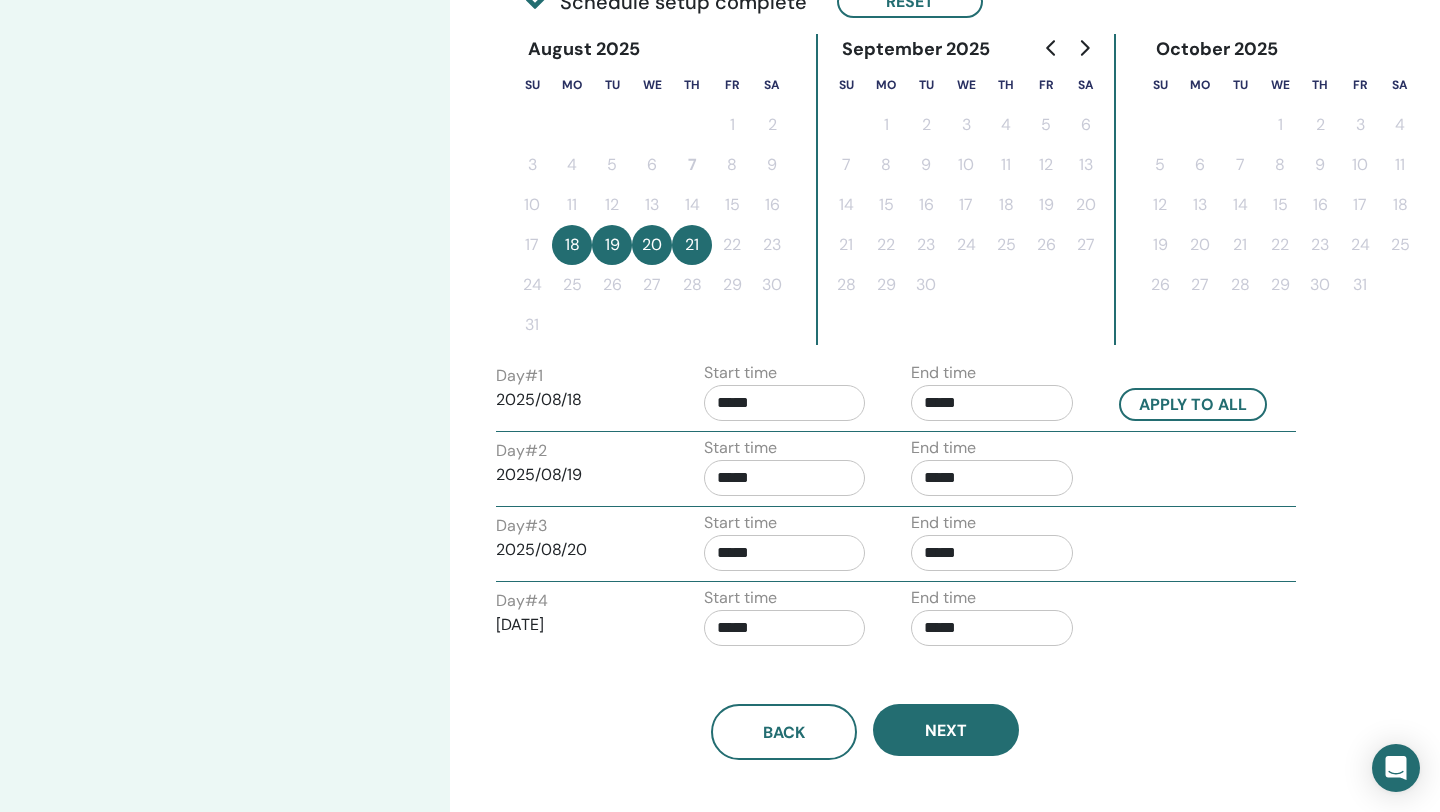click on "*****" at bounding box center (785, 628) 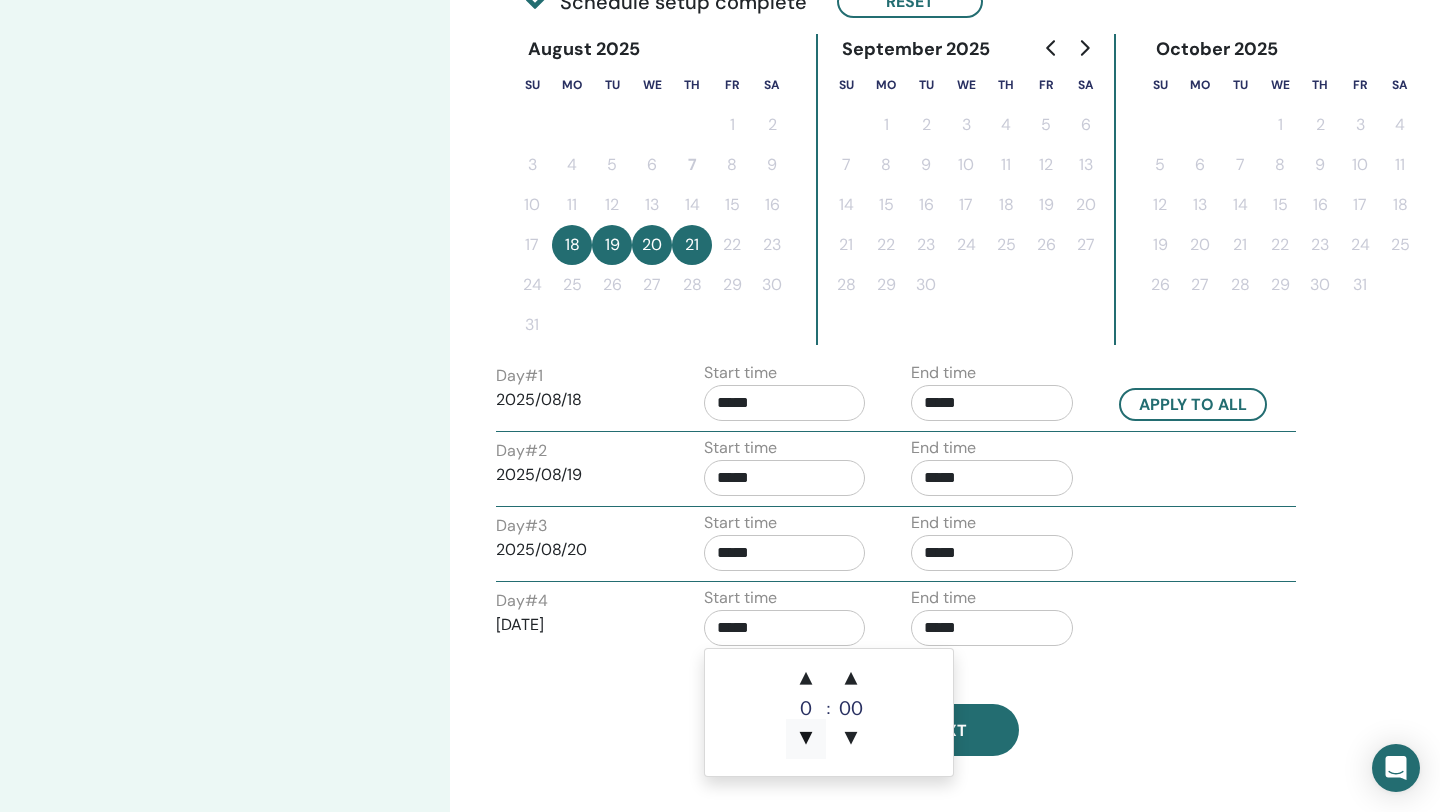 click on "▼" at bounding box center [806, 739] 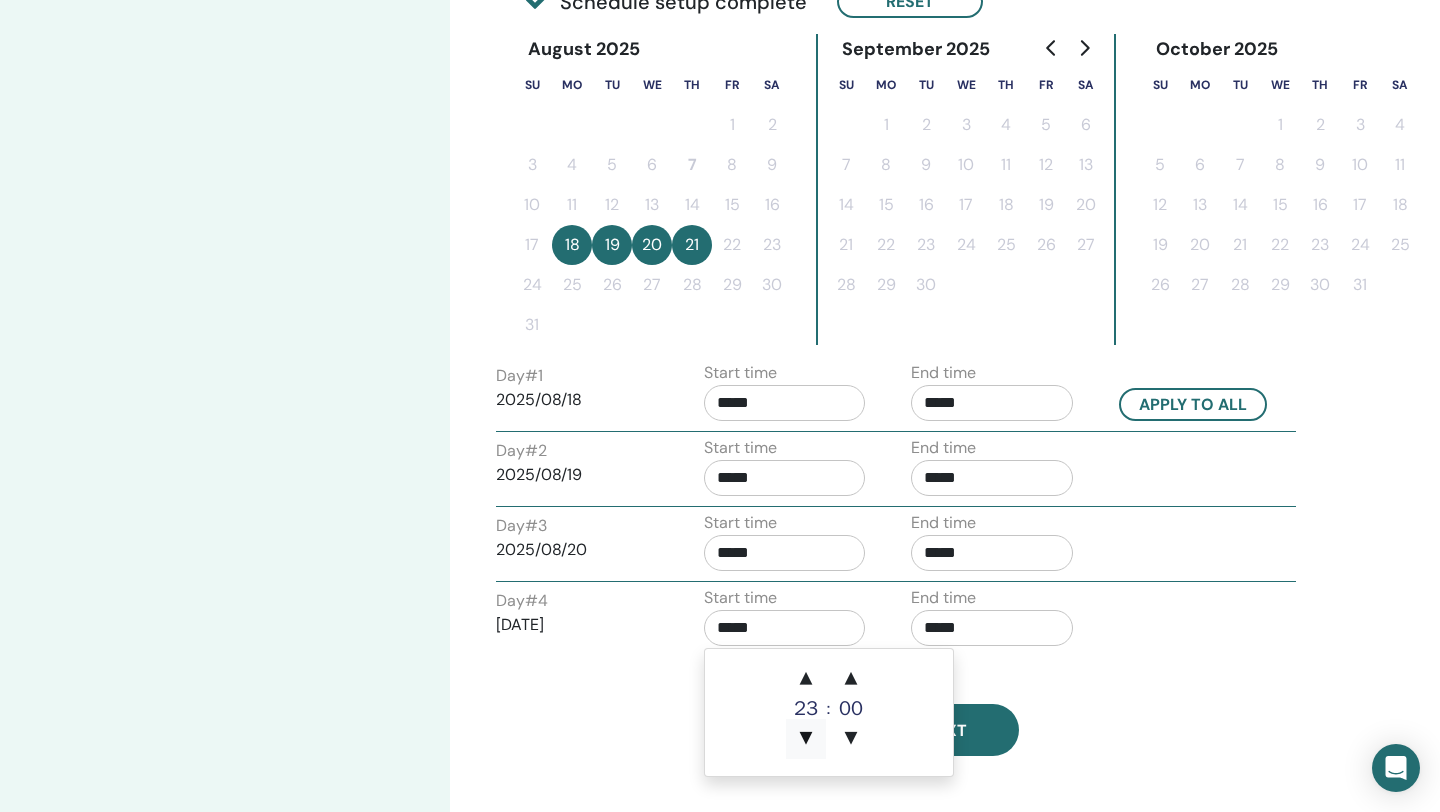click on "▼" at bounding box center (806, 739) 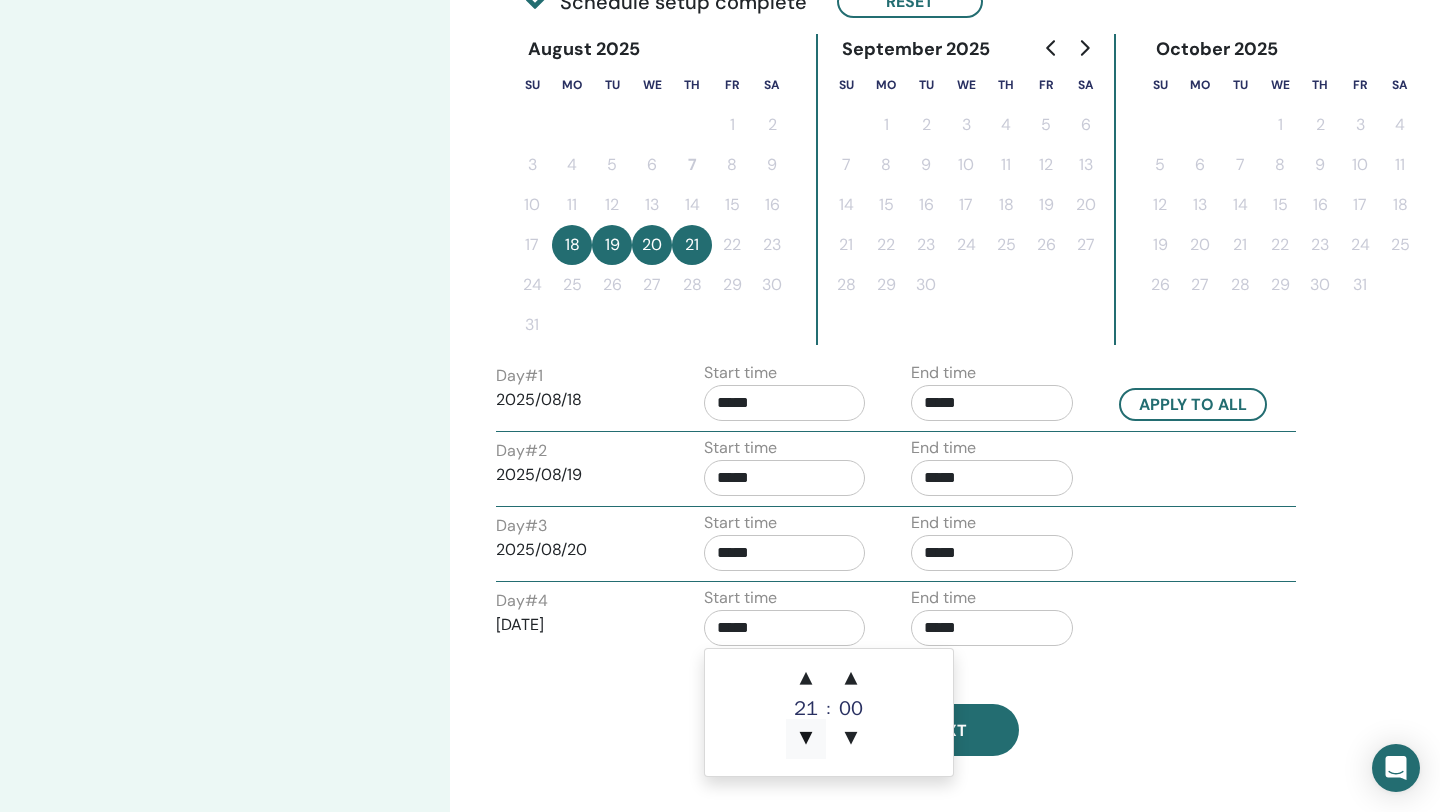 click on "▼" at bounding box center [806, 739] 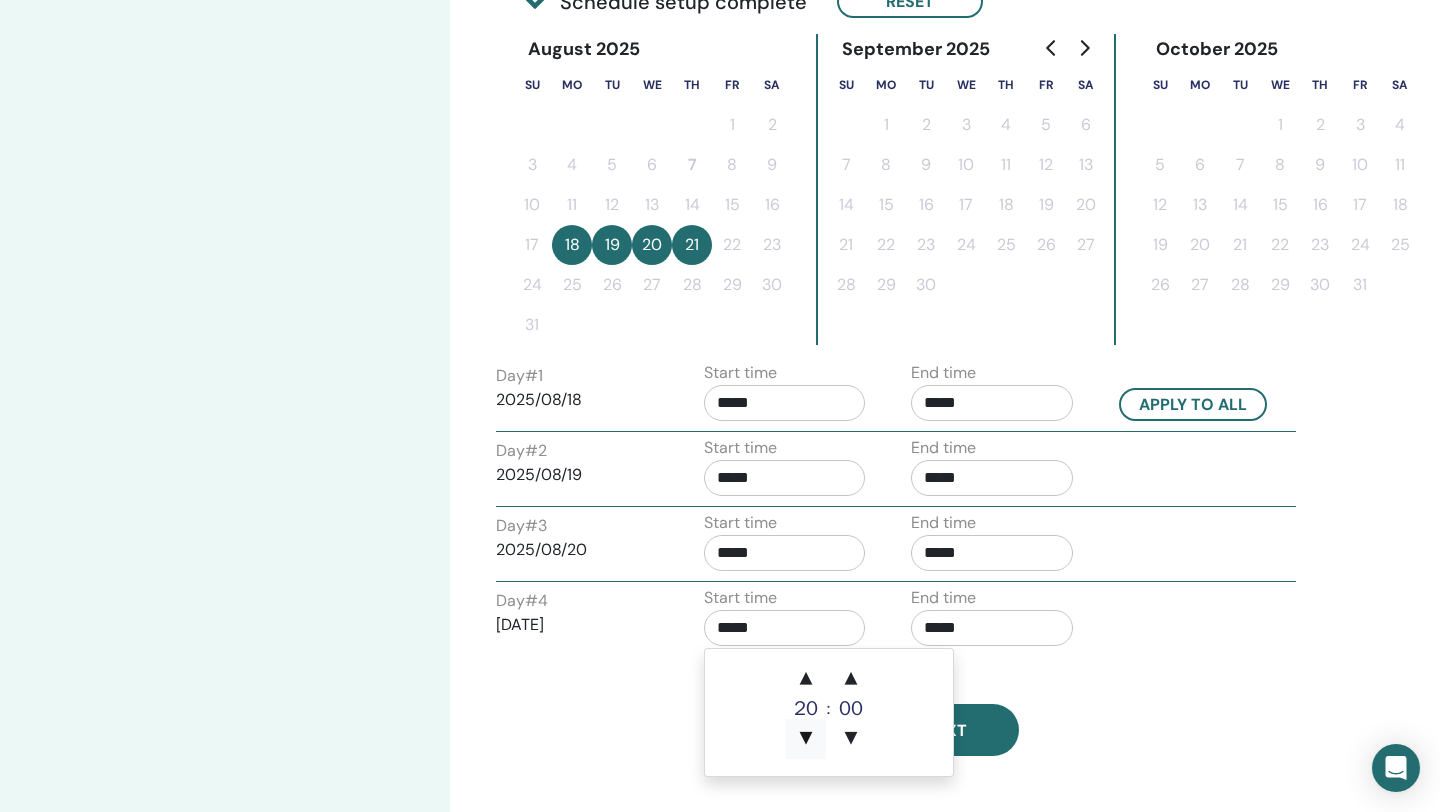 click on "▼" at bounding box center (806, 739) 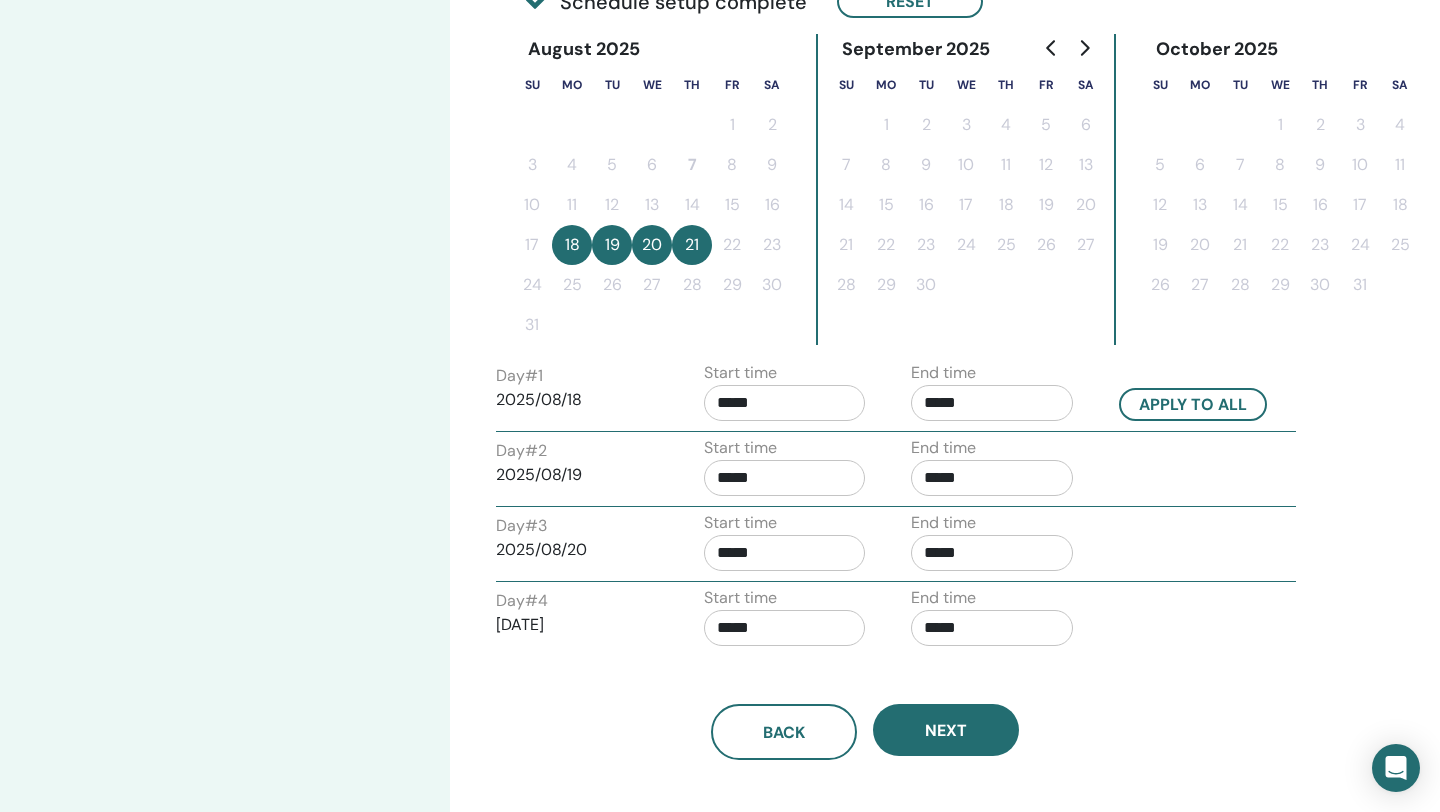 click on "Back Next" at bounding box center (865, 732) 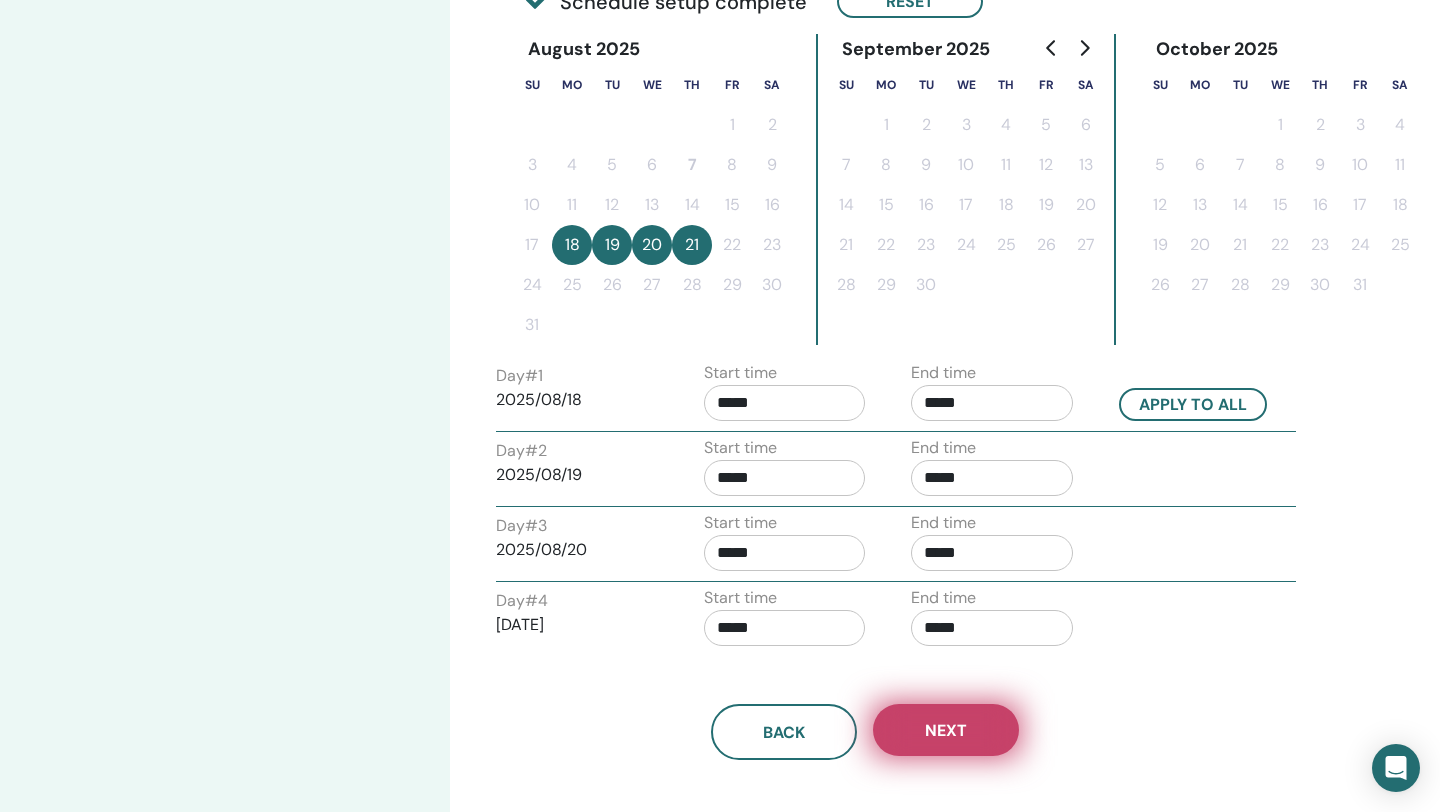 click on "Next" at bounding box center [946, 730] 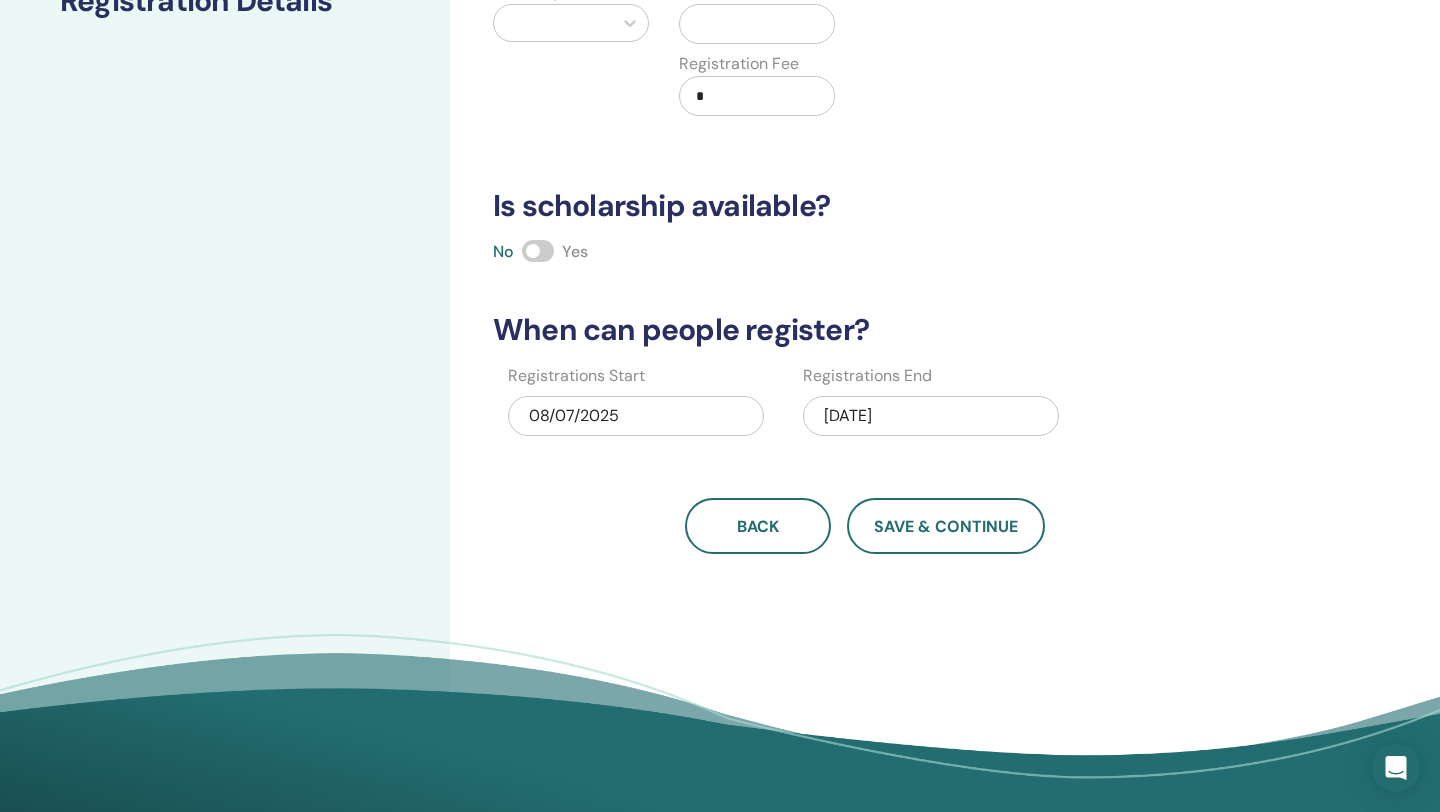 scroll, scrollTop: 348, scrollLeft: 0, axis: vertical 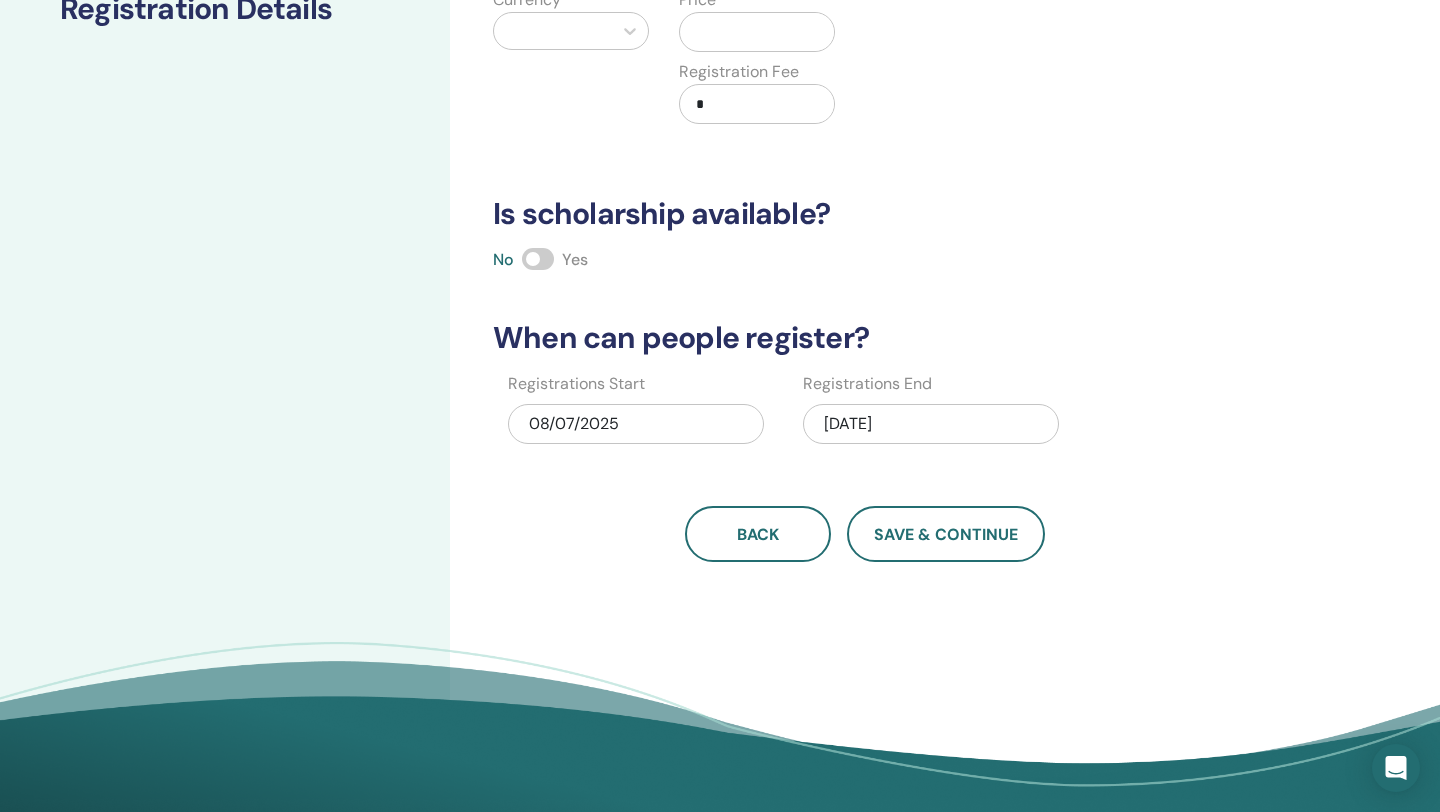 click at bounding box center [538, 259] 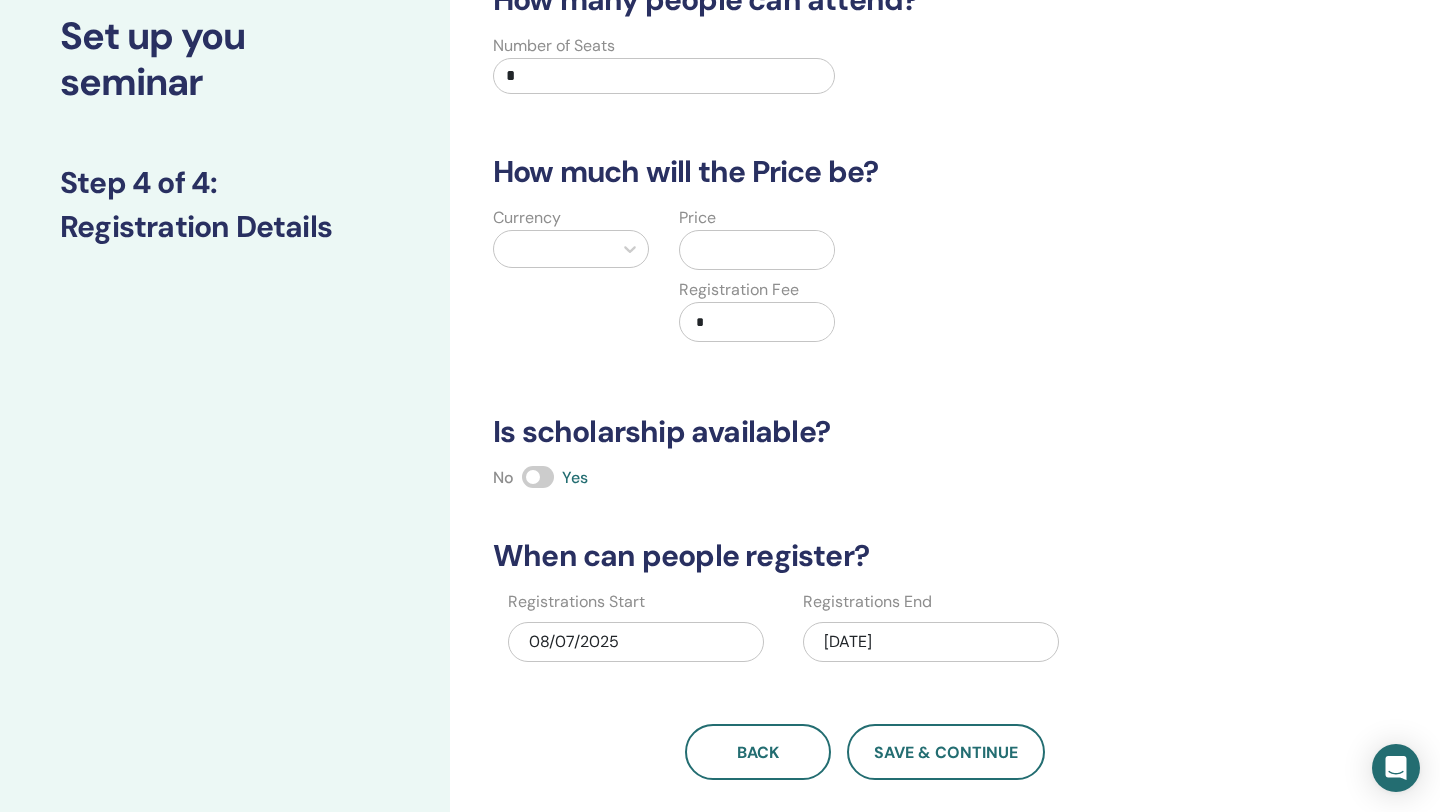 scroll, scrollTop: 84, scrollLeft: 0, axis: vertical 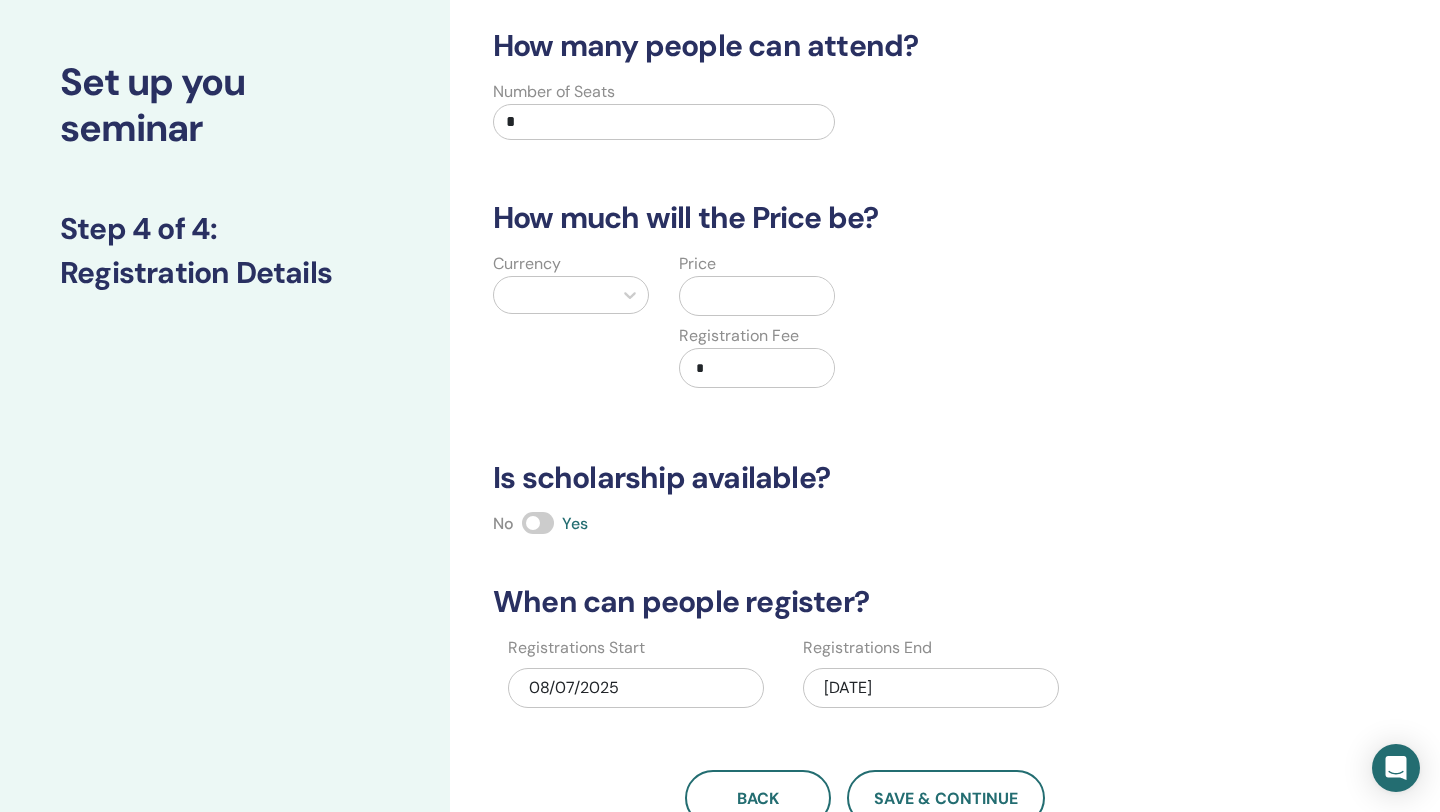 click on "*" at bounding box center (664, 122) 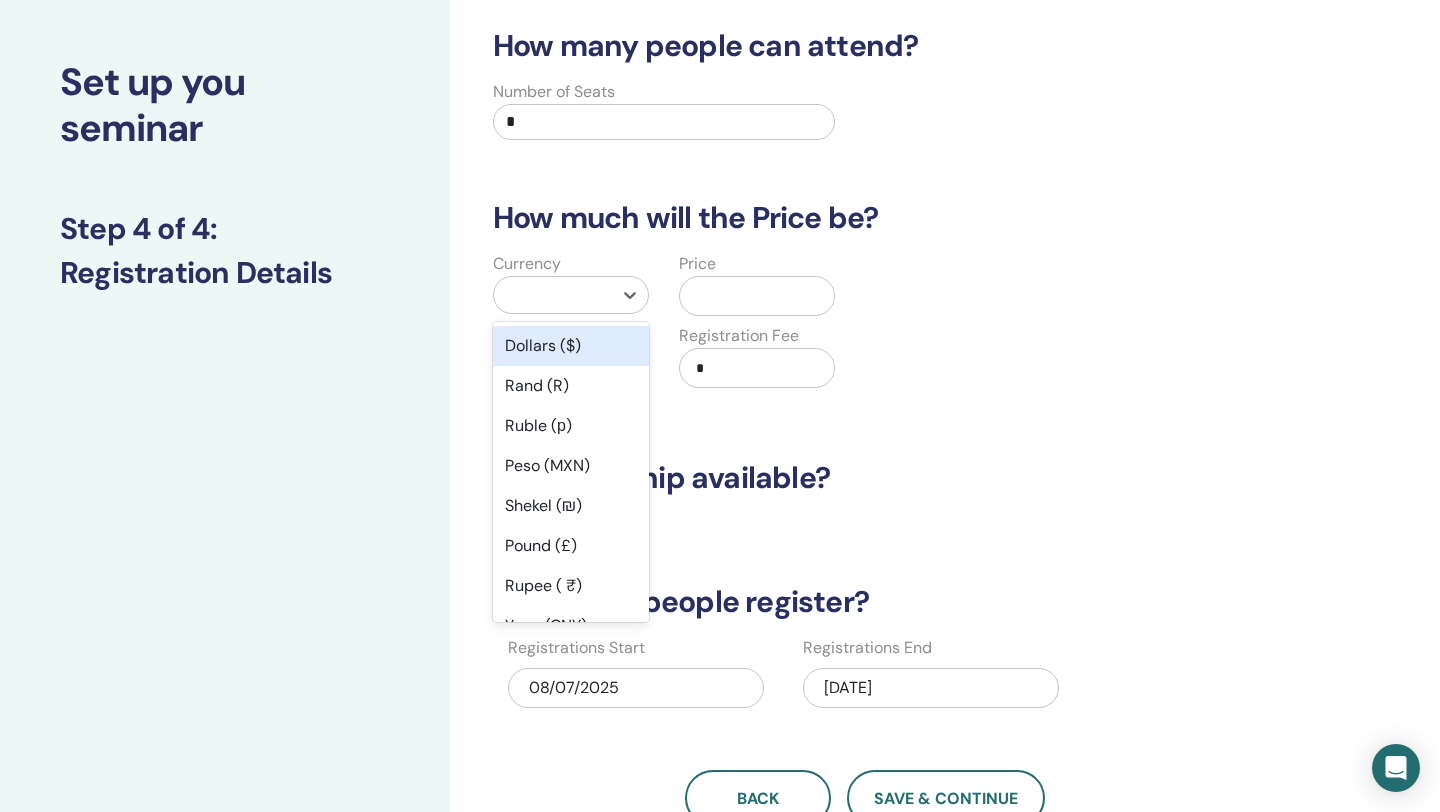click on "Dollars ($)" at bounding box center (571, 346) 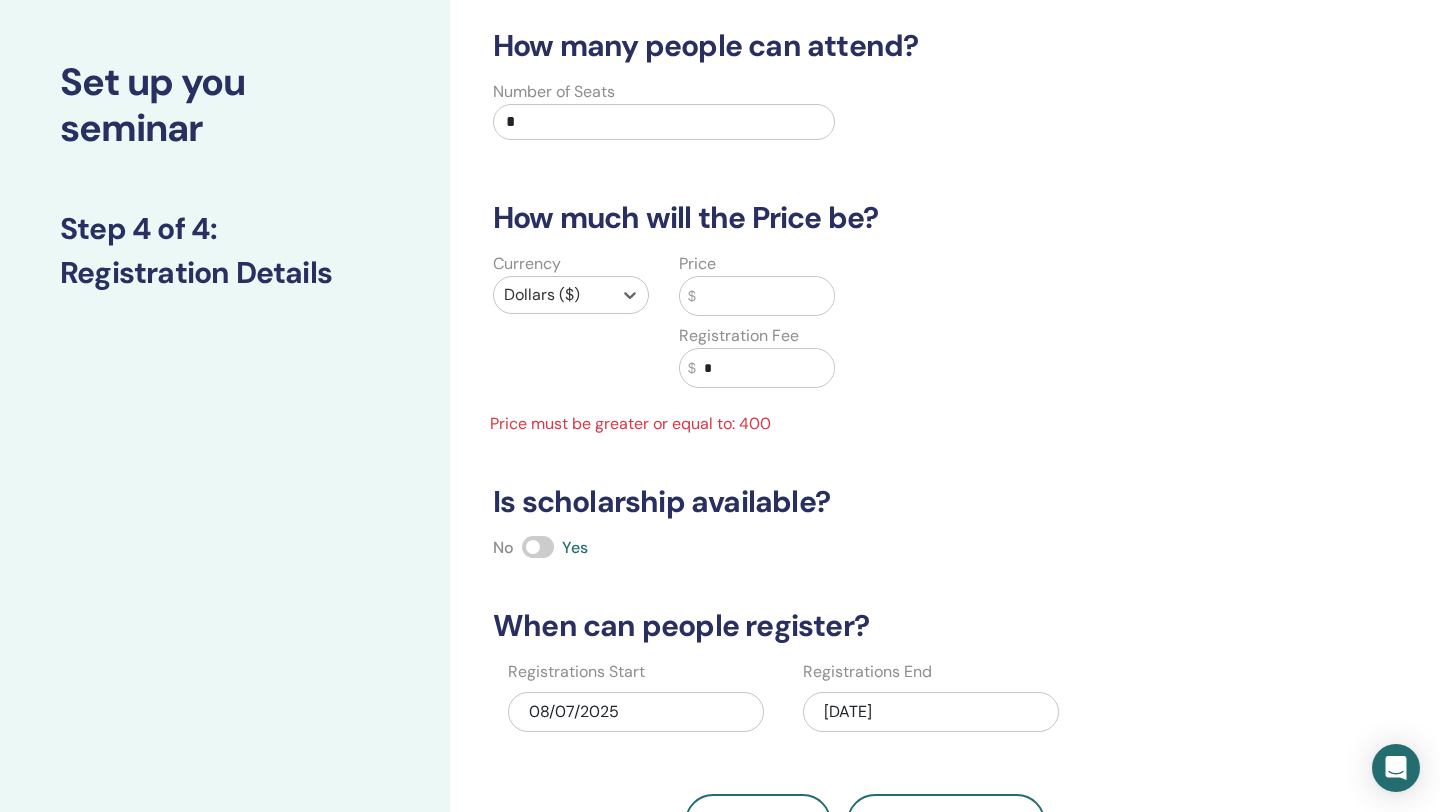 click at bounding box center (765, 296) 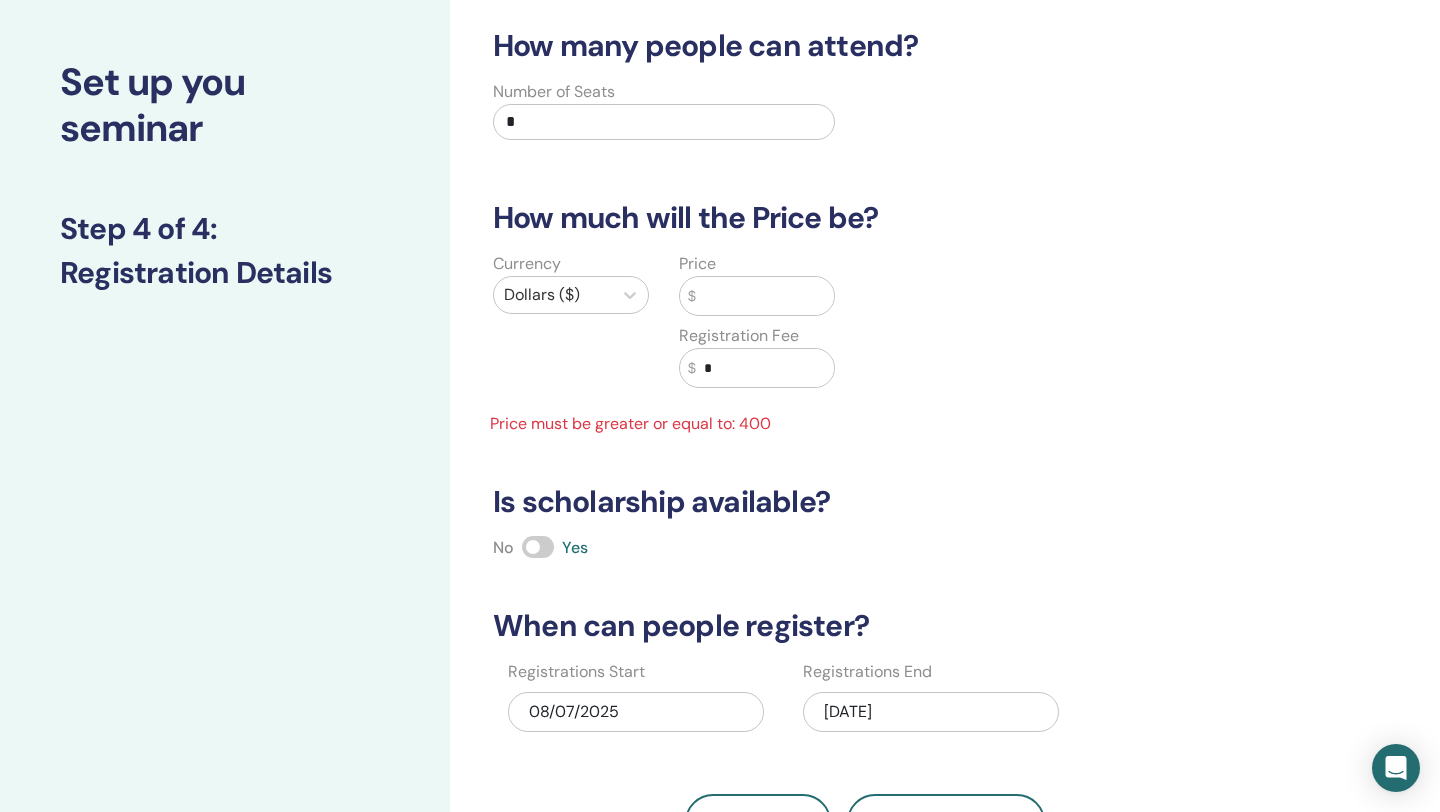 drag, startPoint x: 767, startPoint y: 296, endPoint x: 690, endPoint y: 298, distance: 77.02597 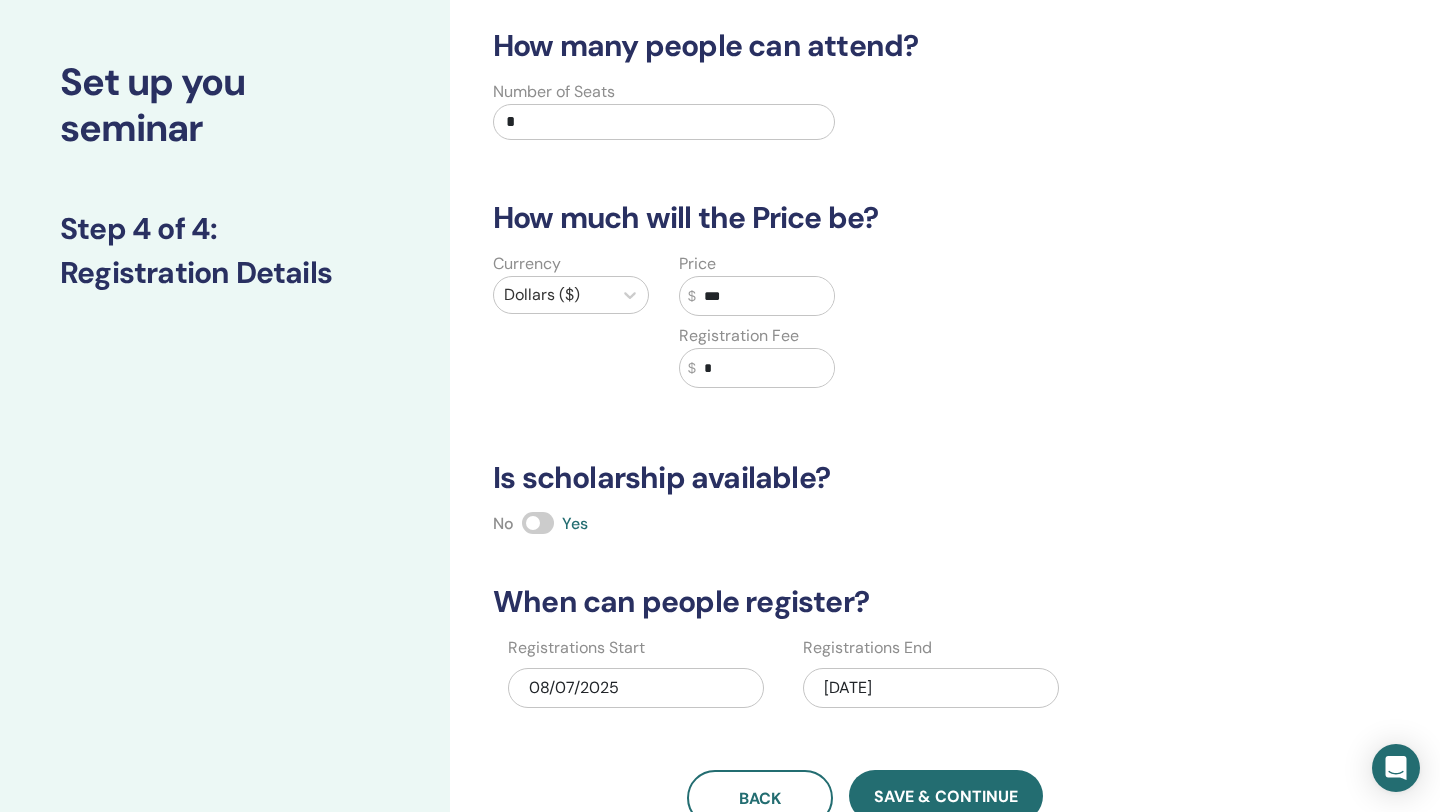 type on "***" 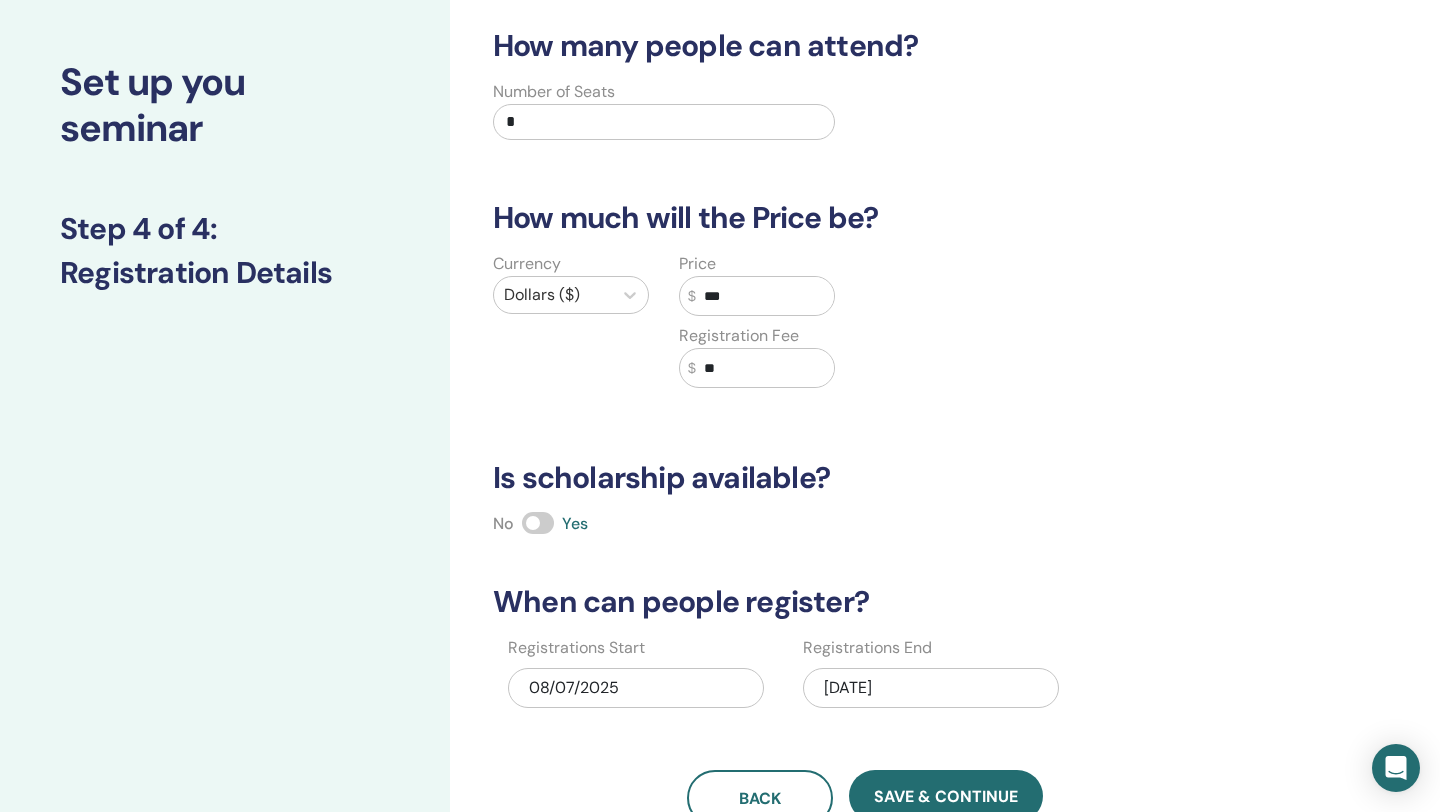type on "*" 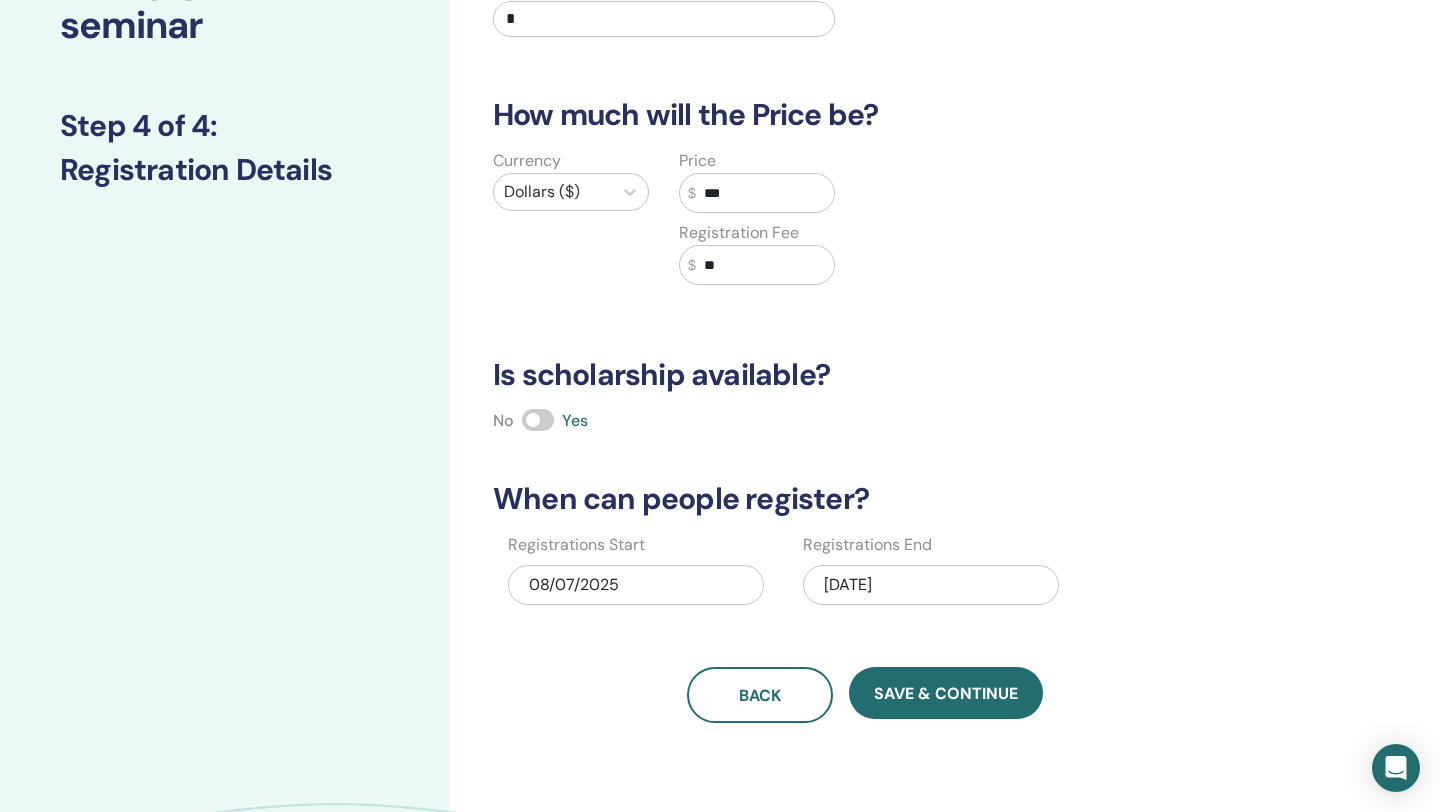 scroll, scrollTop: 336, scrollLeft: 0, axis: vertical 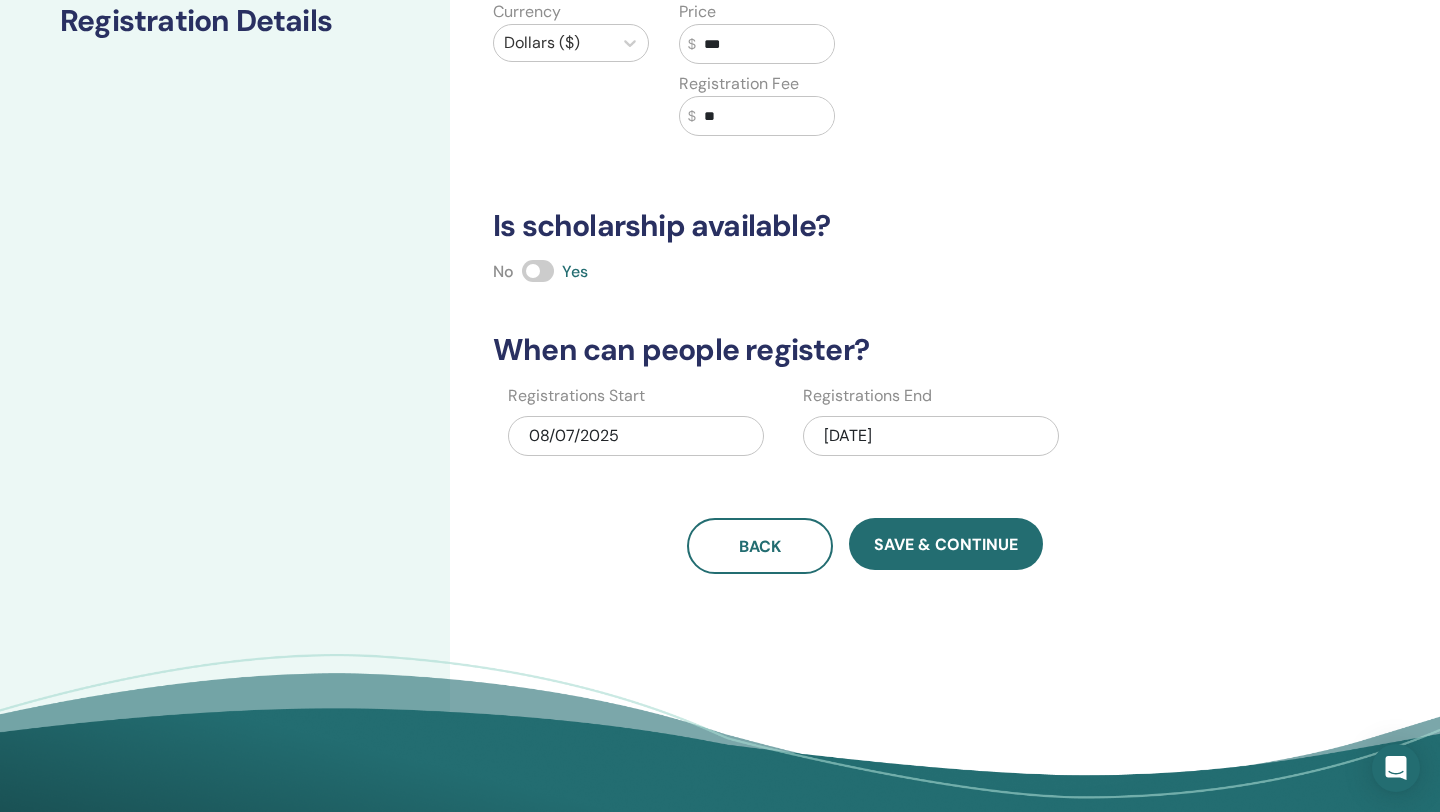 click on "08/21/2025" at bounding box center [931, 436] 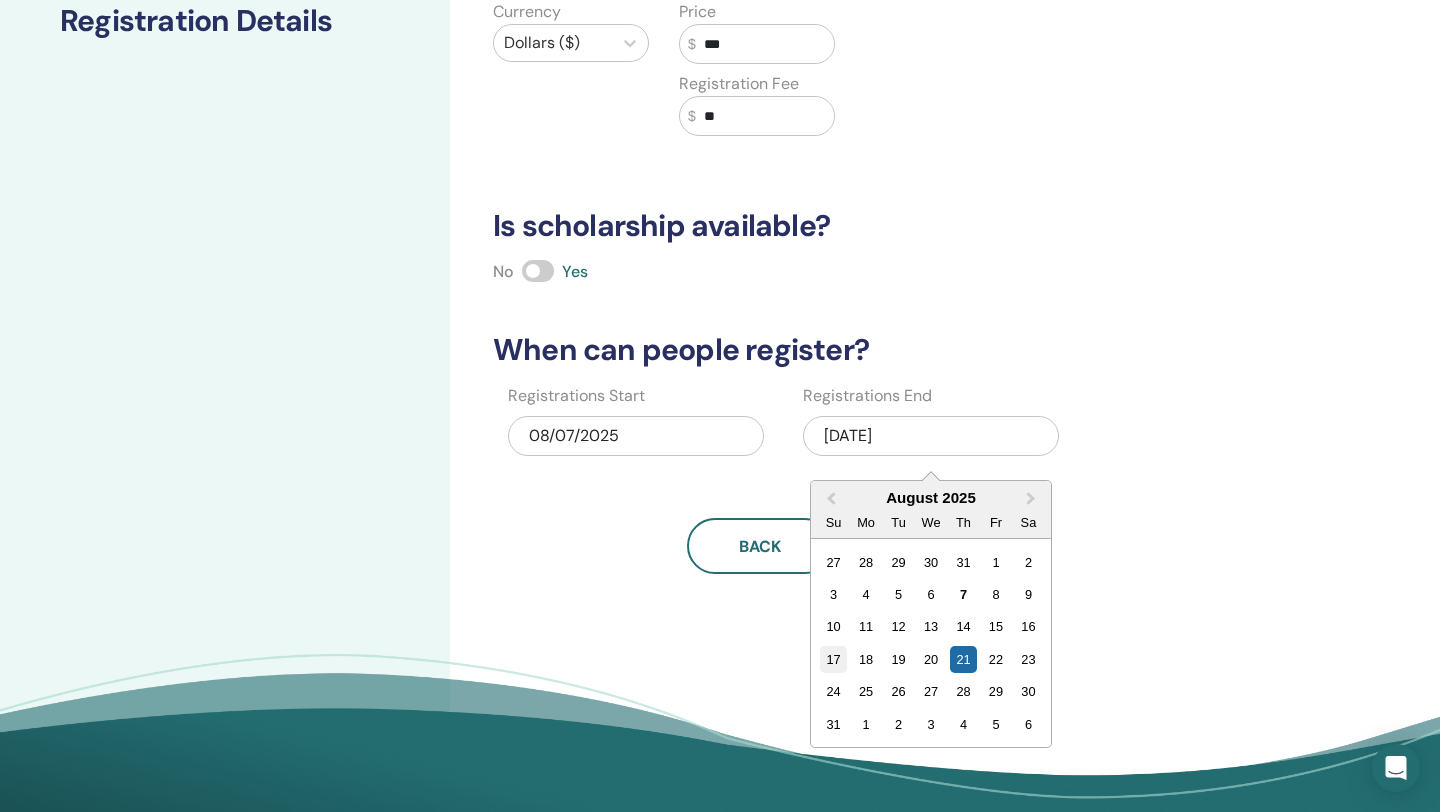 click on "17" at bounding box center [833, 659] 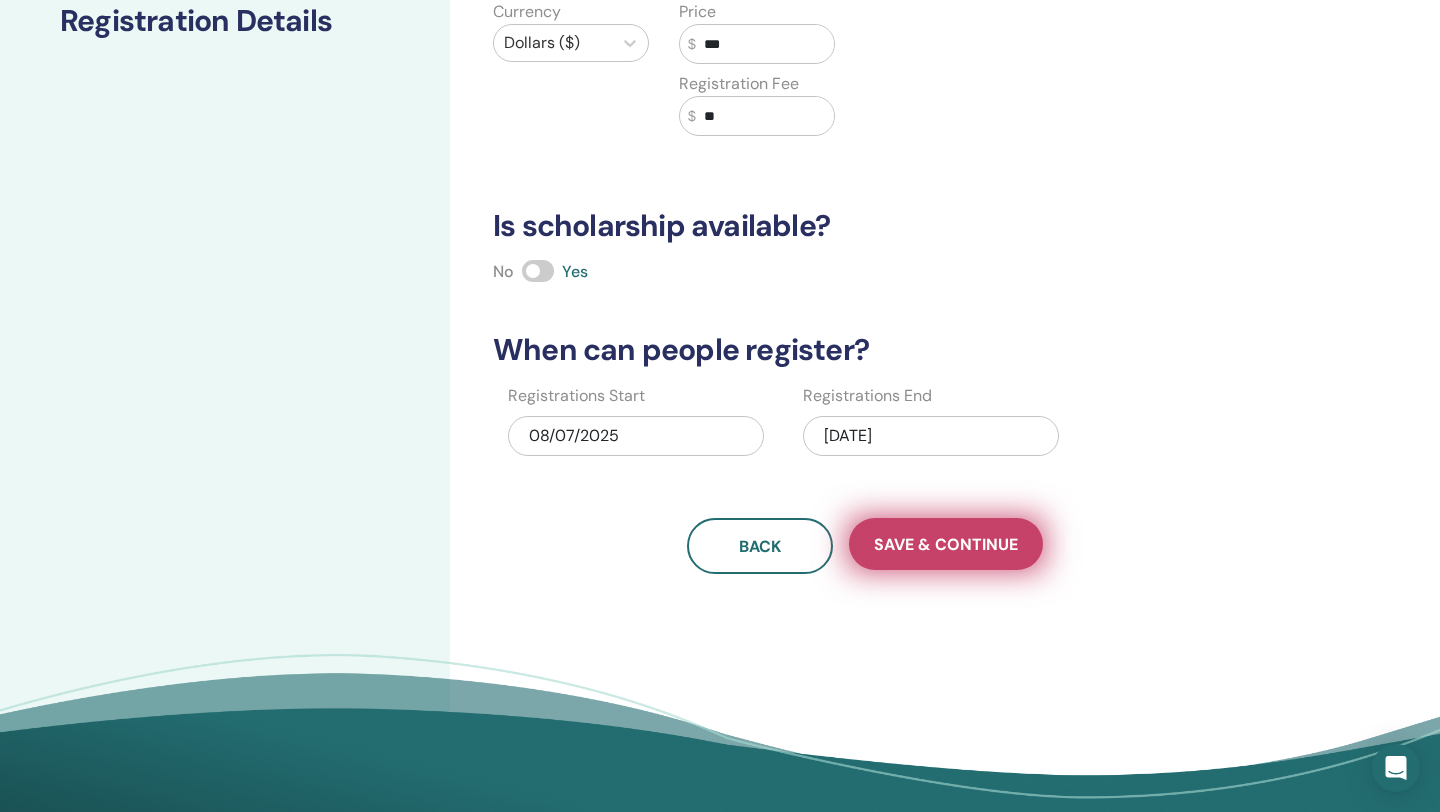 click on "Save & Continue" at bounding box center [946, 544] 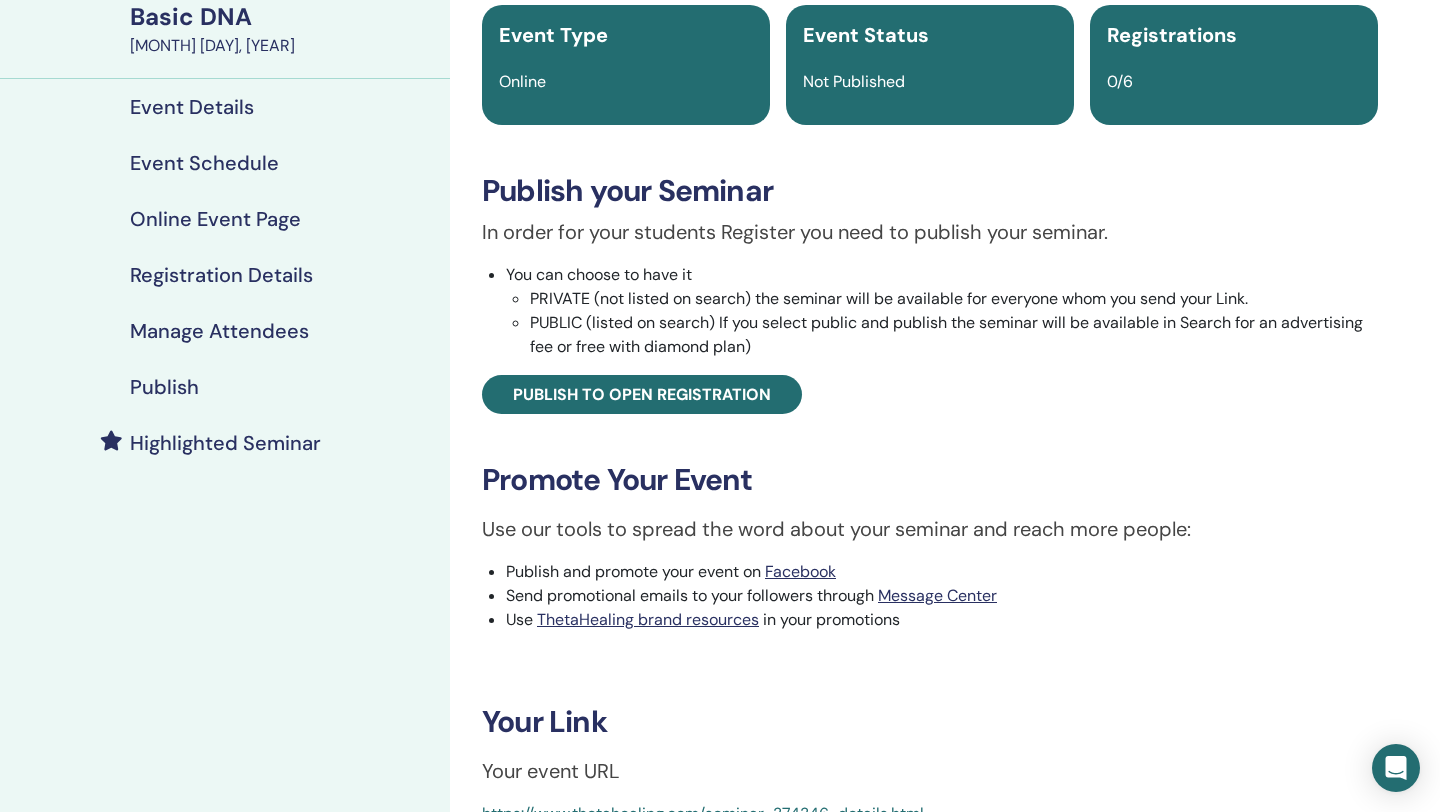 scroll, scrollTop: 205, scrollLeft: 0, axis: vertical 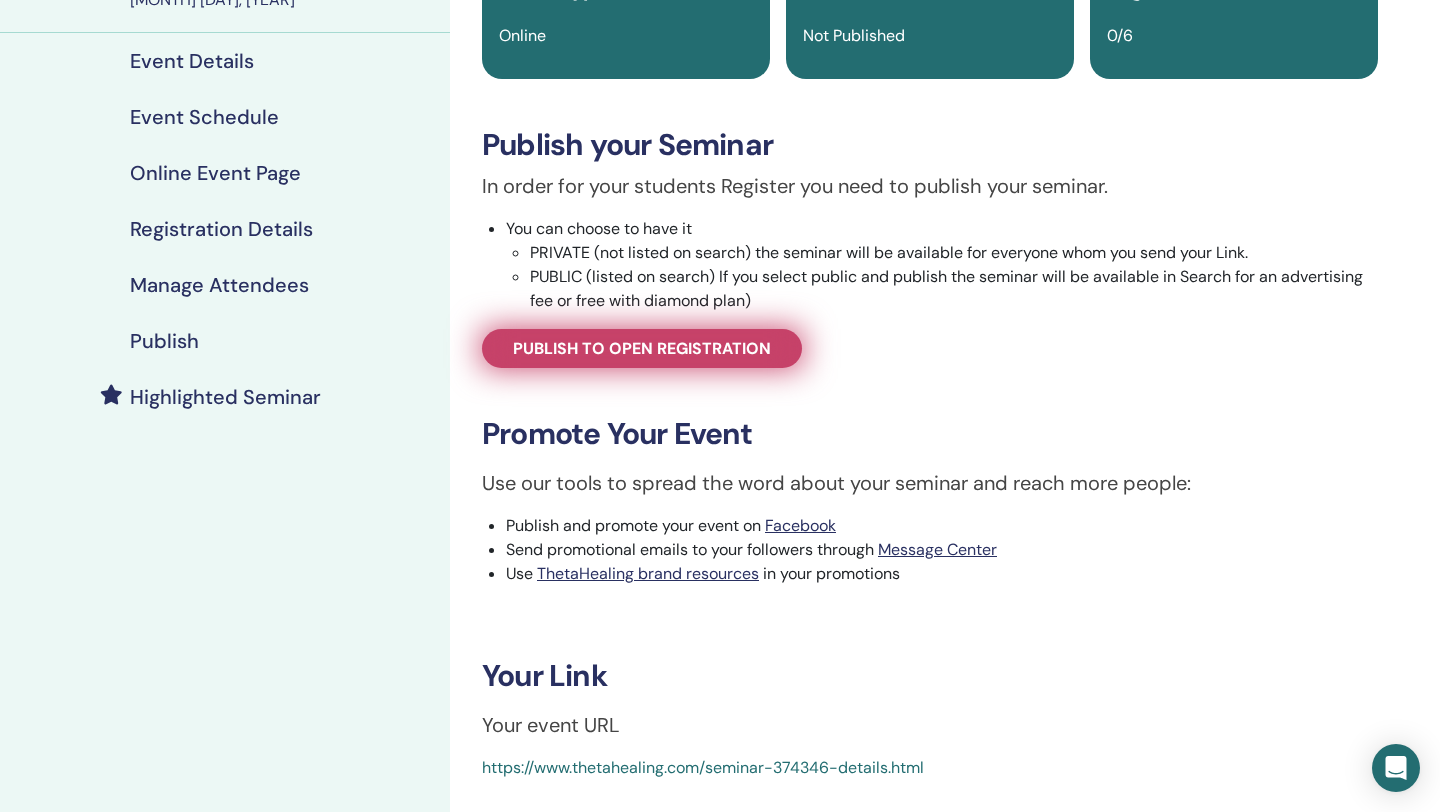 click on "Publish to open registration" at bounding box center [642, 348] 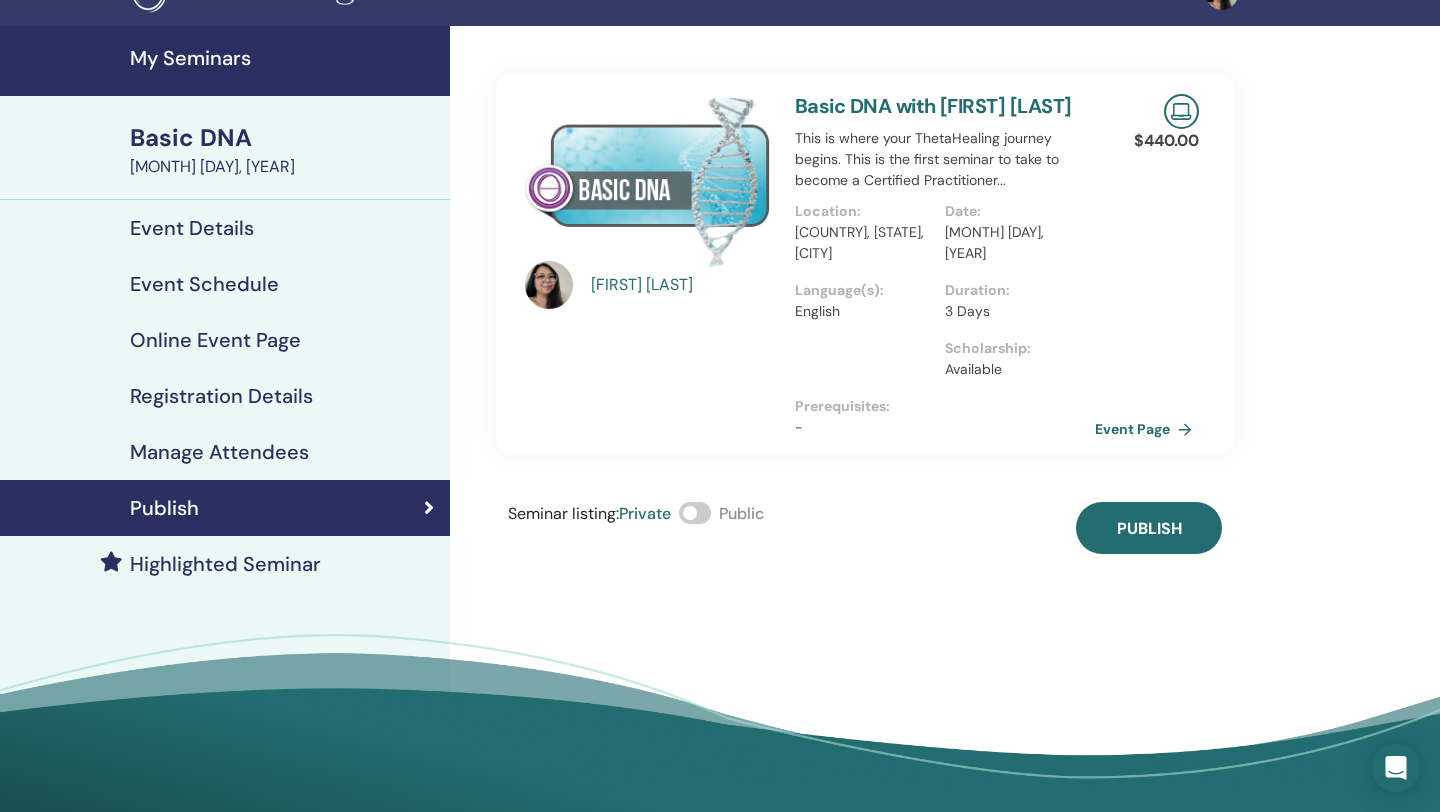 scroll, scrollTop: 4, scrollLeft: 0, axis: vertical 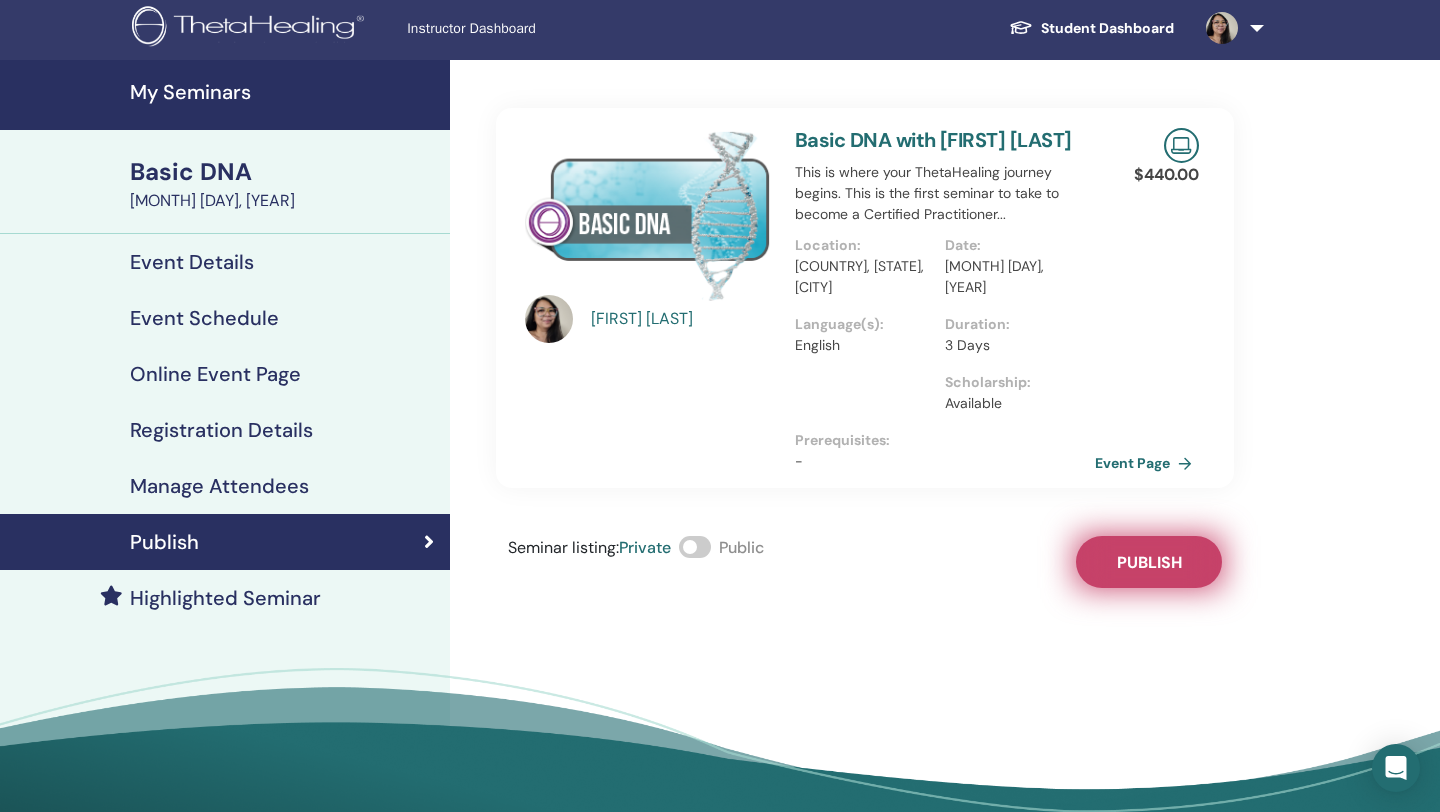 click on "Publish" at bounding box center [1149, 562] 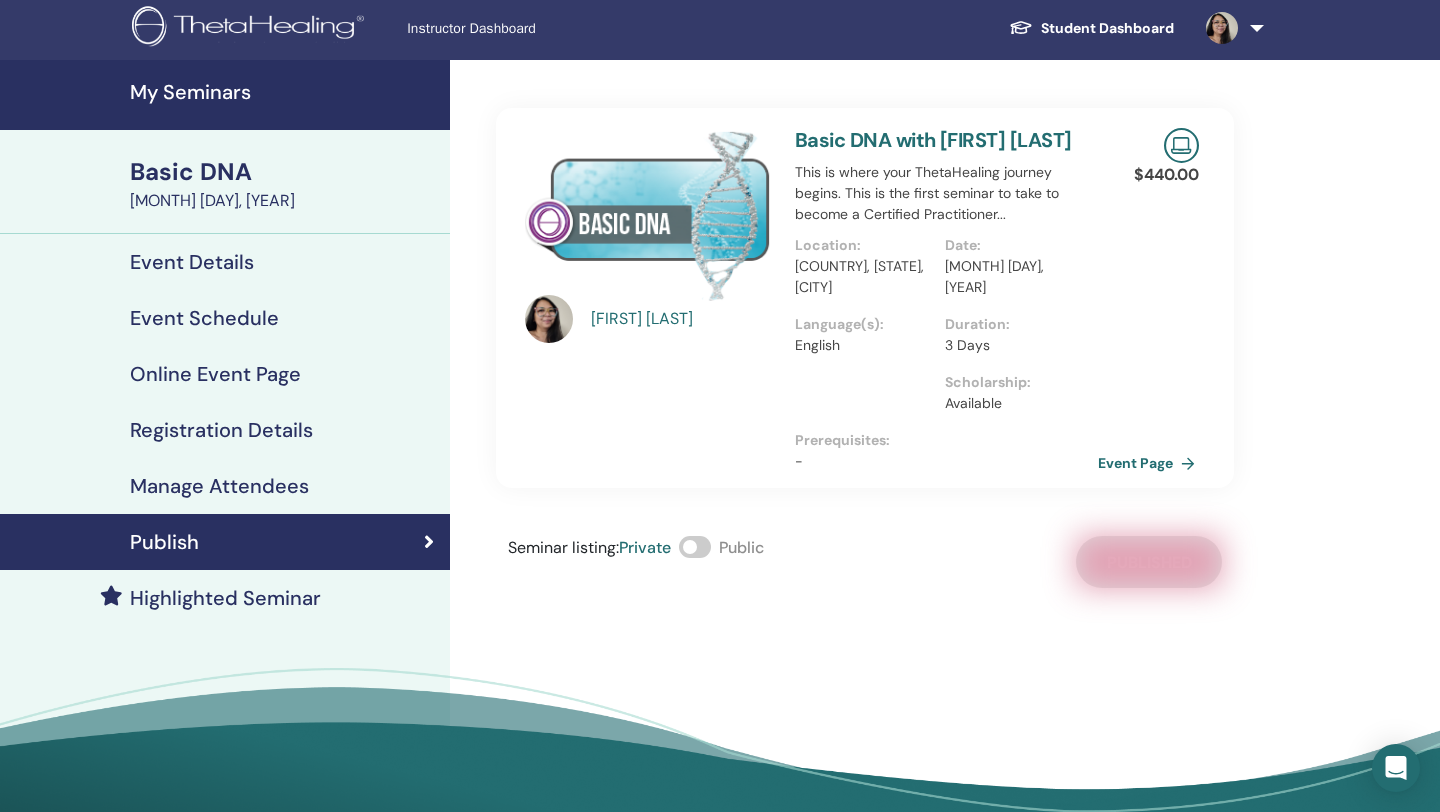 click on "Event Page" at bounding box center (1150, 463) 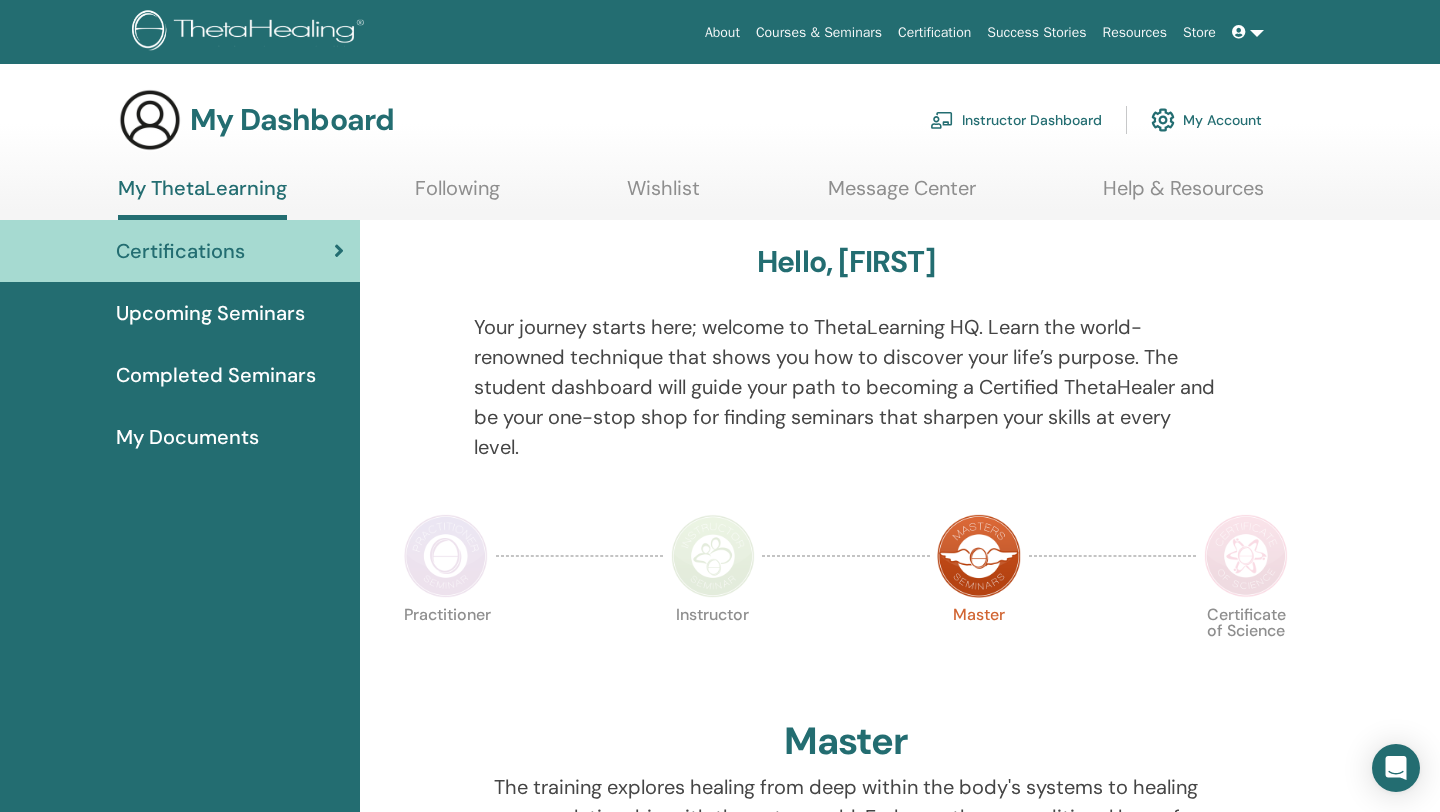 scroll, scrollTop: 0, scrollLeft: 0, axis: both 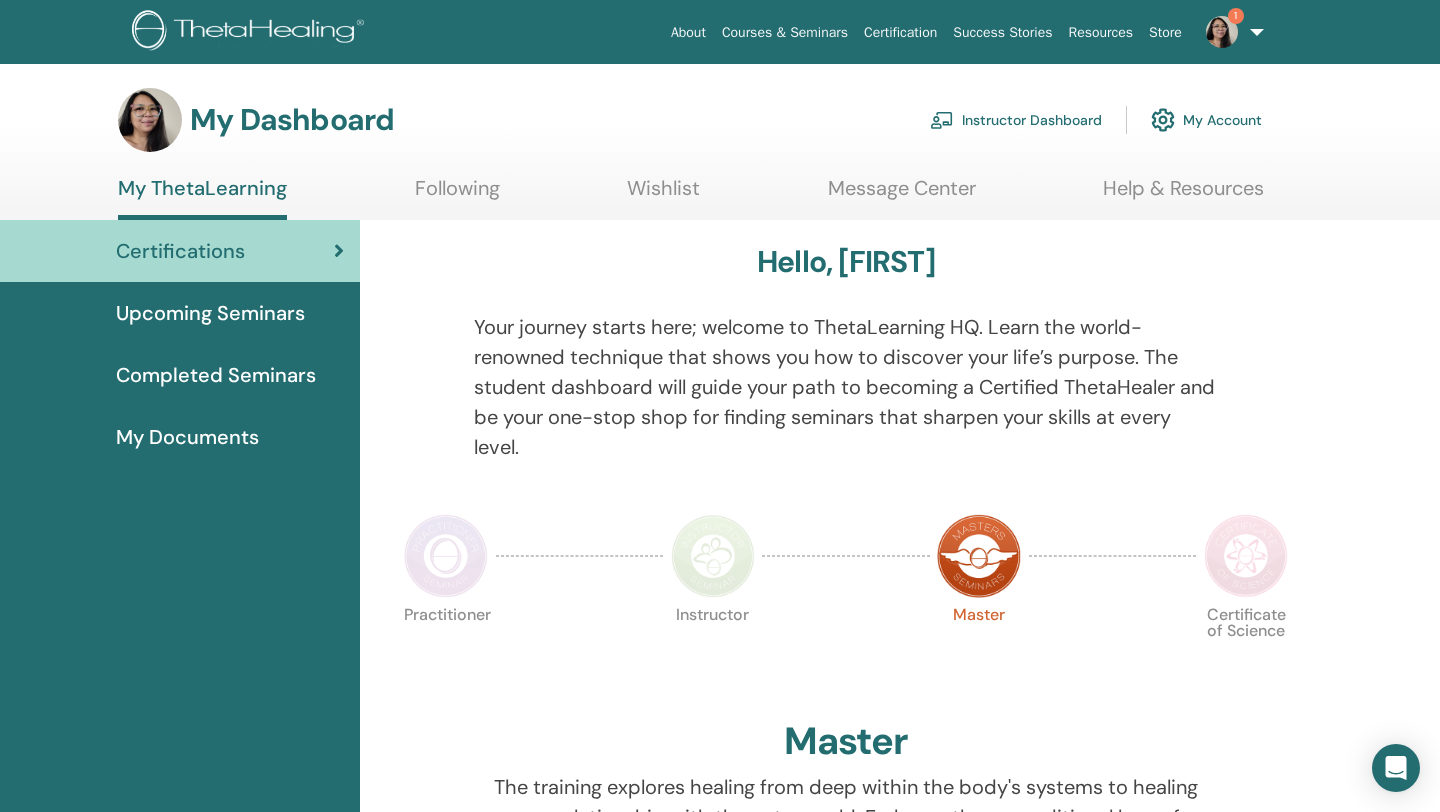 click on "Instructor Dashboard" at bounding box center (1016, 120) 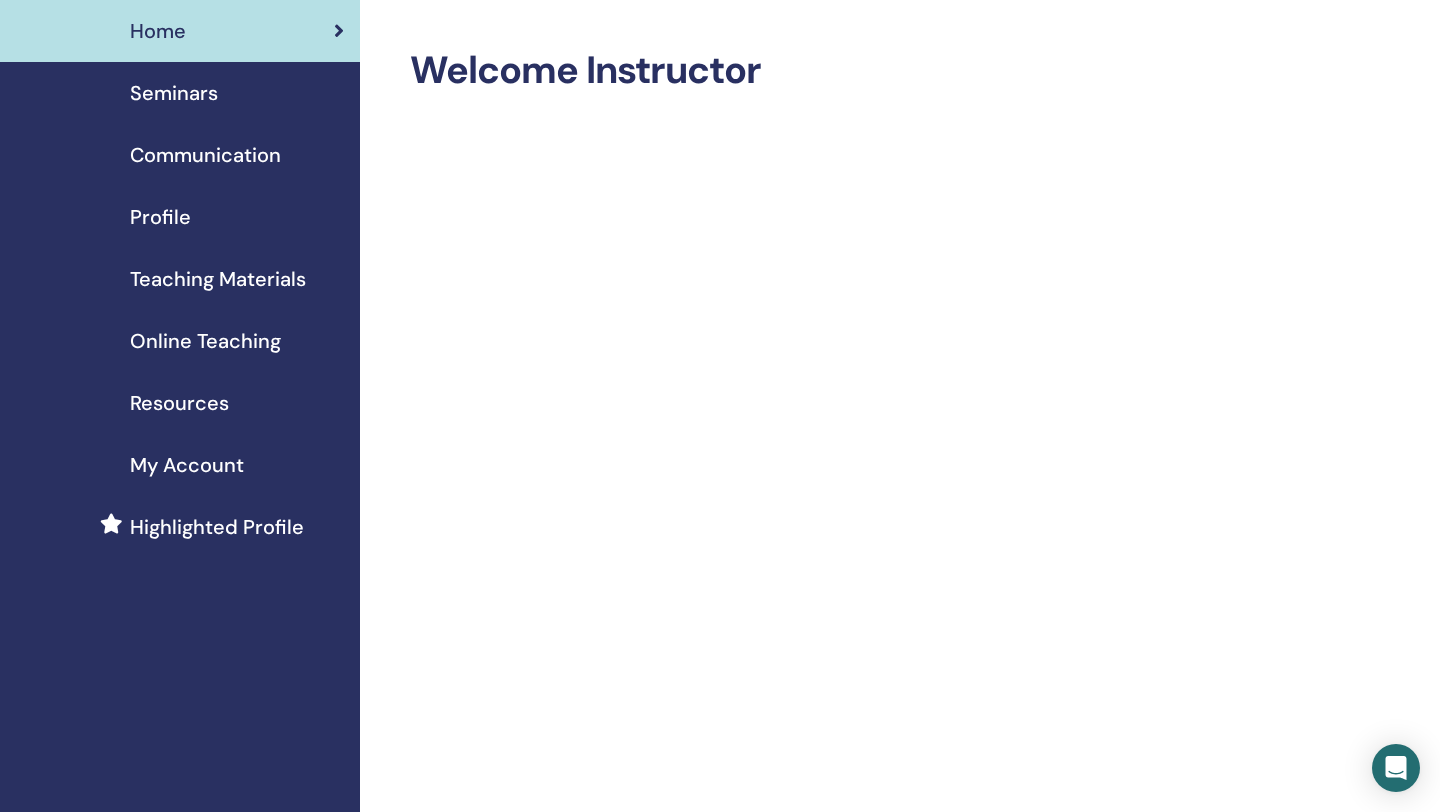 scroll, scrollTop: 0, scrollLeft: 0, axis: both 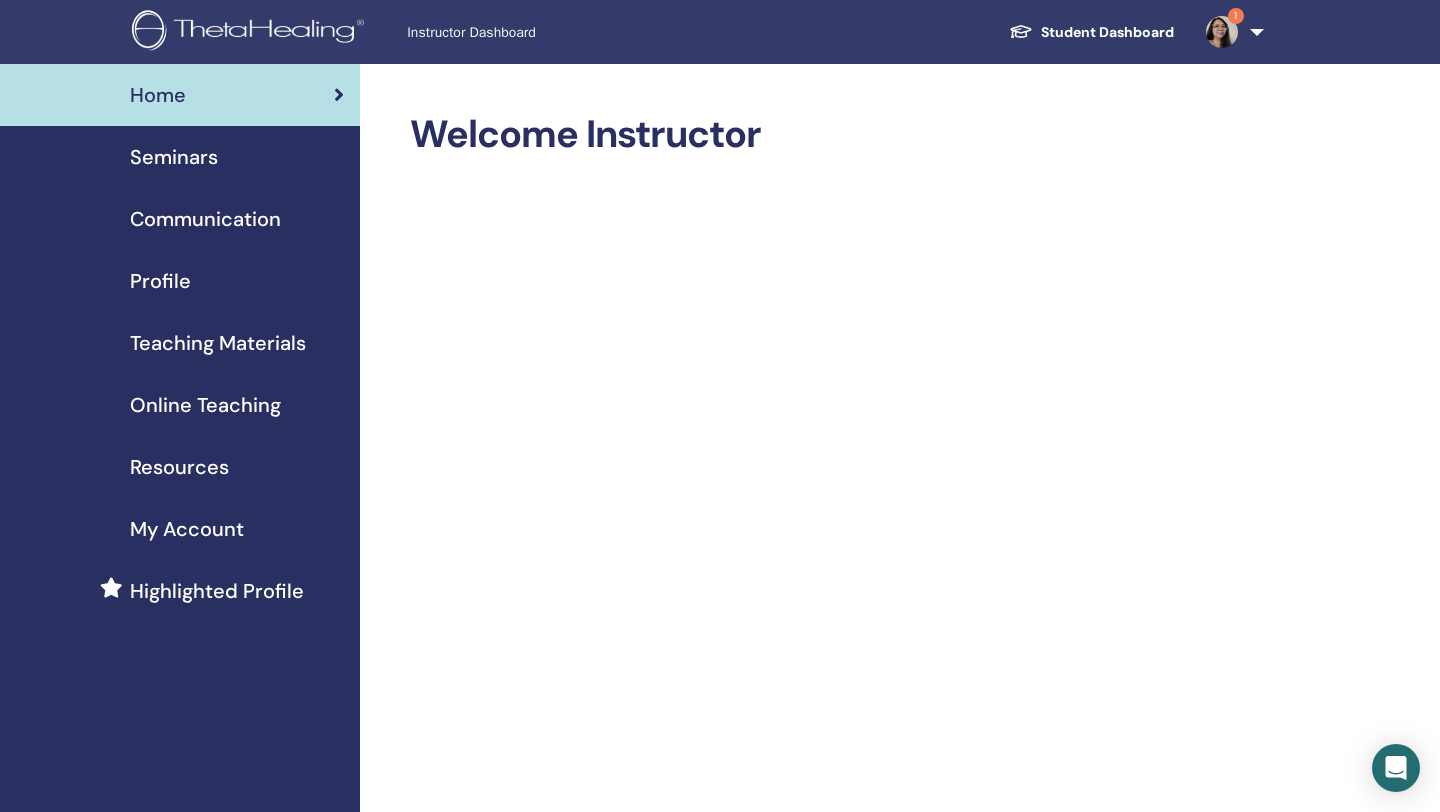 click on "Seminars" at bounding box center (174, 157) 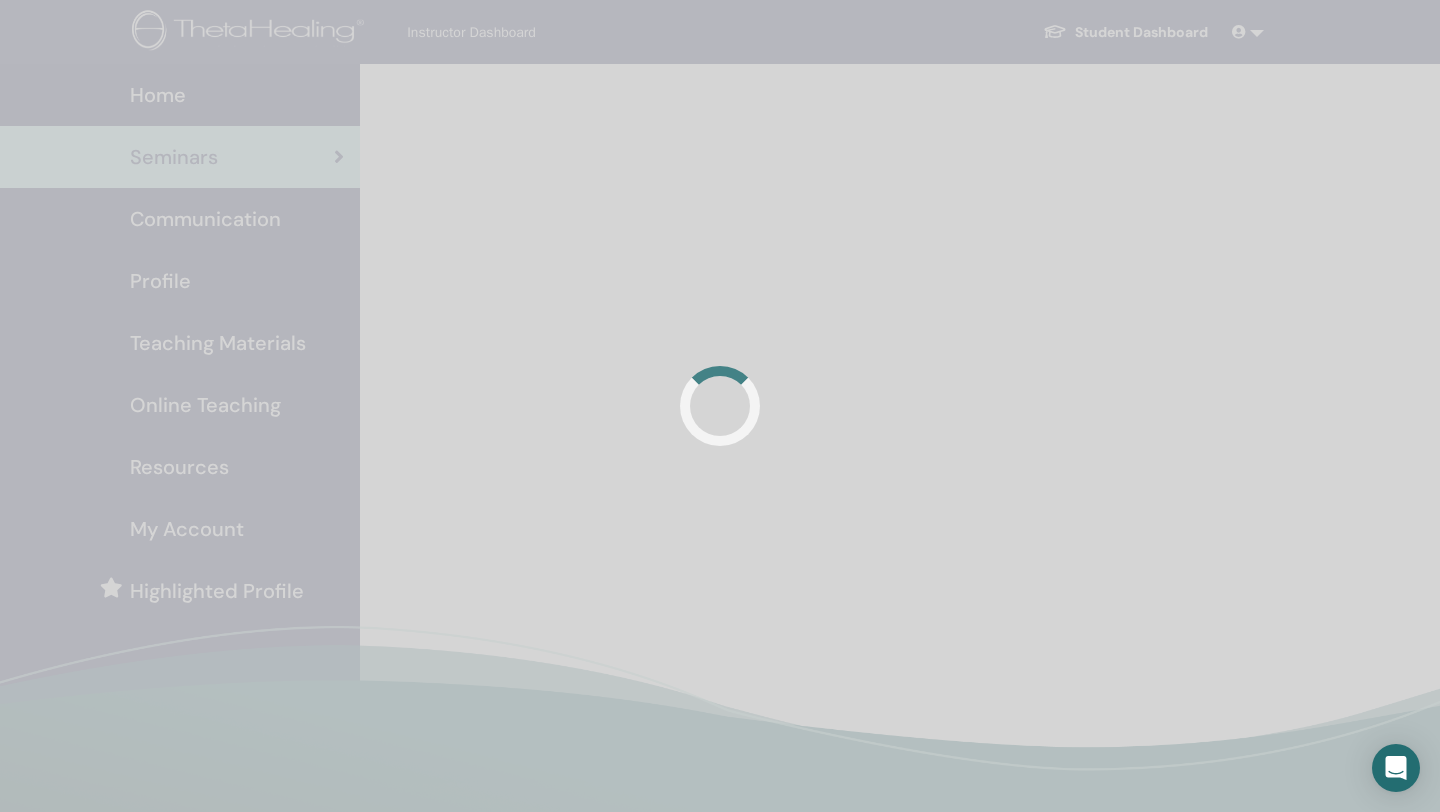 scroll, scrollTop: 0, scrollLeft: 0, axis: both 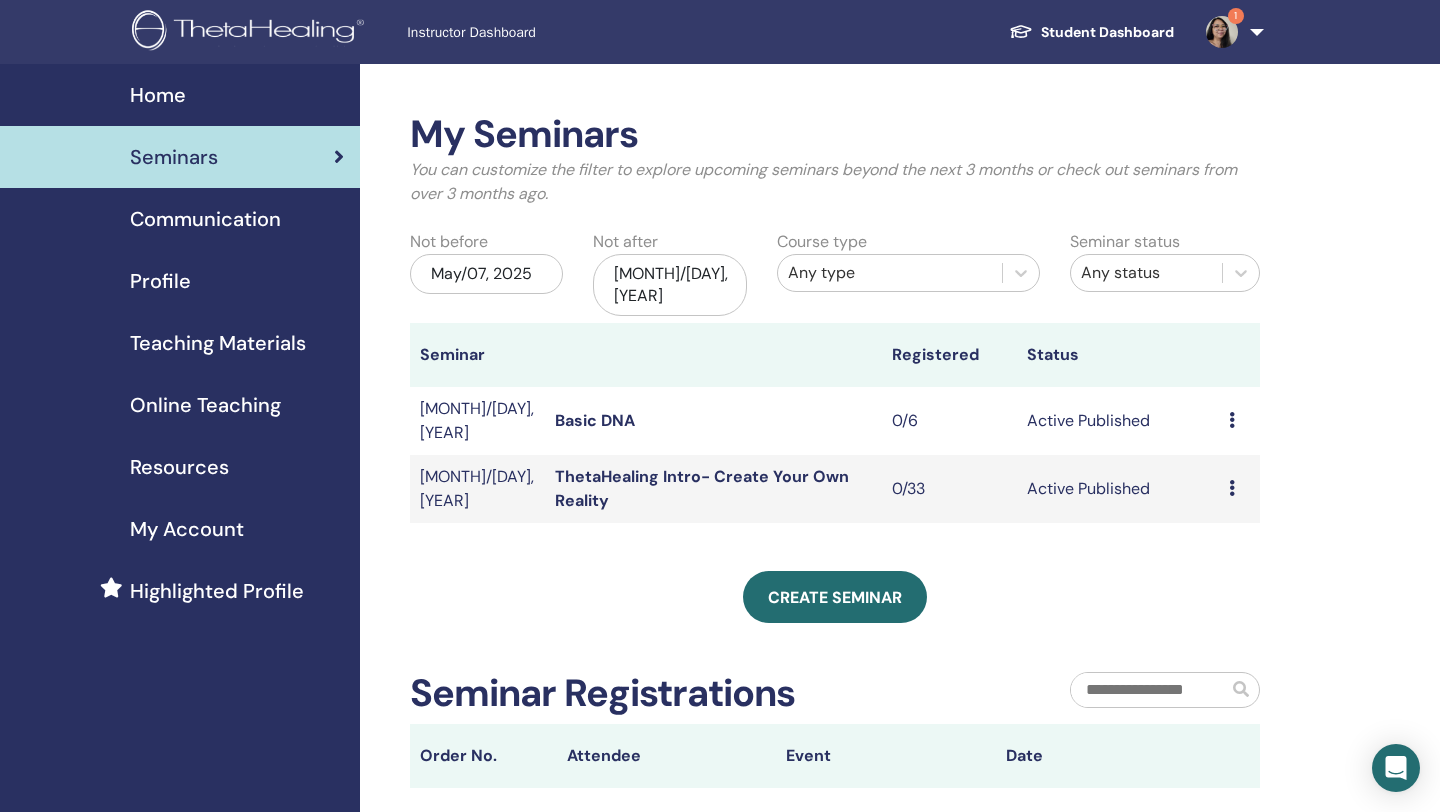 click on "Communication" at bounding box center [205, 219] 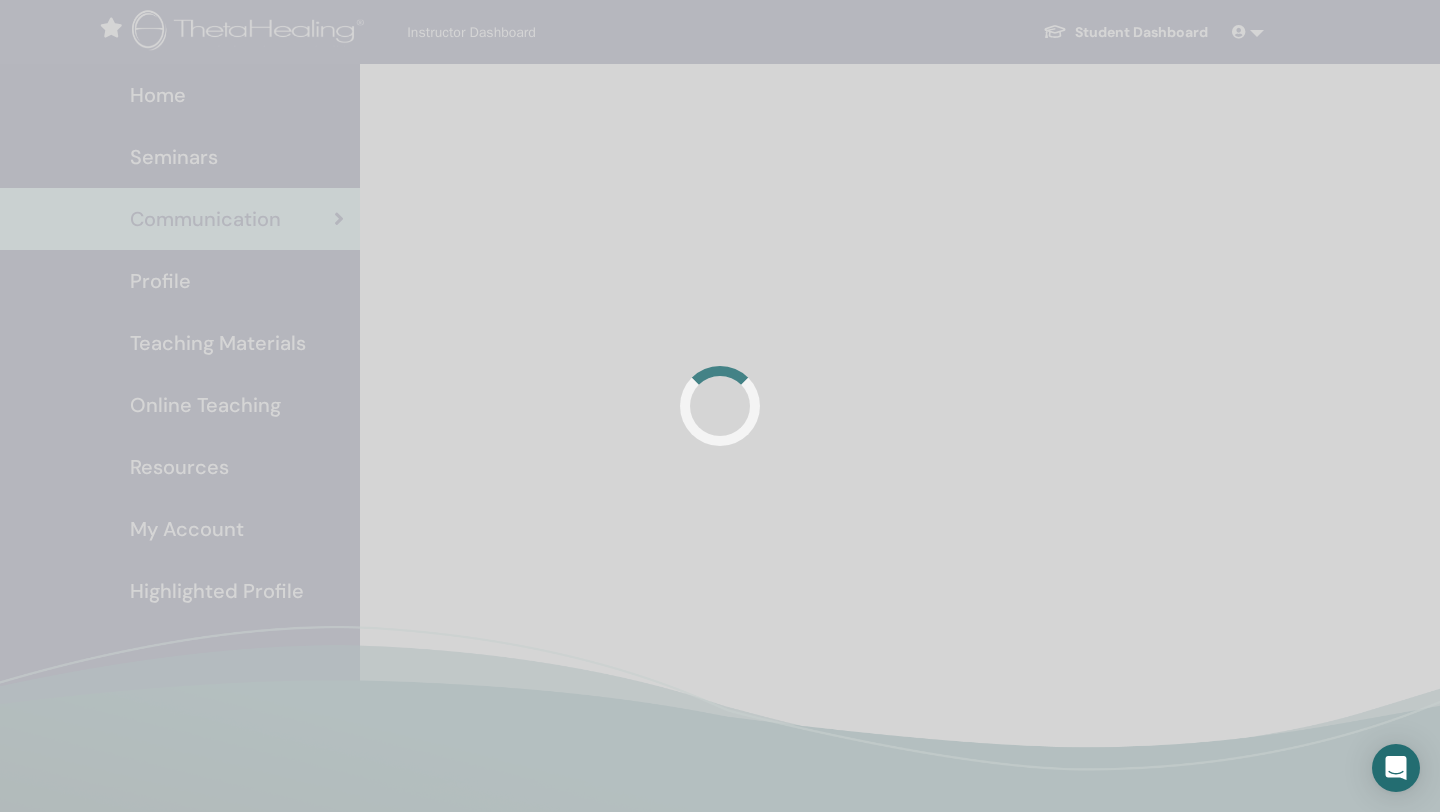 scroll, scrollTop: 0, scrollLeft: 0, axis: both 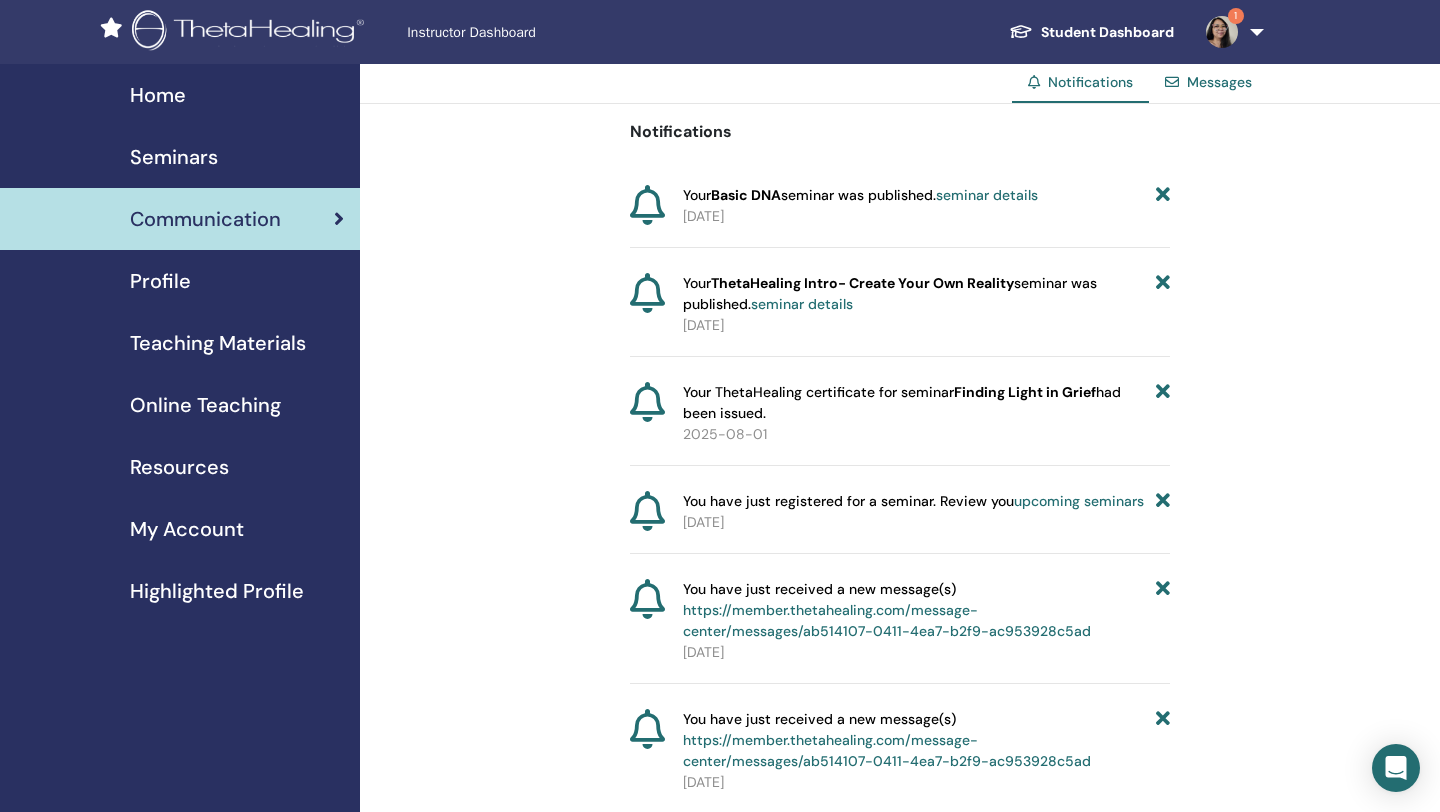 click on "Seminars" at bounding box center [174, 157] 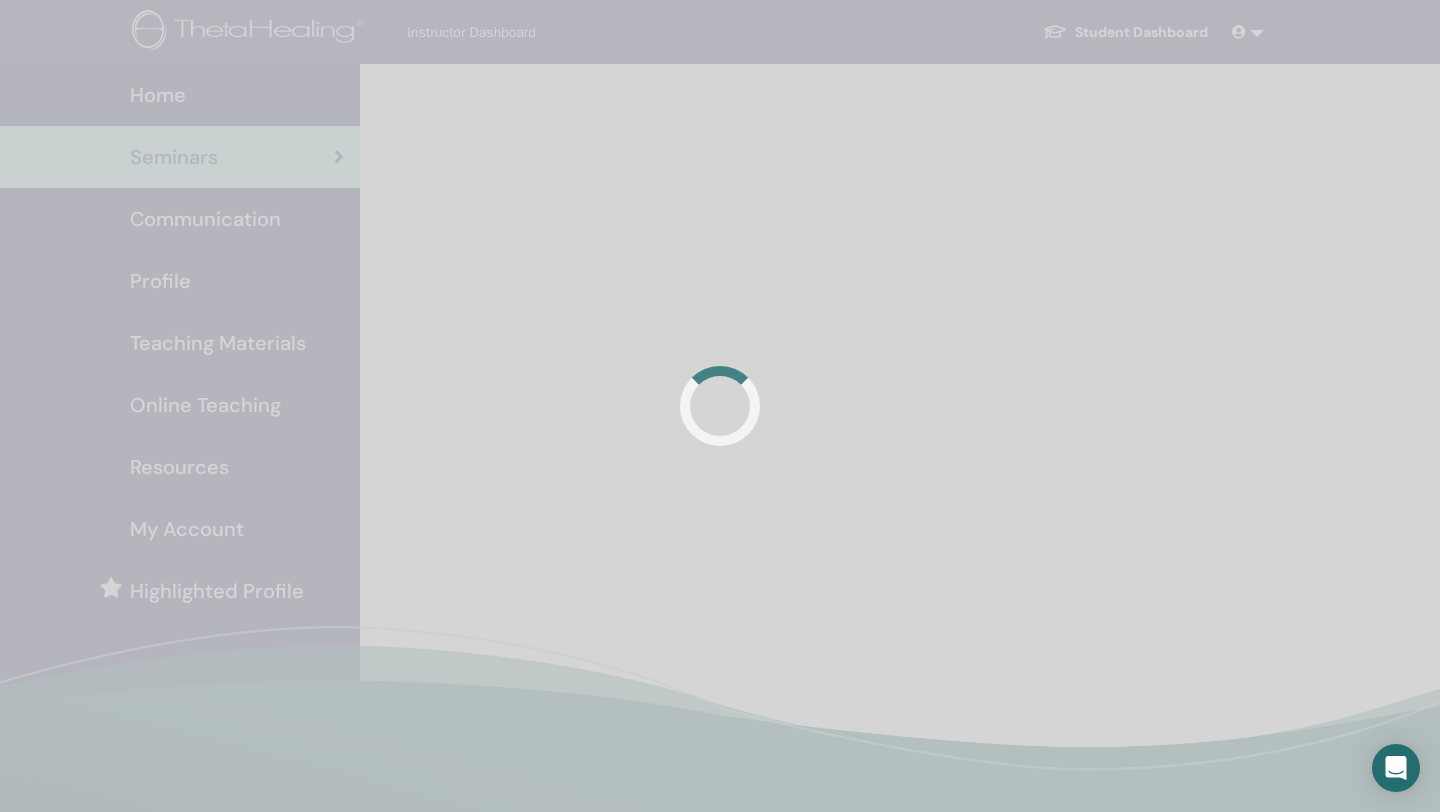 scroll, scrollTop: 0, scrollLeft: 0, axis: both 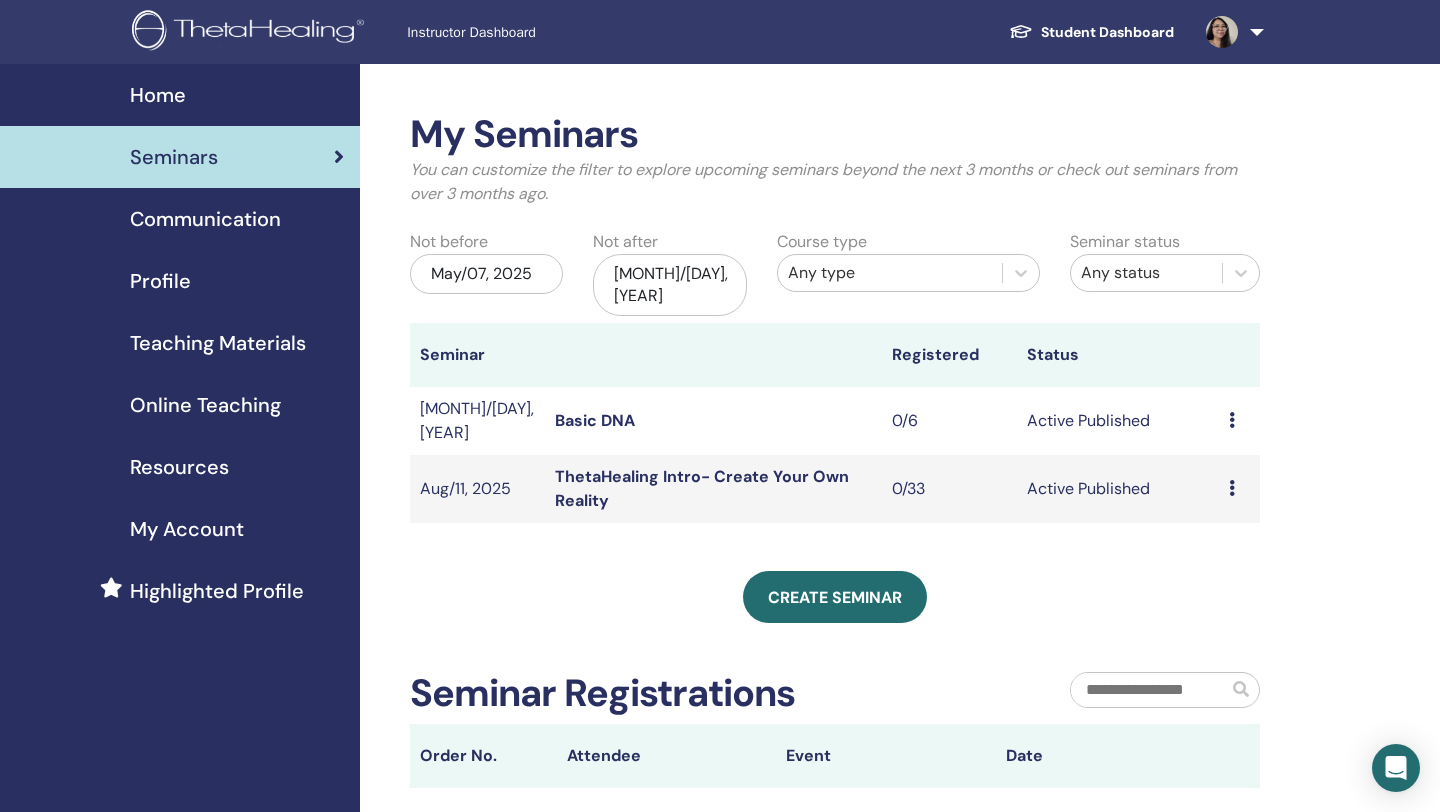 click on "ThetaHealing Intro- Create Your Own Reality" at bounding box center (702, 488) 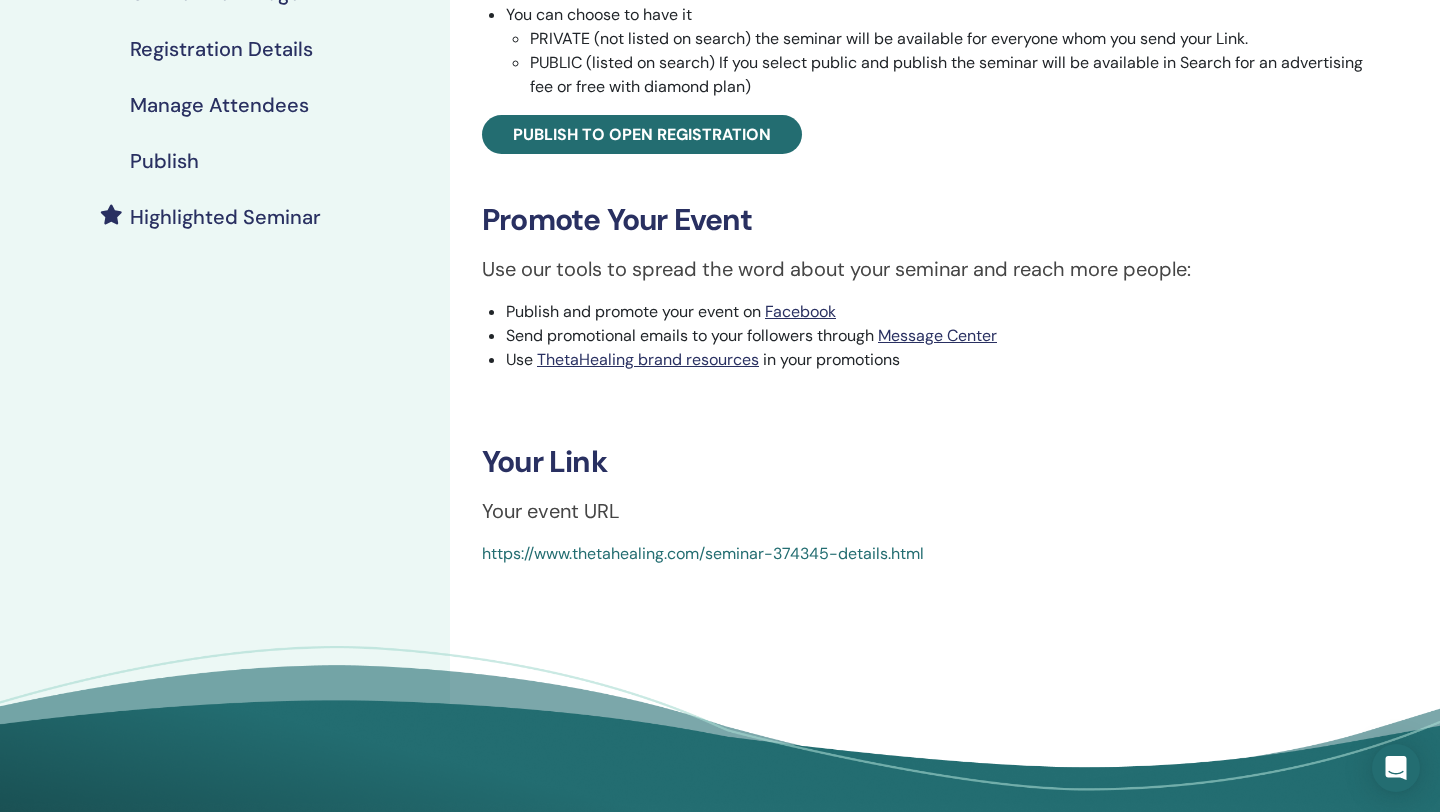 scroll, scrollTop: 484, scrollLeft: 0, axis: vertical 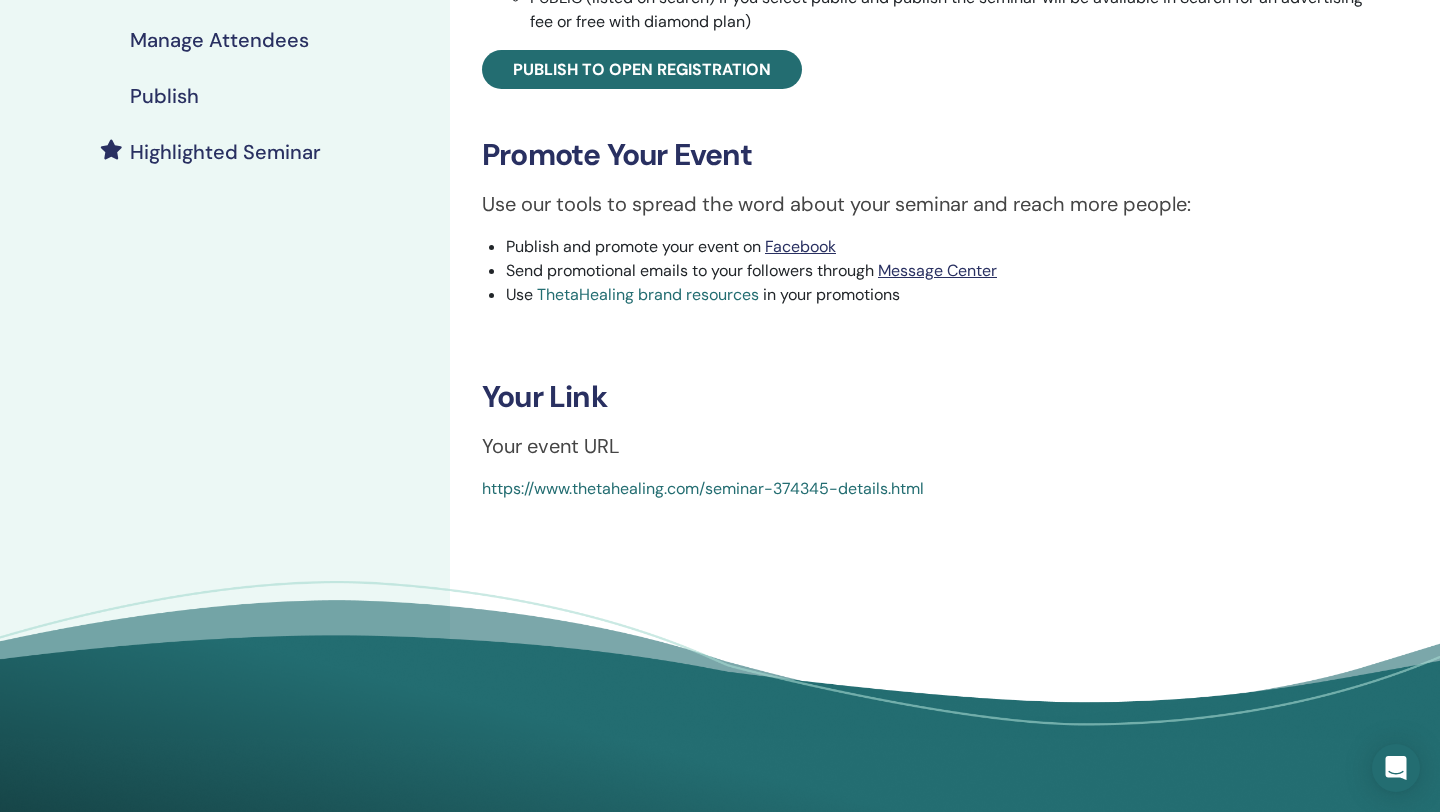 click on "ThetaHealing brand resources" at bounding box center [648, 294] 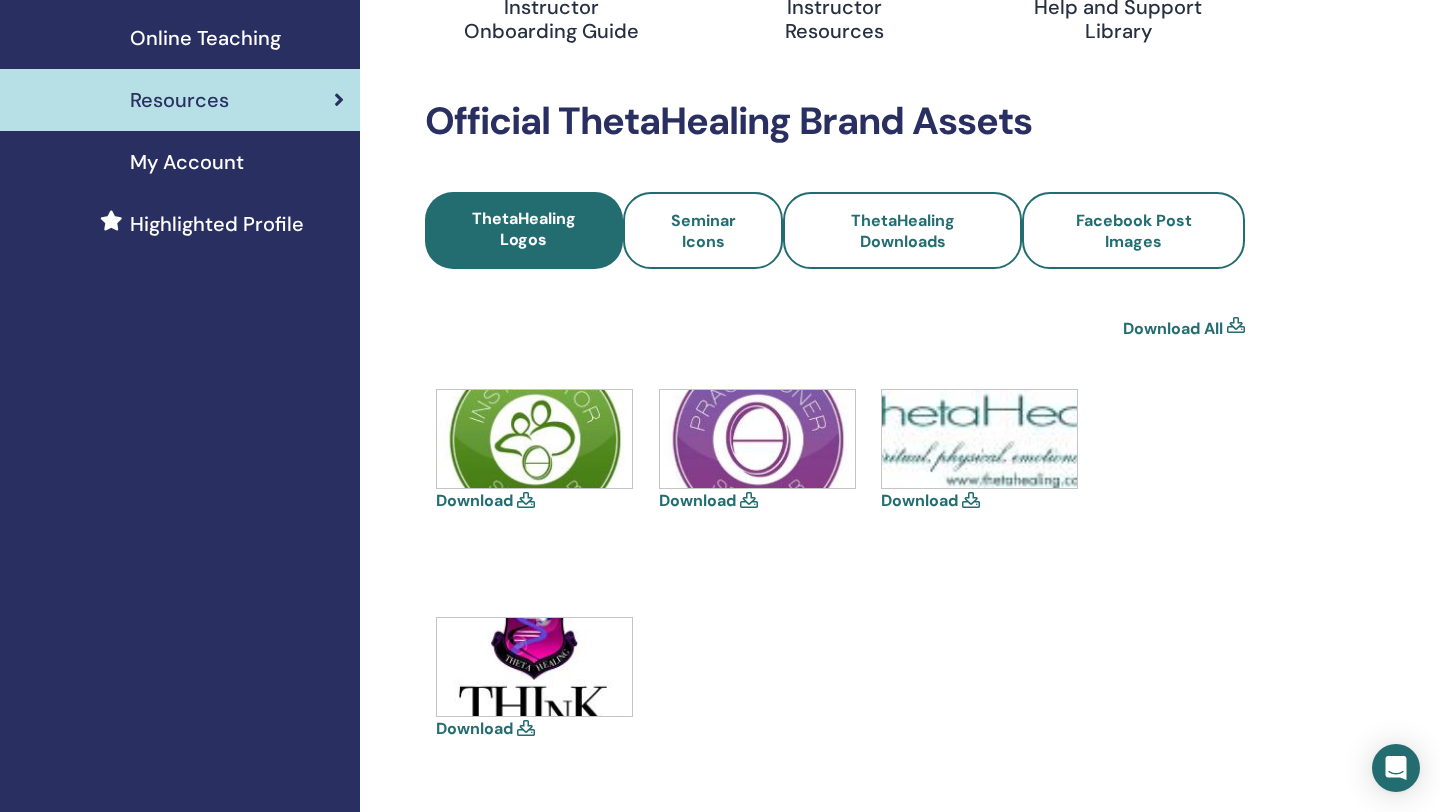 scroll, scrollTop: 360, scrollLeft: 0, axis: vertical 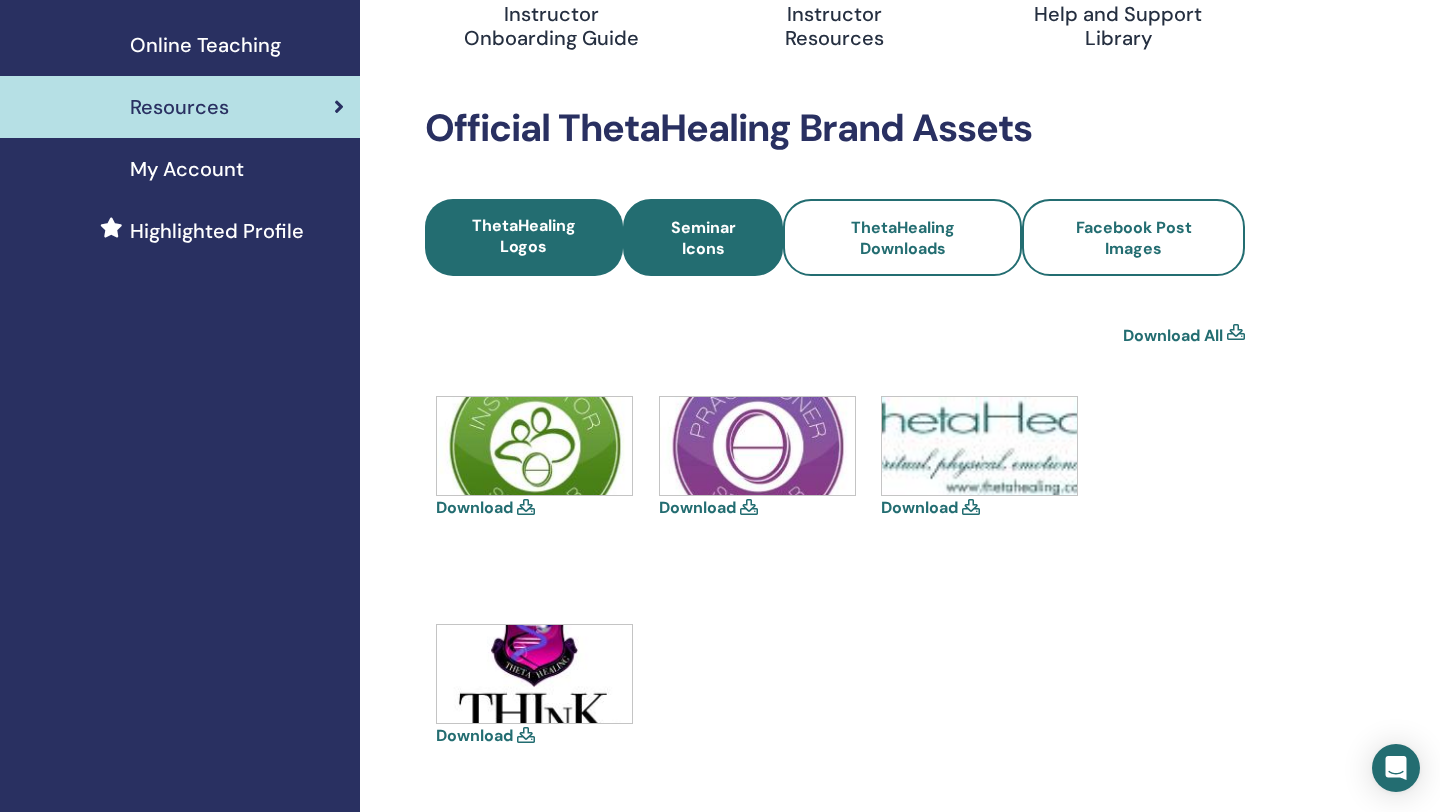 click on "Seminar Icons" at bounding box center (703, 238) 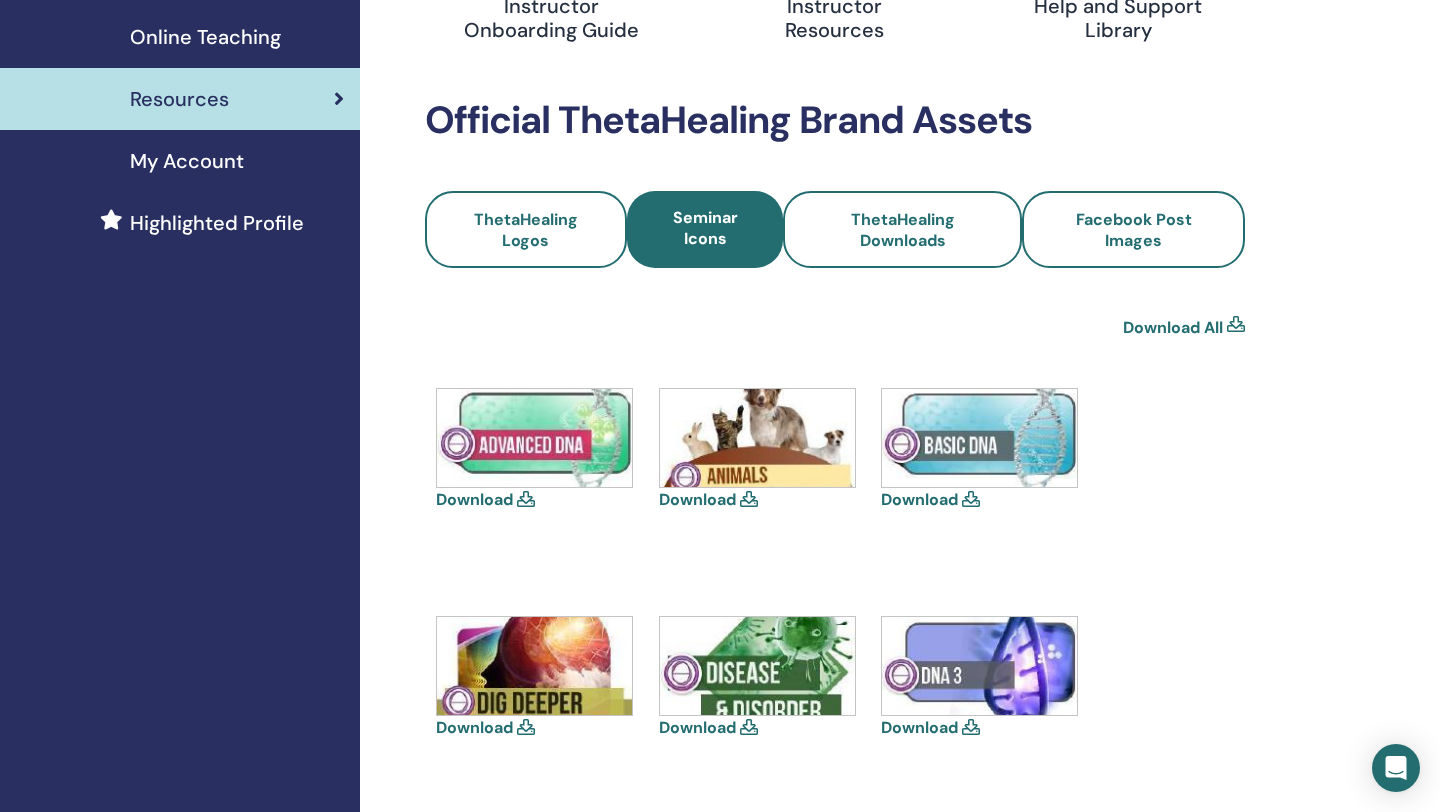 scroll, scrollTop: 478, scrollLeft: 0, axis: vertical 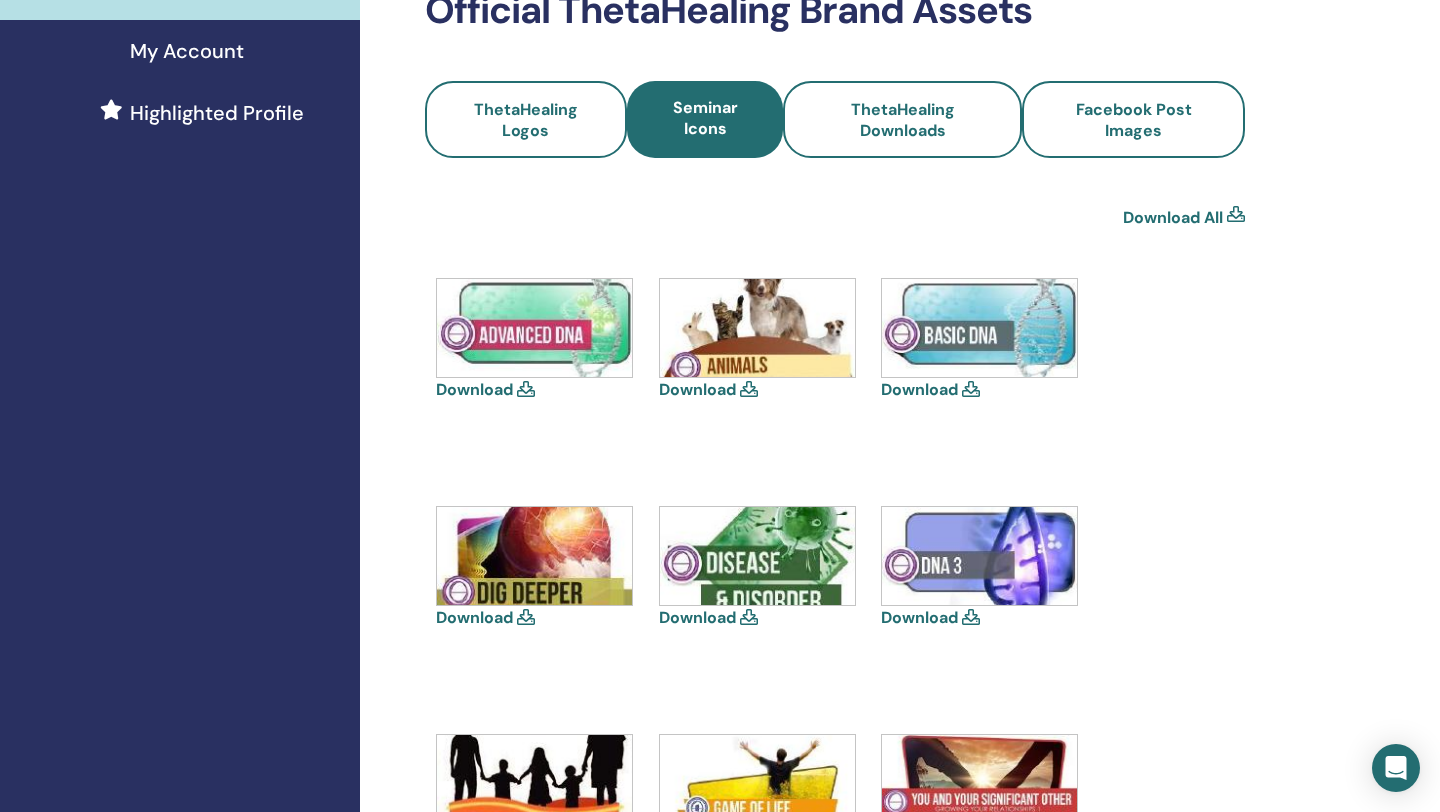 click at bounding box center [979, 328] 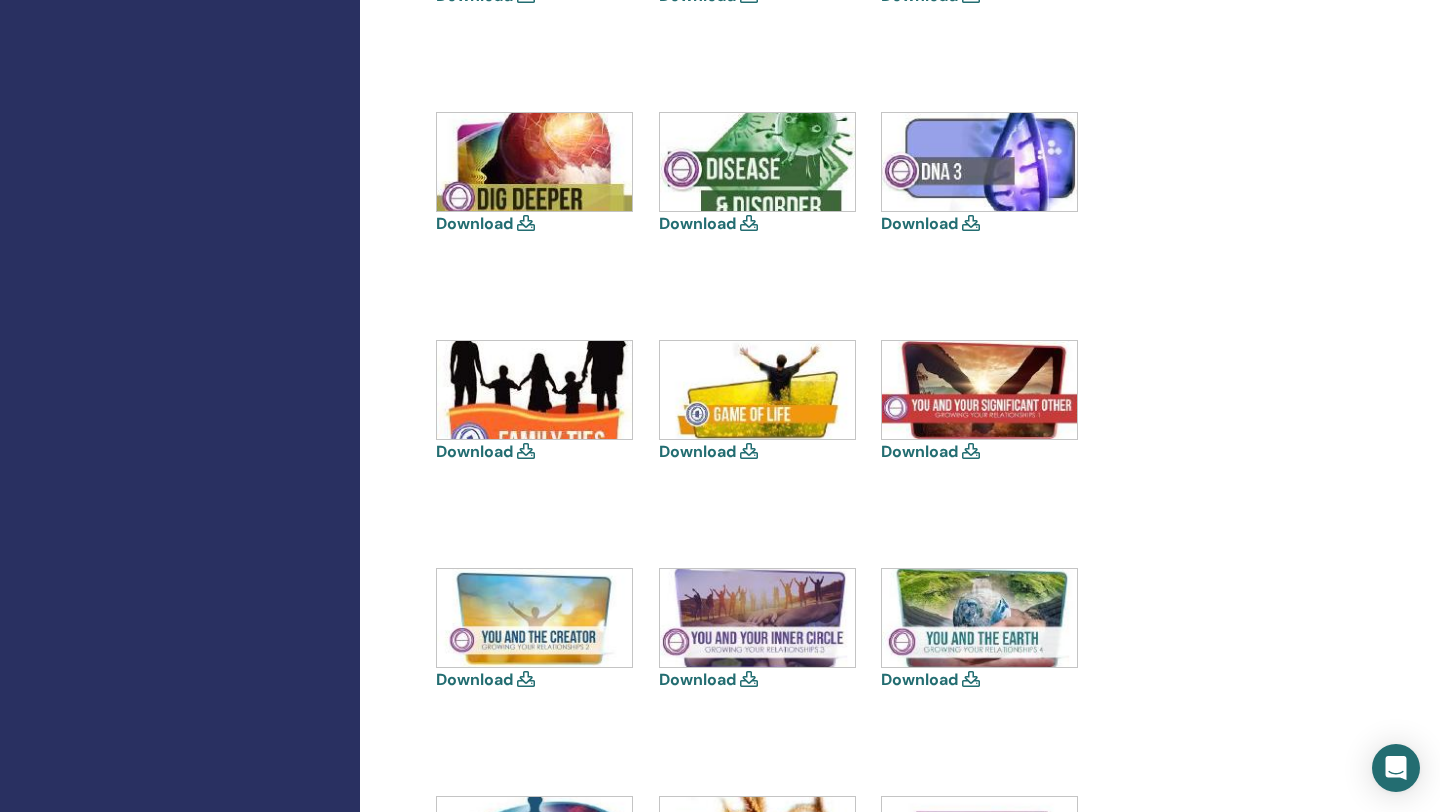 scroll, scrollTop: 681, scrollLeft: 0, axis: vertical 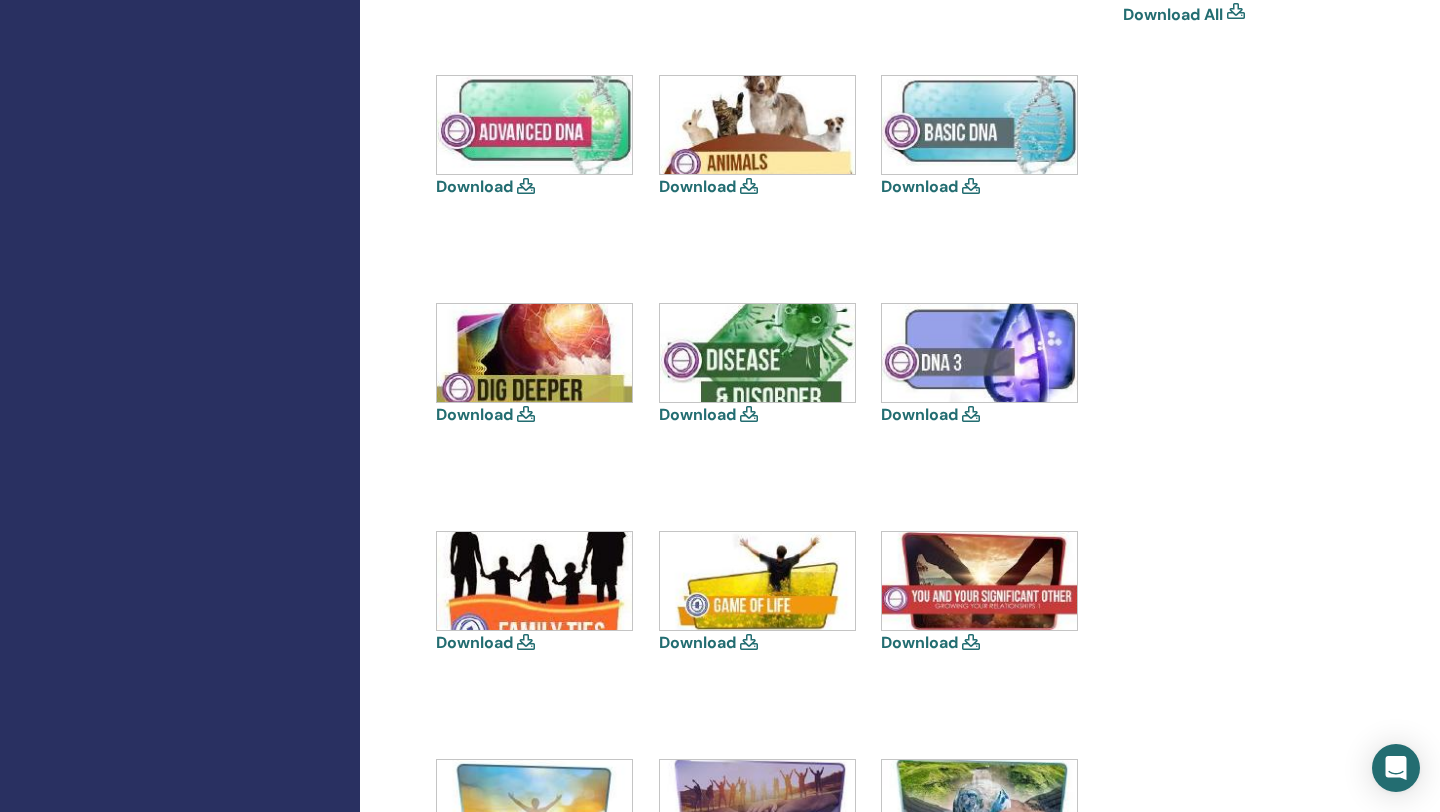 click on "Download" at bounding box center (919, 186) 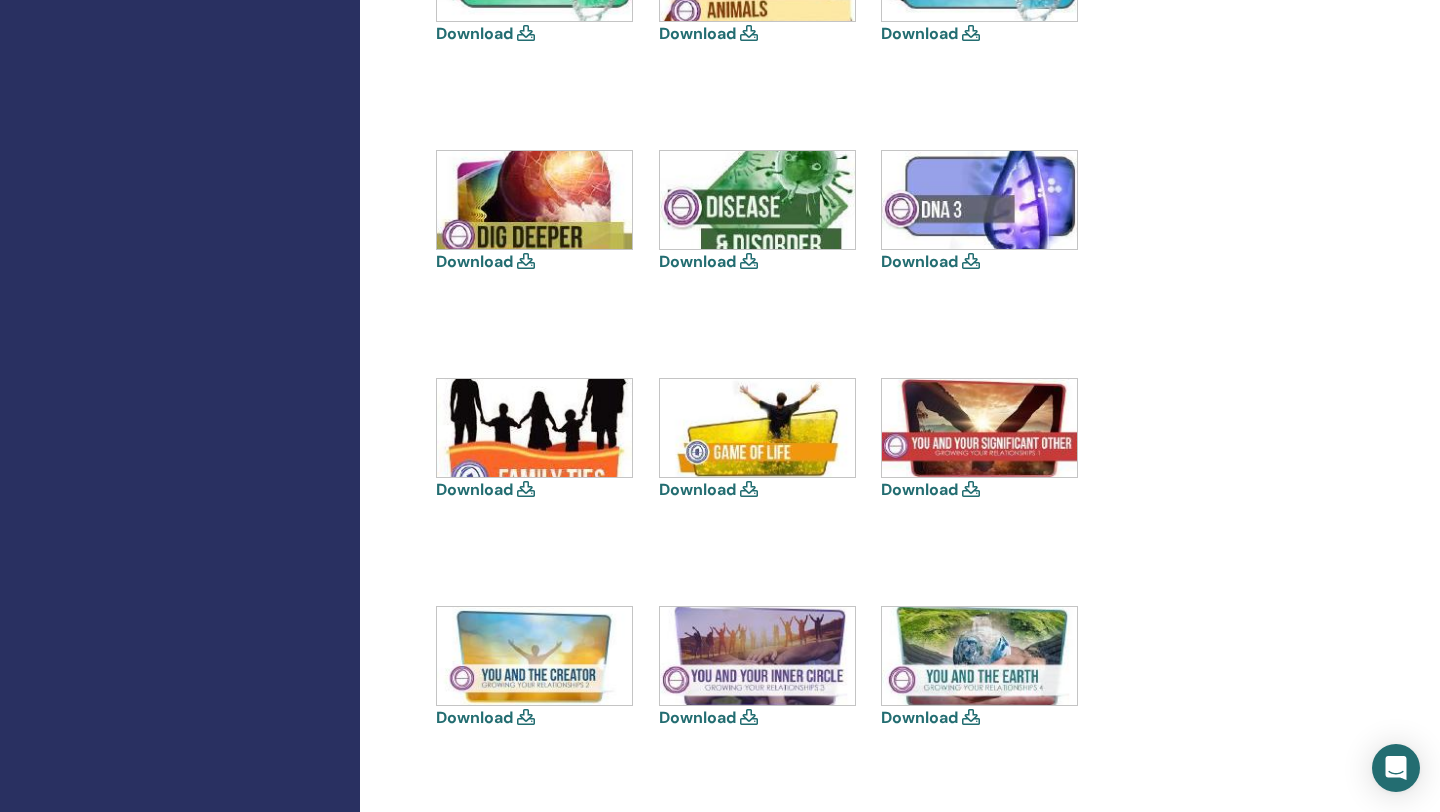 scroll, scrollTop: 521, scrollLeft: 0, axis: vertical 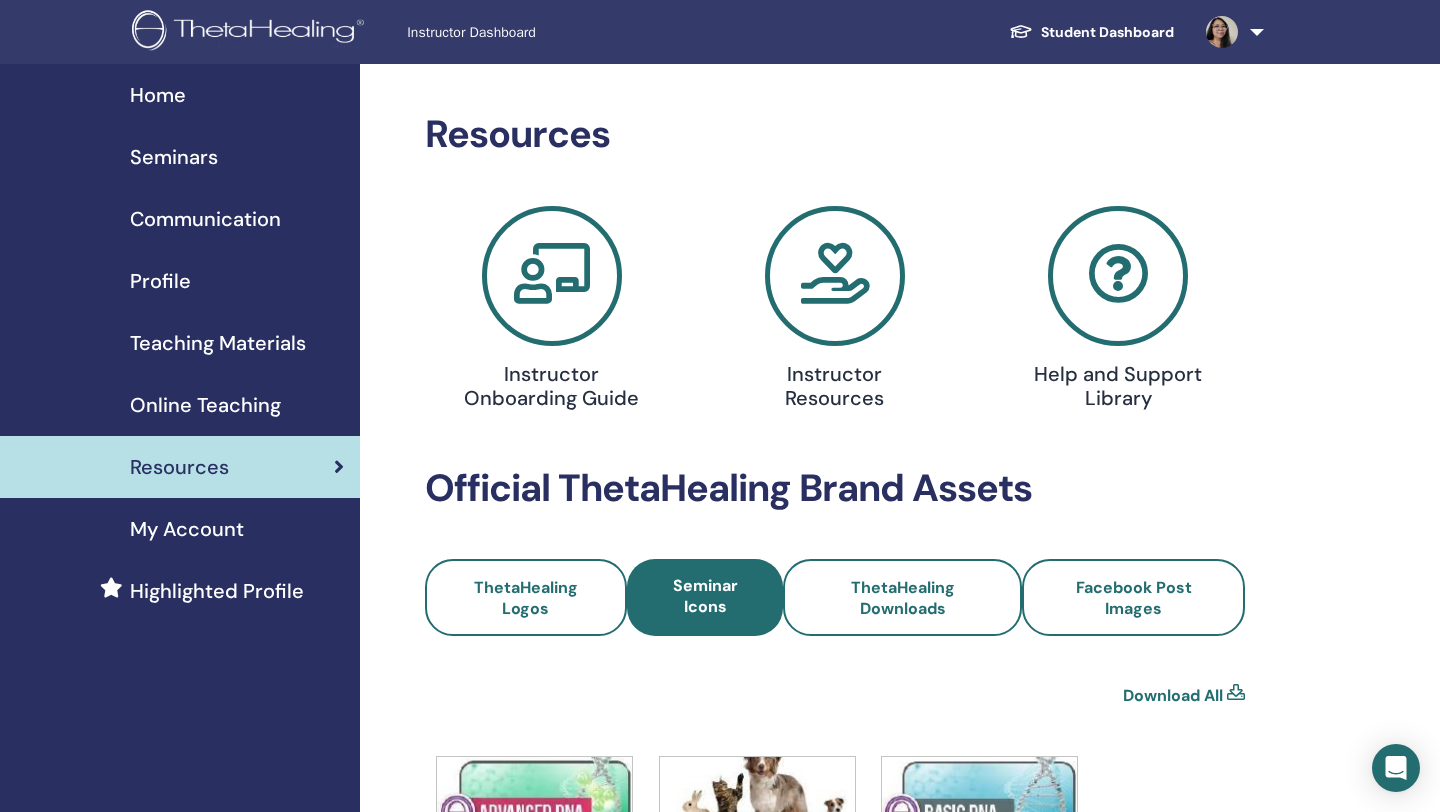 click on "Home" at bounding box center [158, 95] 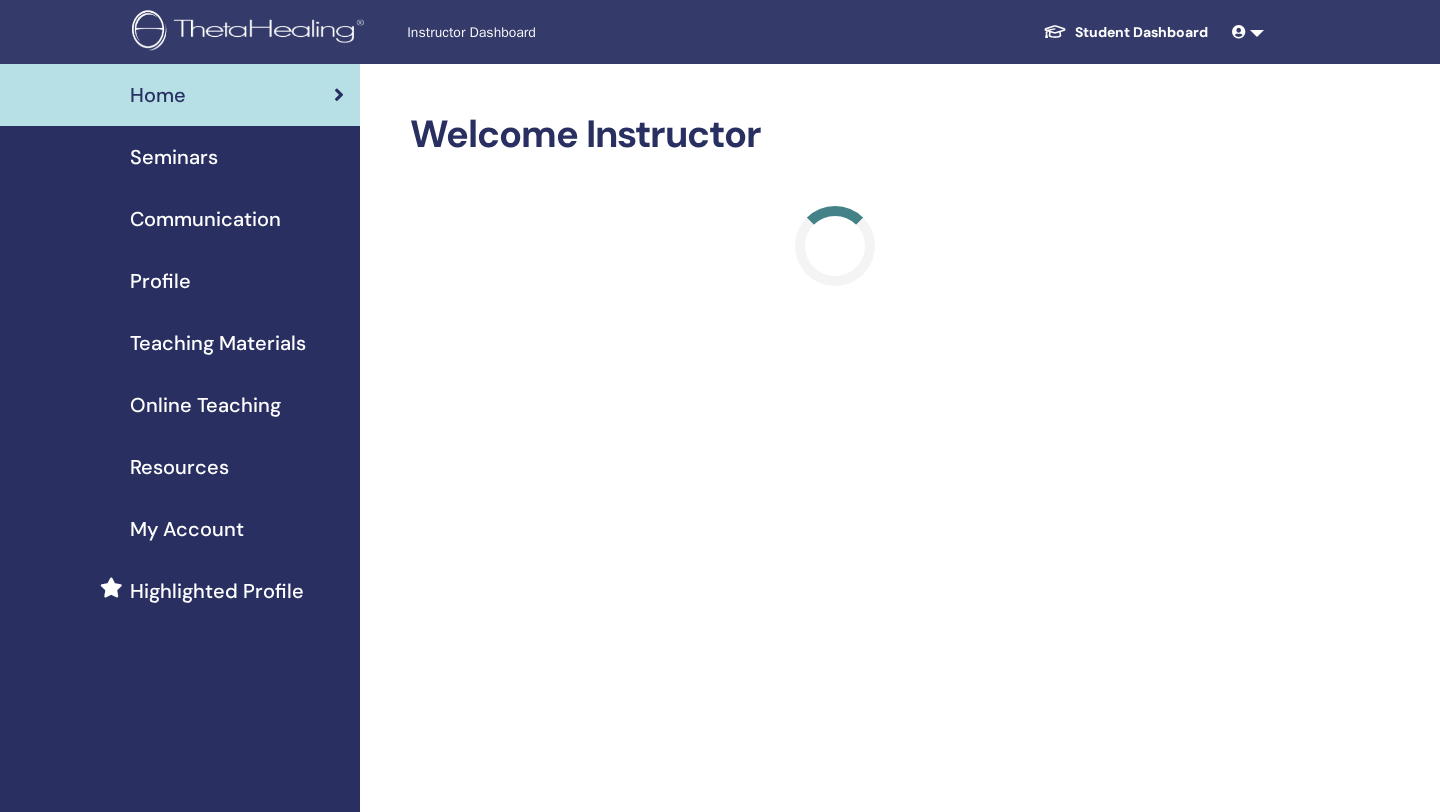 scroll, scrollTop: 0, scrollLeft: 0, axis: both 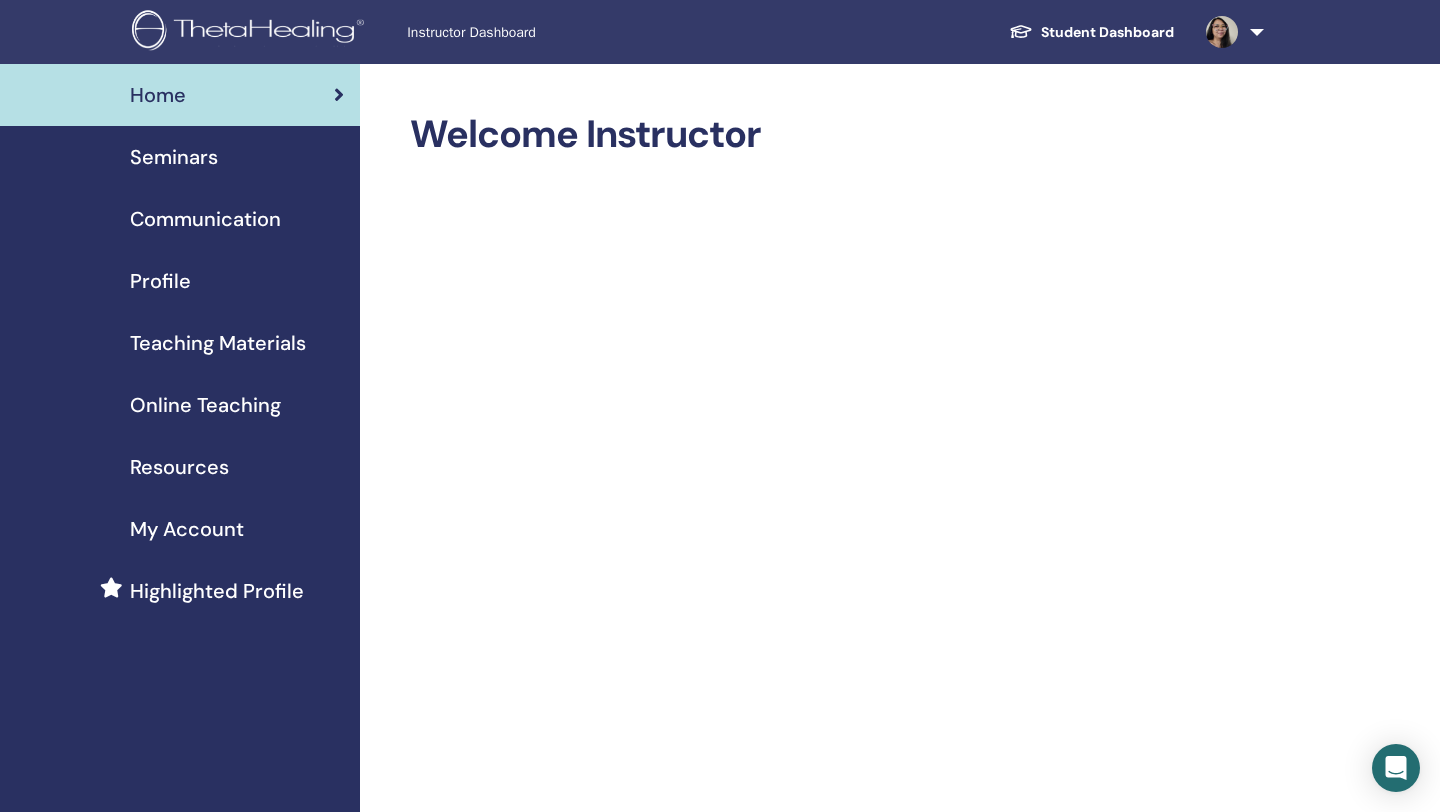 click on "Seminars" at bounding box center (180, 157) 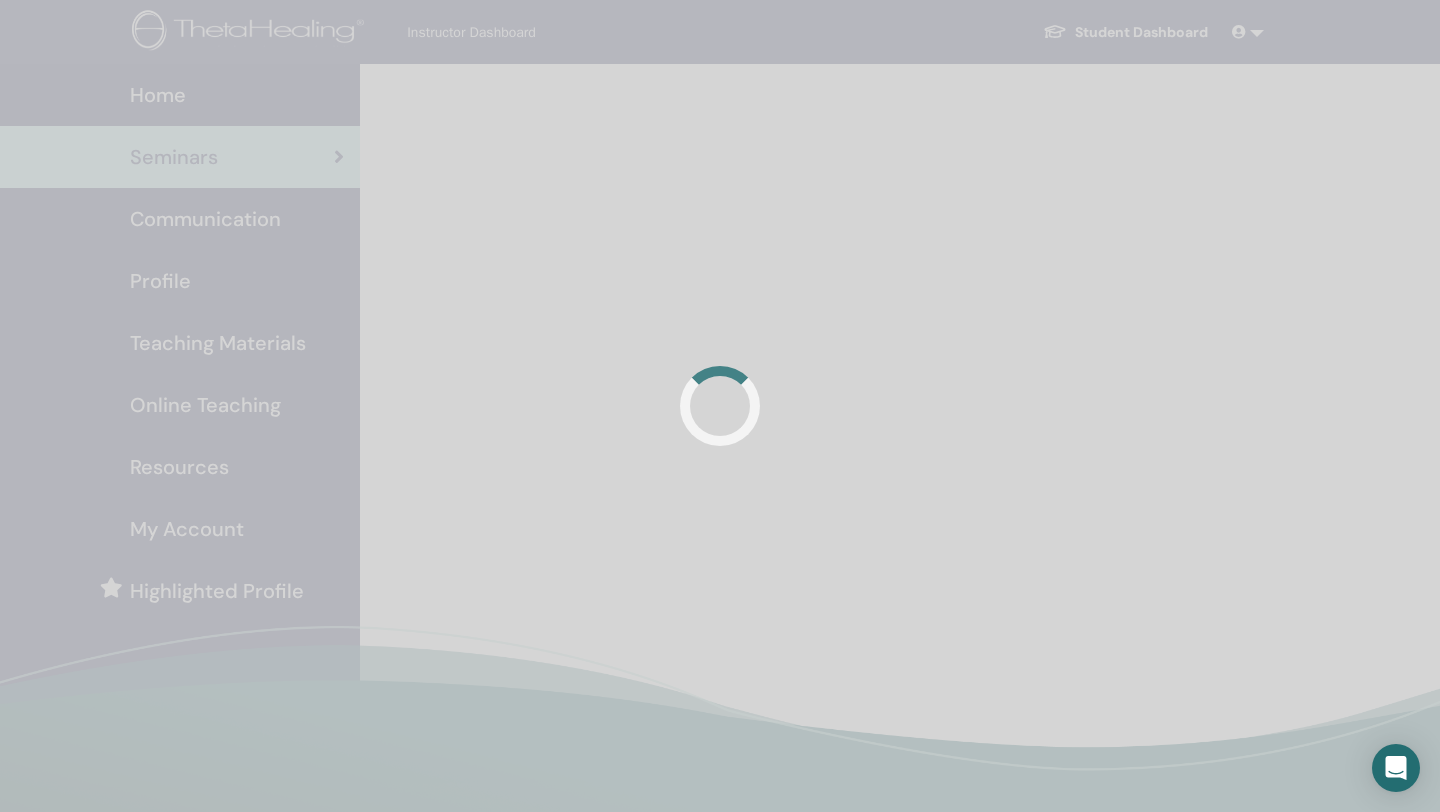scroll, scrollTop: 0, scrollLeft: 0, axis: both 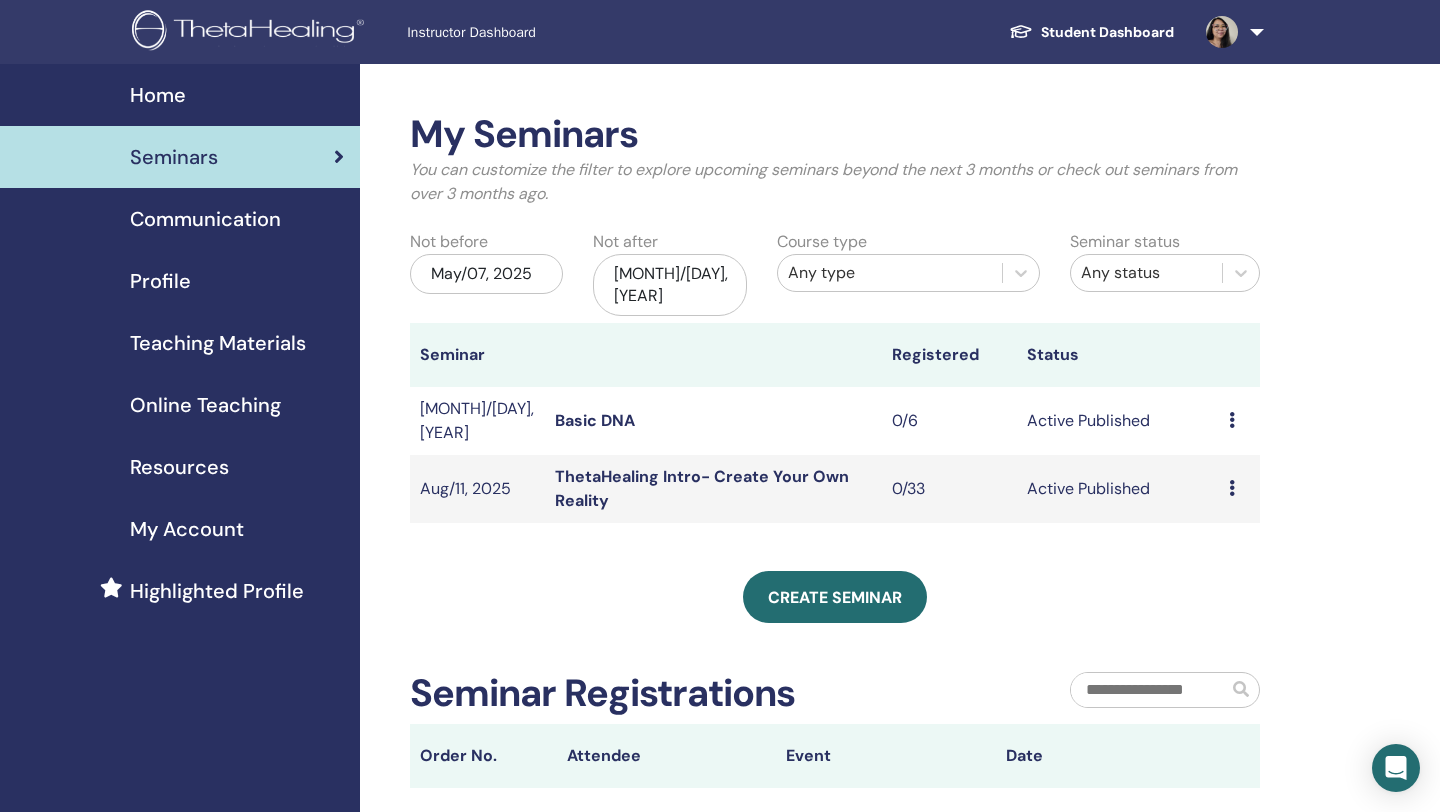 click on "ThetaHealing Intro- Create Your Own Reality" at bounding box center (702, 488) 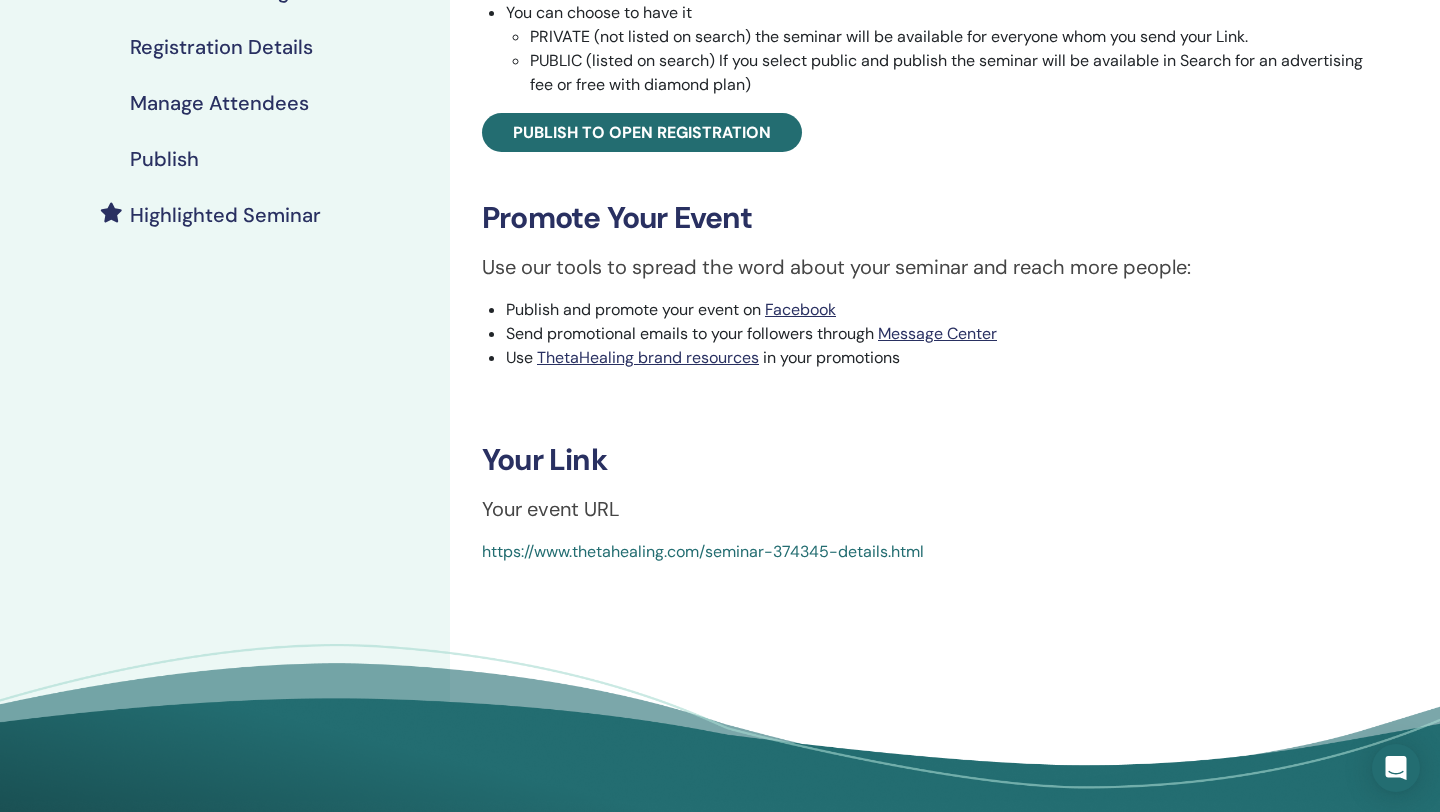scroll, scrollTop: 460, scrollLeft: 0, axis: vertical 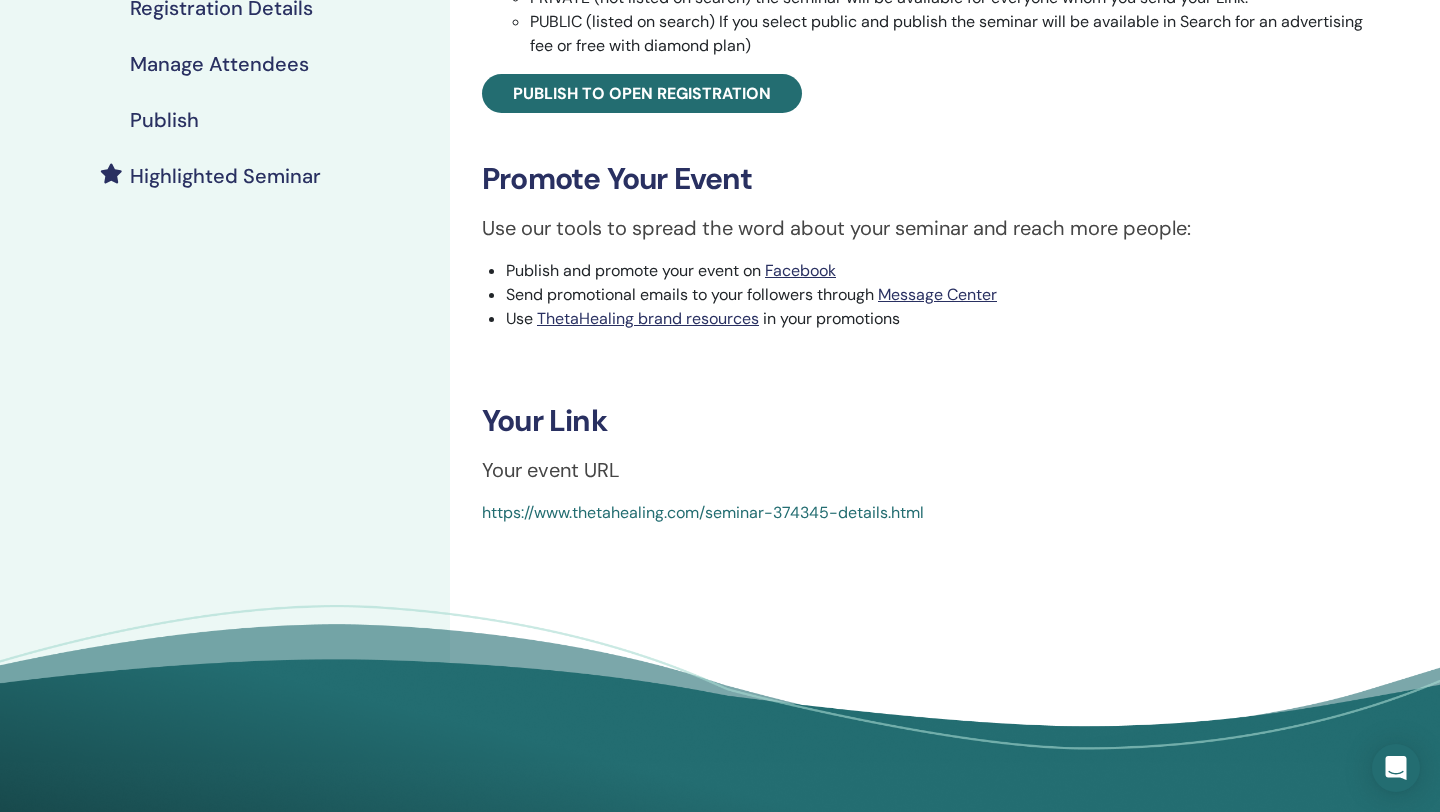 click on "https://www.thetahealing.com/seminar-374345-details.html" at bounding box center [703, 512] 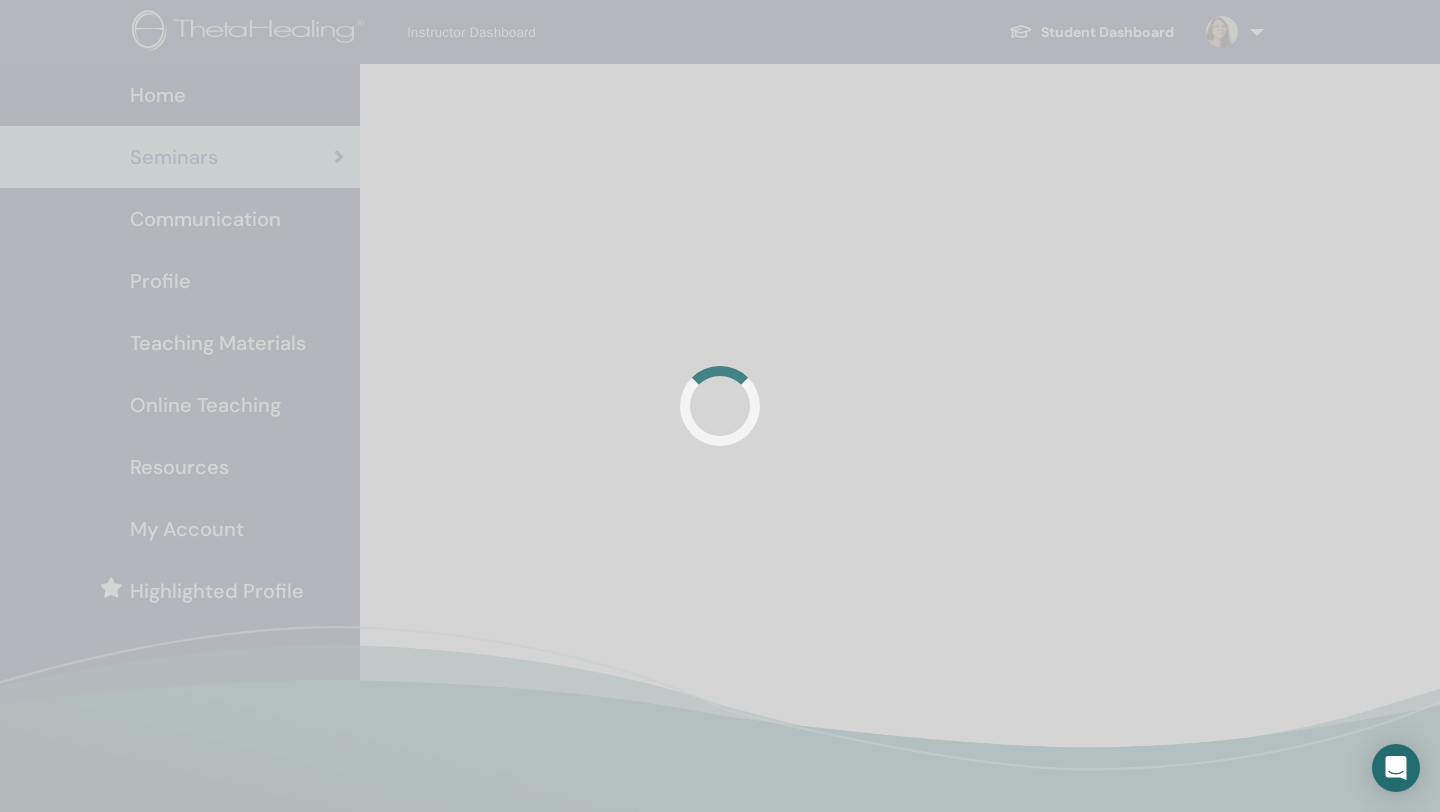 scroll, scrollTop: 0, scrollLeft: 0, axis: both 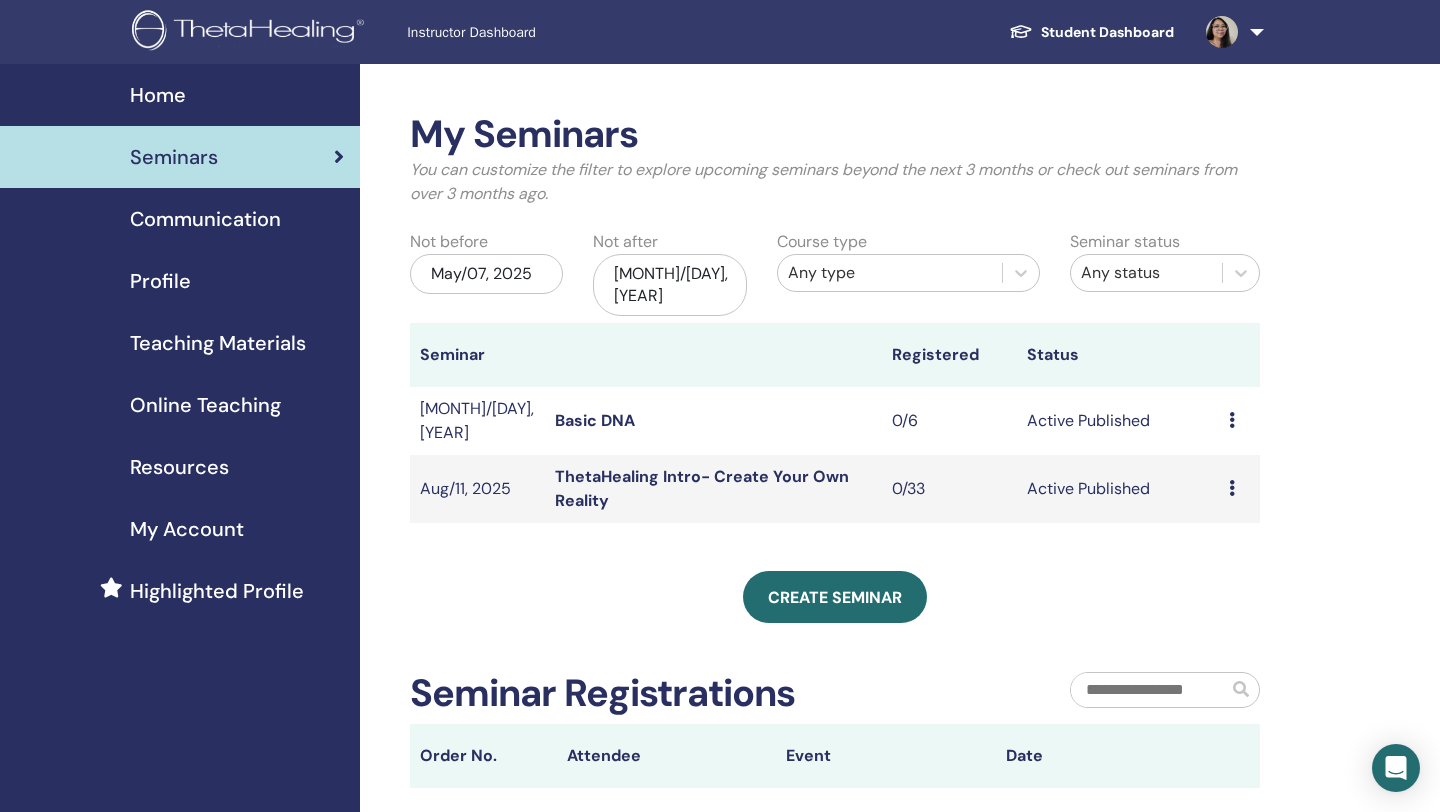 click on "Basic DNA" at bounding box center (595, 420) 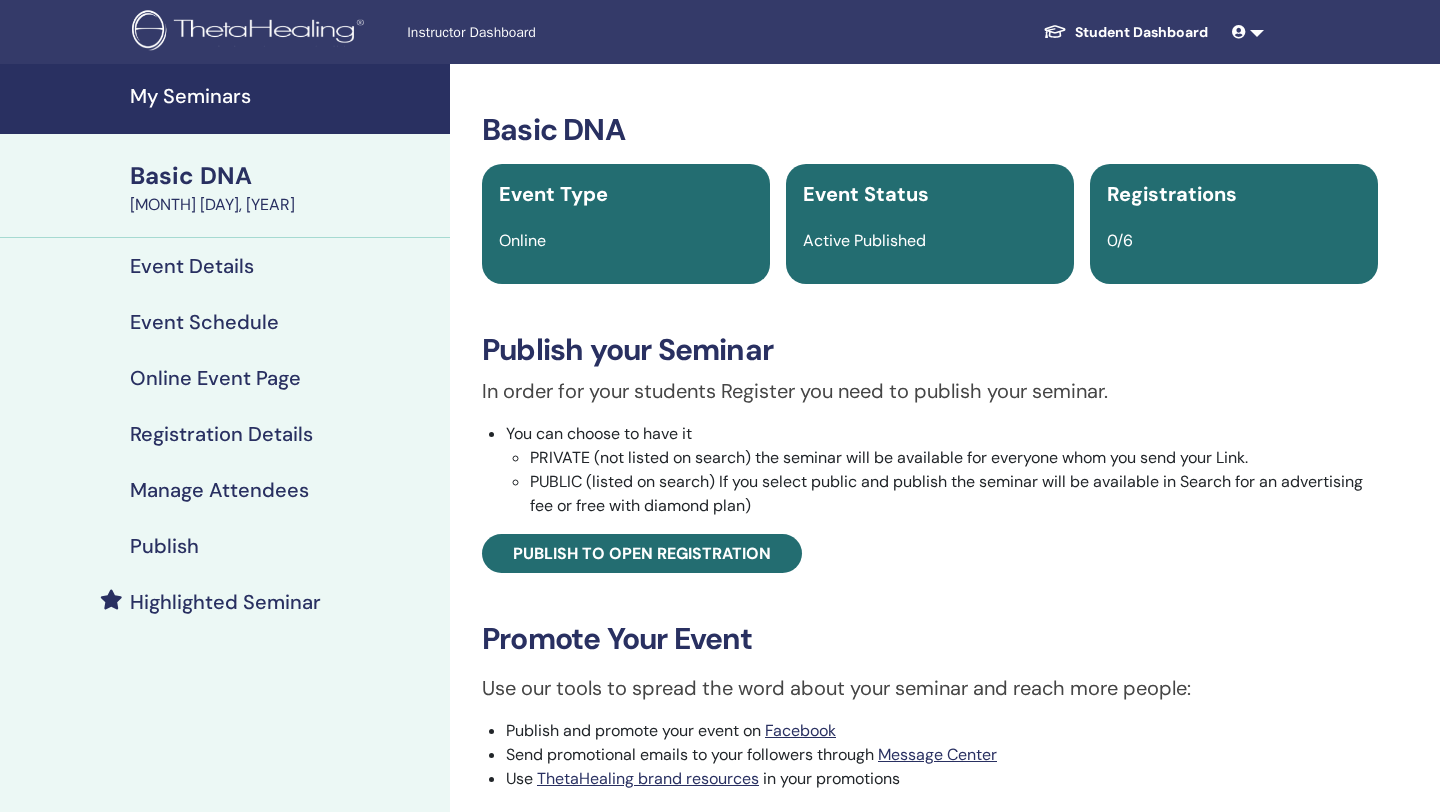 scroll, scrollTop: 0, scrollLeft: 0, axis: both 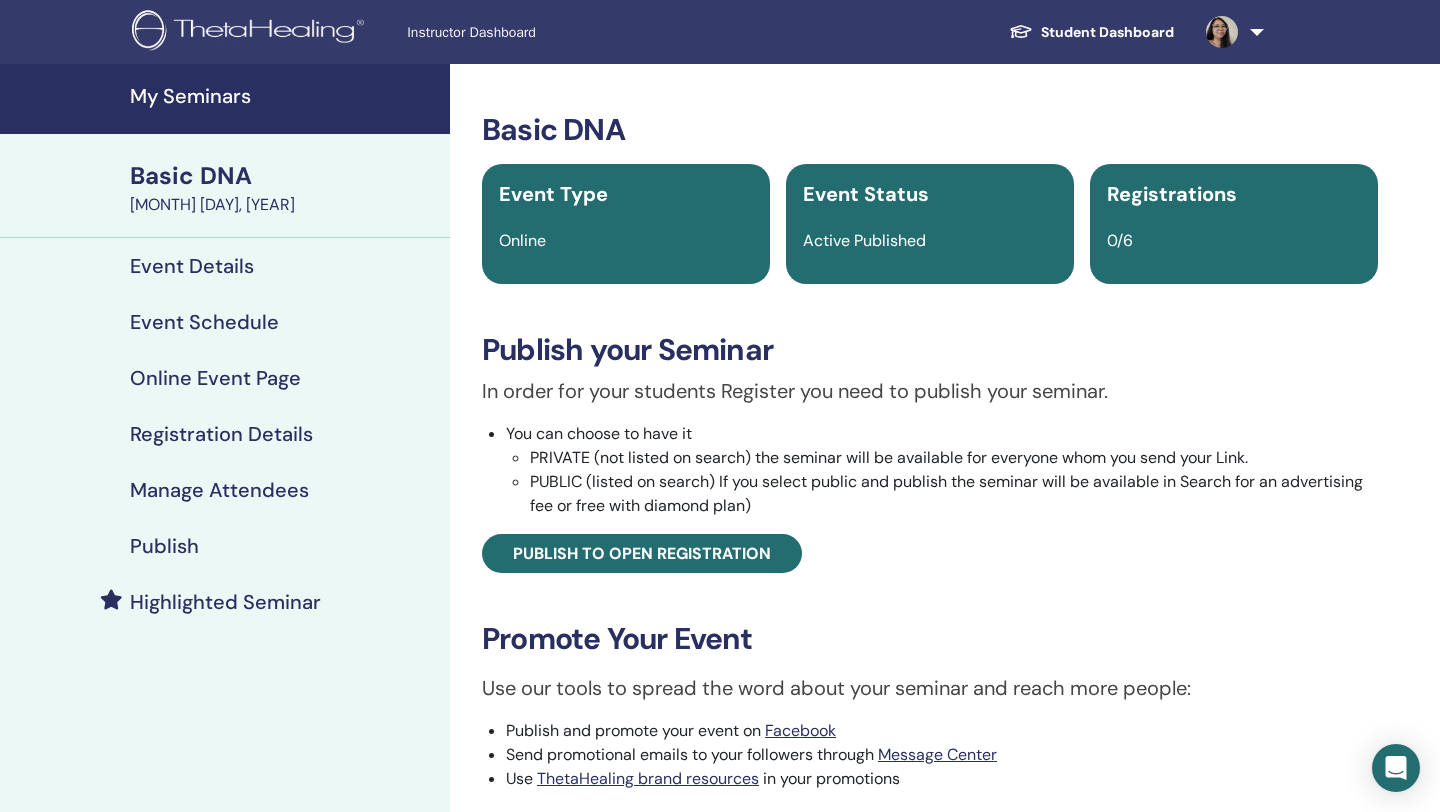 click on "Event Details" at bounding box center [192, 266] 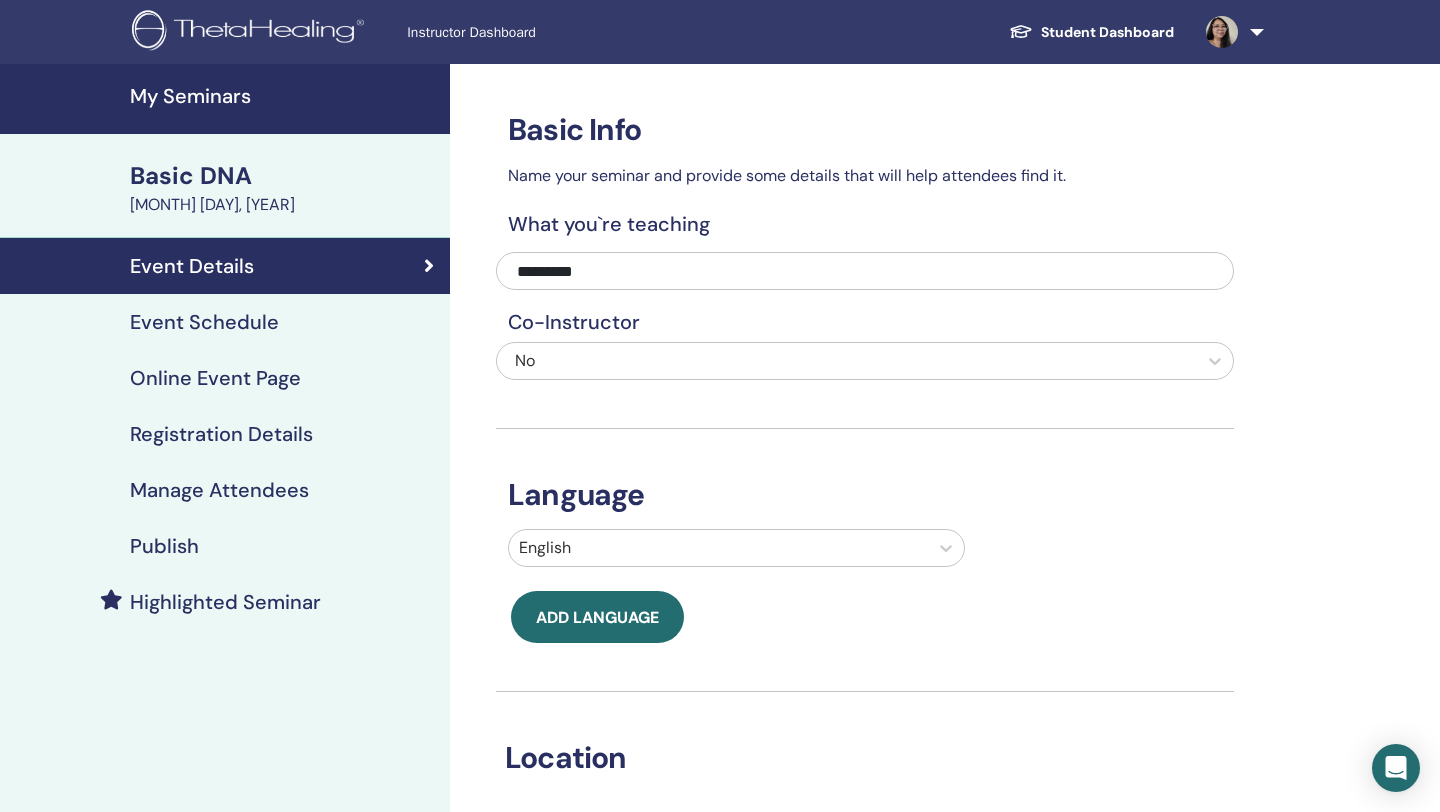 click on "Event Schedule" at bounding box center (204, 322) 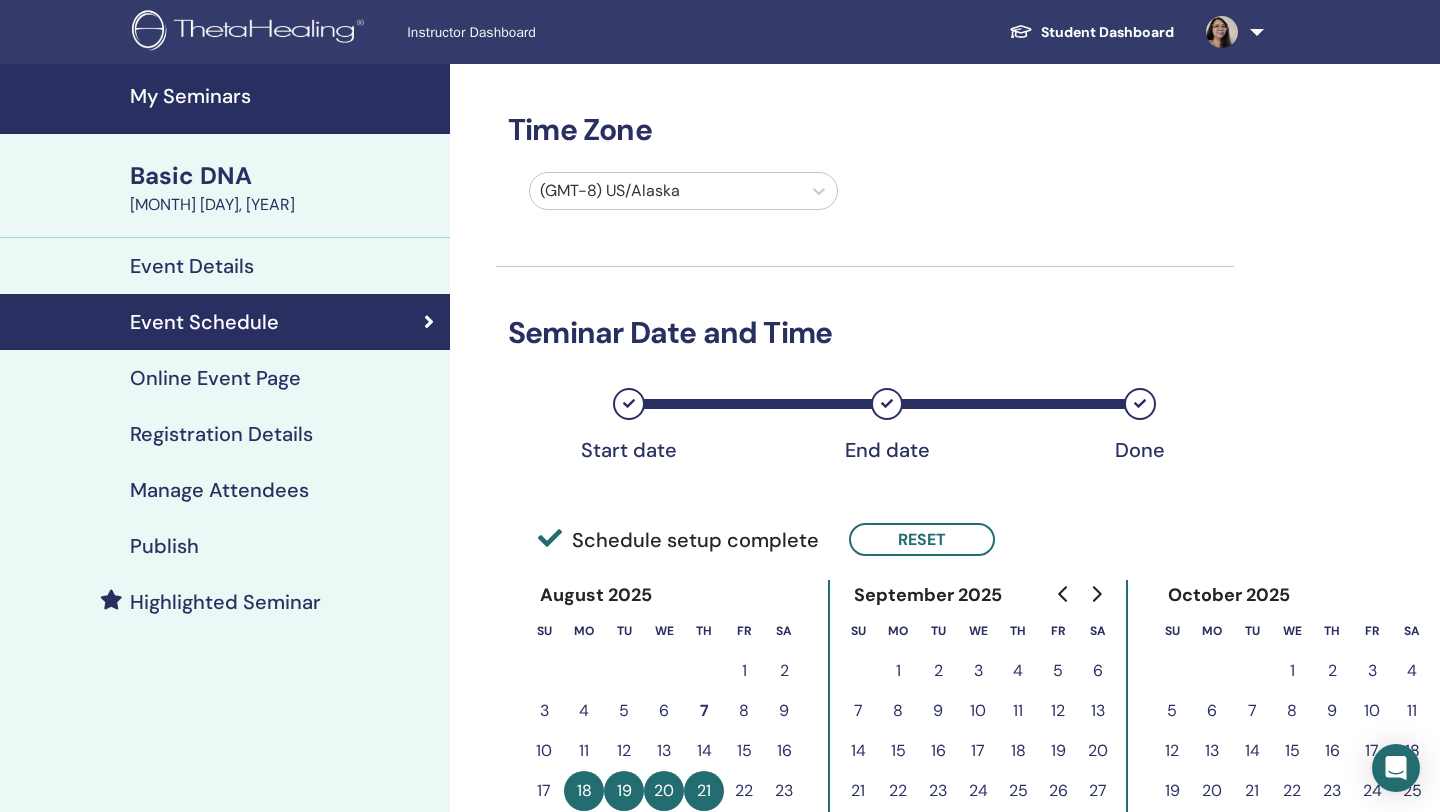 click on "Registration Details" at bounding box center [221, 434] 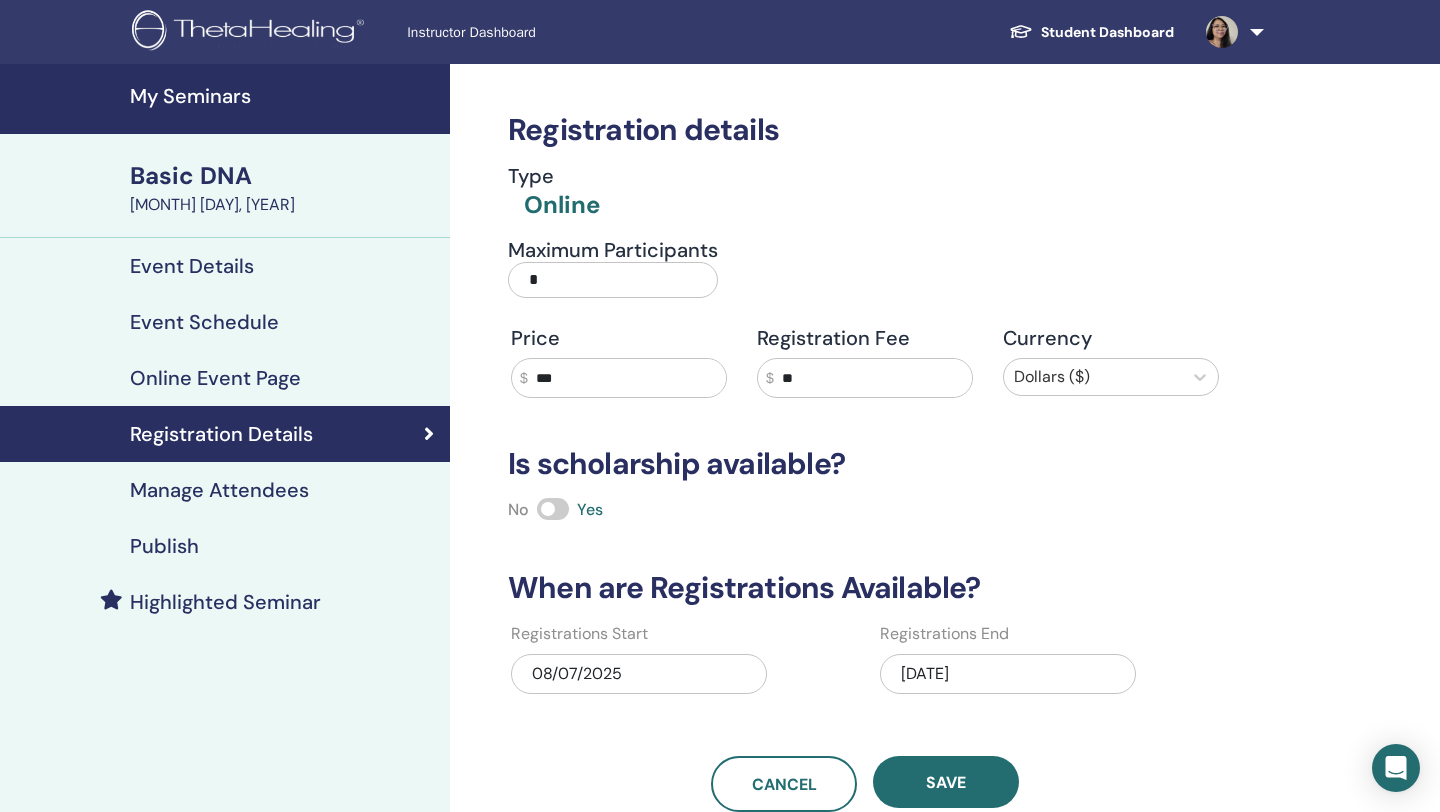 click on "Event Details" at bounding box center (225, 266) 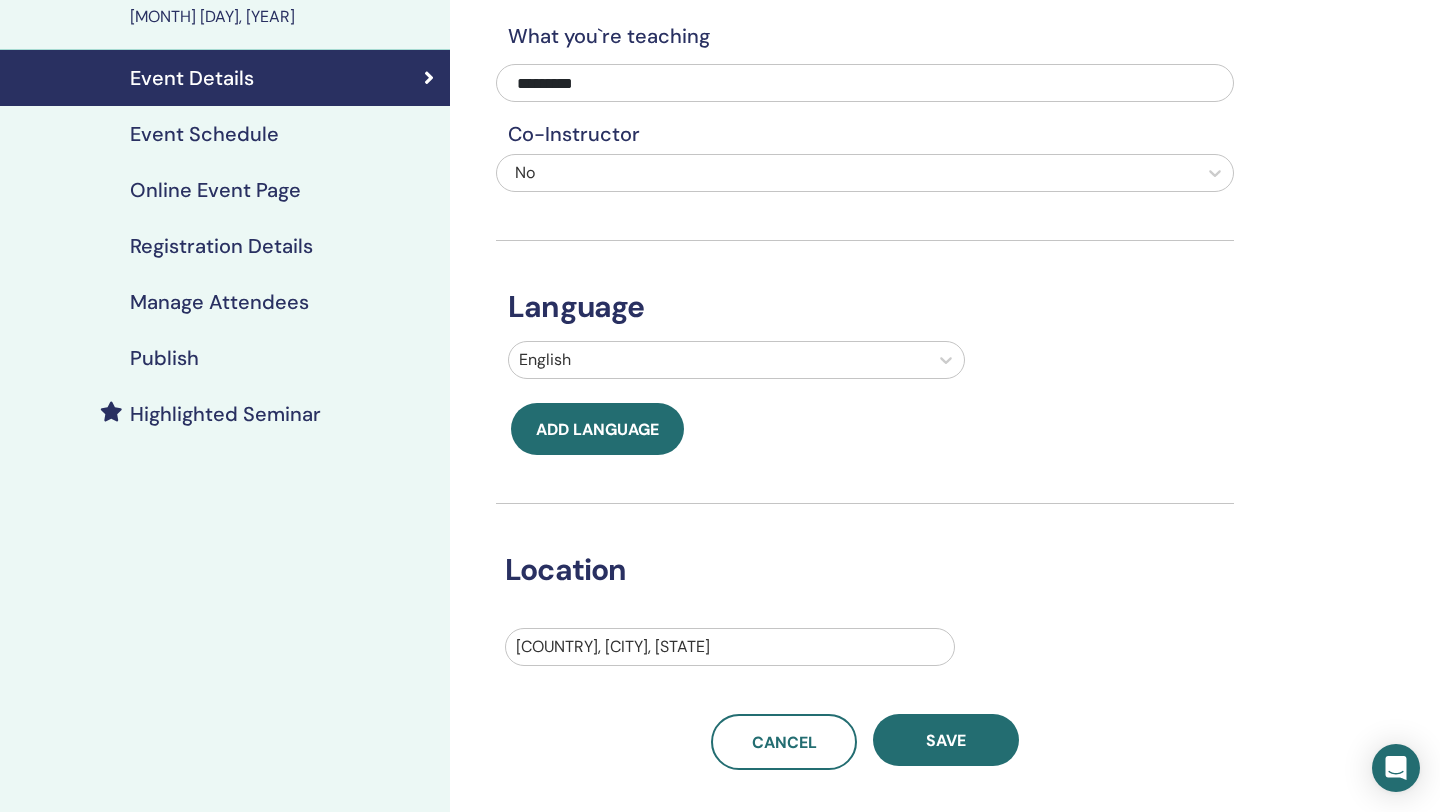 scroll, scrollTop: 0, scrollLeft: 0, axis: both 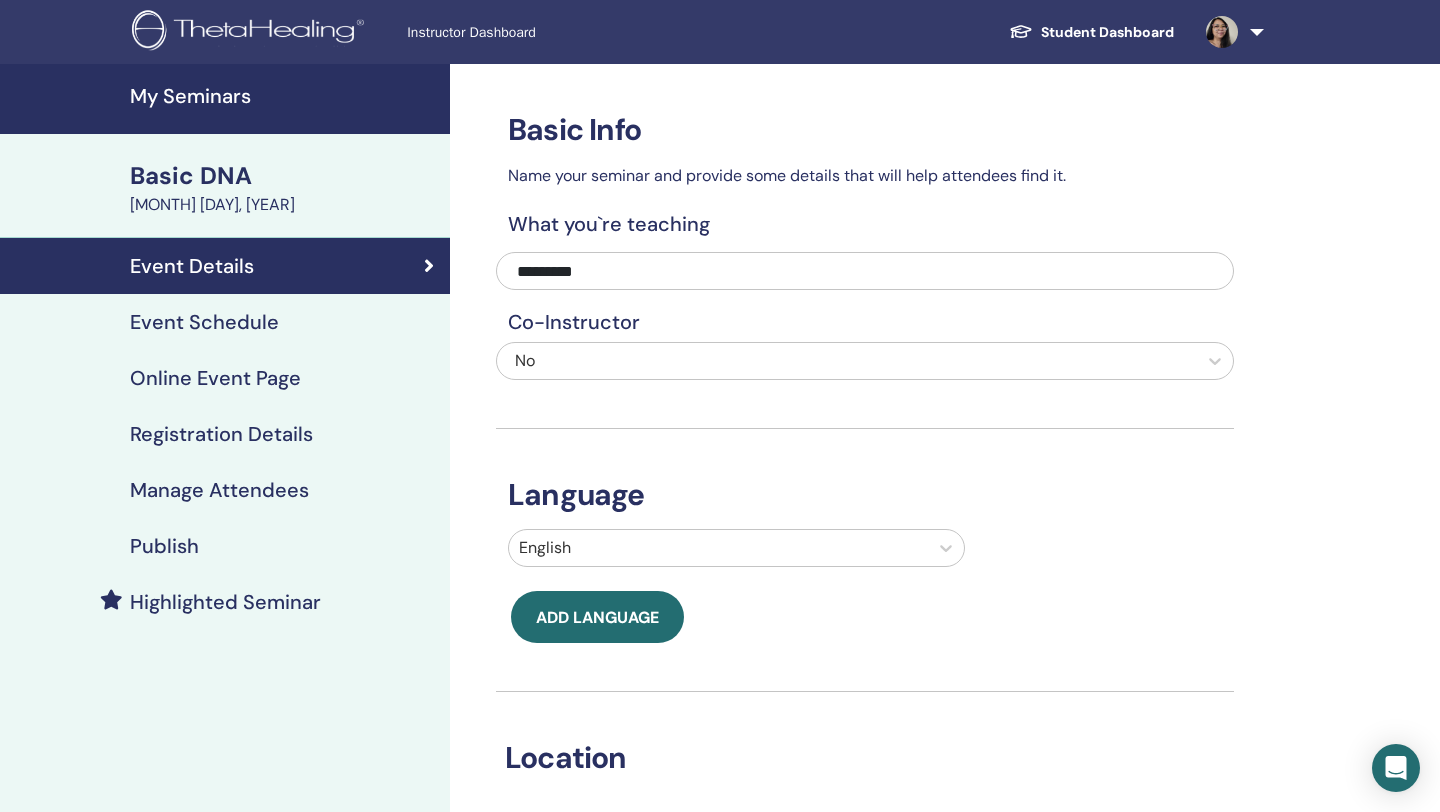 click on "Manage Attendees" at bounding box center [219, 490] 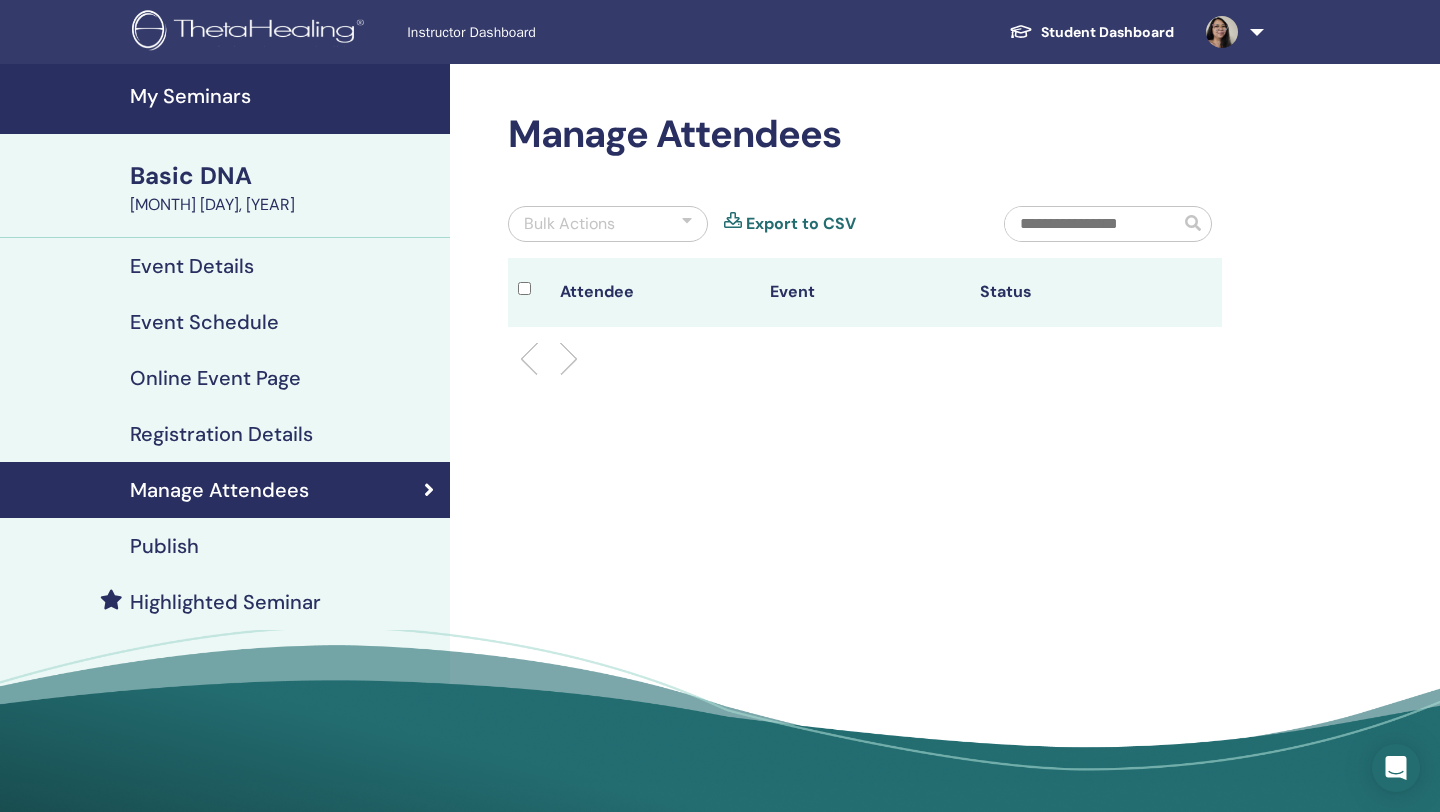 click on "Publish" at bounding box center [225, 546] 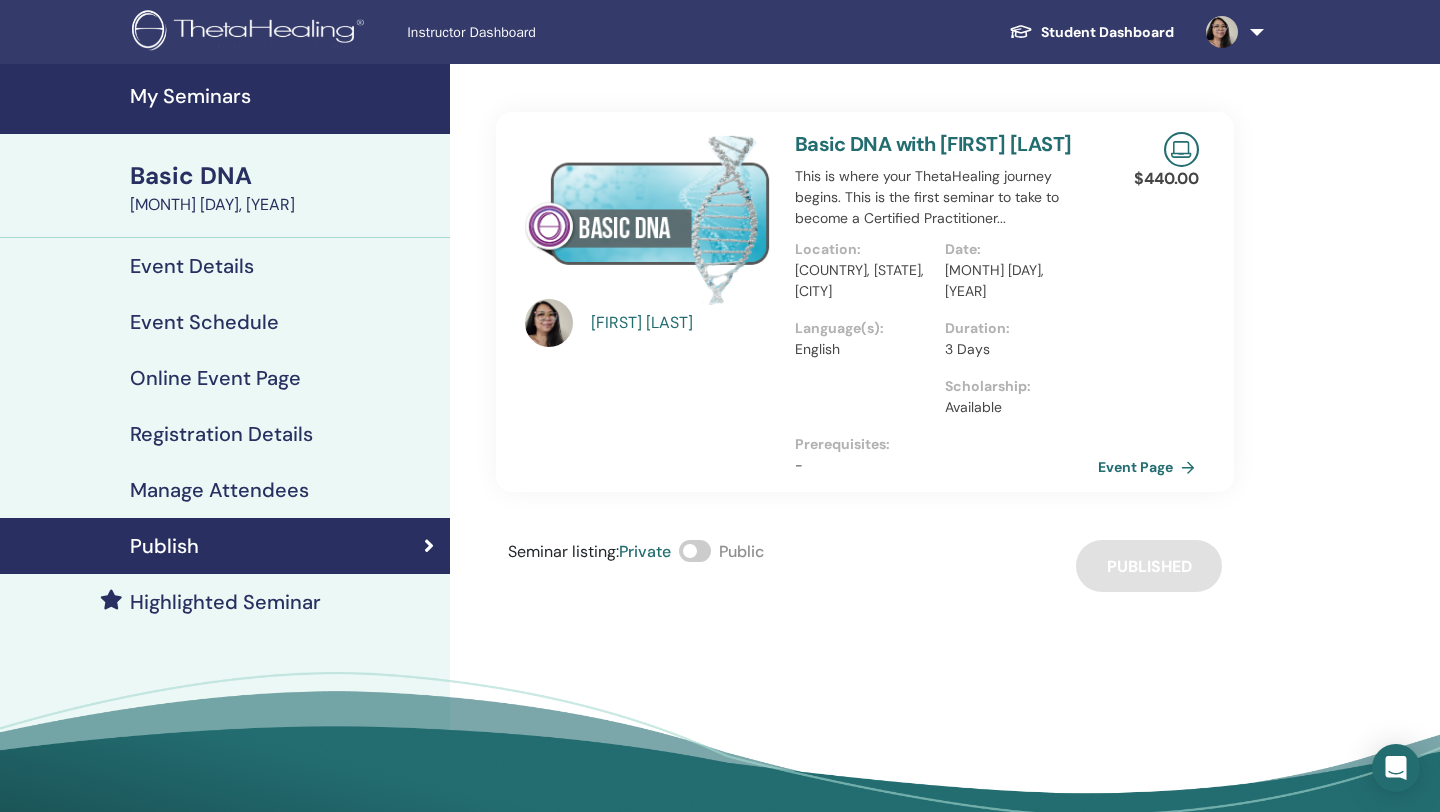 click on "Event Page" at bounding box center (1150, 467) 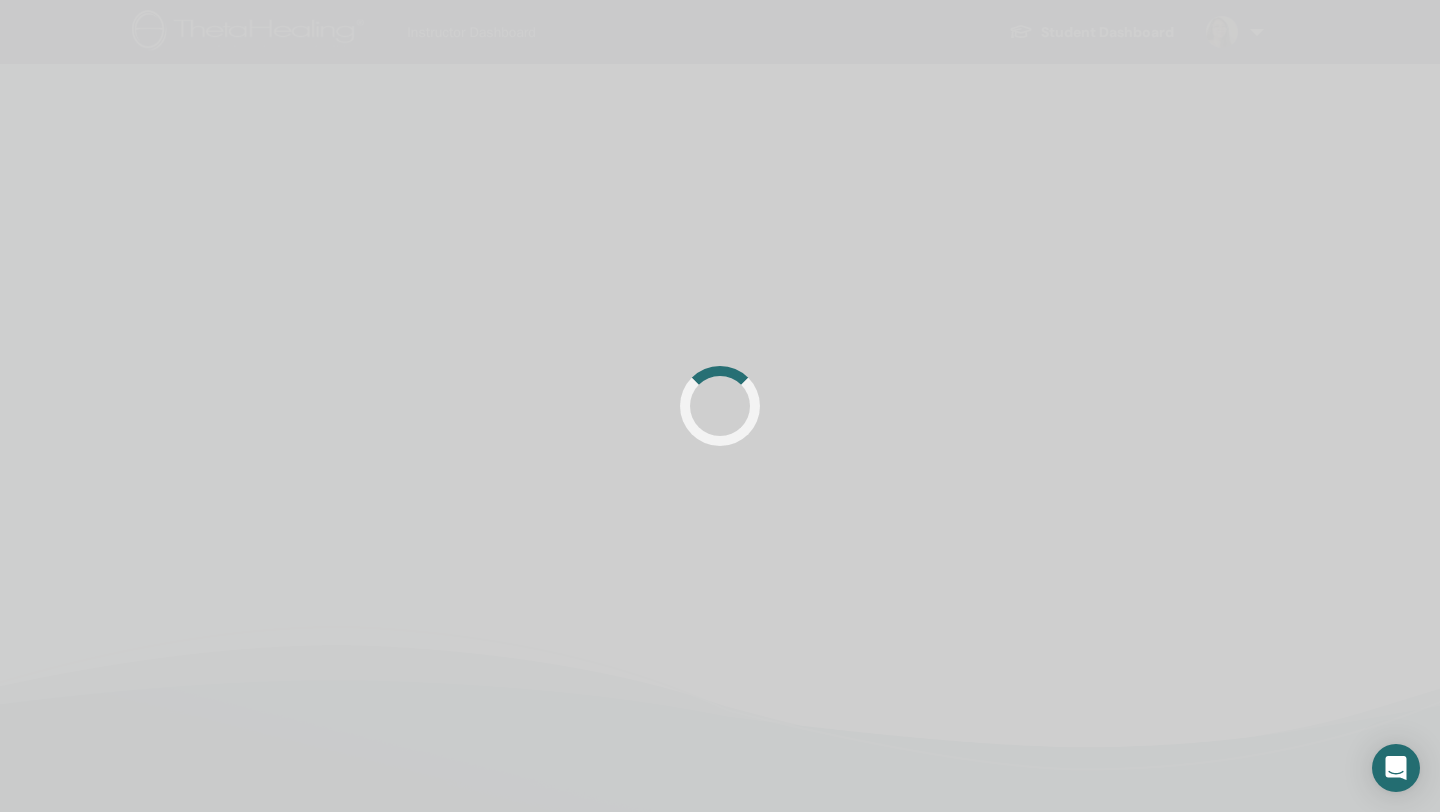 scroll, scrollTop: 0, scrollLeft: 0, axis: both 